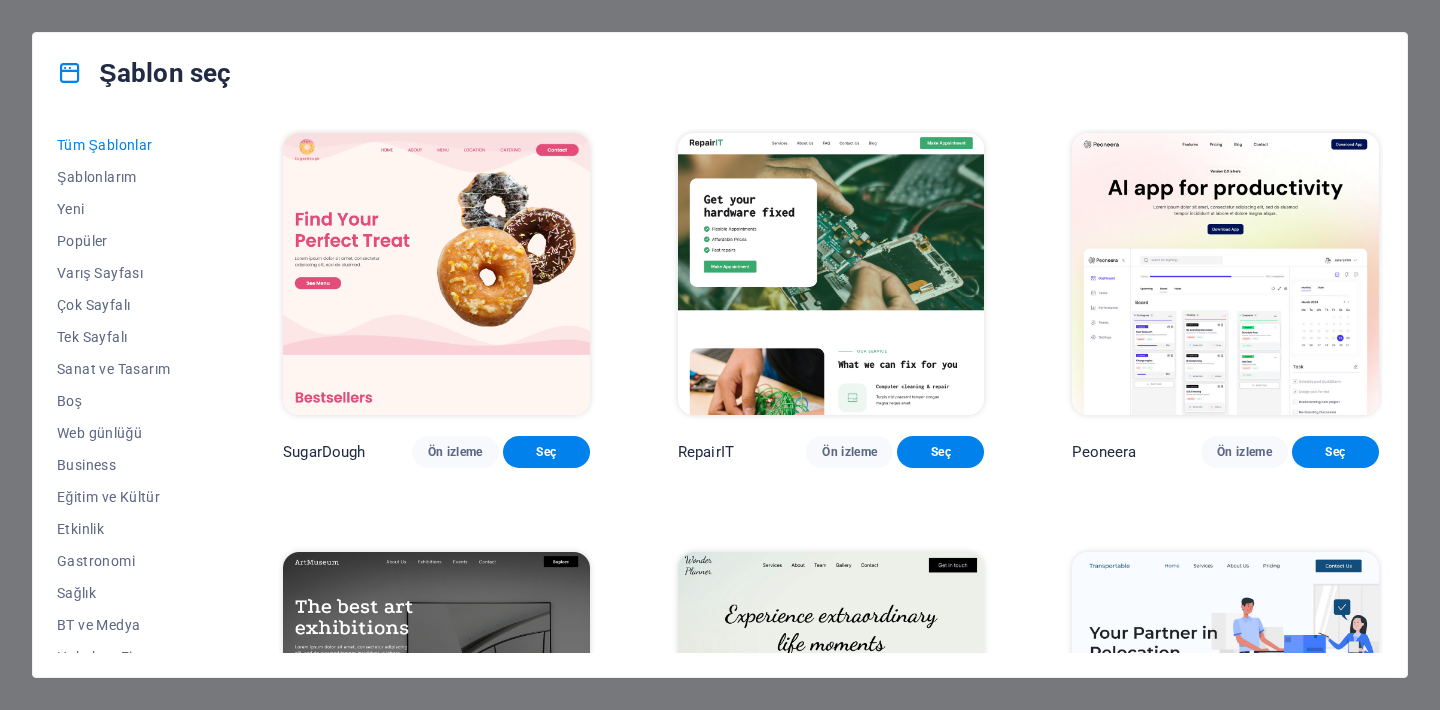 scroll, scrollTop: 0, scrollLeft: 0, axis: both 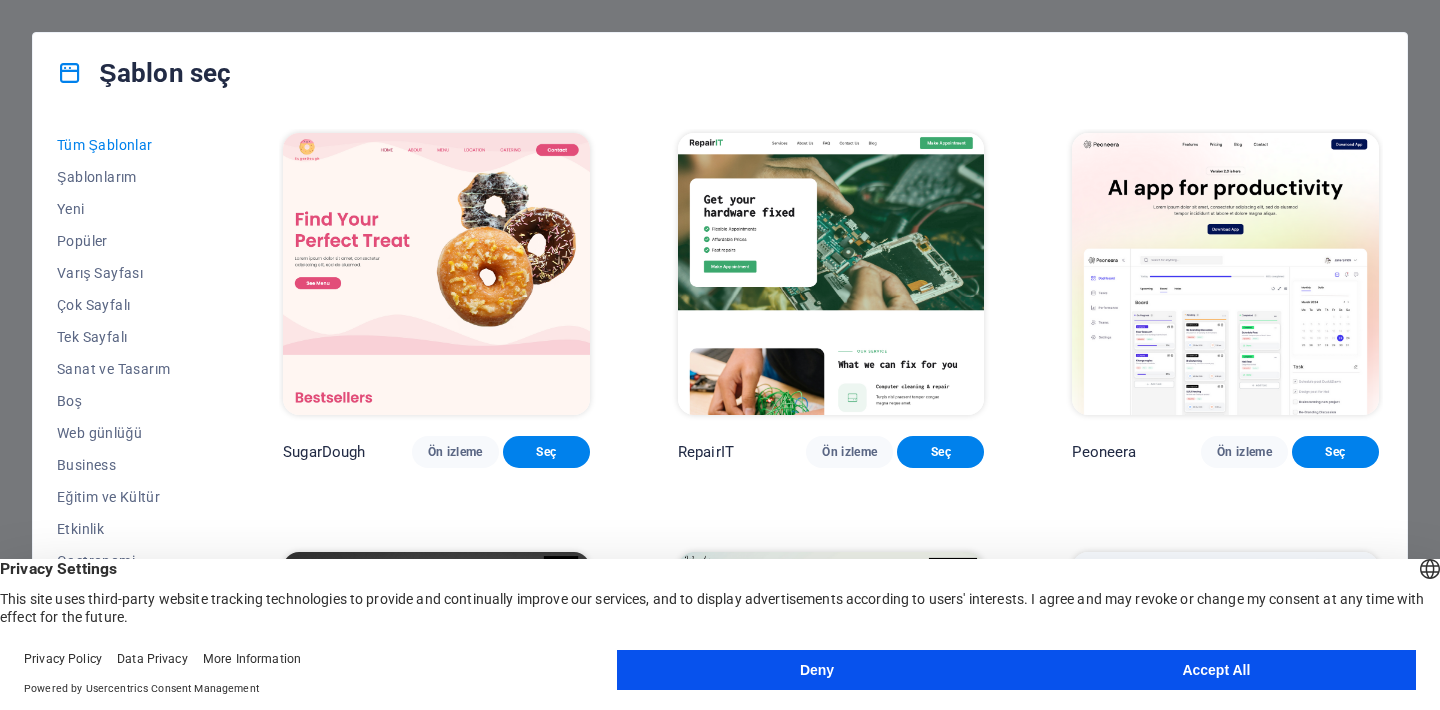click on "Deny" at bounding box center [816, 670] 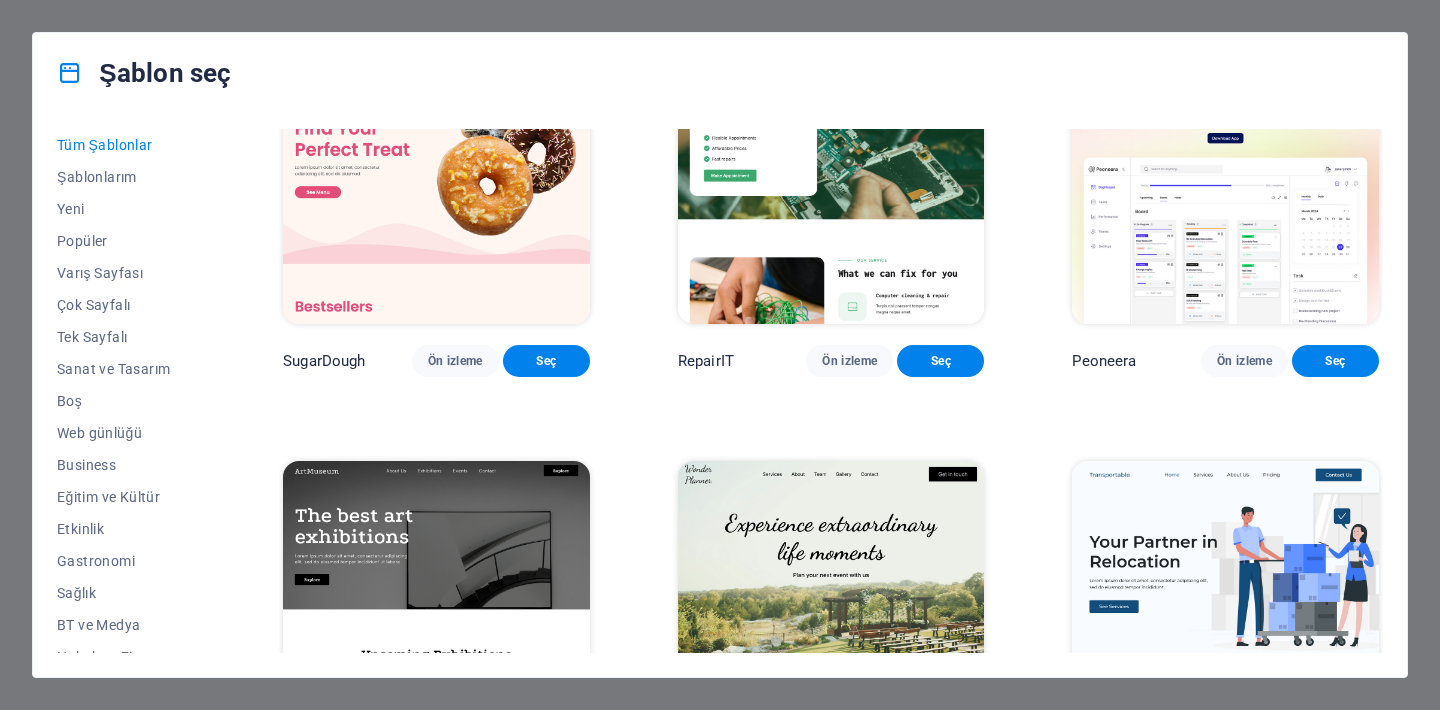 scroll, scrollTop: 0, scrollLeft: 0, axis: both 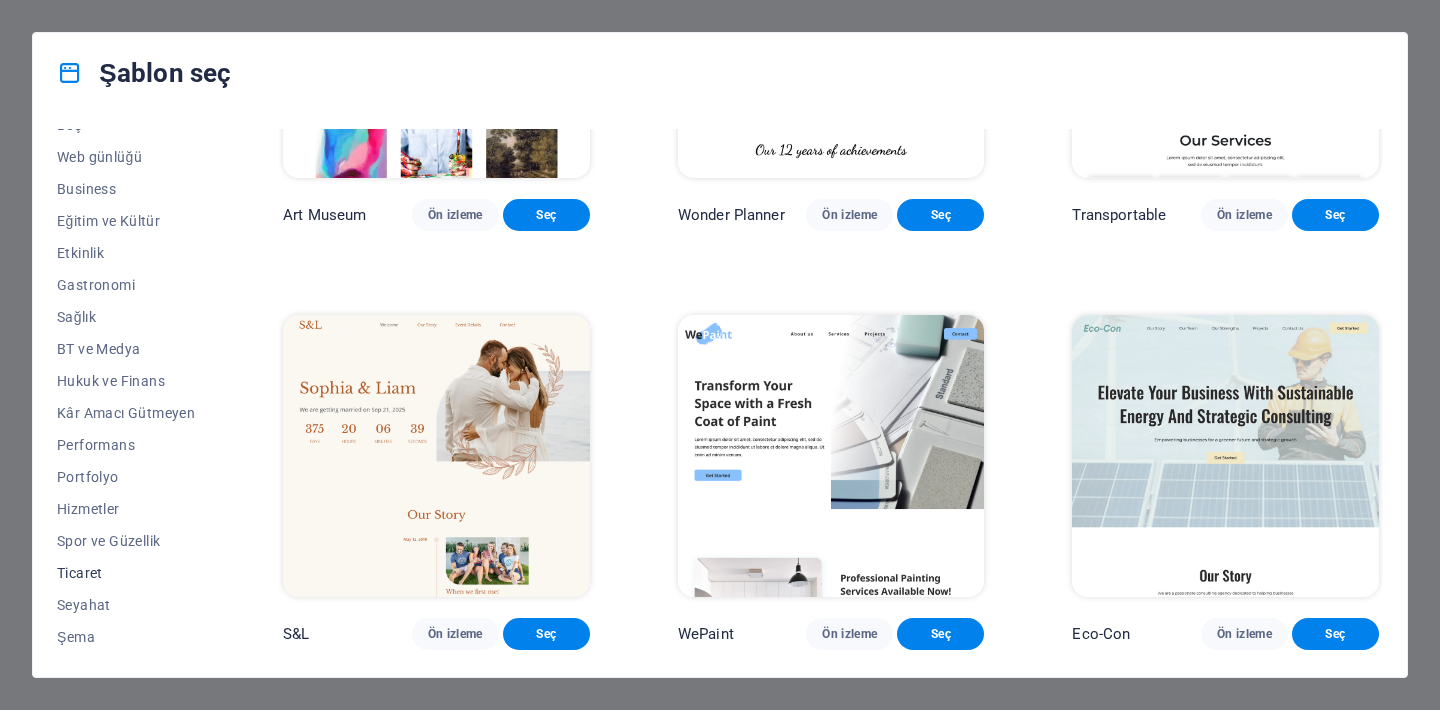 click on "Ticaret" at bounding box center (126, 573) 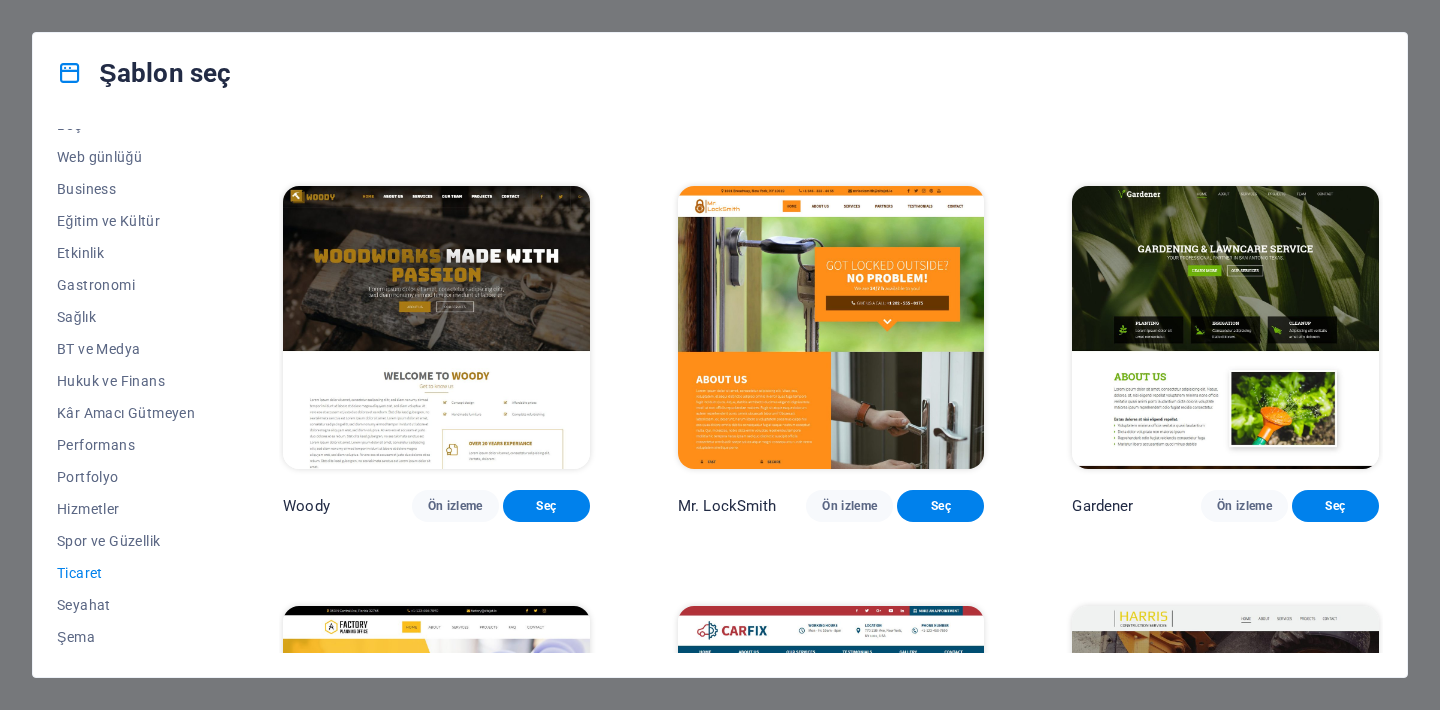 scroll, scrollTop: 647, scrollLeft: 0, axis: vertical 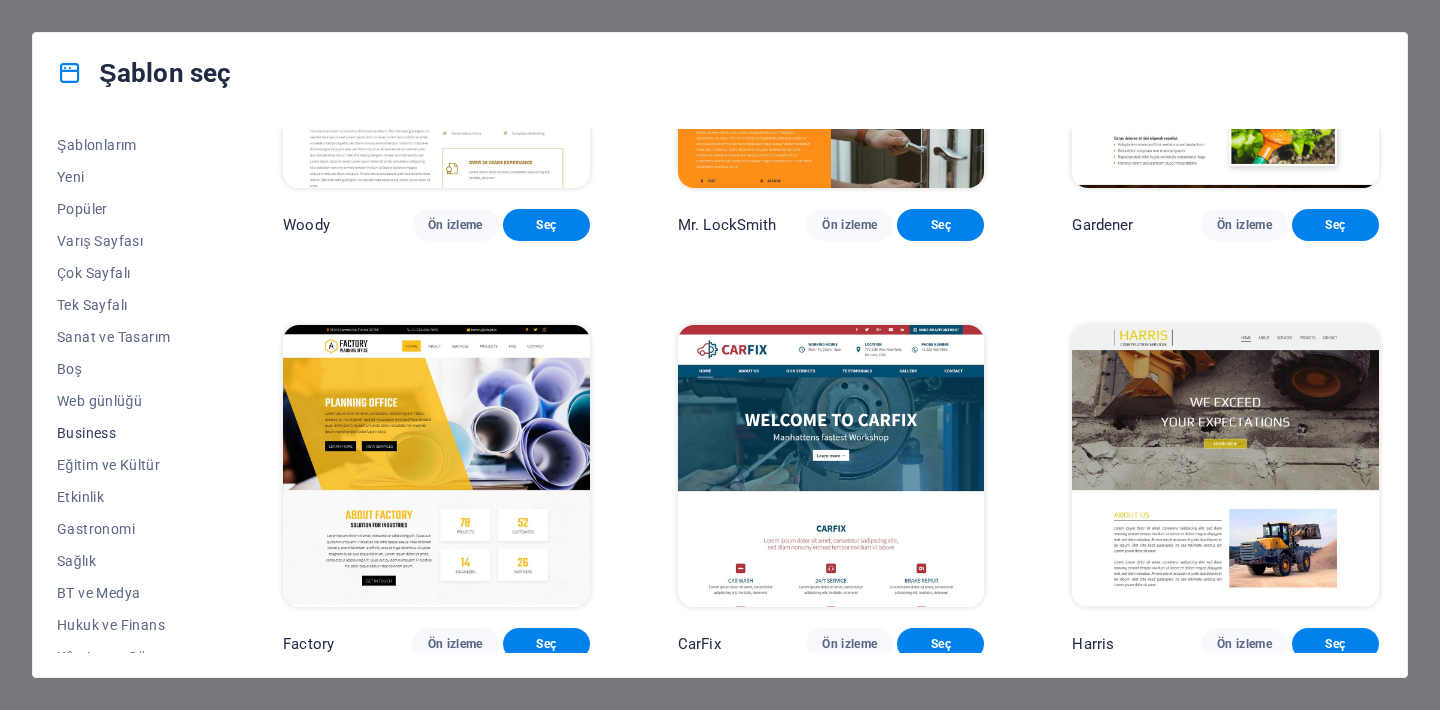 click on "Business" at bounding box center [126, 433] 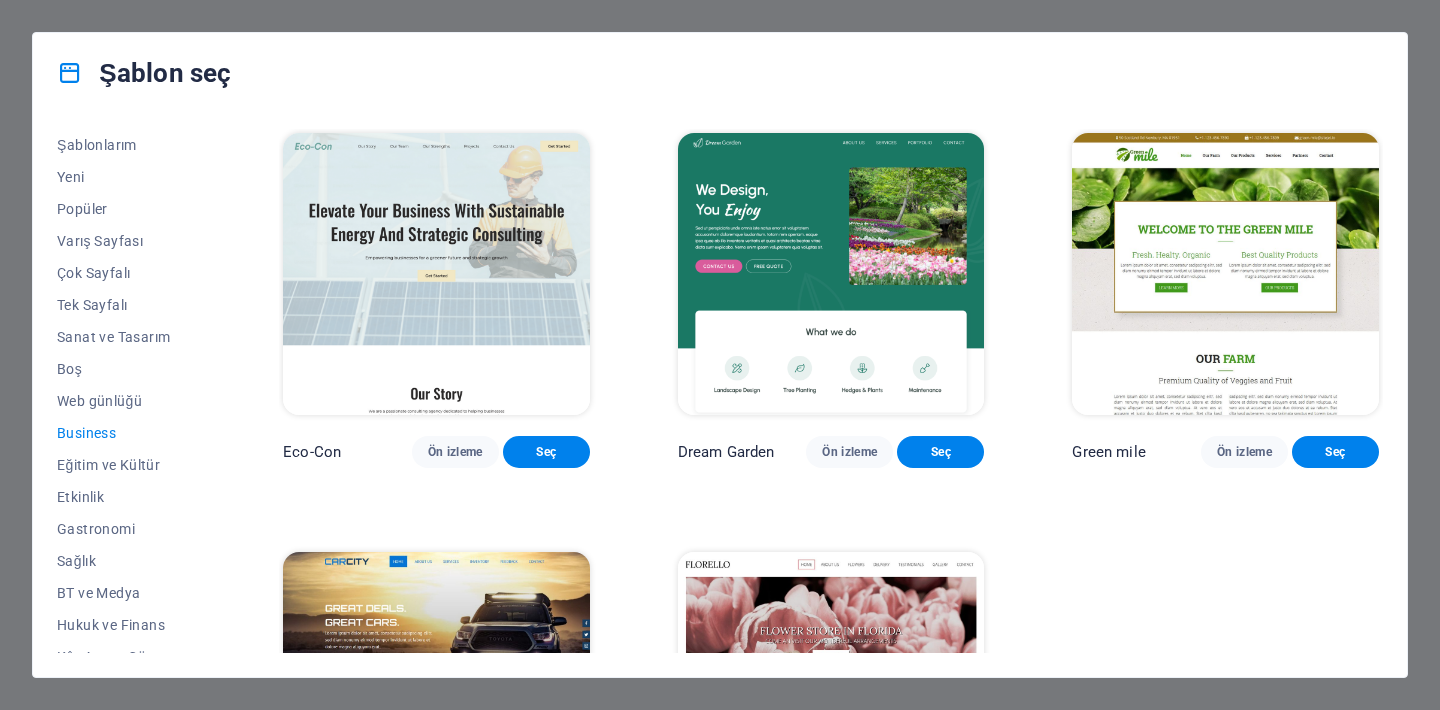 scroll, scrollTop: 4, scrollLeft: 0, axis: vertical 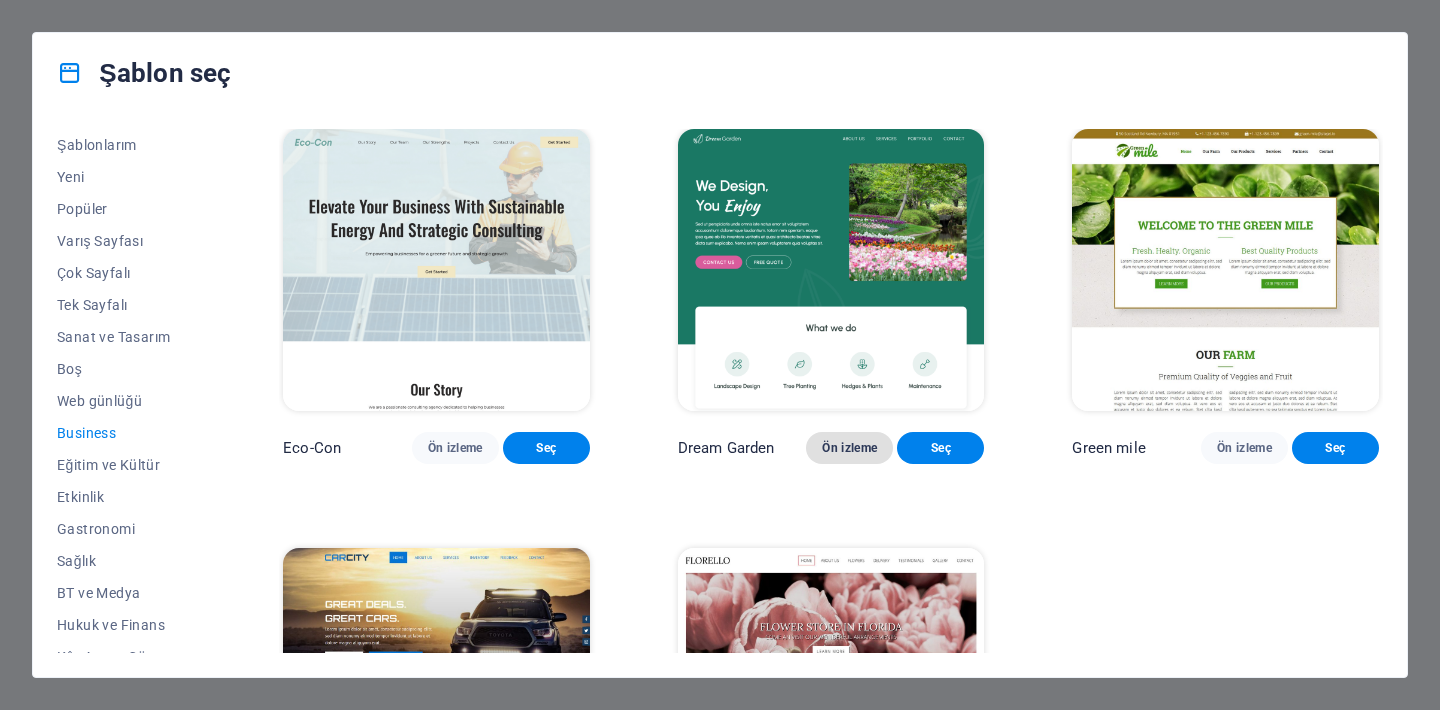 click on "Ön izleme" at bounding box center [849, 448] 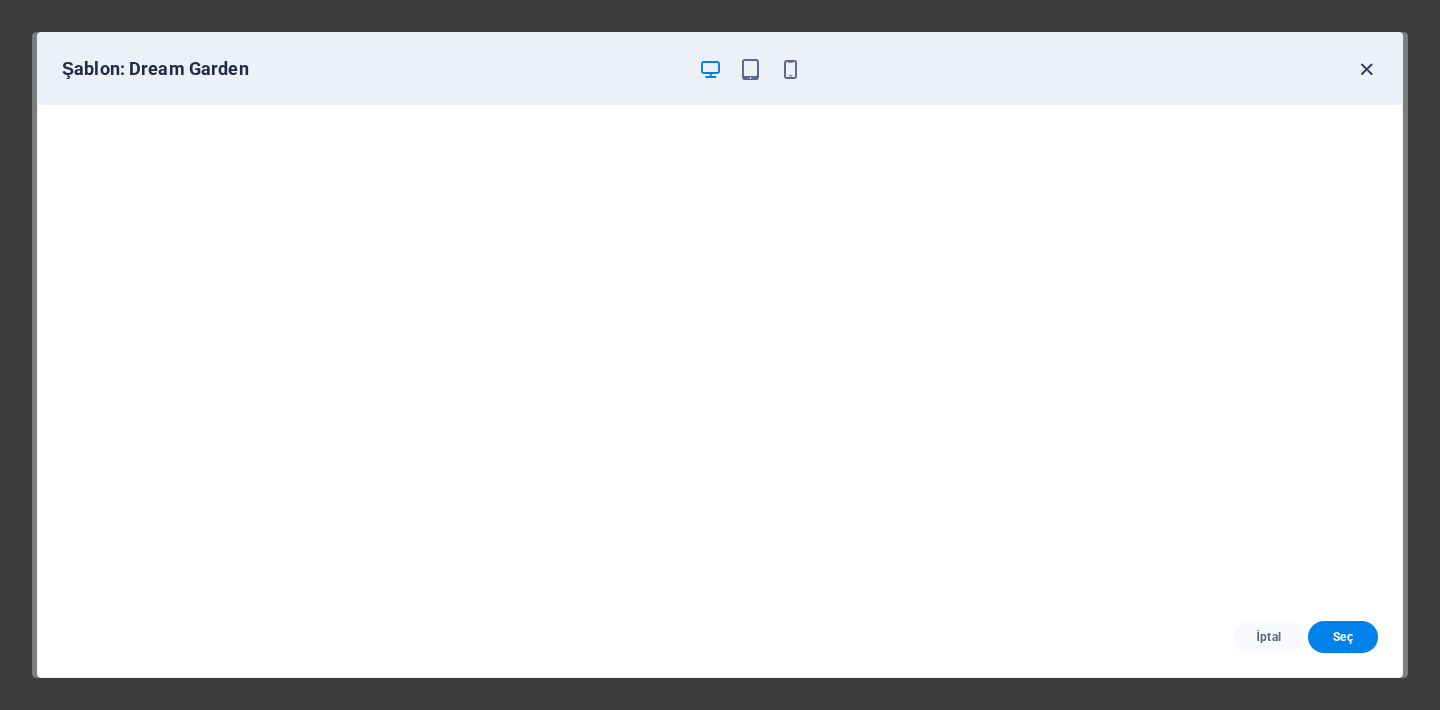 click at bounding box center [1366, 69] 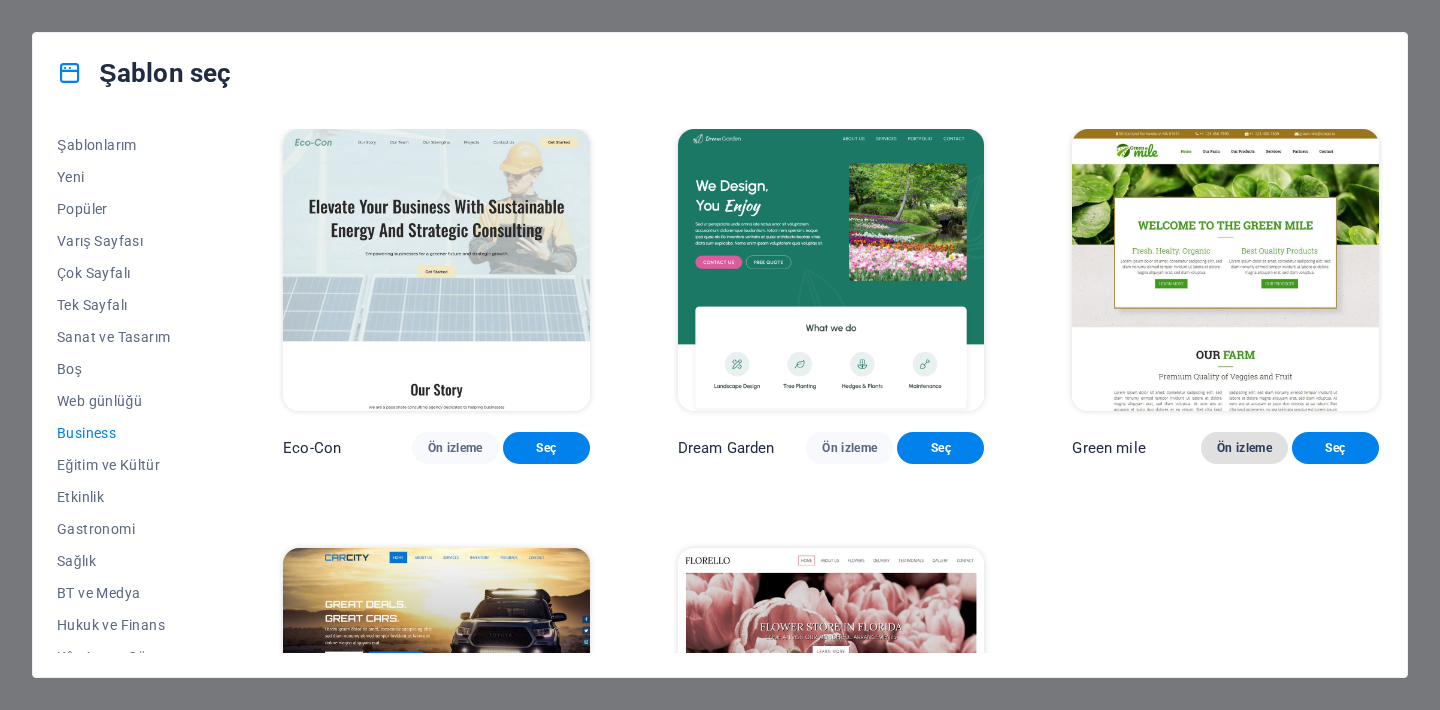 click on "Ön izleme" at bounding box center (1244, 448) 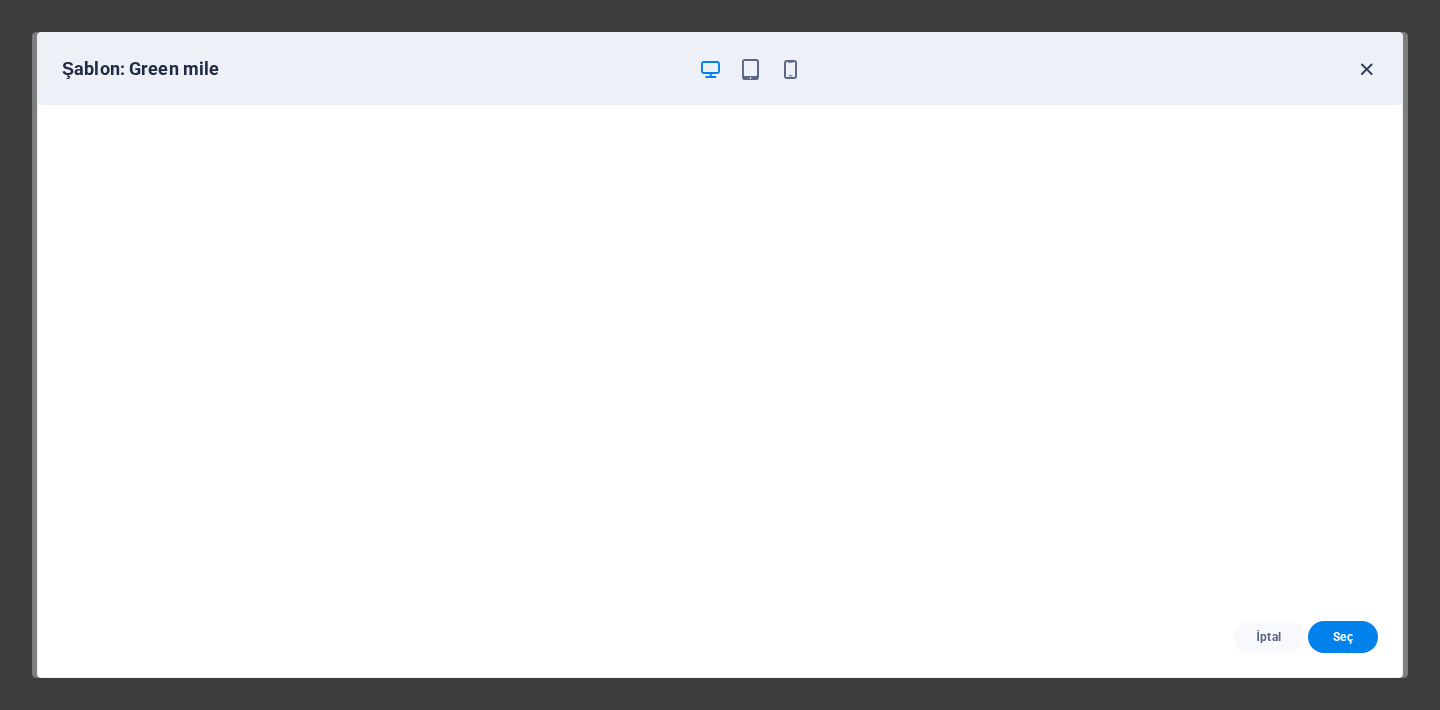 click at bounding box center (1366, 69) 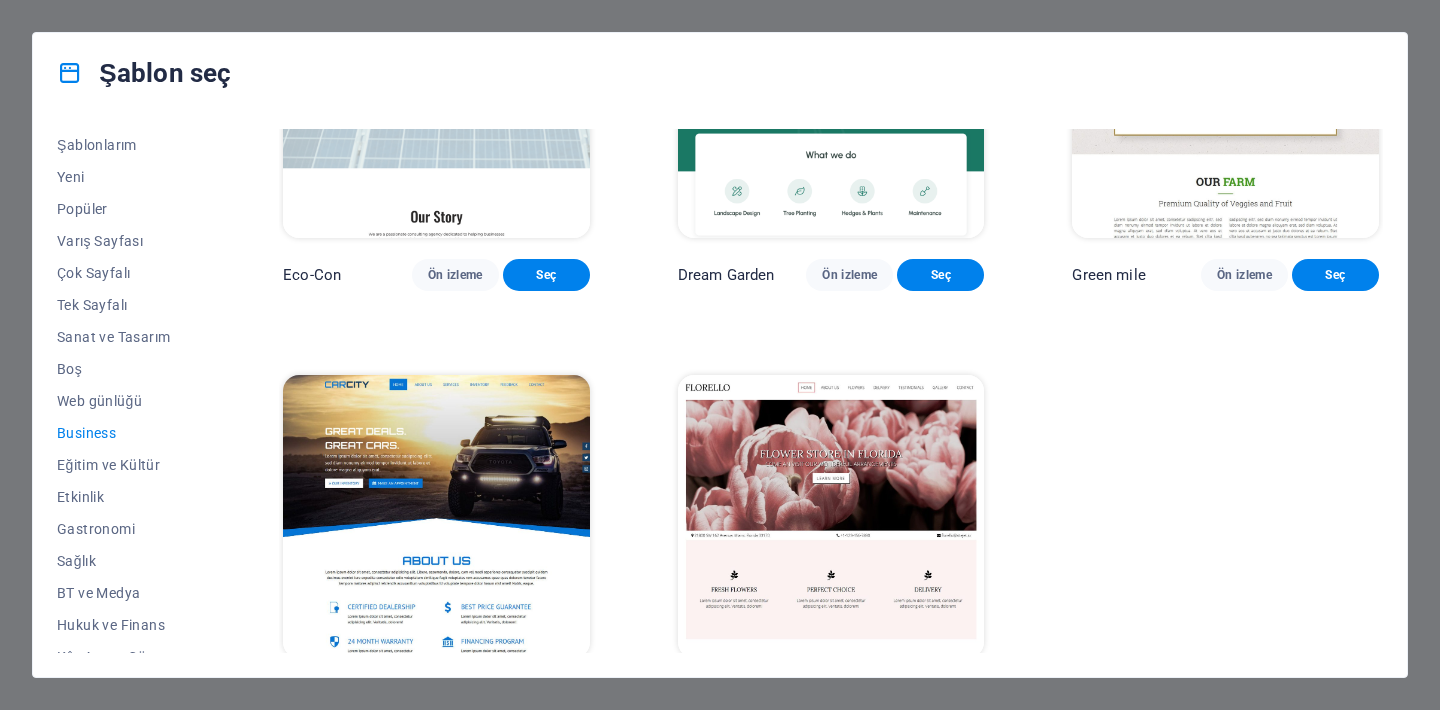 scroll, scrollTop: 230, scrollLeft: 0, axis: vertical 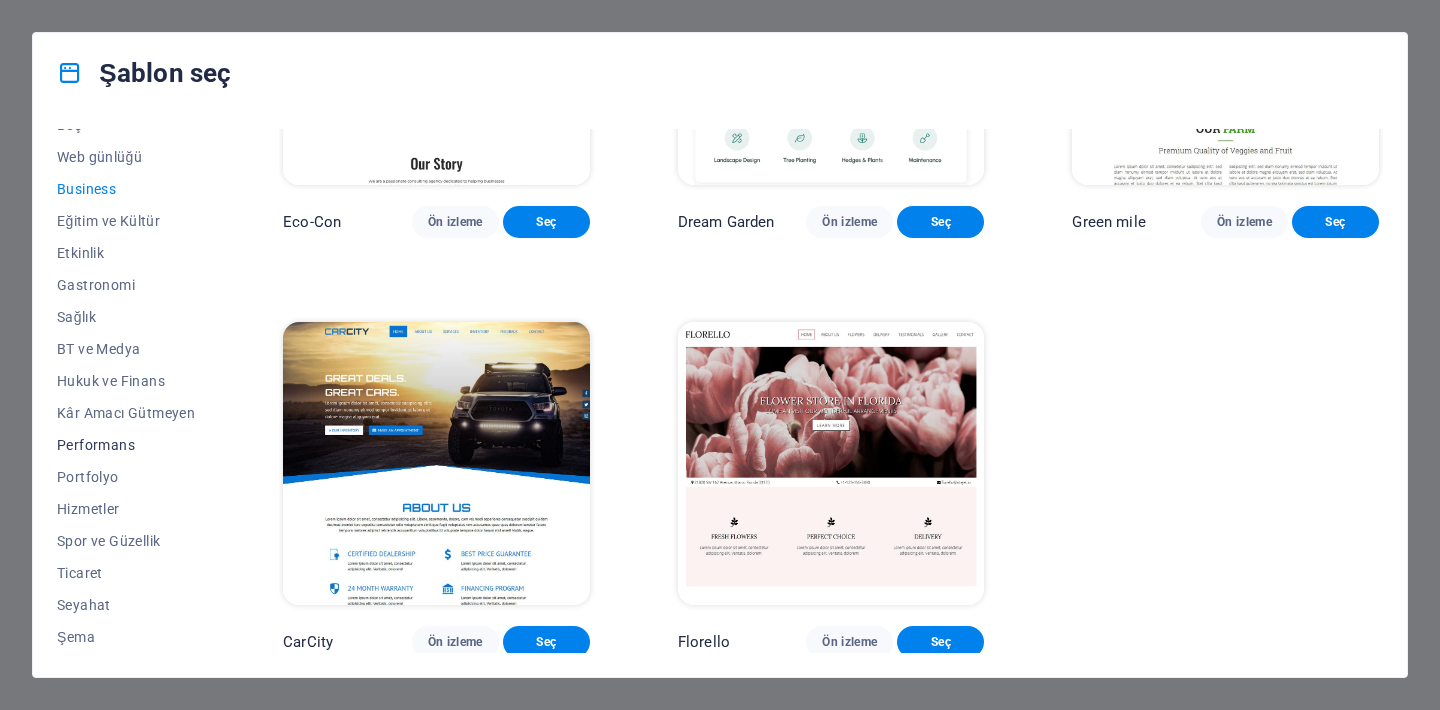 click on "Performans" at bounding box center (126, 445) 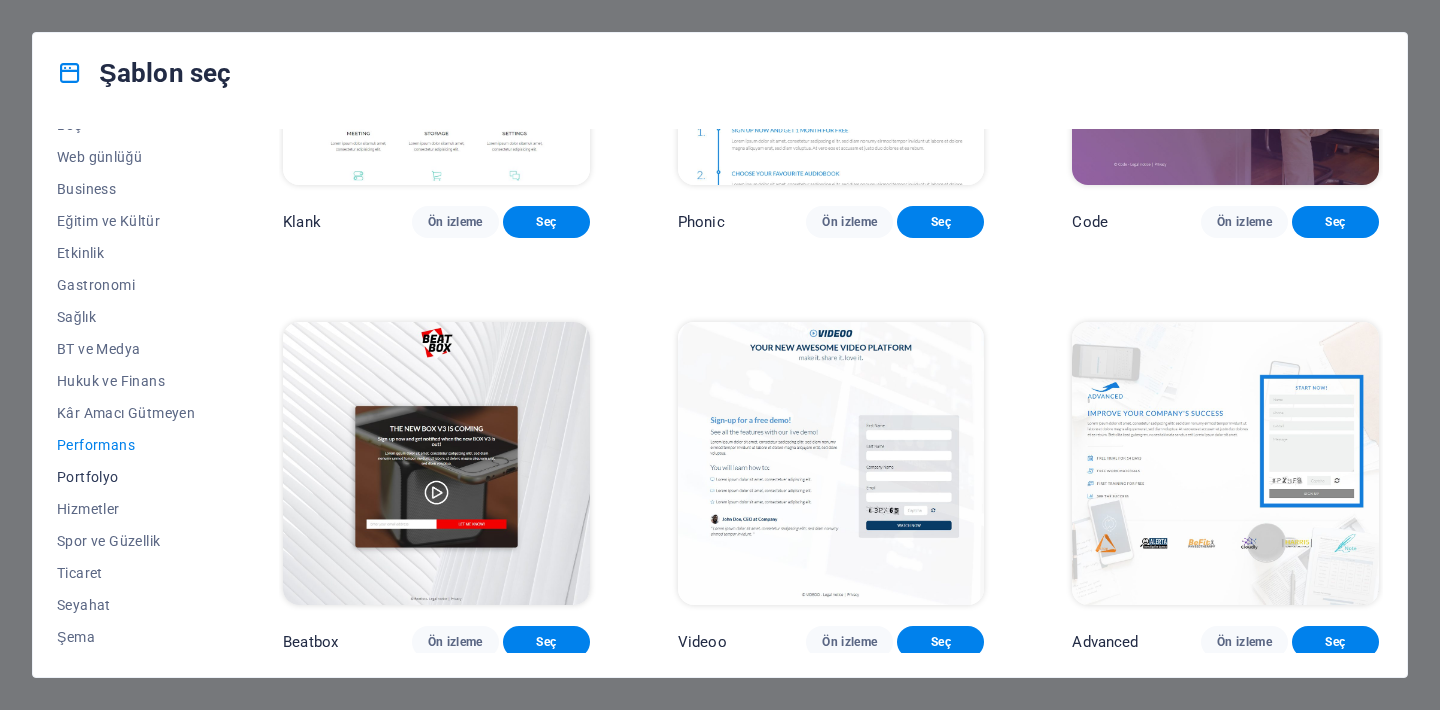click on "Portfolyo" at bounding box center [126, 477] 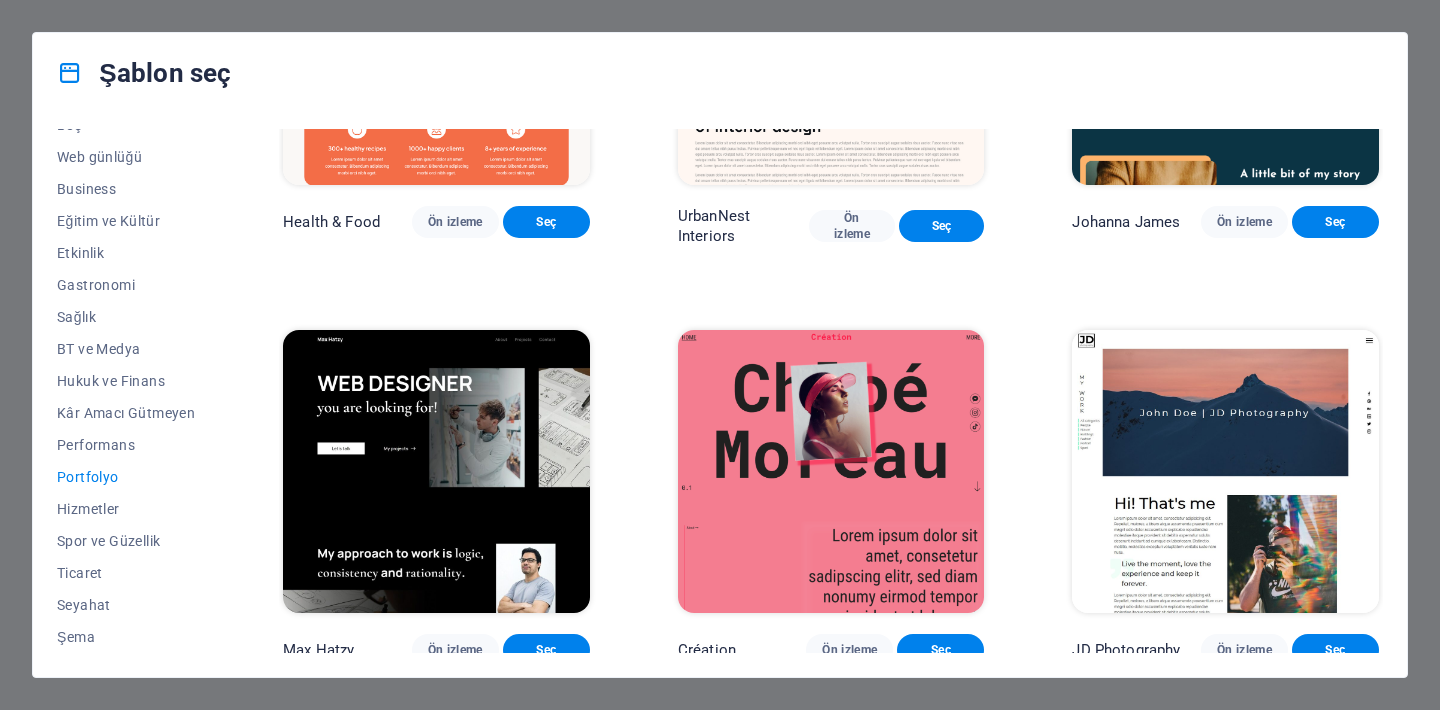 scroll, scrollTop: 0, scrollLeft: 0, axis: both 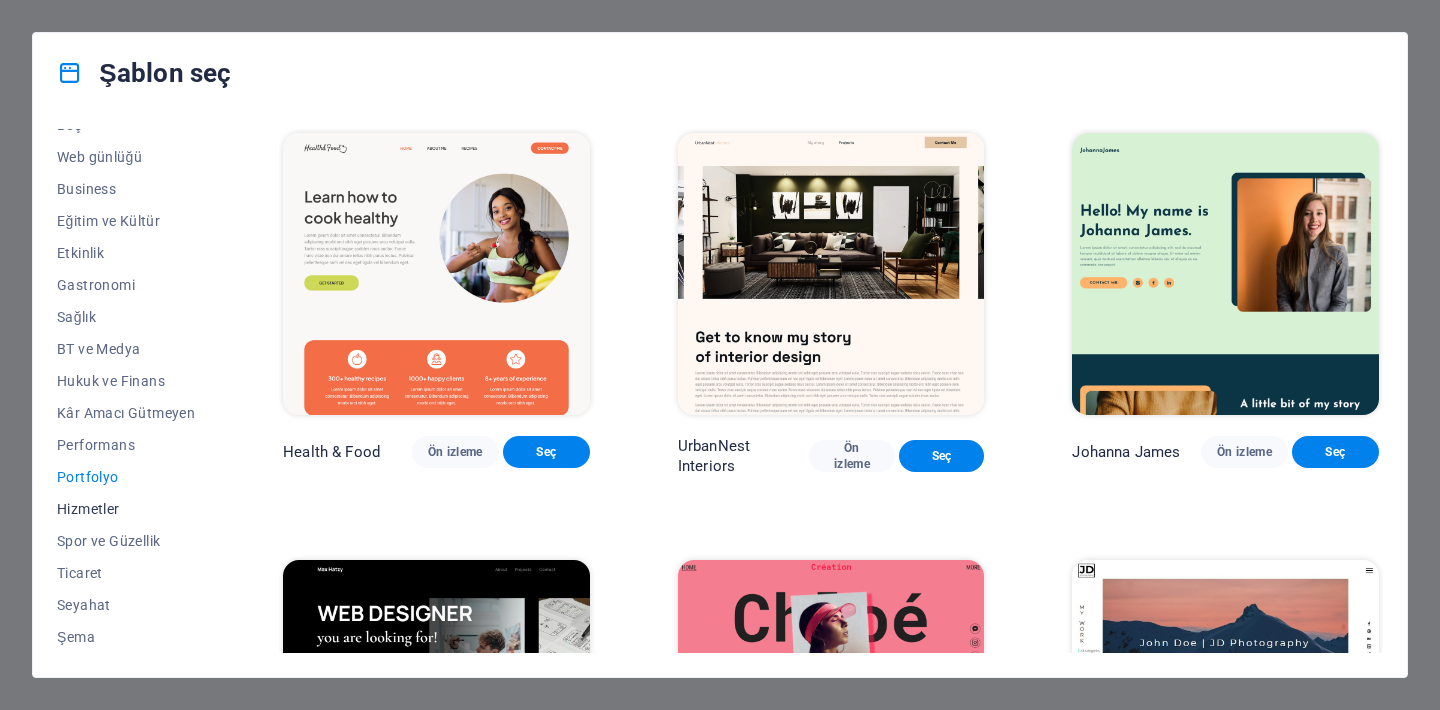 click on "Hizmetler" at bounding box center [126, 509] 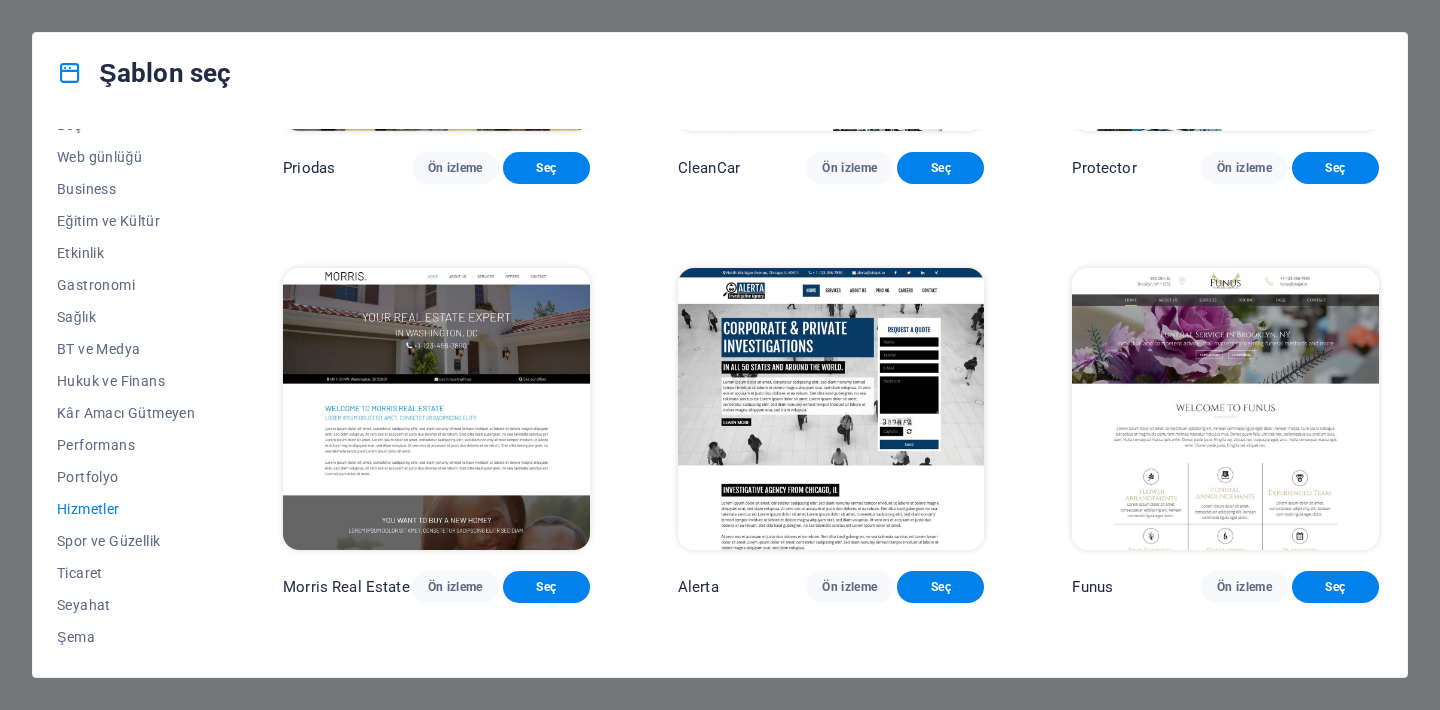 scroll, scrollTop: 1577, scrollLeft: 0, axis: vertical 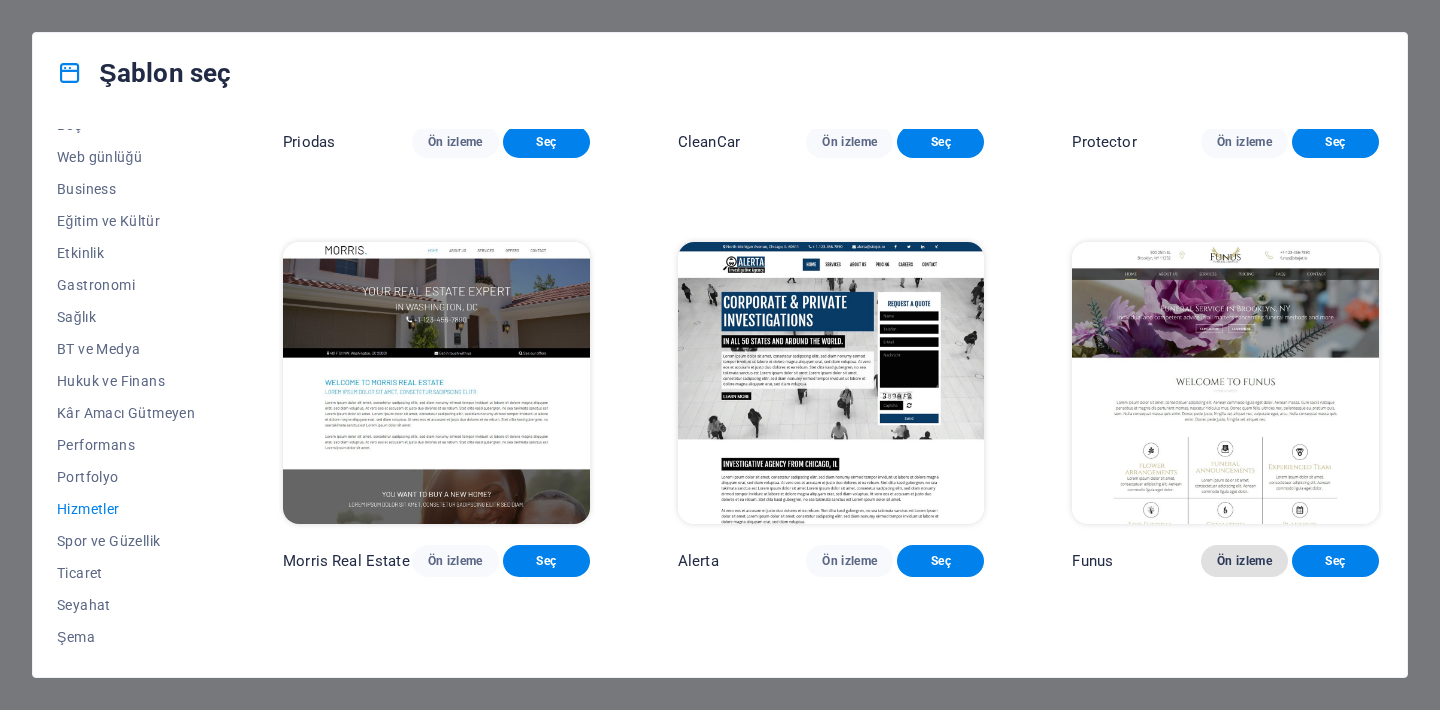 click on "Ön izleme" at bounding box center [1244, 561] 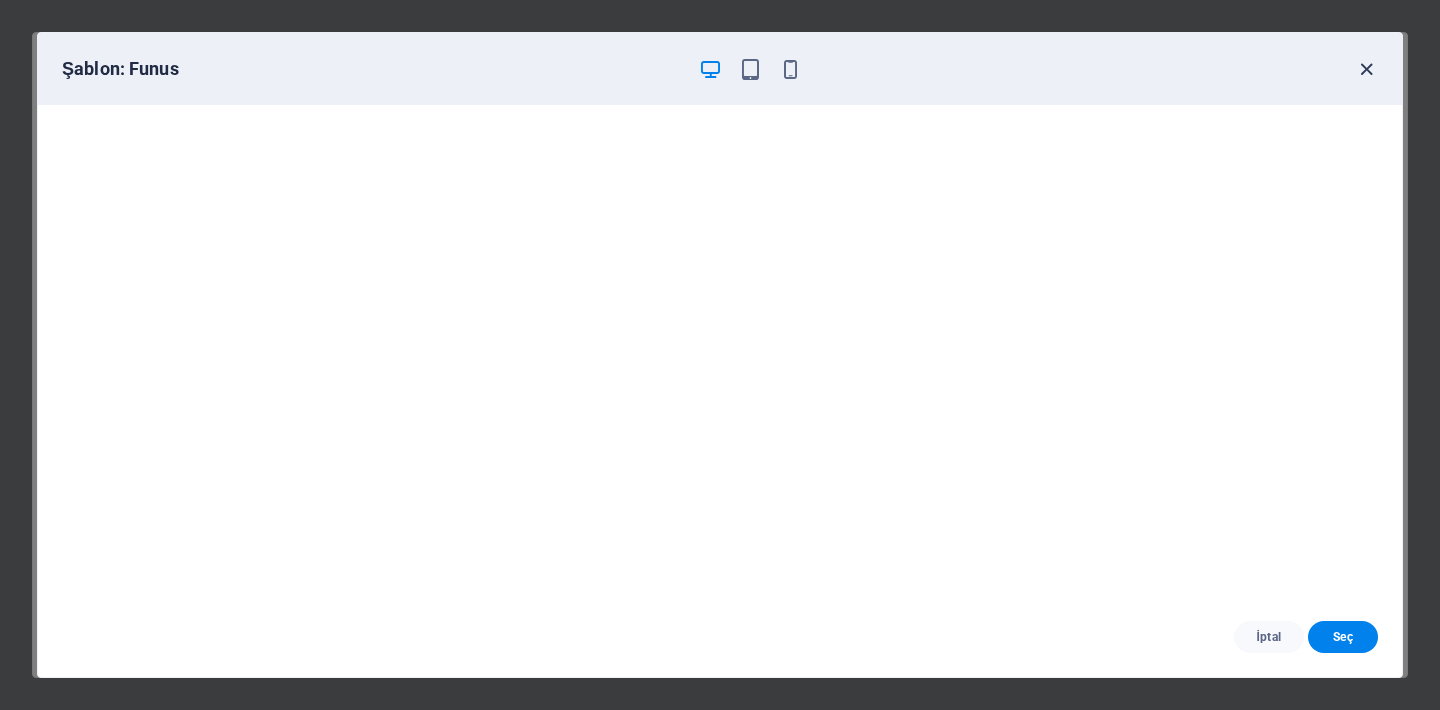 click at bounding box center (1366, 69) 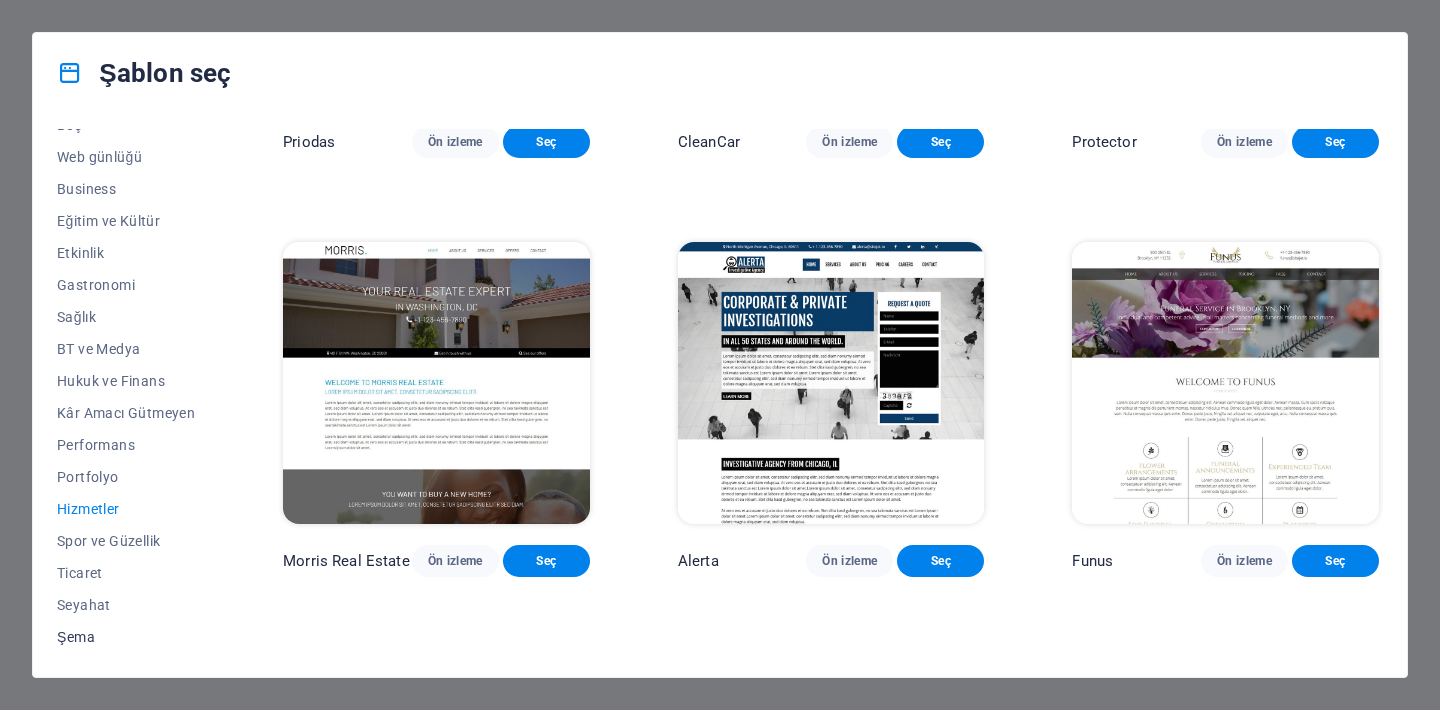 click on "Şema" at bounding box center (126, 637) 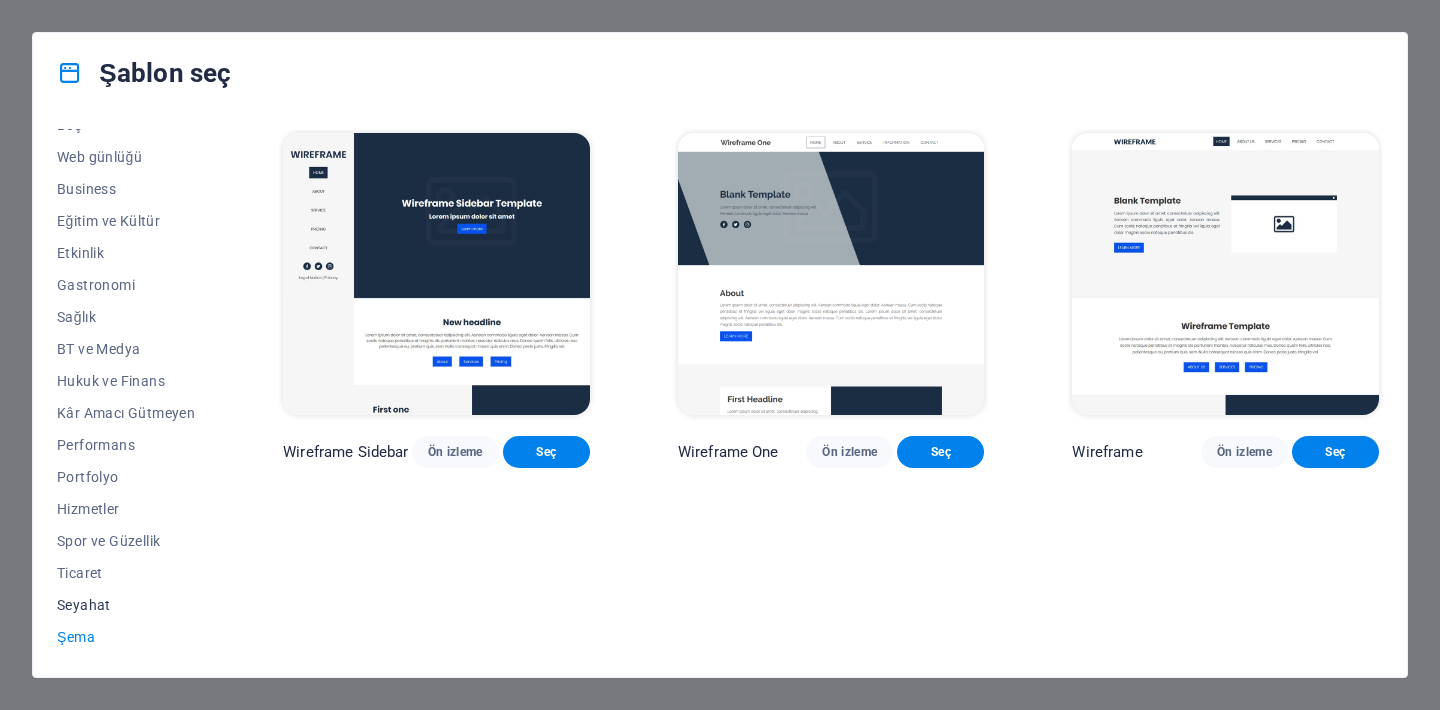 click on "Seyahat" at bounding box center [126, 605] 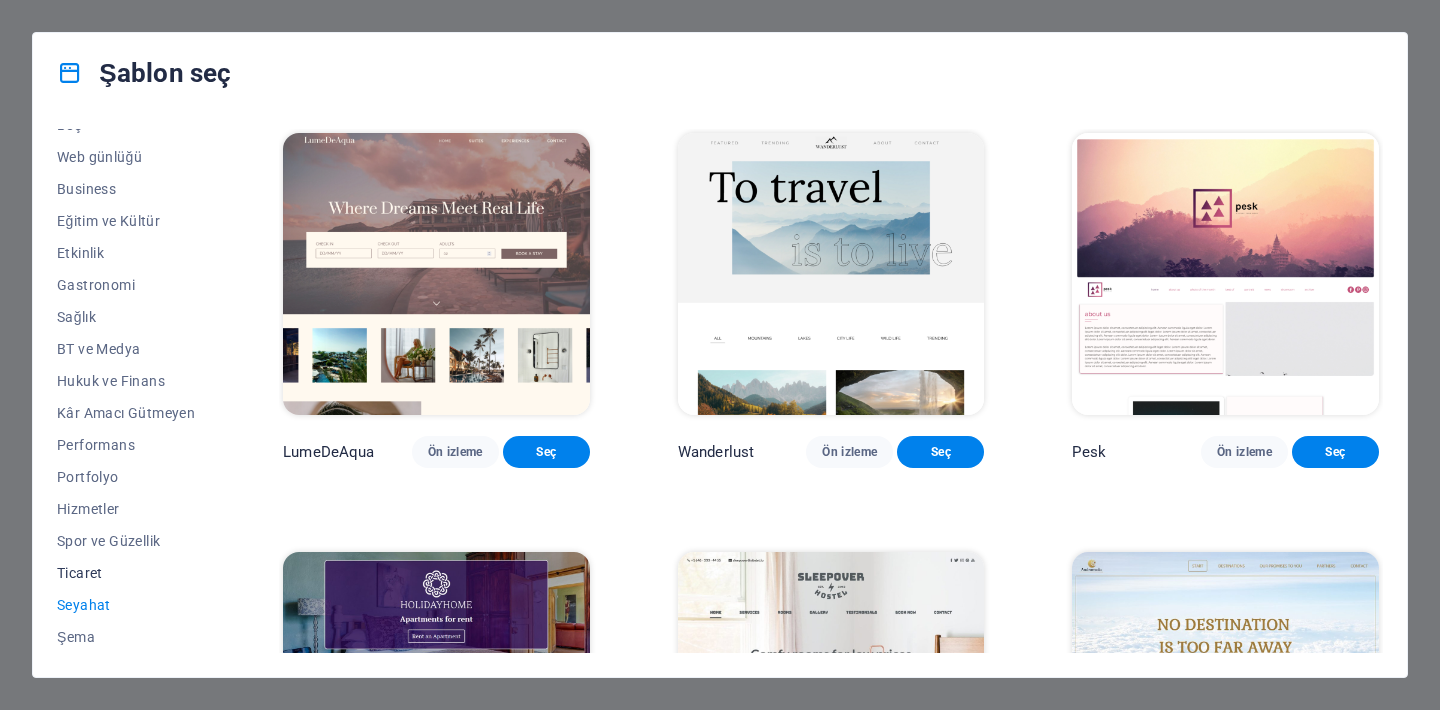 click on "Ticaret" at bounding box center (126, 573) 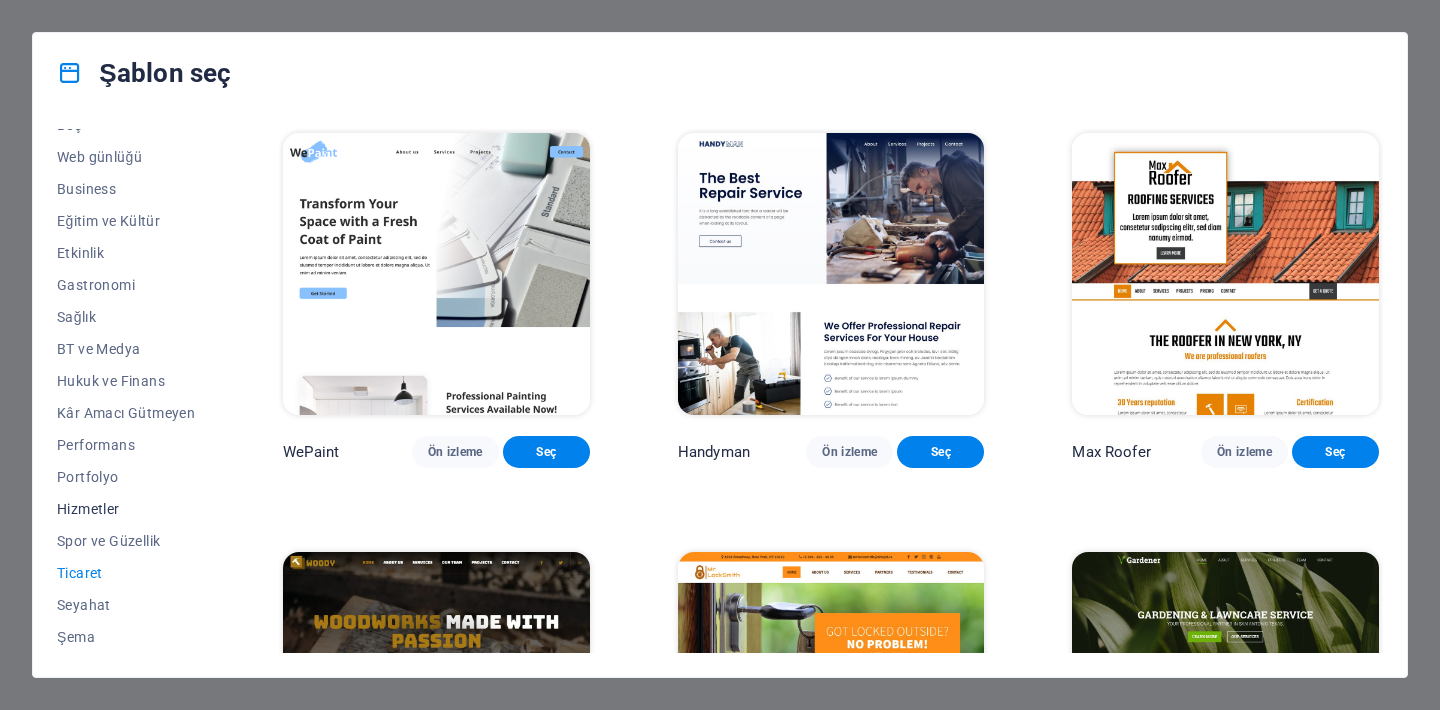 click on "Hizmetler" at bounding box center (126, 509) 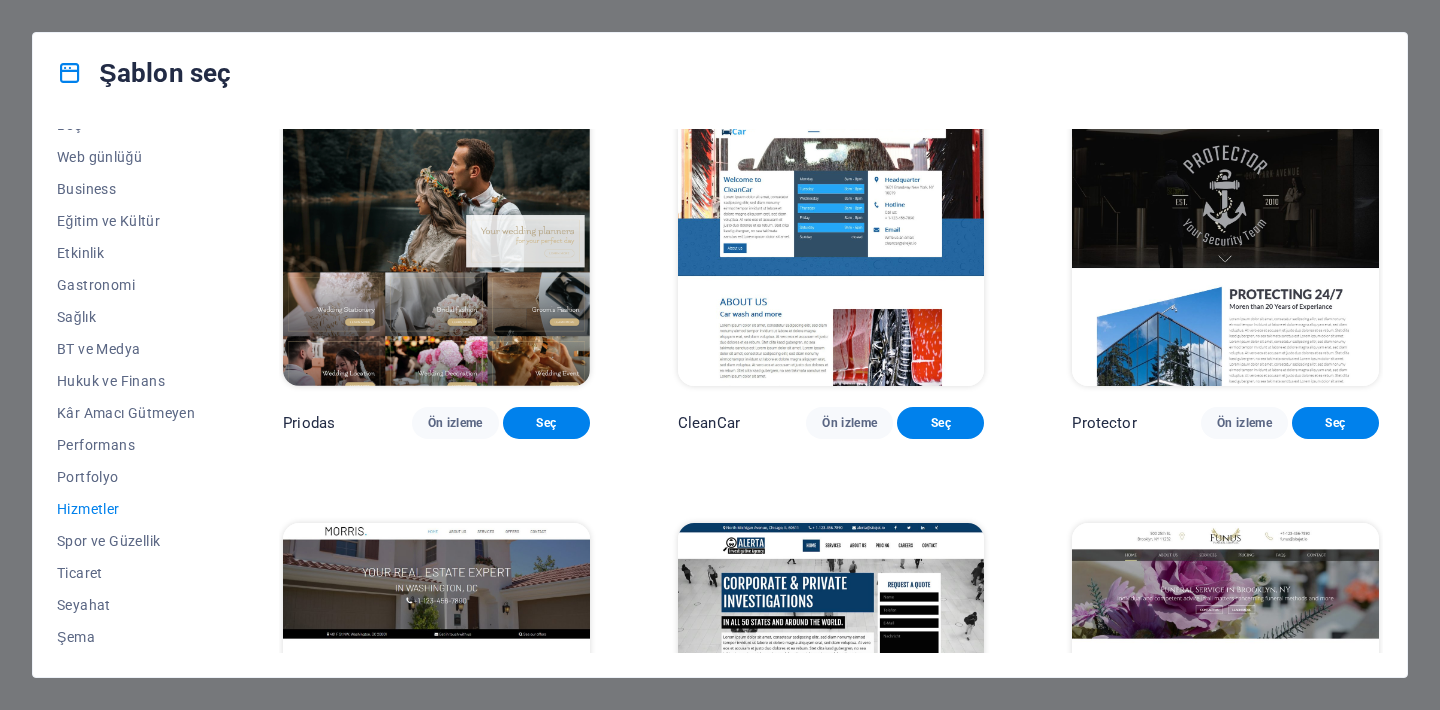 scroll, scrollTop: 1120, scrollLeft: 0, axis: vertical 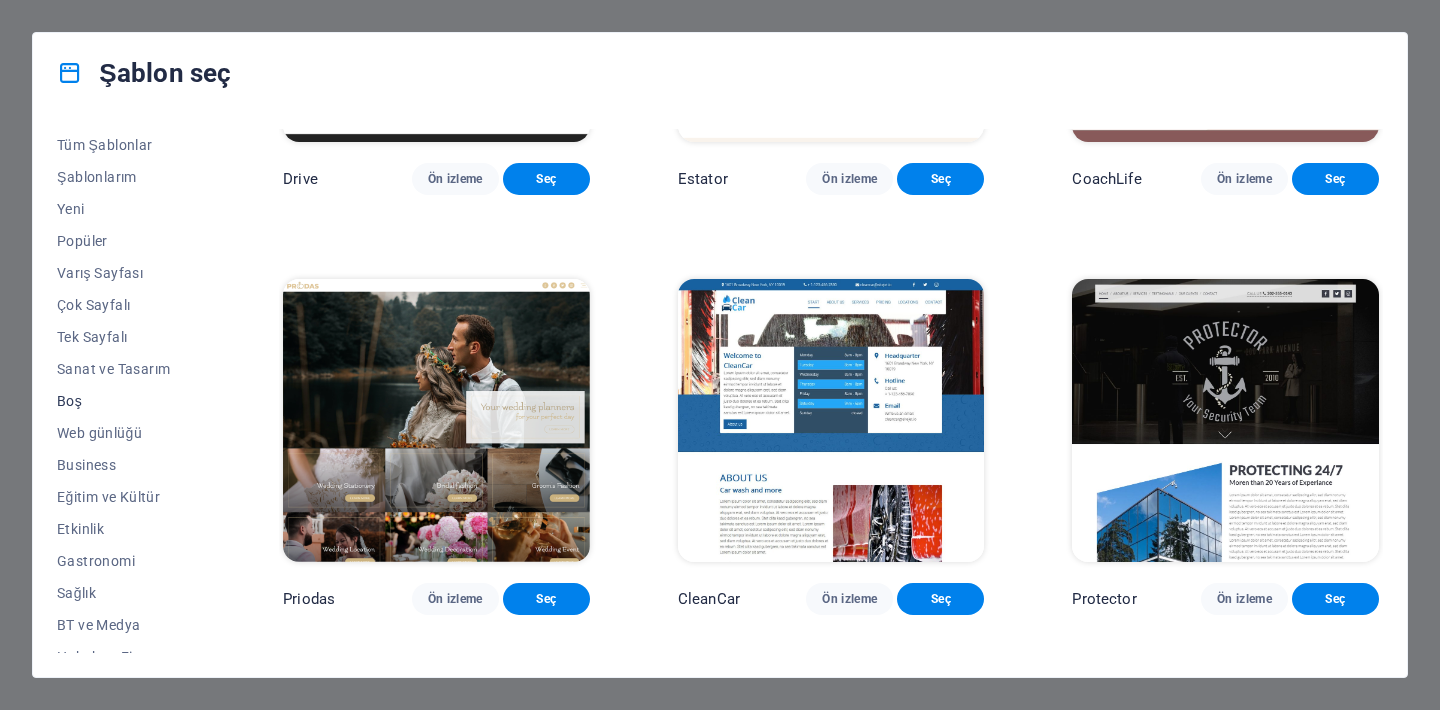 click on "Boş" at bounding box center [126, 401] 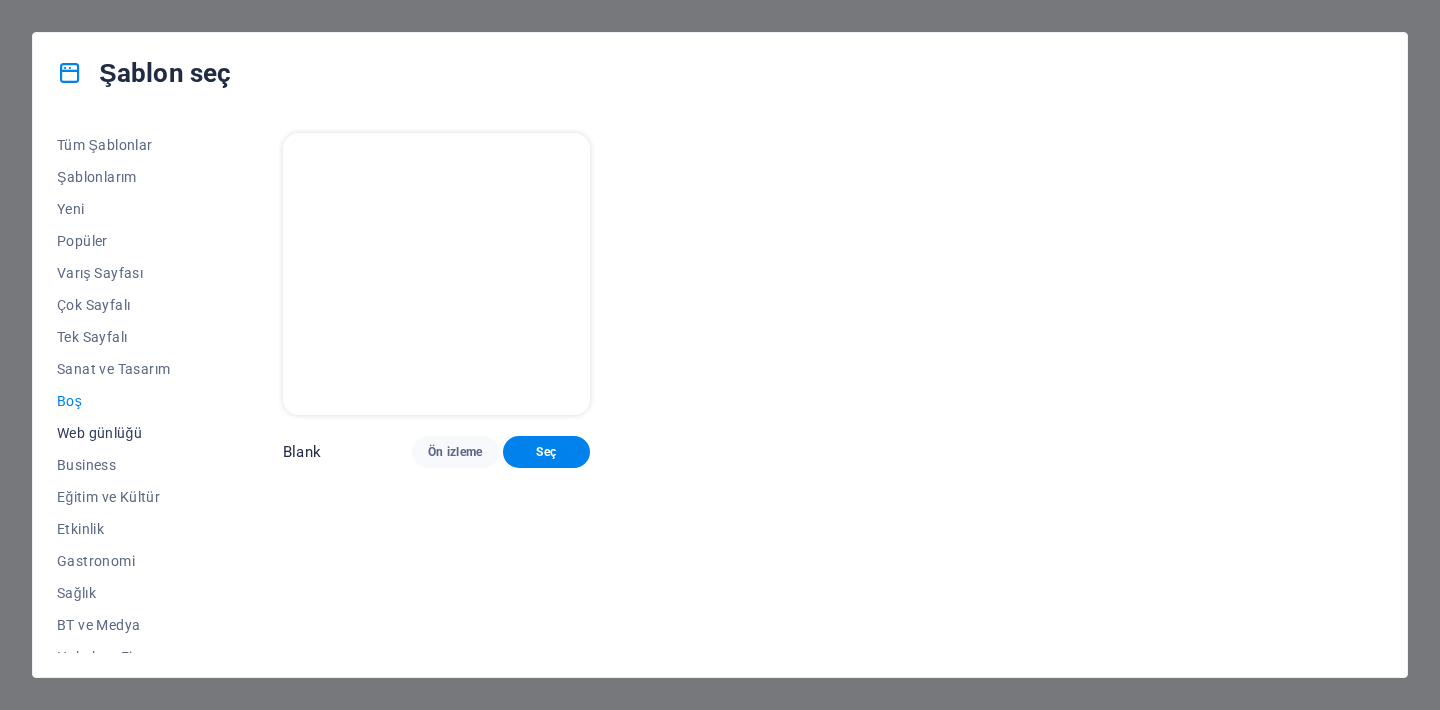 click on "Web günlüğü" at bounding box center [126, 433] 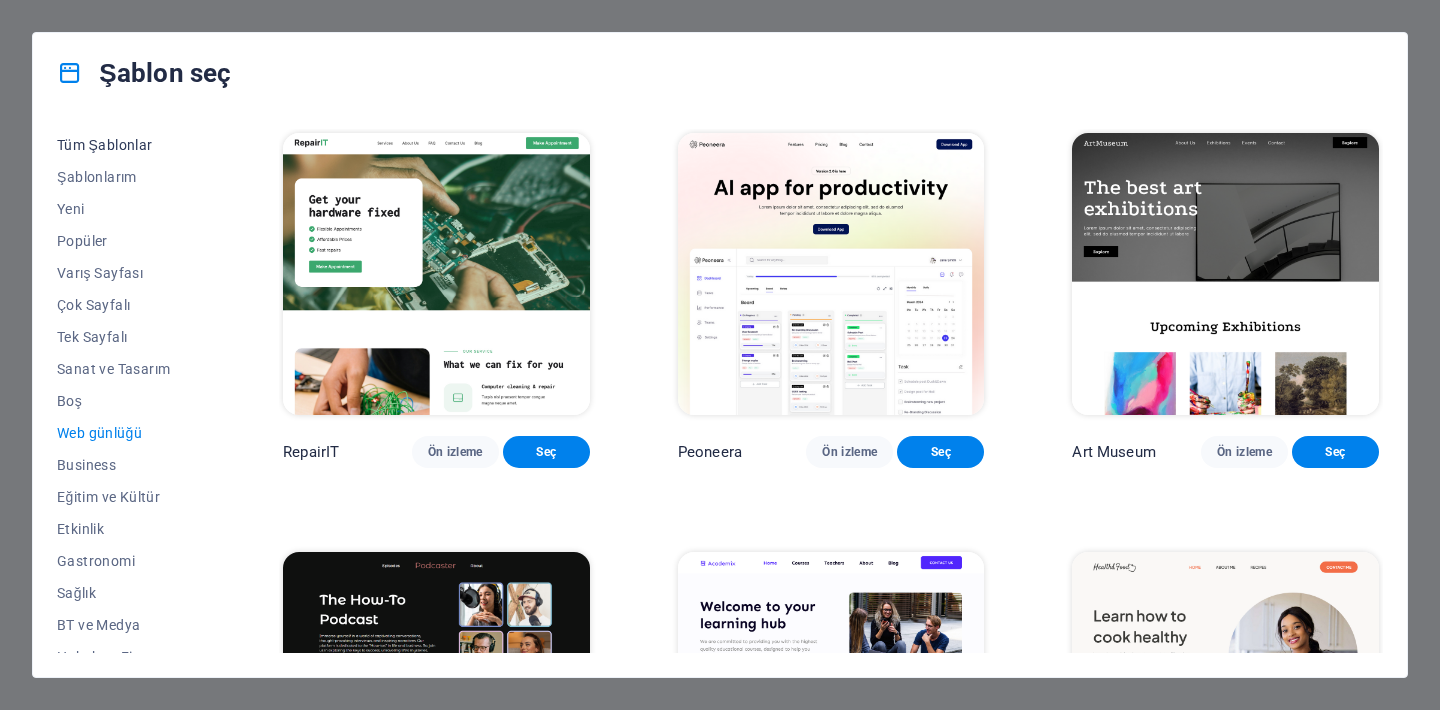 click on "Tüm Şablonlar" at bounding box center [126, 145] 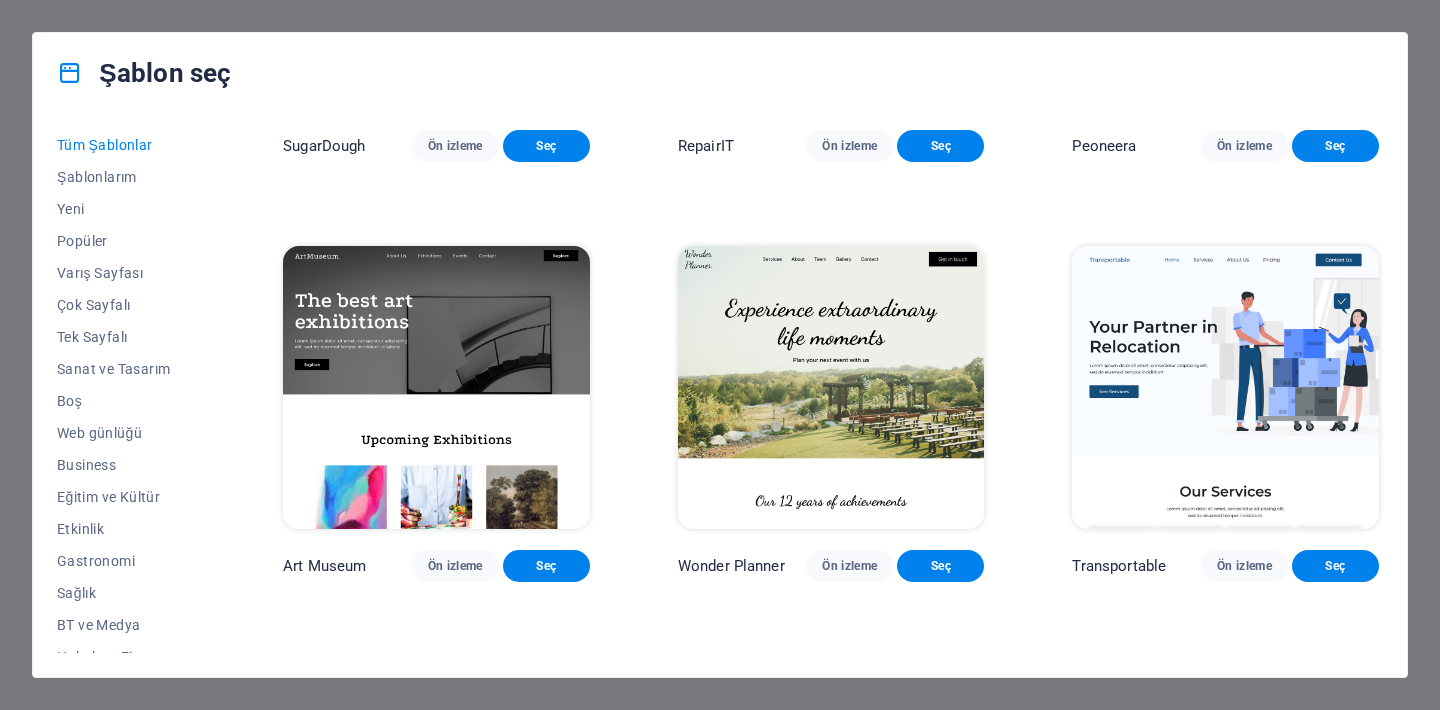 scroll, scrollTop: 404, scrollLeft: 0, axis: vertical 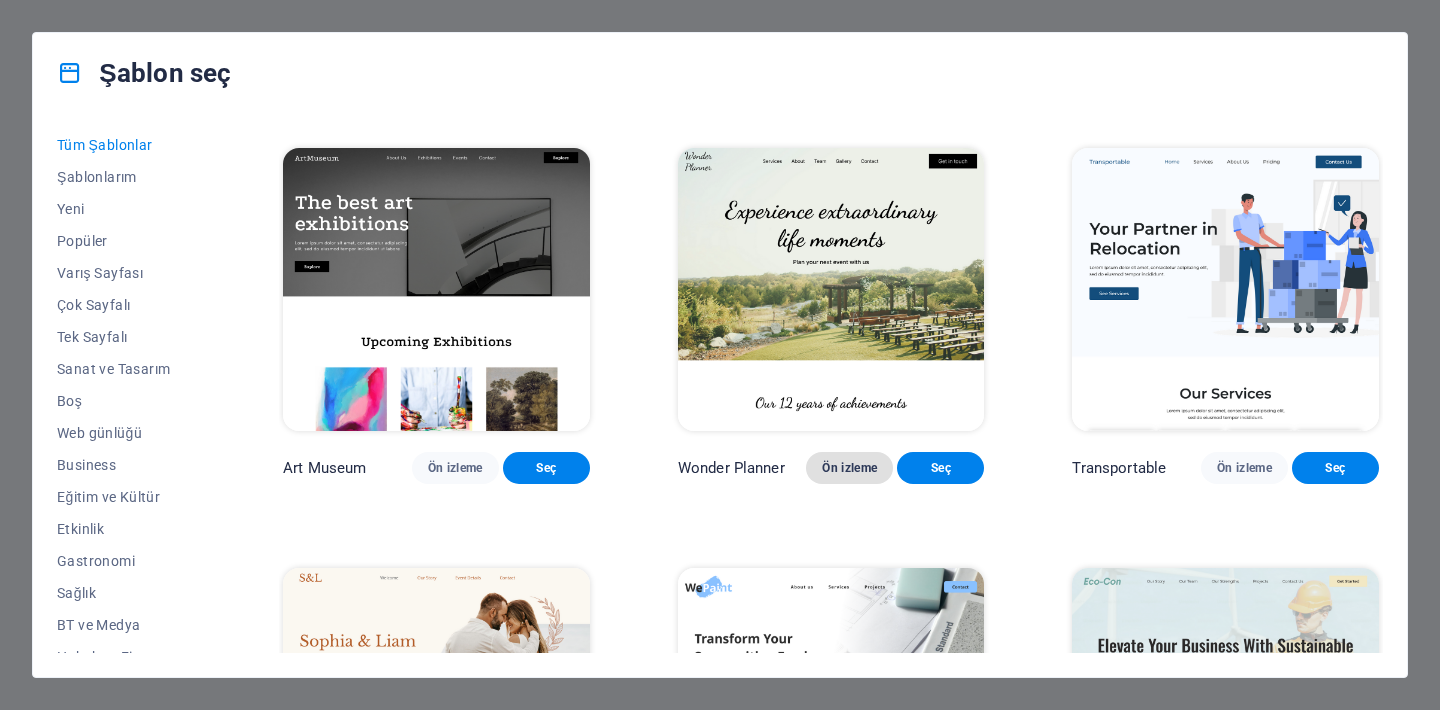 click on "Ön izleme" at bounding box center (849, 468) 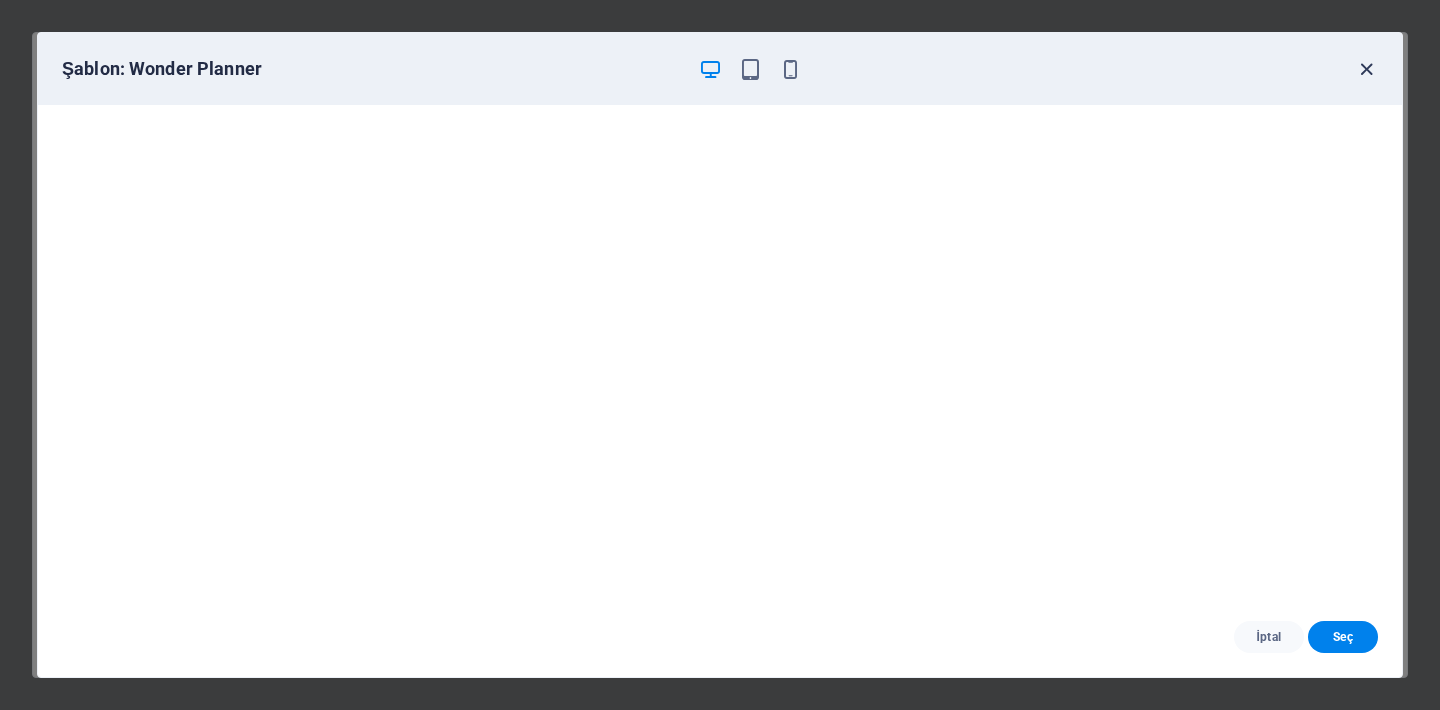 click at bounding box center (1366, 69) 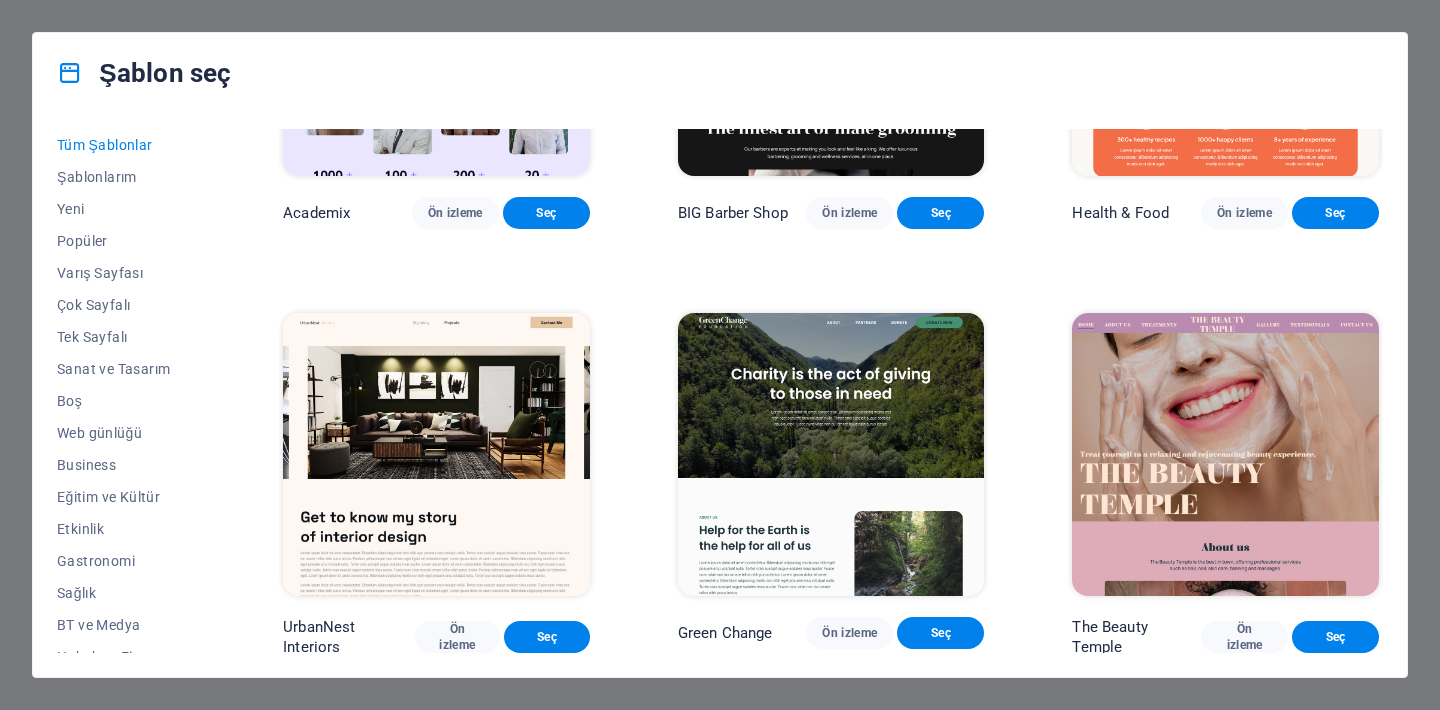 scroll, scrollTop: 2003, scrollLeft: 0, axis: vertical 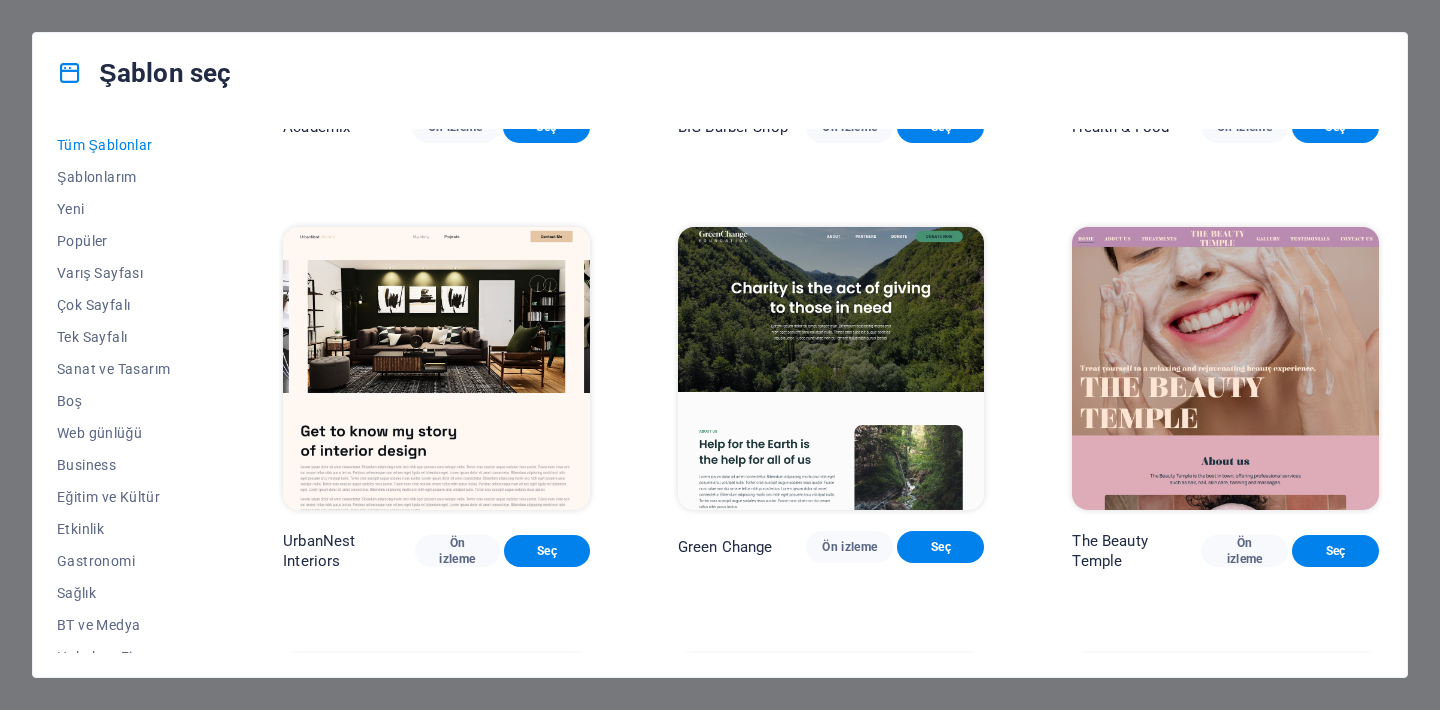 click on "Green Change" at bounding box center (725, 547) 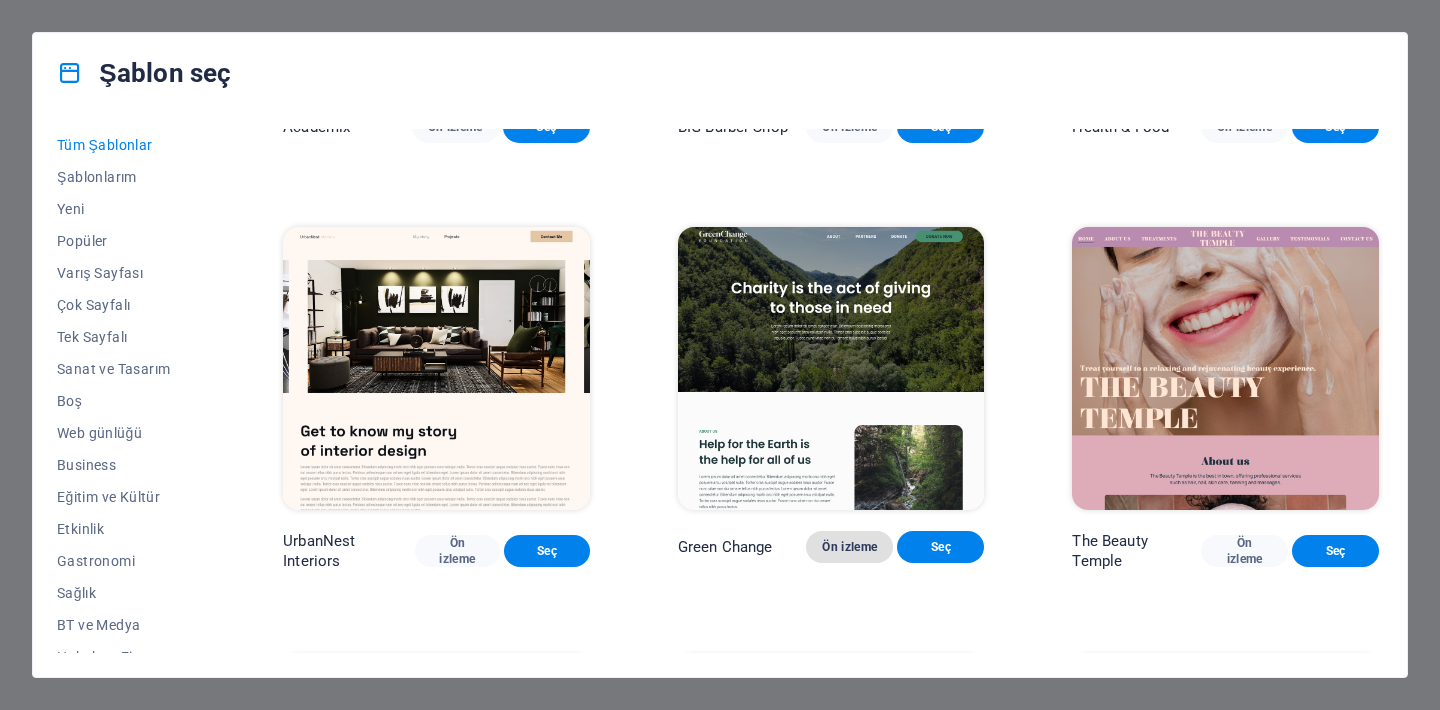 click on "Ön izleme" at bounding box center (849, 547) 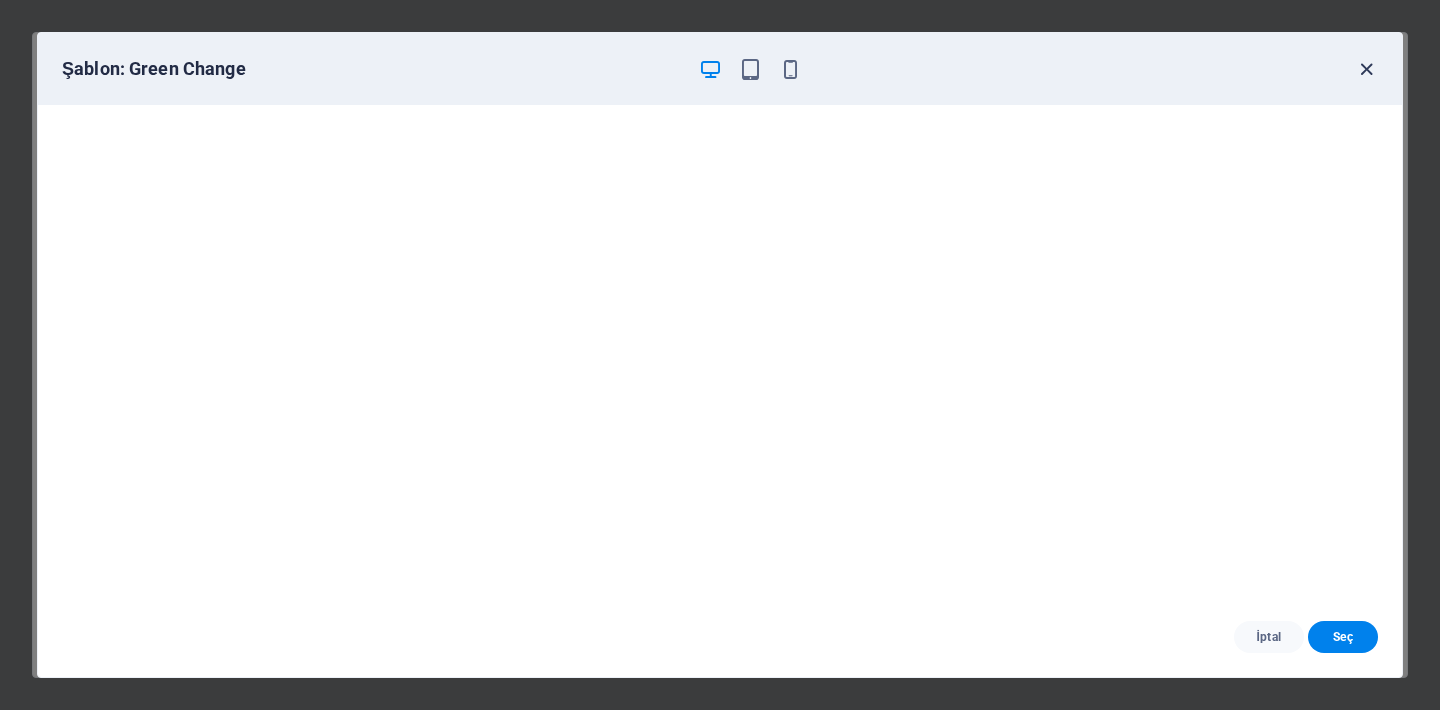click at bounding box center (1366, 69) 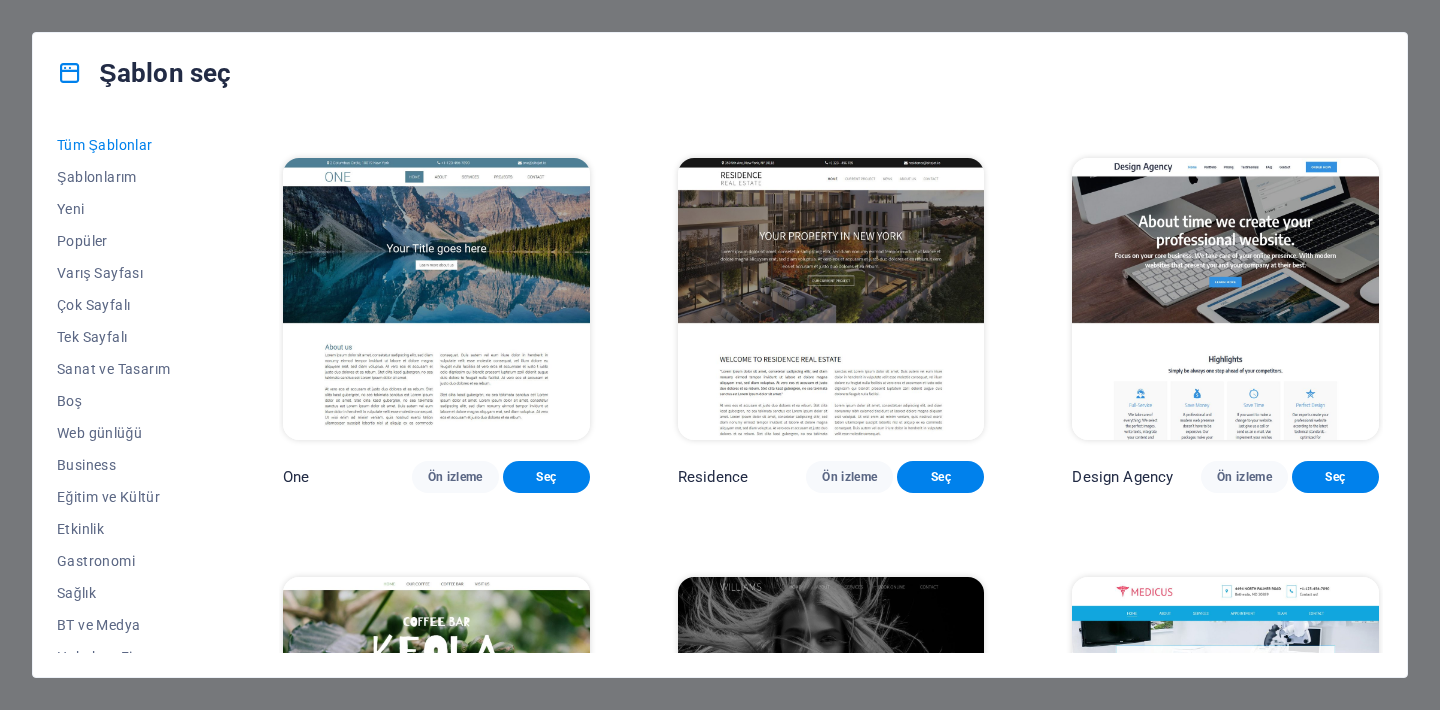 scroll, scrollTop: 17009, scrollLeft: 0, axis: vertical 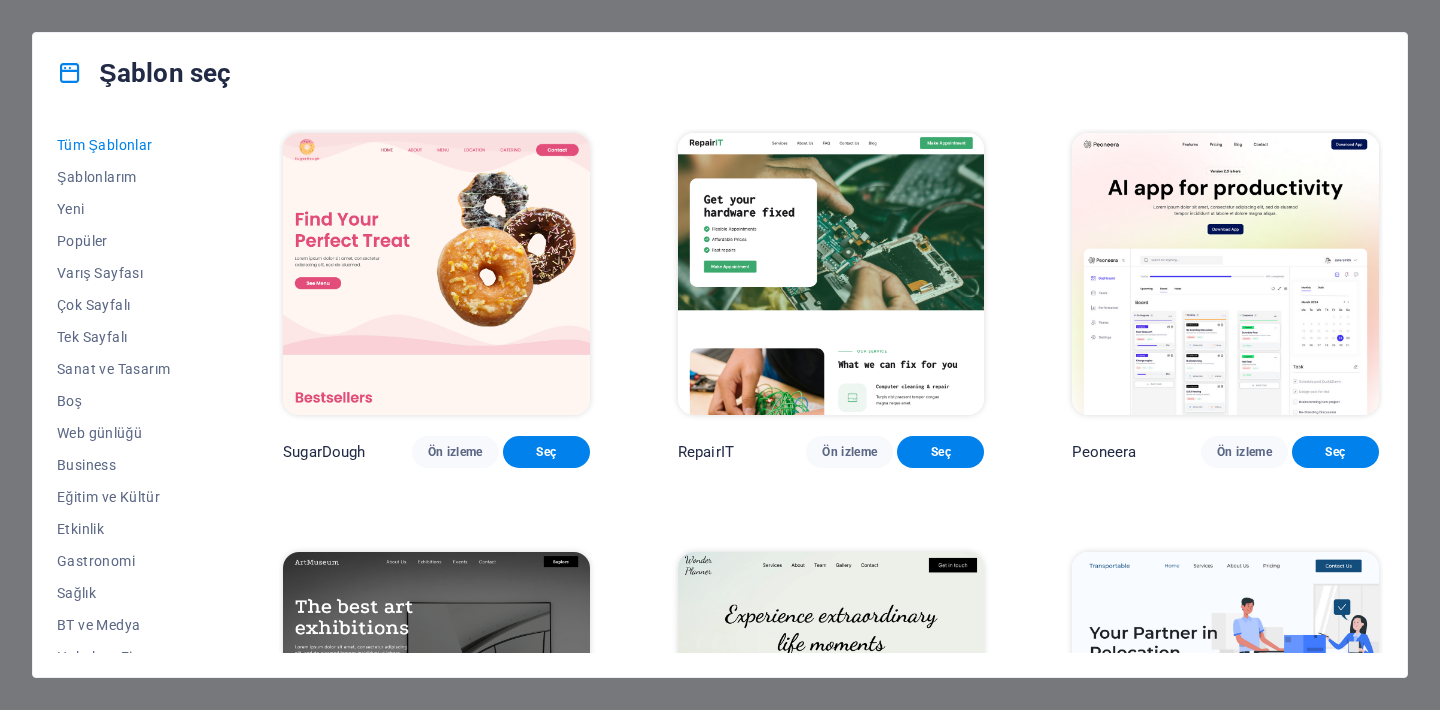 click on "Şablon seç Tüm Şablonlar Şablonlarım Yeni Popüler Varış Sayfası Çok Sayfalı Tek Sayfalı Sanat ve Tasarım Boş Web günlüğü Business Eğitim ve Kültür Etkinlik Gastronomi Sağlık BT ve Medya Hukuk ve Finans Kâr Amacı Gütmeyen Performans Portfolyo Hizmetler Spor ve Güzellik Ticaret Seyahat Şema SugarDough Ön izleme Seç RepairIT Ön izleme Seç Peoneera Ön izleme Seç Art Museum Ön izleme Seç Wonder Planner Ön izleme Seç Transportable Ön izleme Seç S&L Ön izleme Seç WePaint Ön izleme Seç Eco-Con Ön izleme Seç MeetUp Ön izleme Seç Help & Care Ön izleme Seç Podcaster Ön izleme Seç Academix Ön izleme Seç BIG Barber Shop Ön izleme Seç Health & Food Ön izleme Seç UrbanNest Interiors Ön izleme Seç Green Change Ön izleme Seç The Beauty Temple Ön izleme Seç WeTrain Ön izleme Seç Cleaner Ön izleme Seç Johanna James Ön izleme Seç Delicioso Ön izleme Seç Dream Garden Ön izleme Seç LumeDeAqua Ön izleme Seç Pets Care Ön izleme Seç SafeSpace Ön izleme" at bounding box center [720, 355] 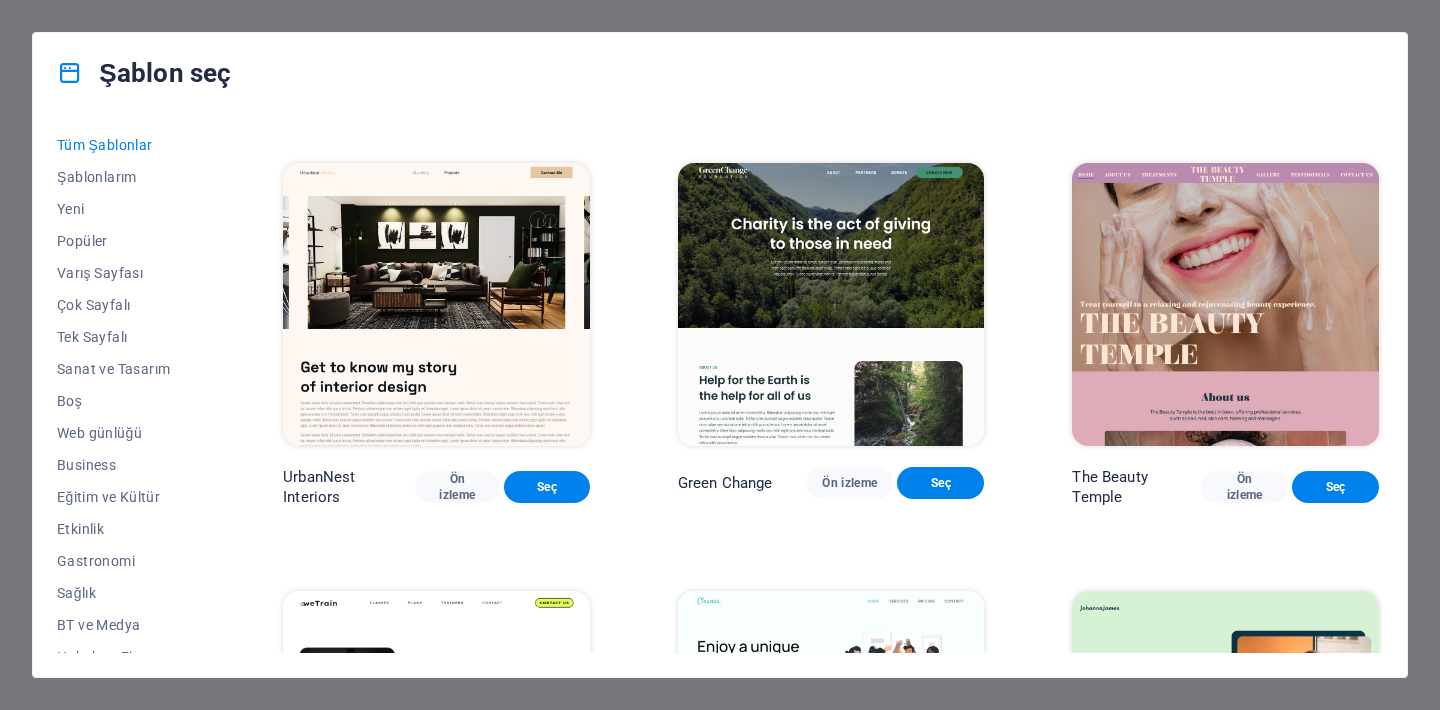 scroll, scrollTop: 2210, scrollLeft: 0, axis: vertical 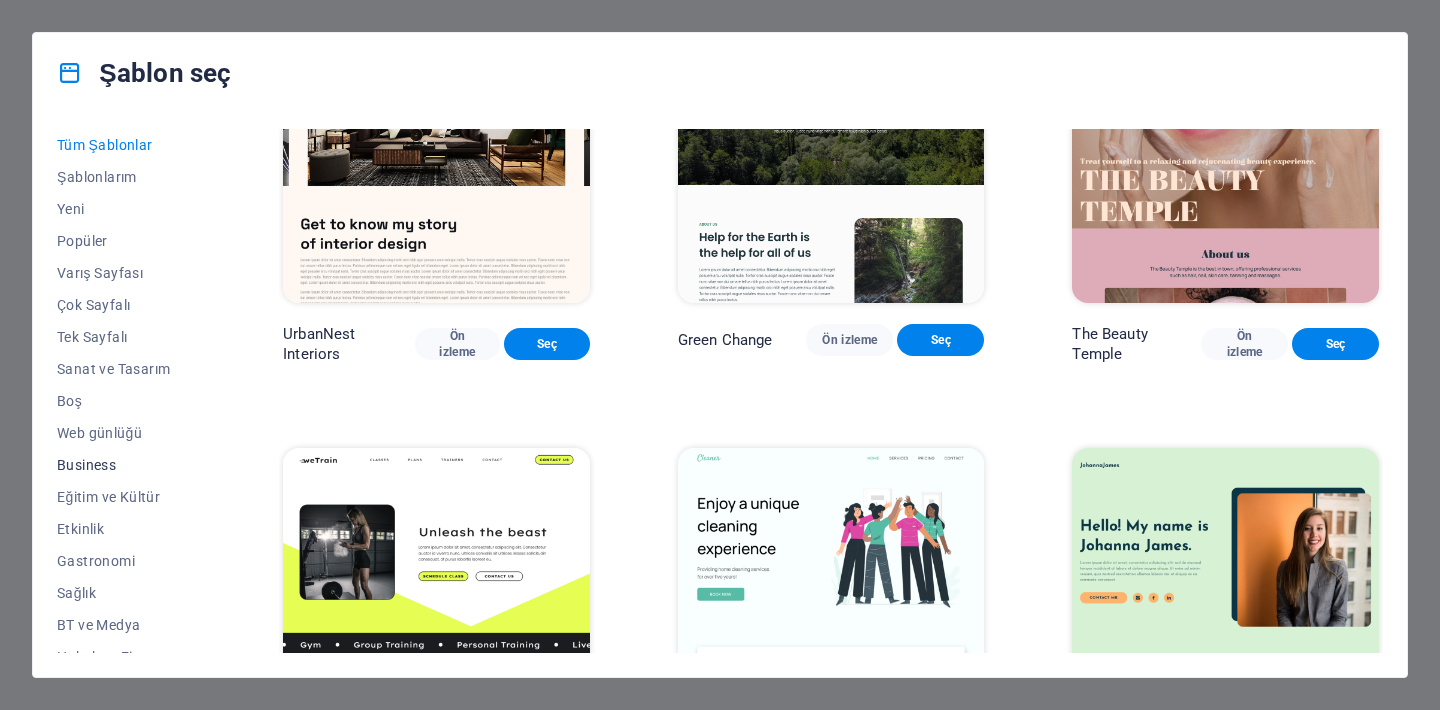 click on "Business" at bounding box center (126, 465) 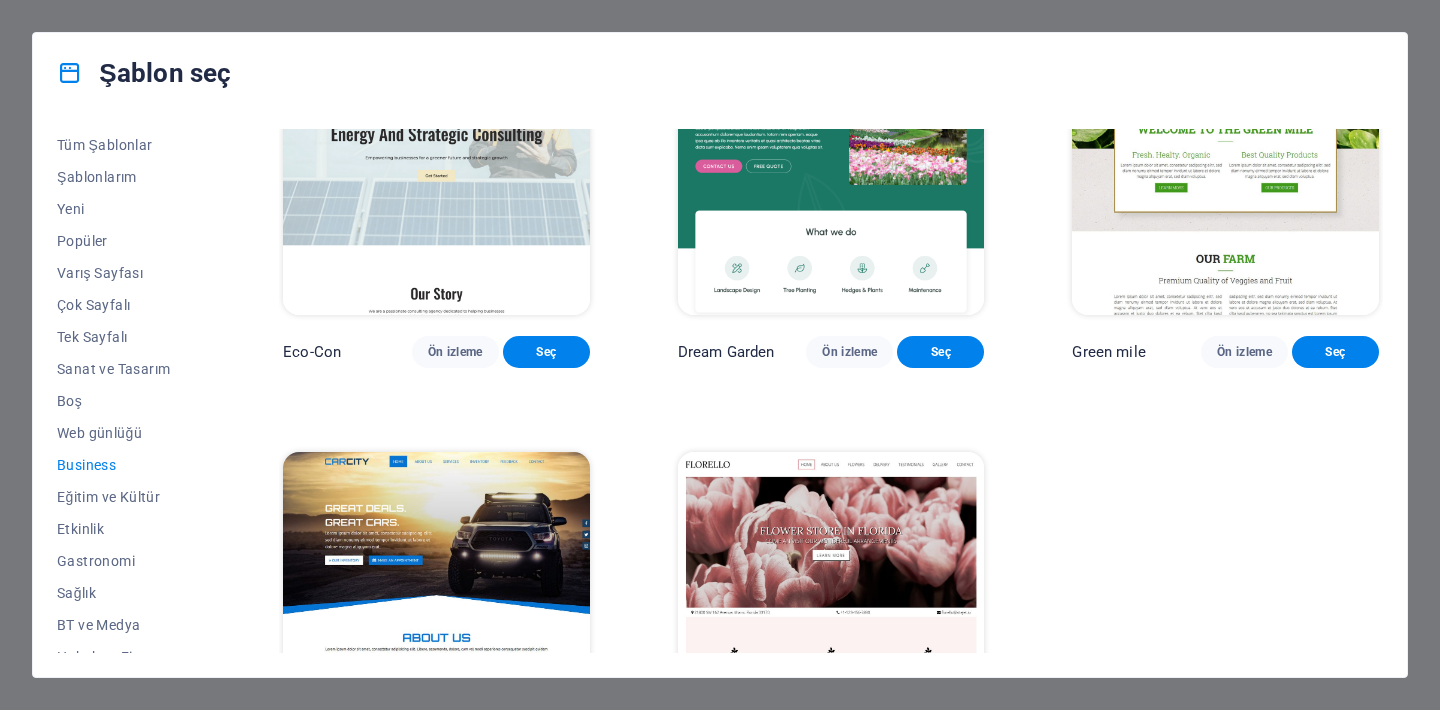 scroll, scrollTop: 0, scrollLeft: 0, axis: both 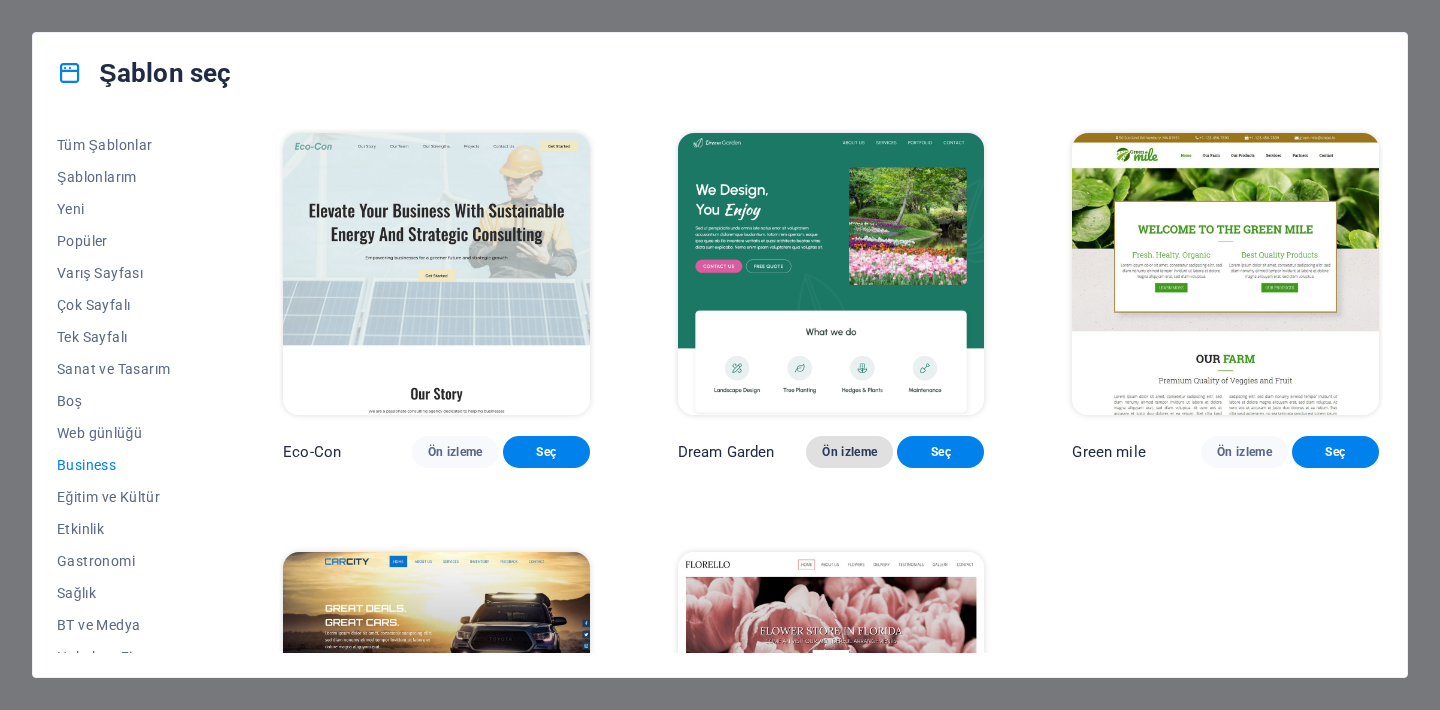 click on "Ön izleme" at bounding box center (849, 452) 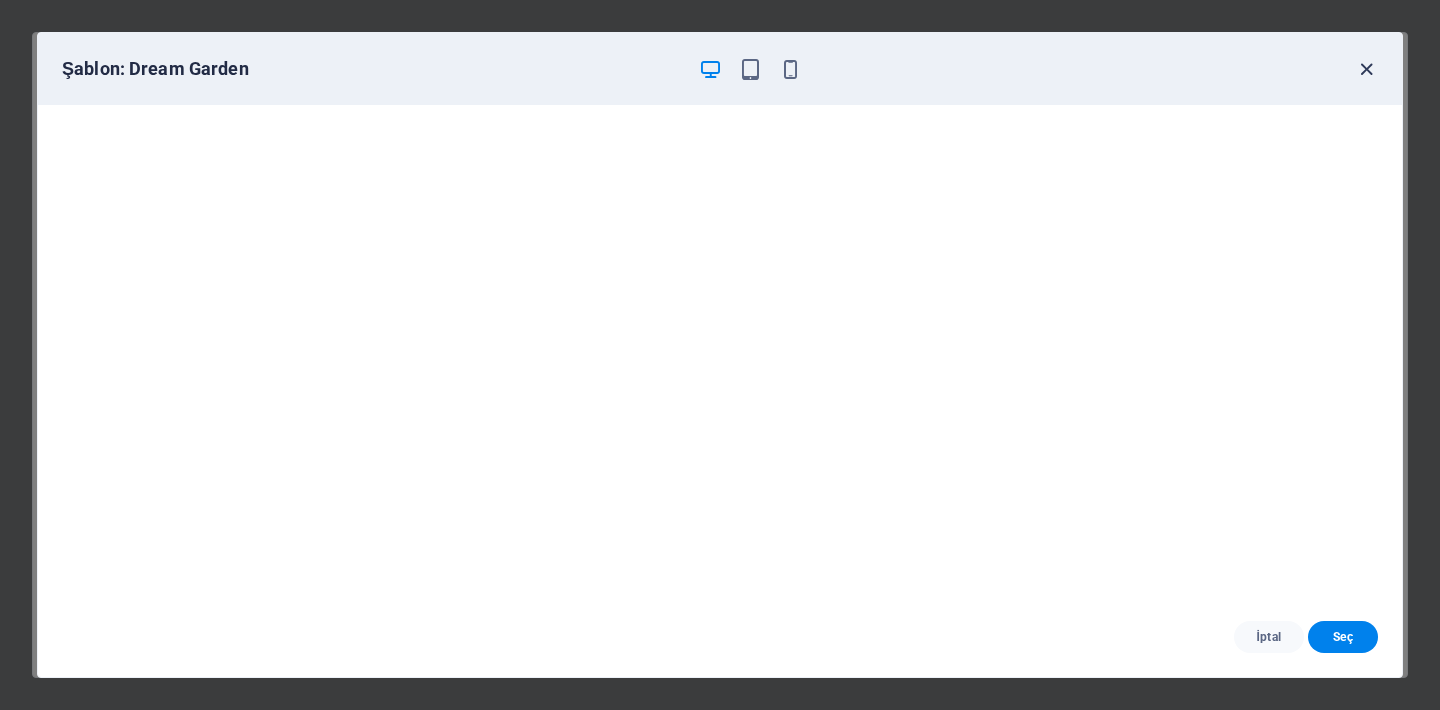 click at bounding box center [1366, 69] 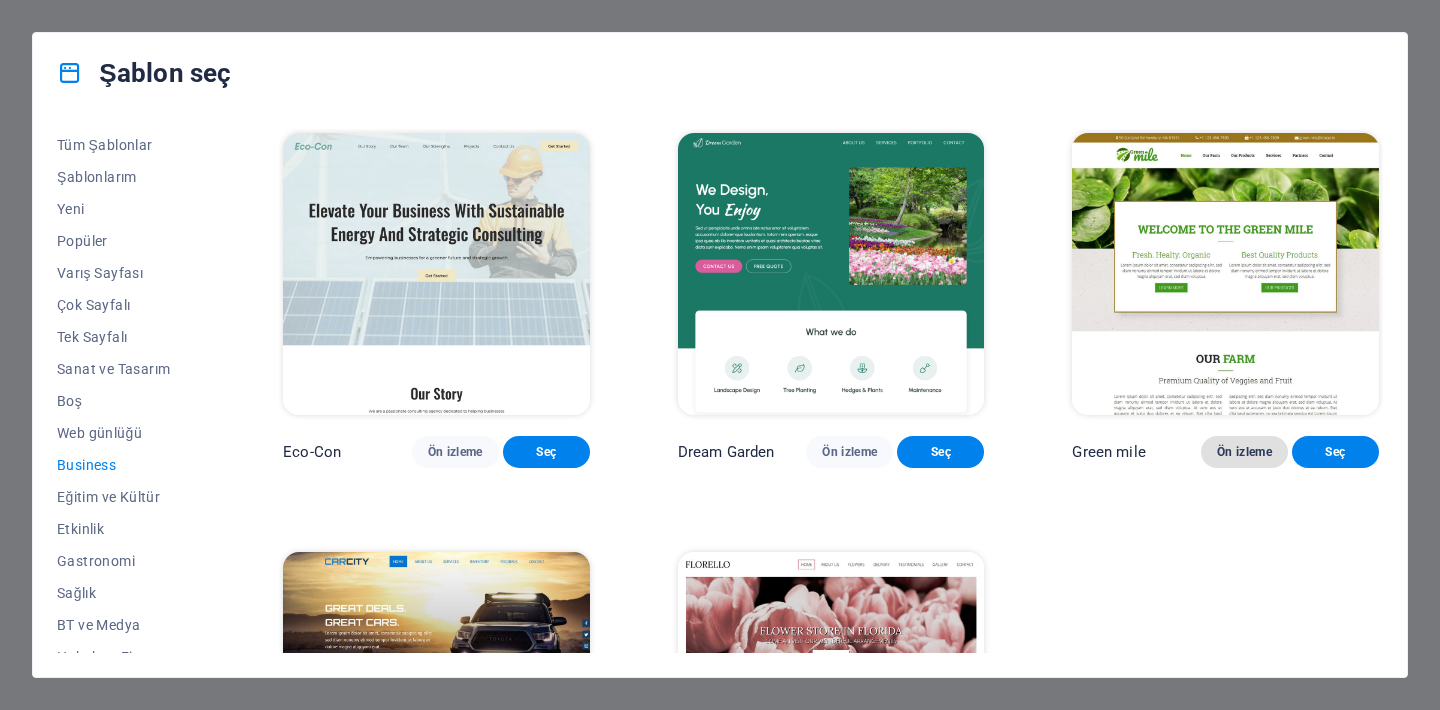 click on "Ön izleme" at bounding box center [1244, 452] 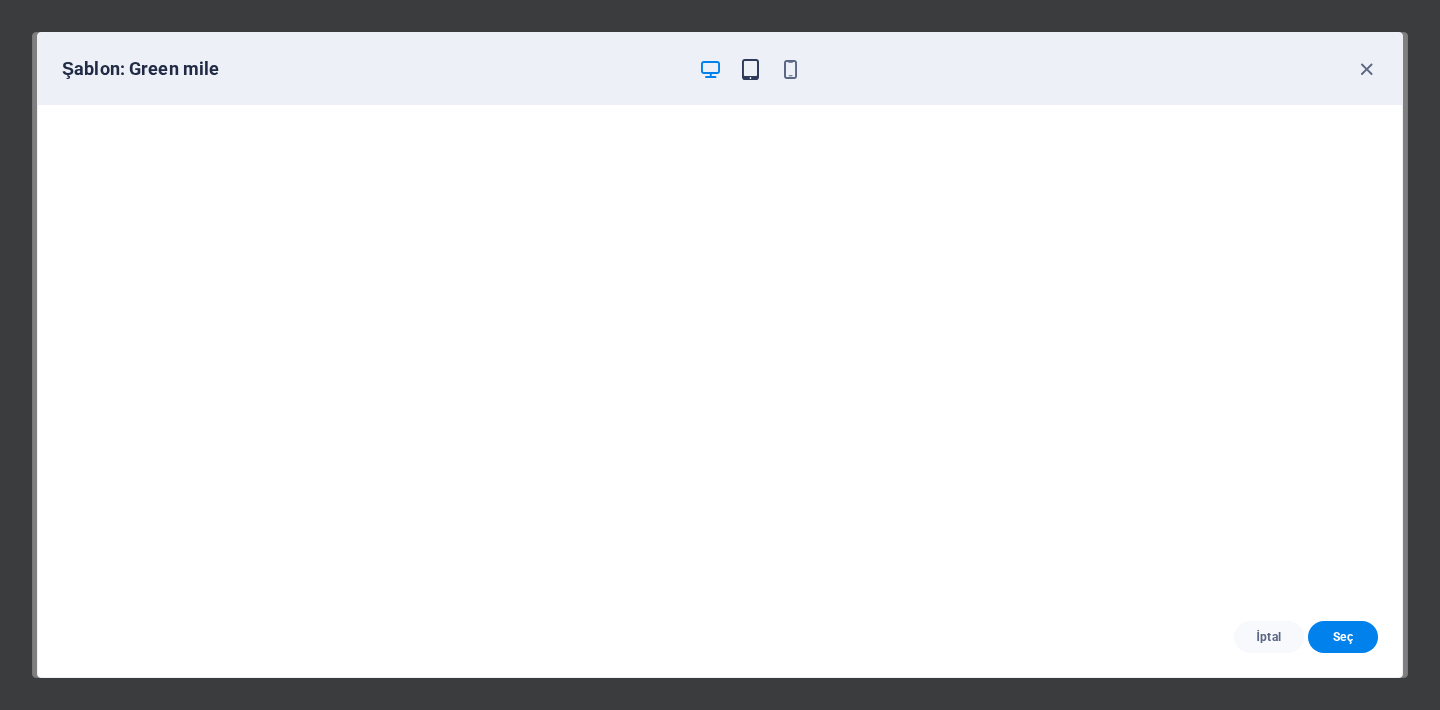 click at bounding box center [750, 69] 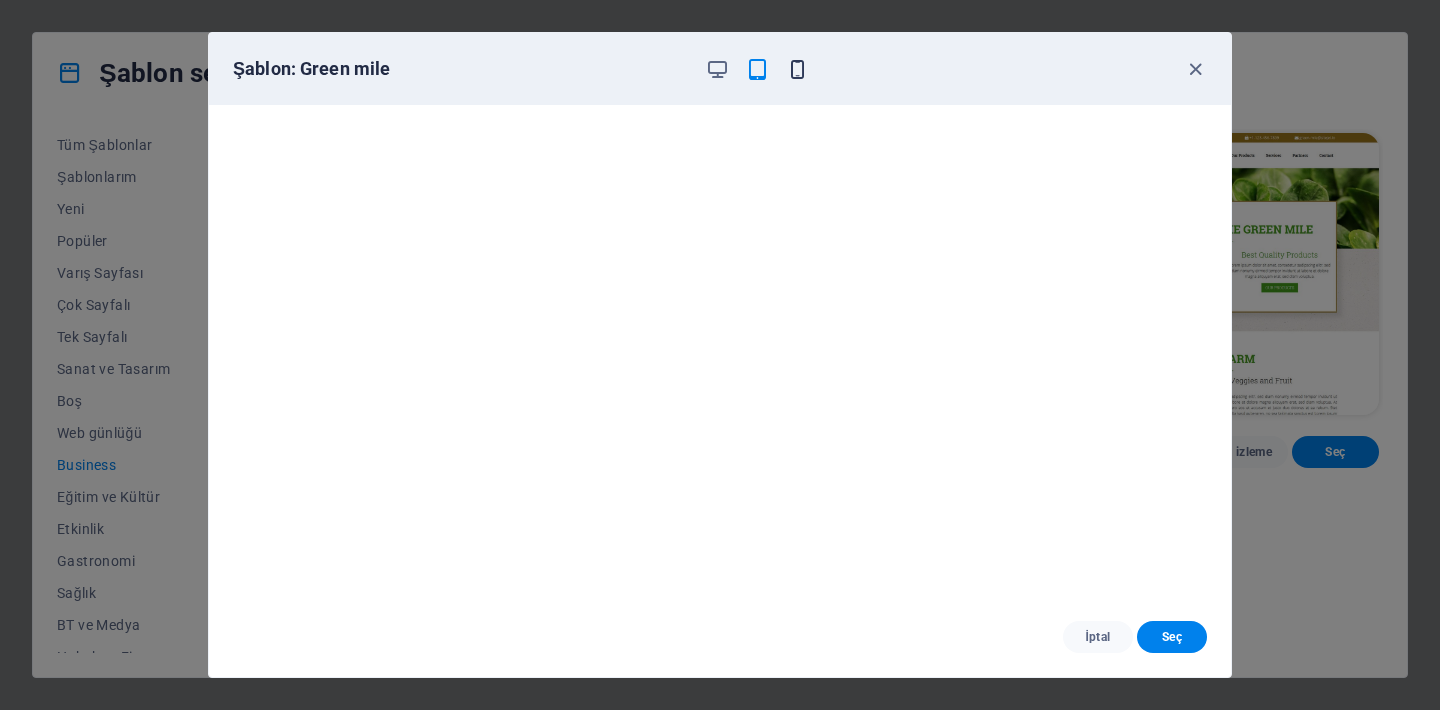 click at bounding box center [797, 69] 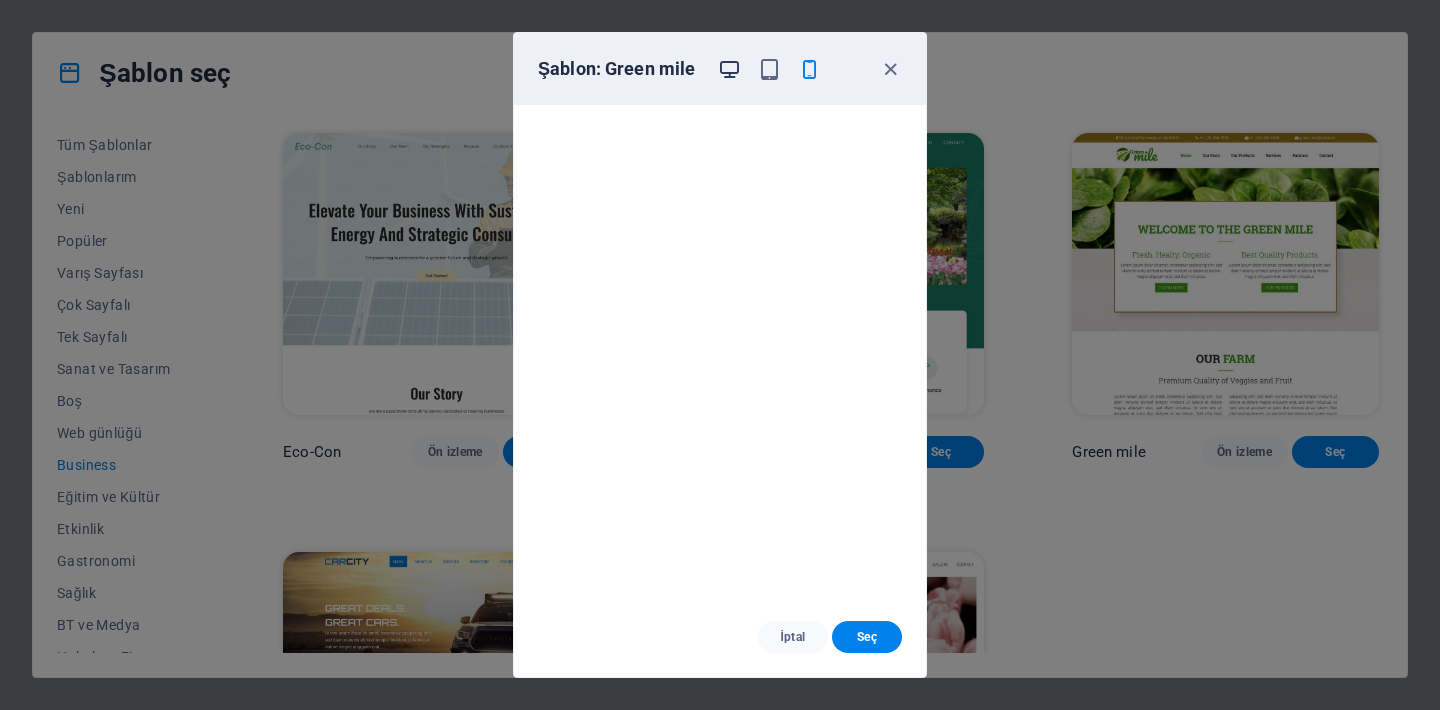 click at bounding box center (729, 69) 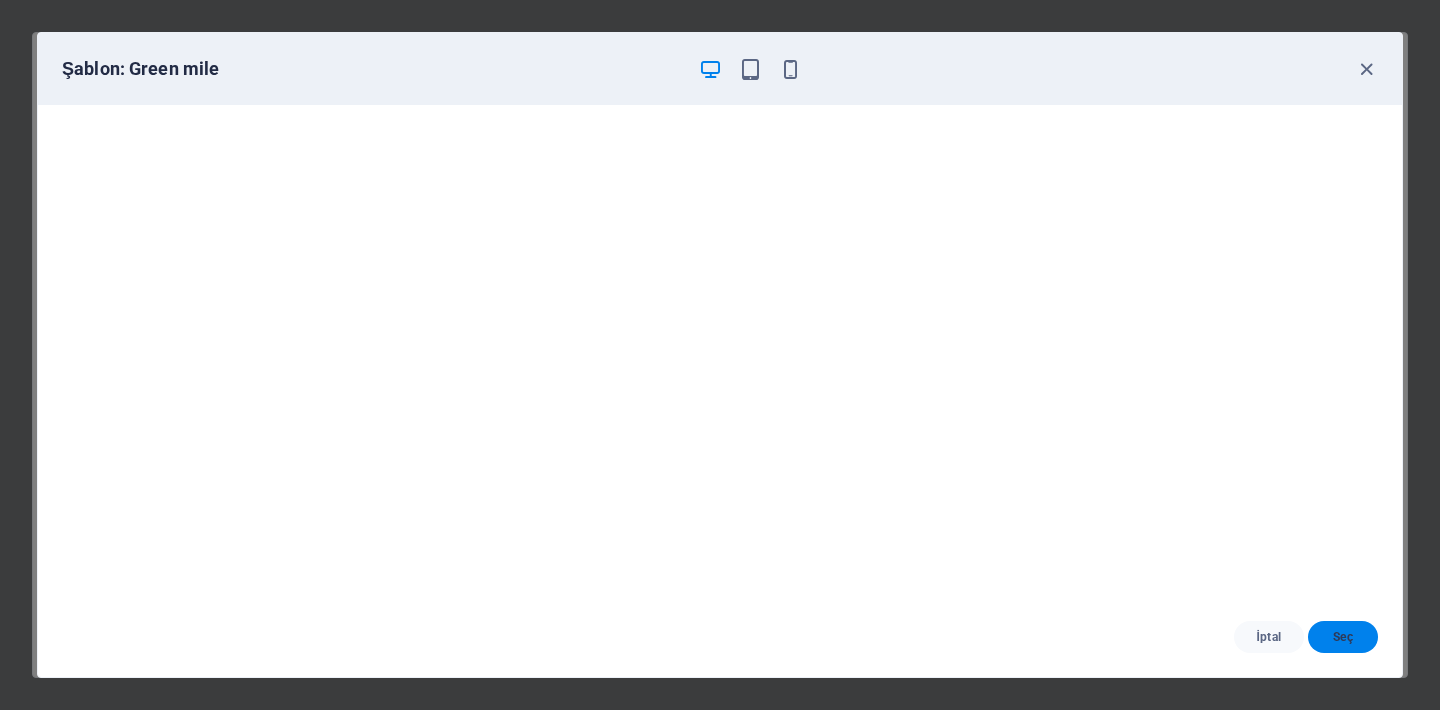 click on "Seç" at bounding box center [1343, 637] 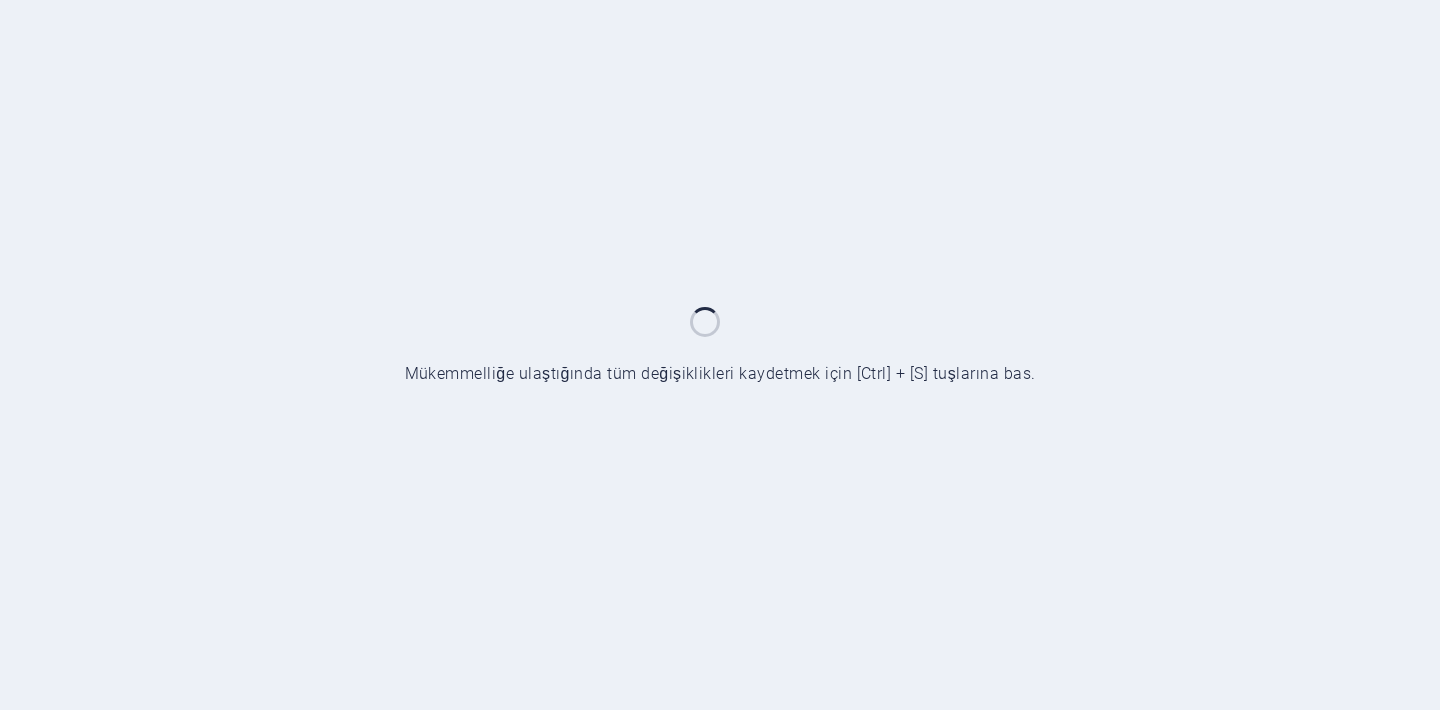 scroll, scrollTop: 0, scrollLeft: 0, axis: both 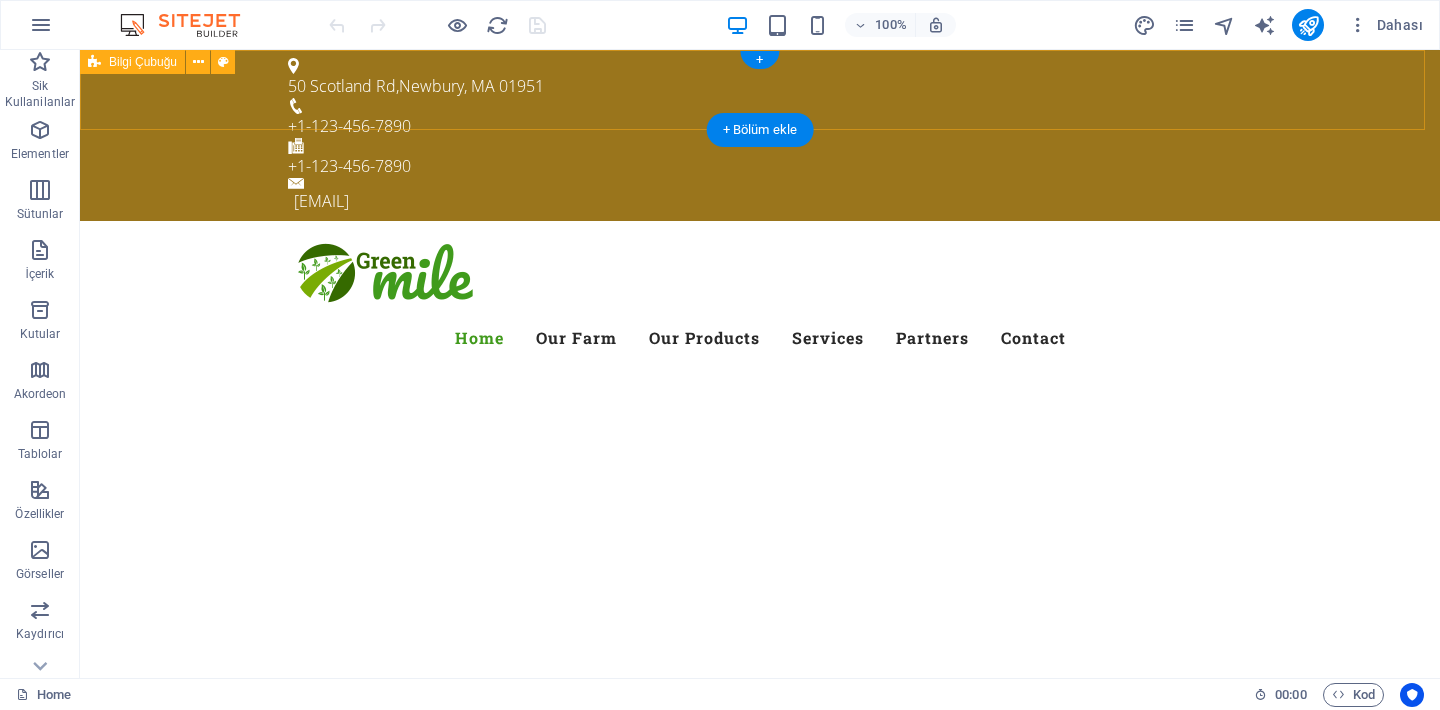 click on "50 Scotland Rd , [CITY], [STATE] +1-[PHONE] +1-[PHONE] [EMAIL]" at bounding box center (760, 135) 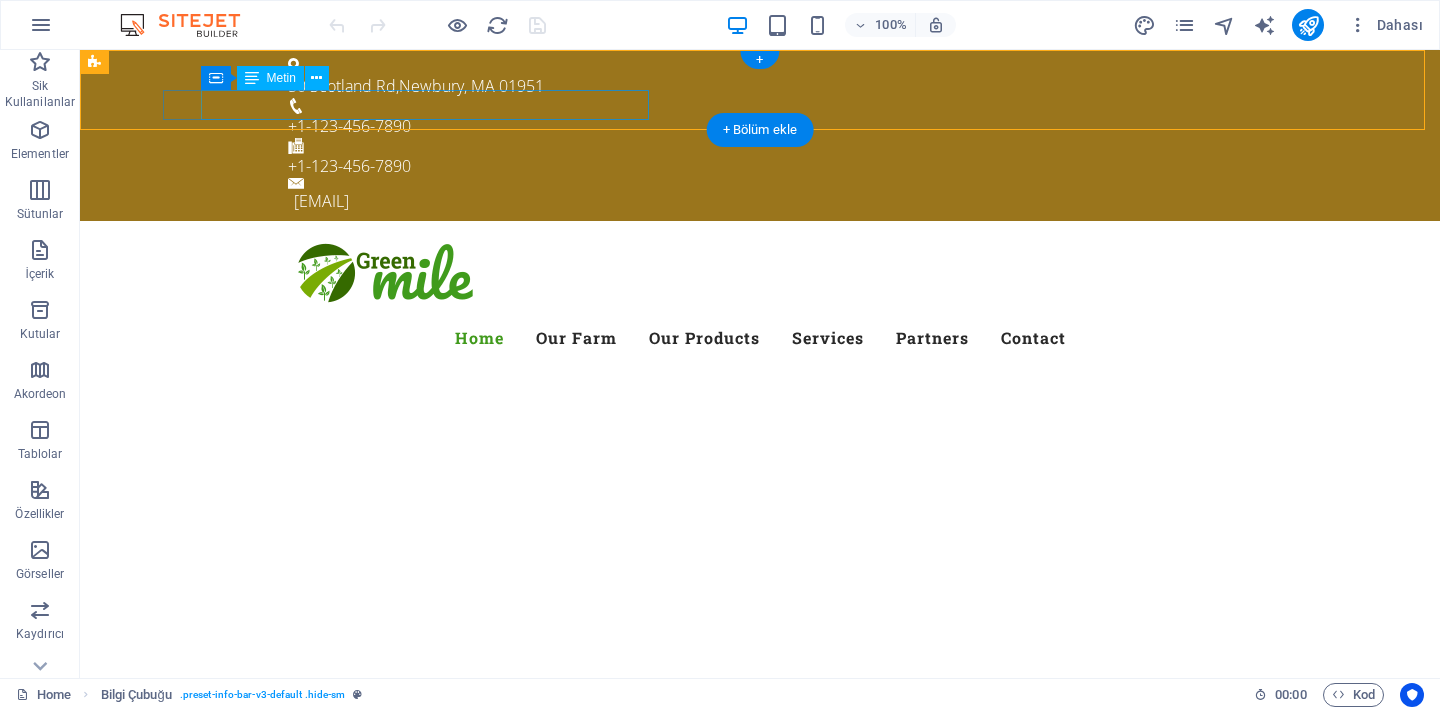 click on "[EMAIL]" at bounding box center [763, 201] 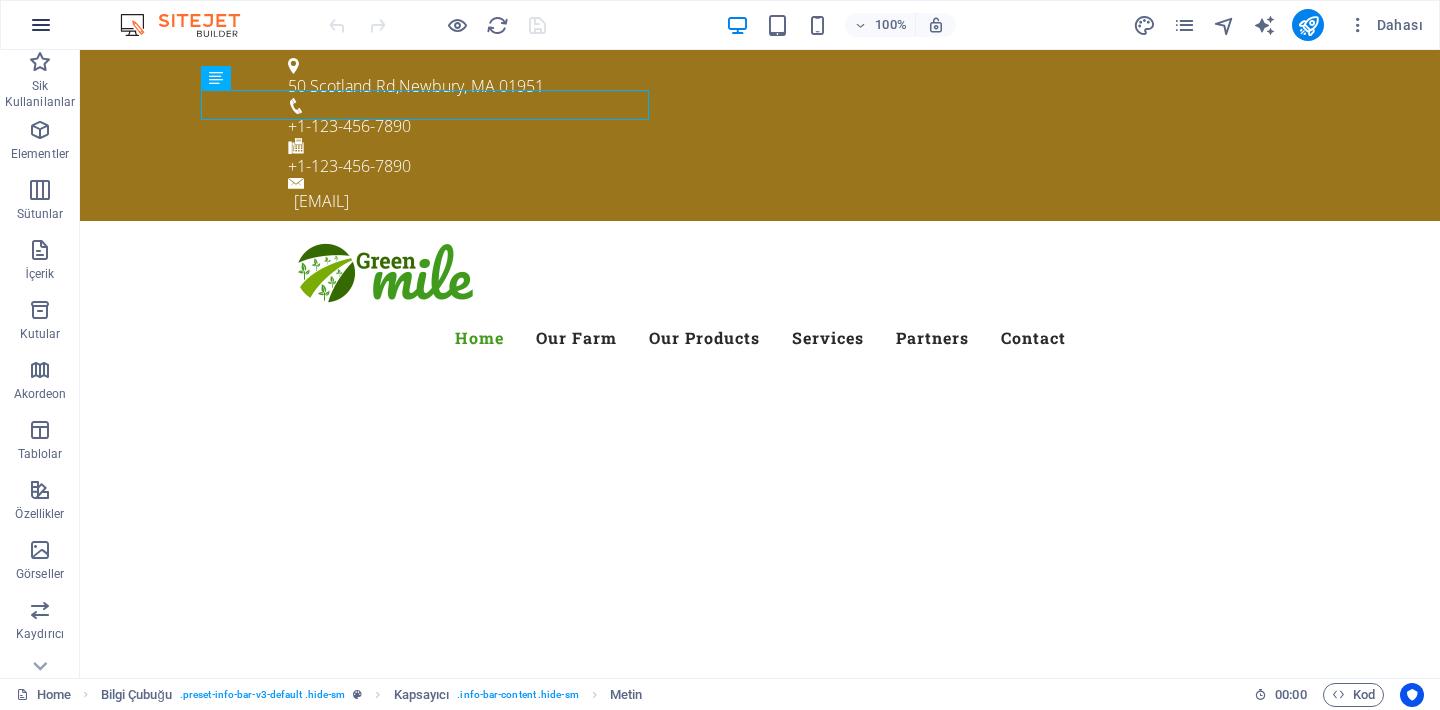 click at bounding box center (41, 25) 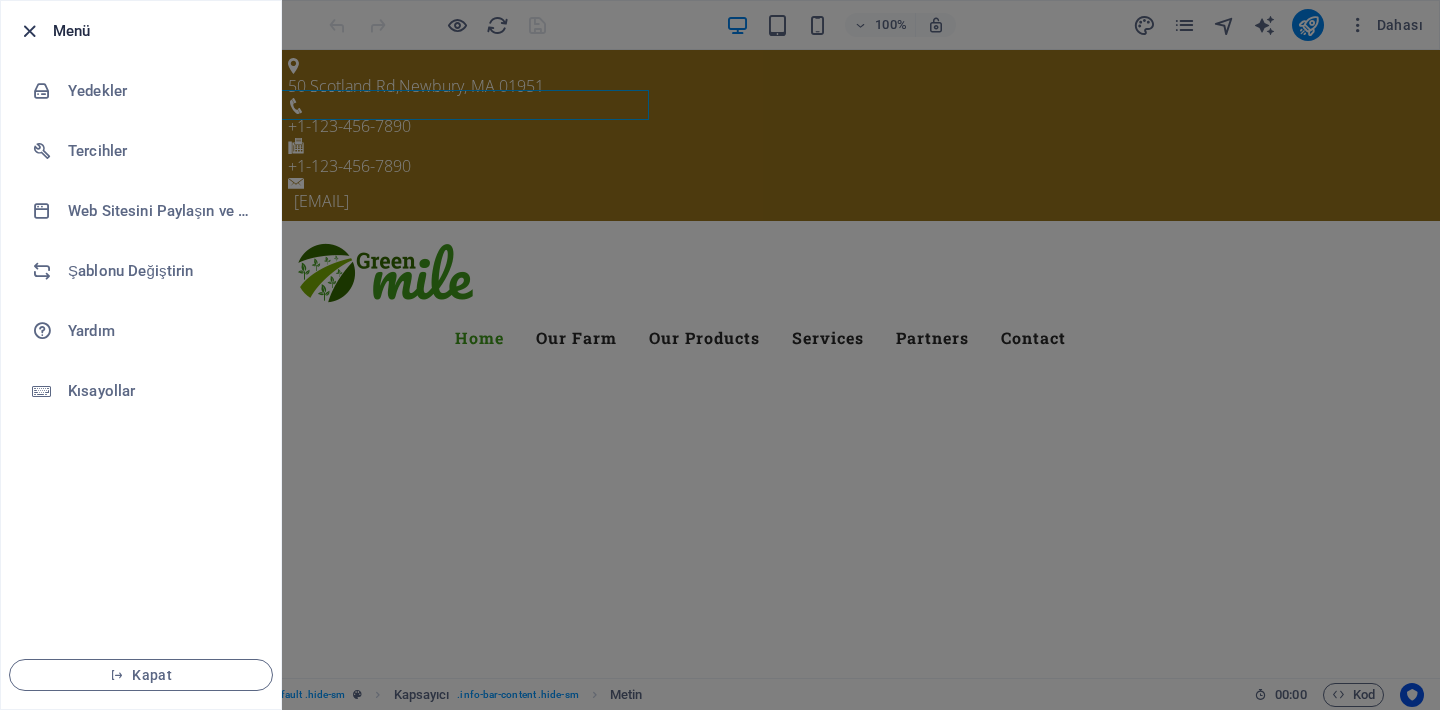 click at bounding box center [29, 31] 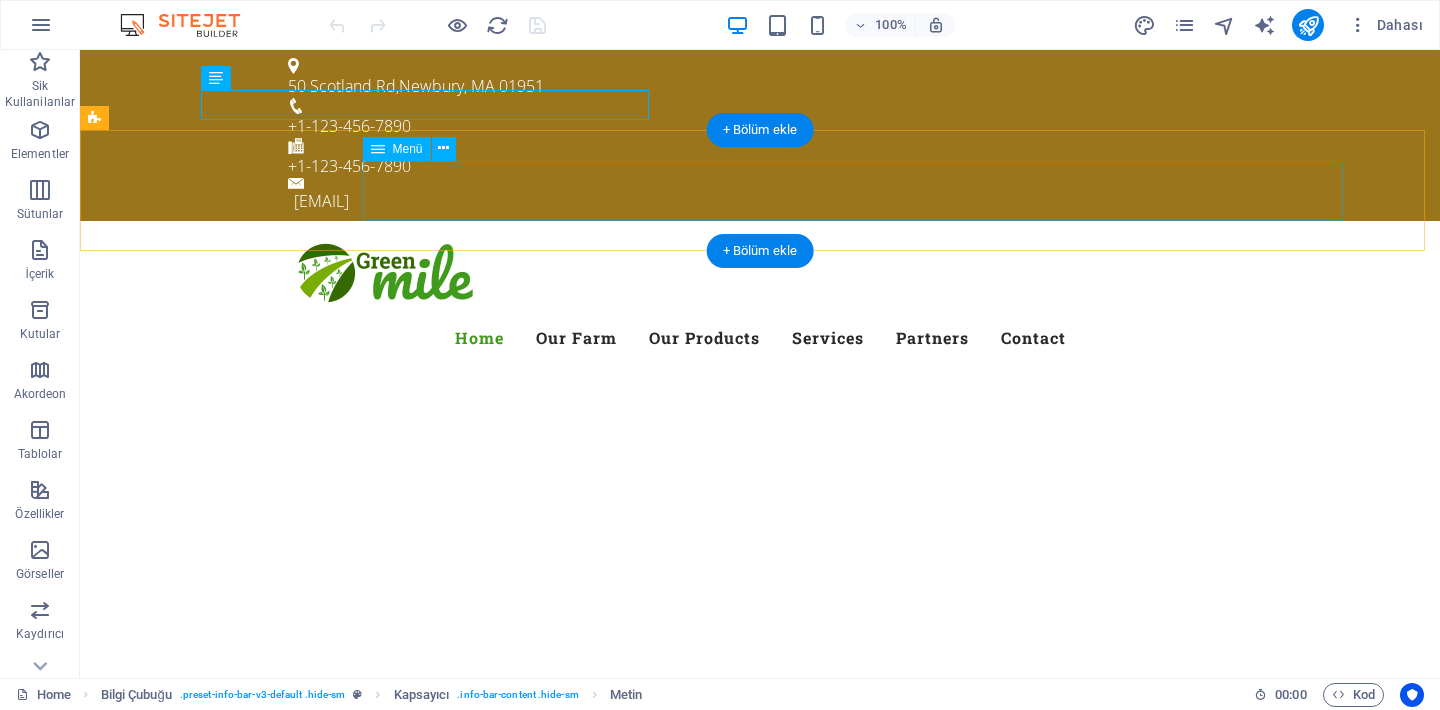 click on "Home Our Farm Our Products Services Partners Contact" at bounding box center [760, 338] 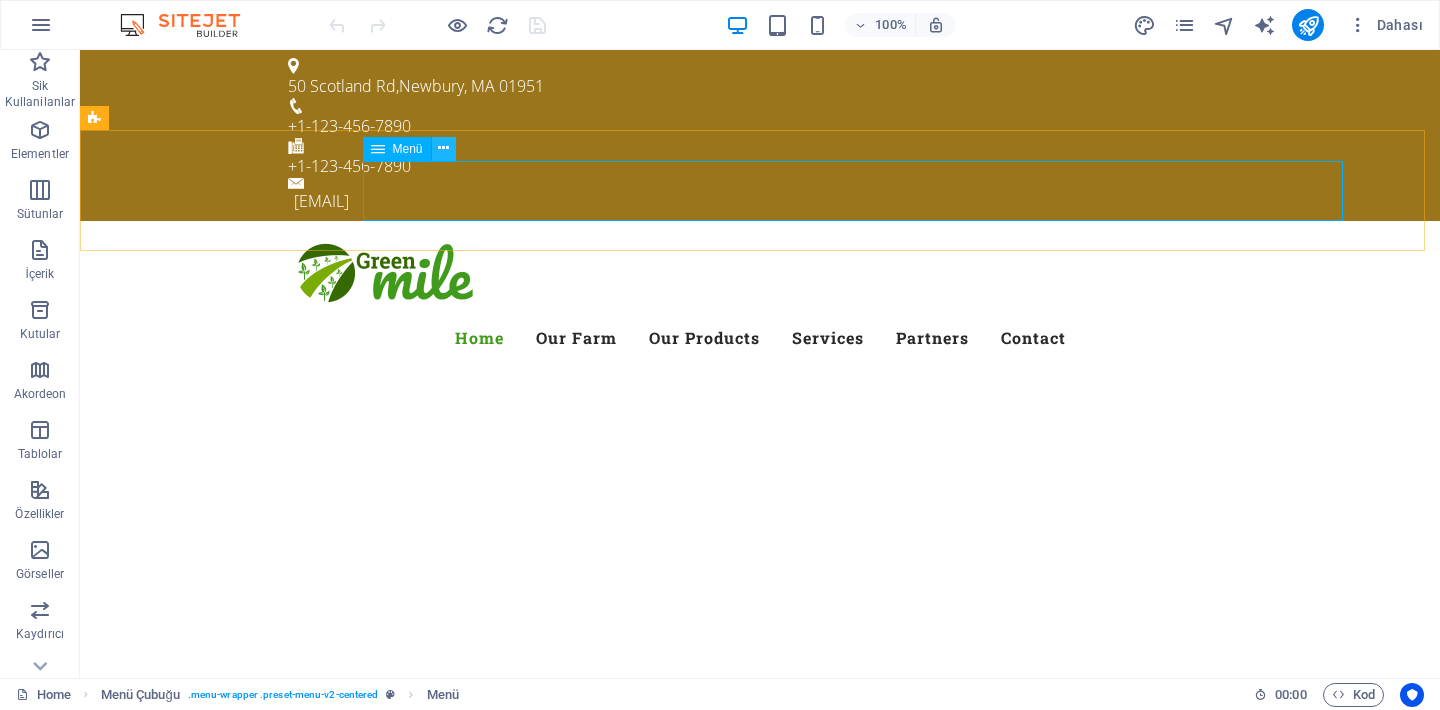 click at bounding box center [443, 148] 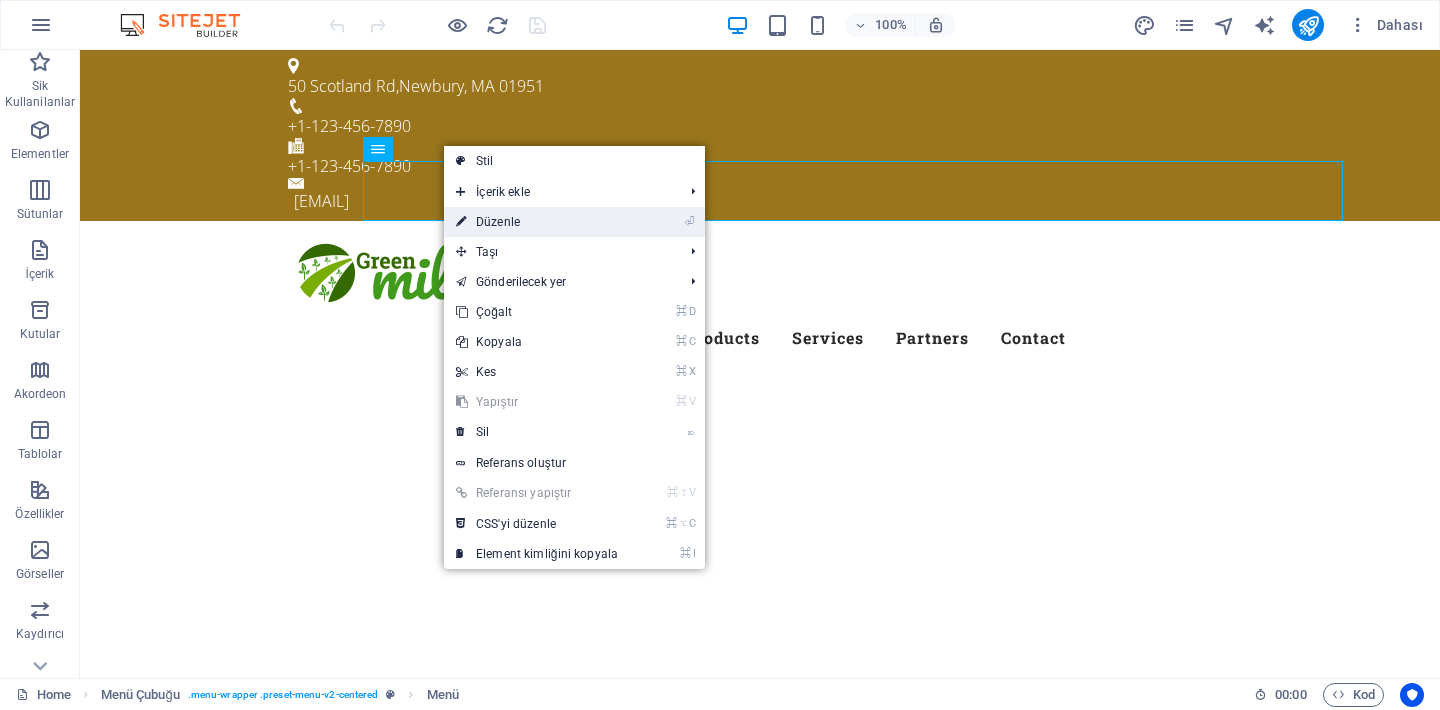 click on "⏎  Düzenle" at bounding box center [537, 222] 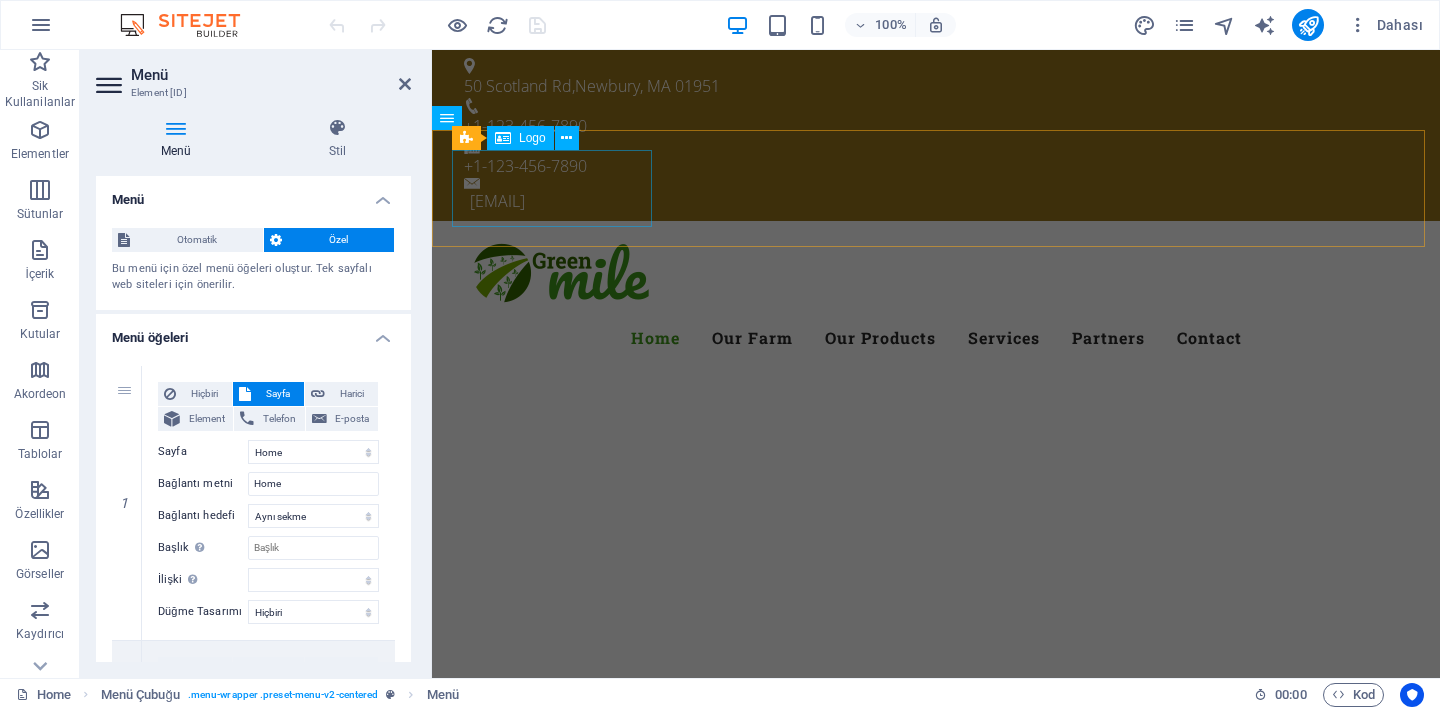 click at bounding box center (936, 275) 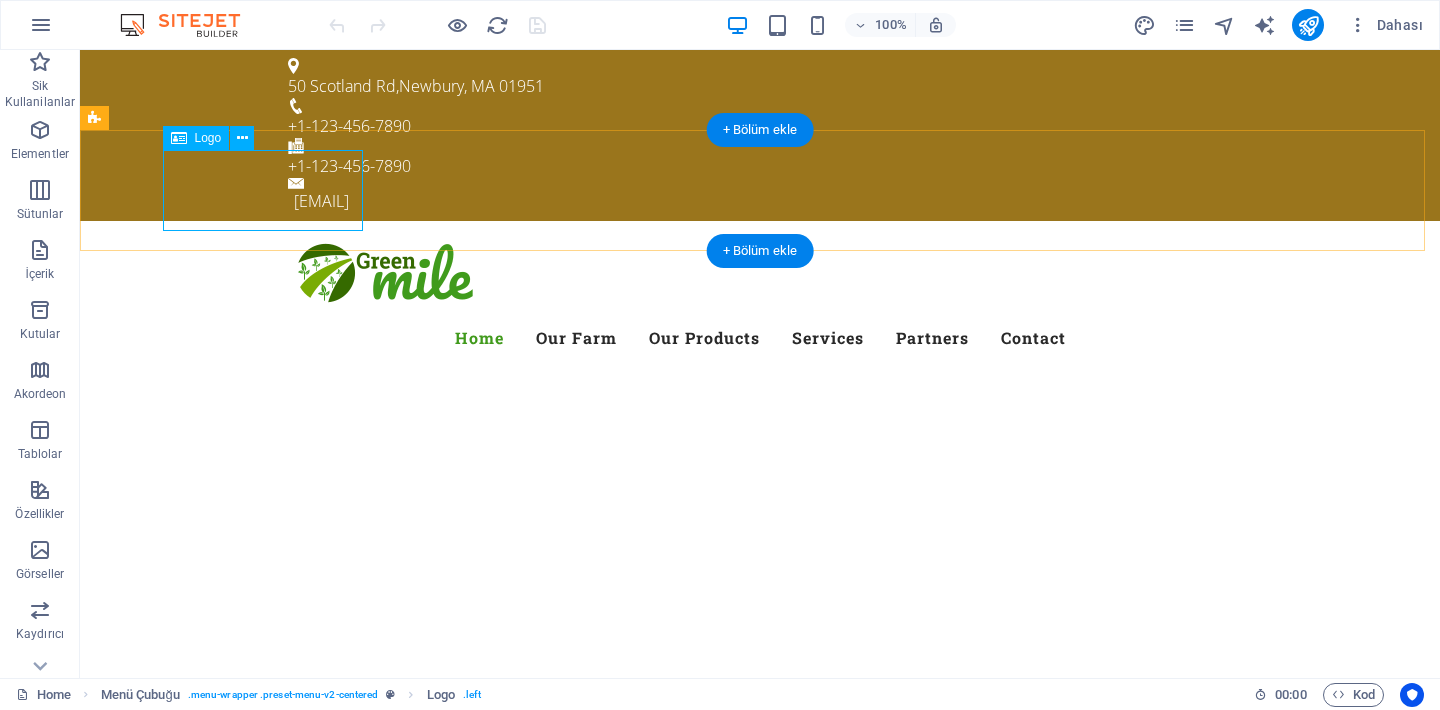click at bounding box center (760, 275) 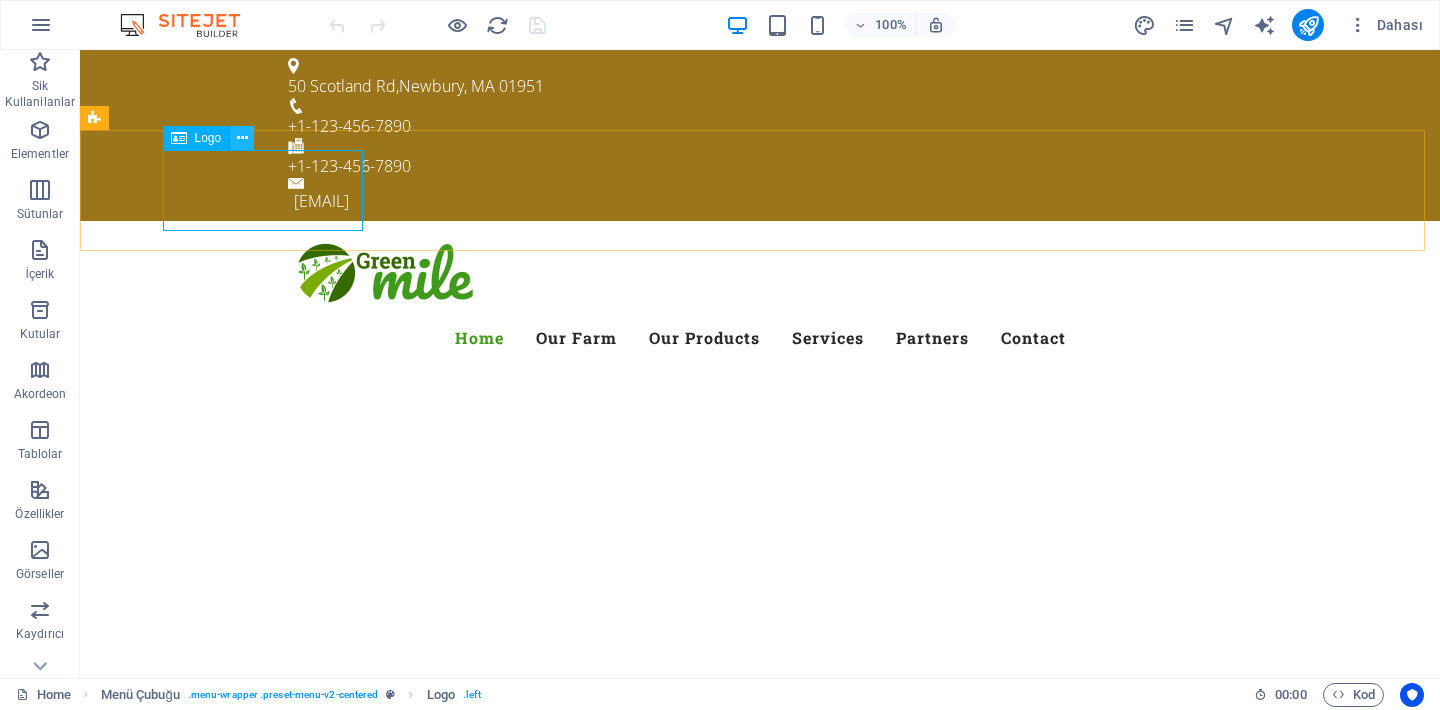 click at bounding box center (242, 138) 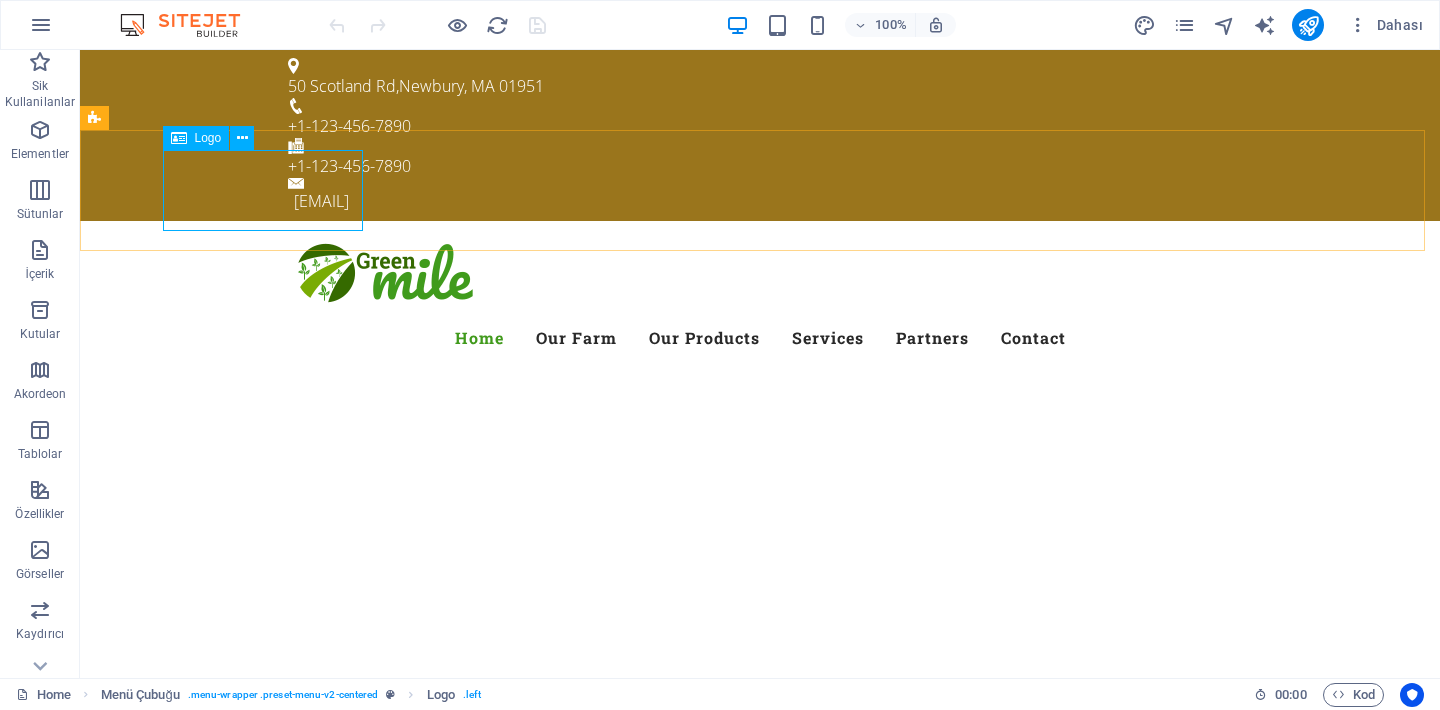 click on "Logo" at bounding box center (208, 138) 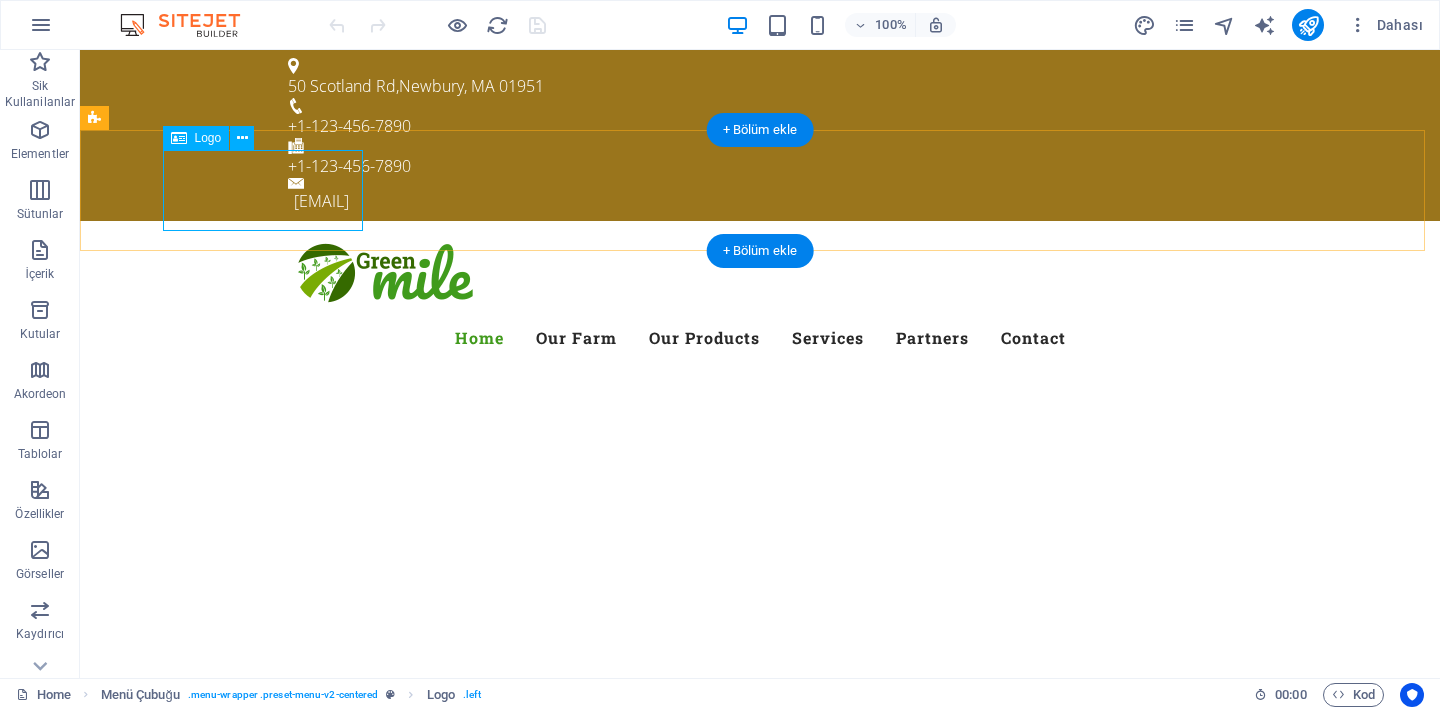 click at bounding box center (760, 275) 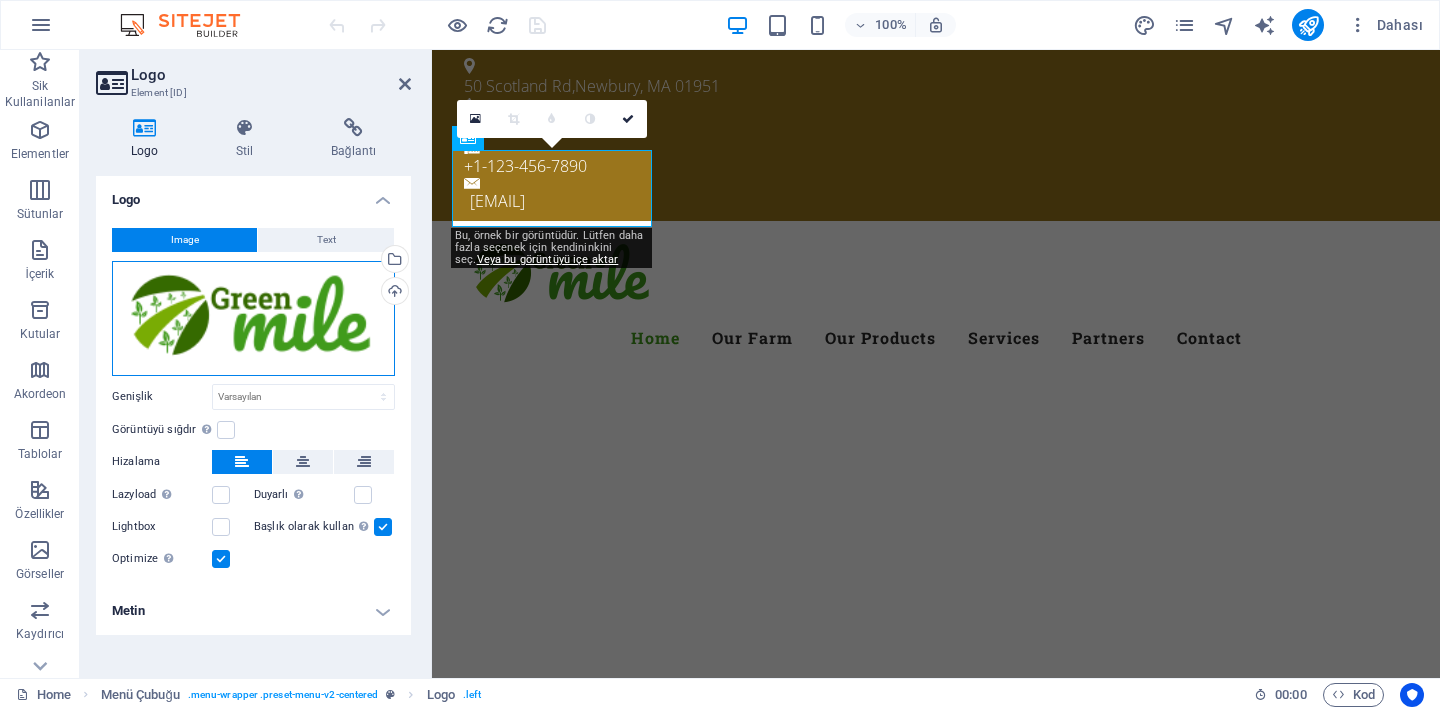click on "Dosyaları buraya sürükleyin, dosyaları seçmek için tıklayın veya Dosyalardan ya da ücretsiz stok fotoğraf ve videolarımızdan dosyalar seçin" at bounding box center (253, 318) 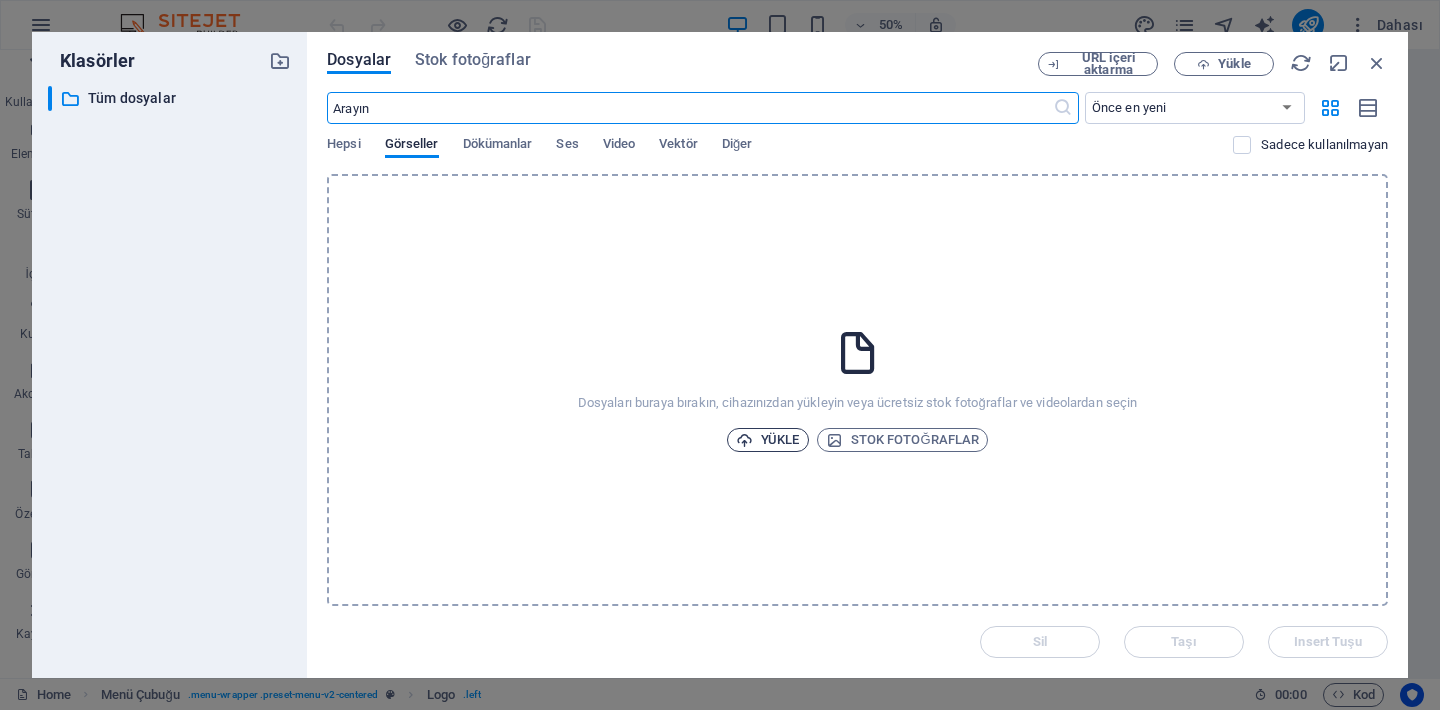 click on "Yükle" at bounding box center (768, 440) 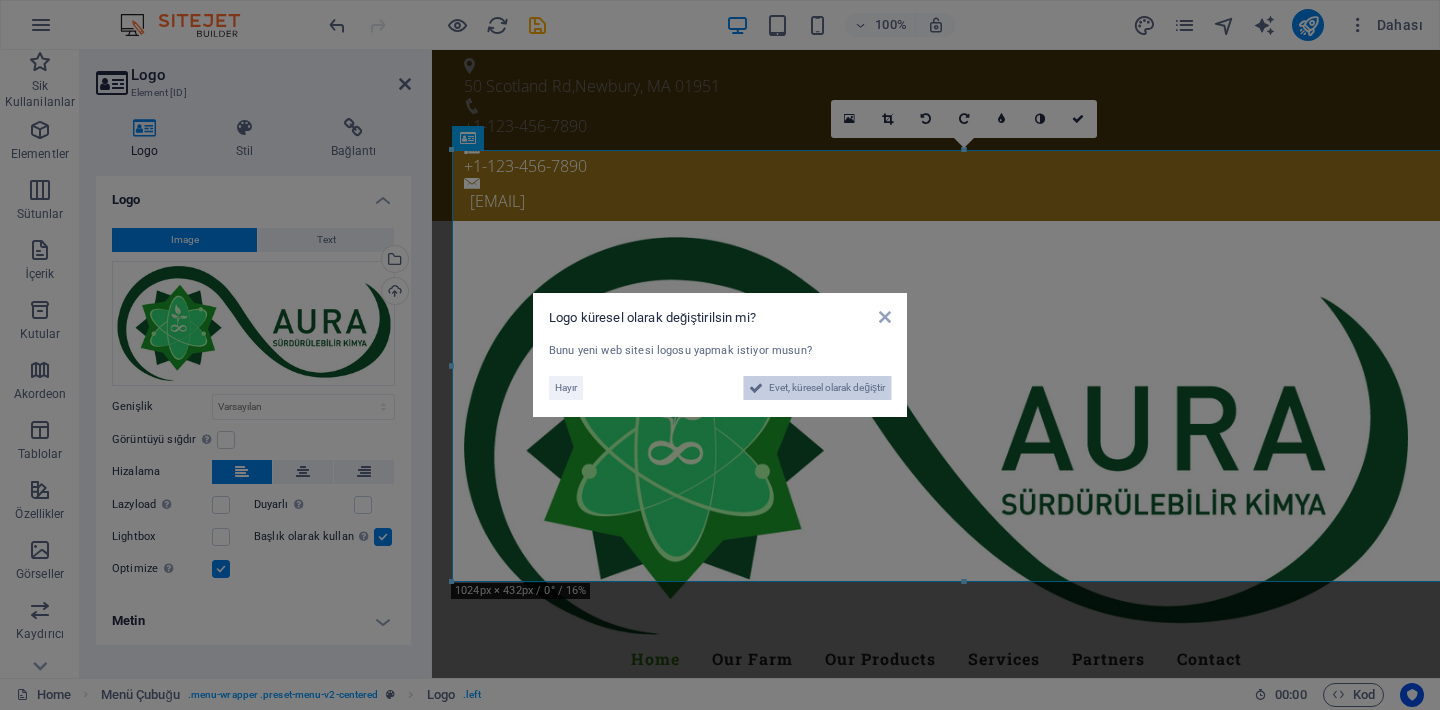 click on "Evet, küresel olarak değiştir" at bounding box center [827, 388] 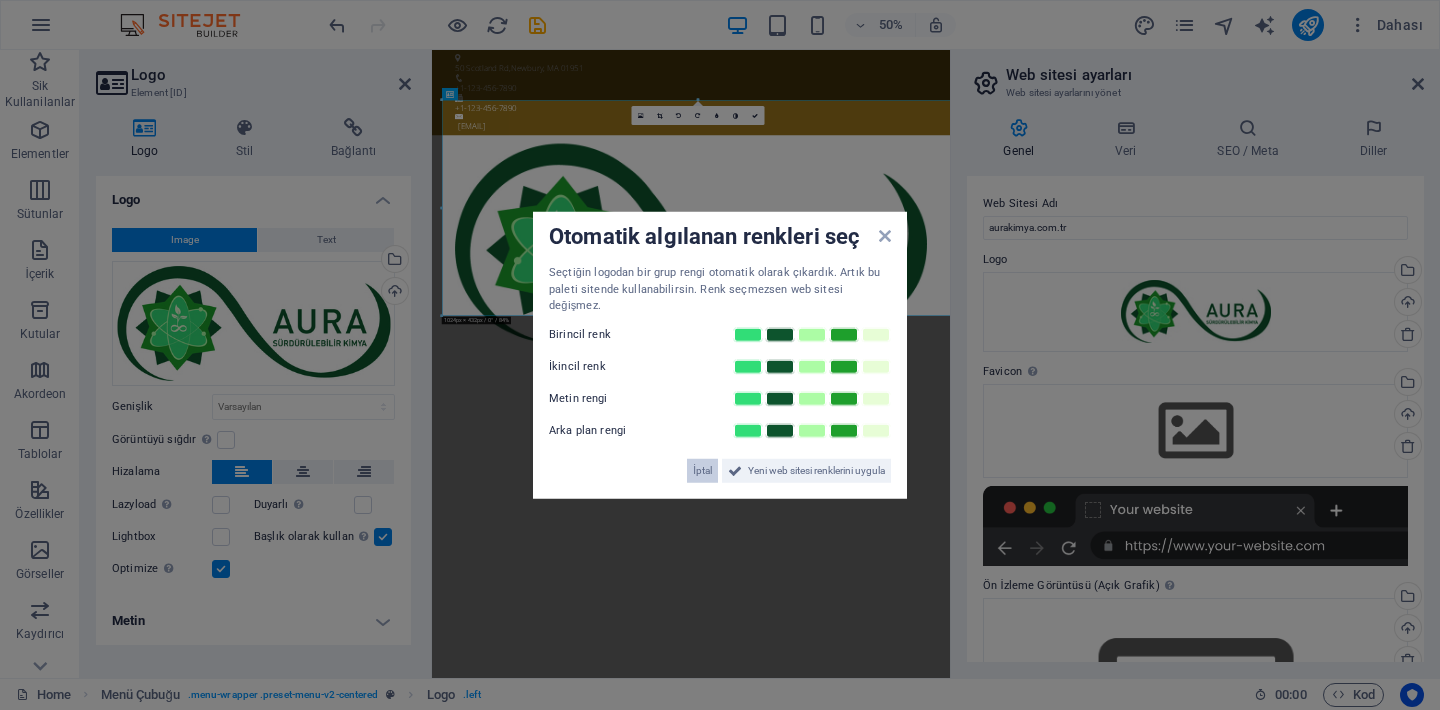 click on "İptal" at bounding box center (702, 470) 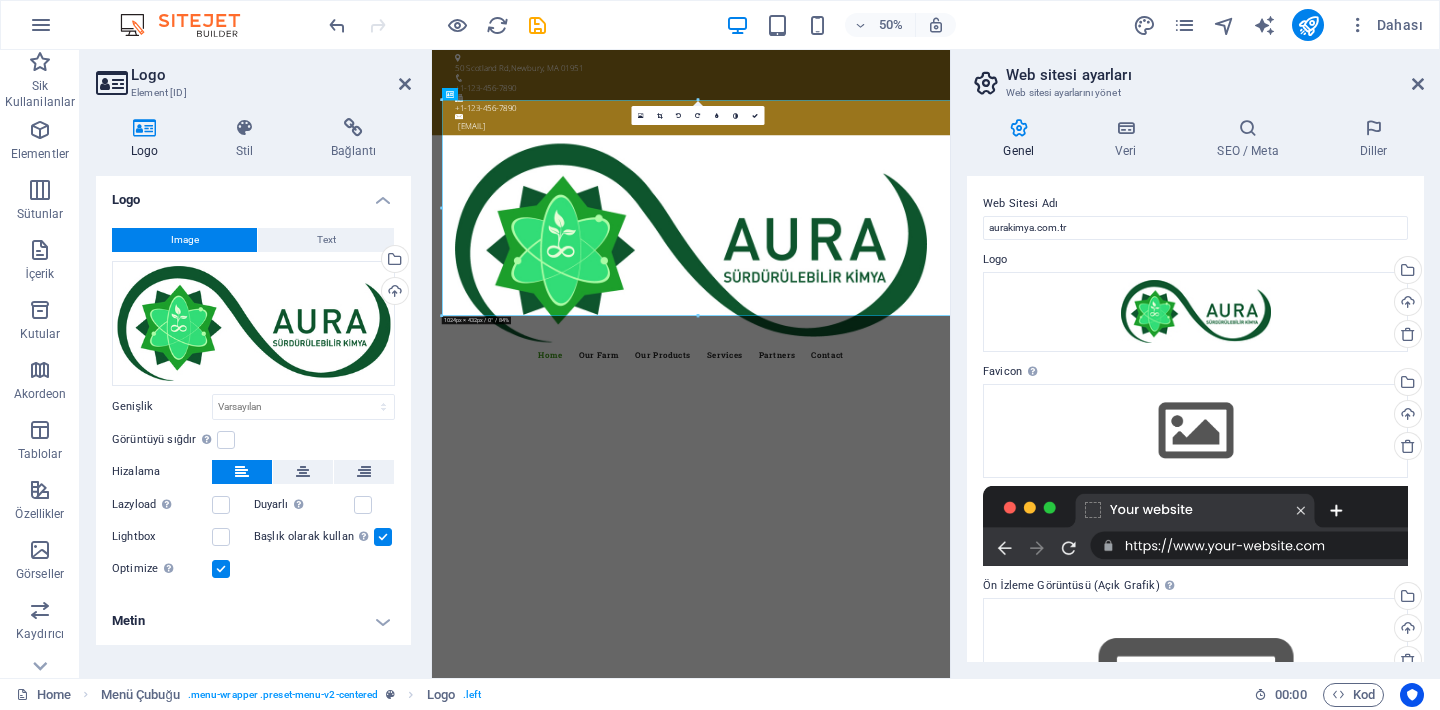 click at bounding box center [1195, 526] 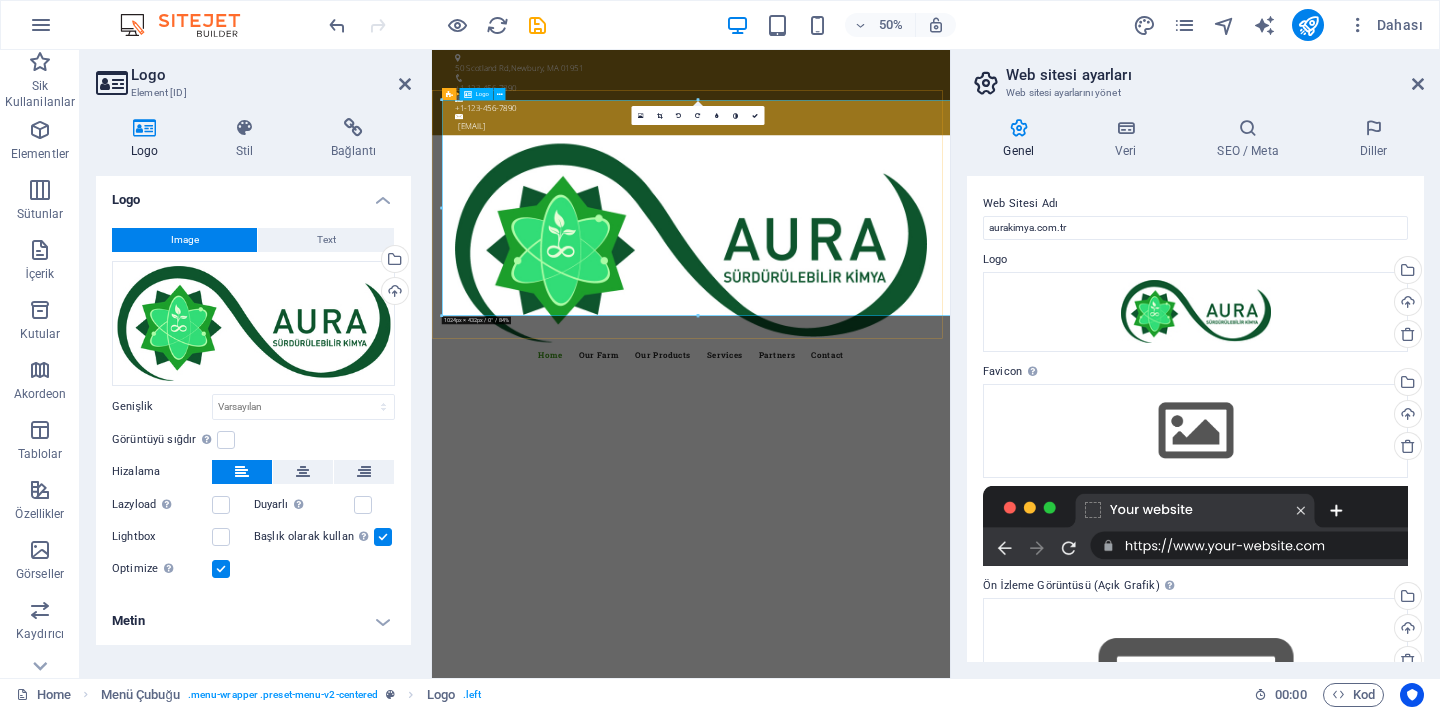 click at bounding box center [950, 436] 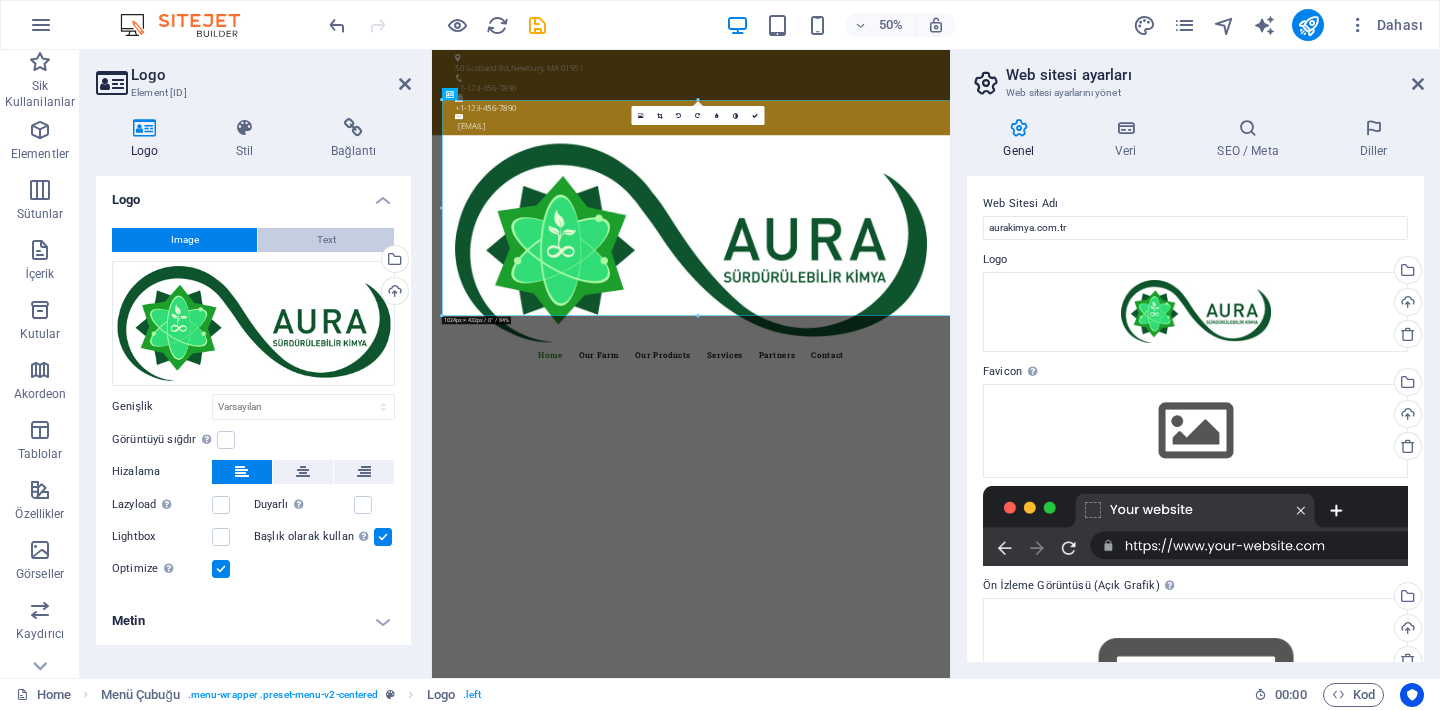 click on "Text" at bounding box center (326, 240) 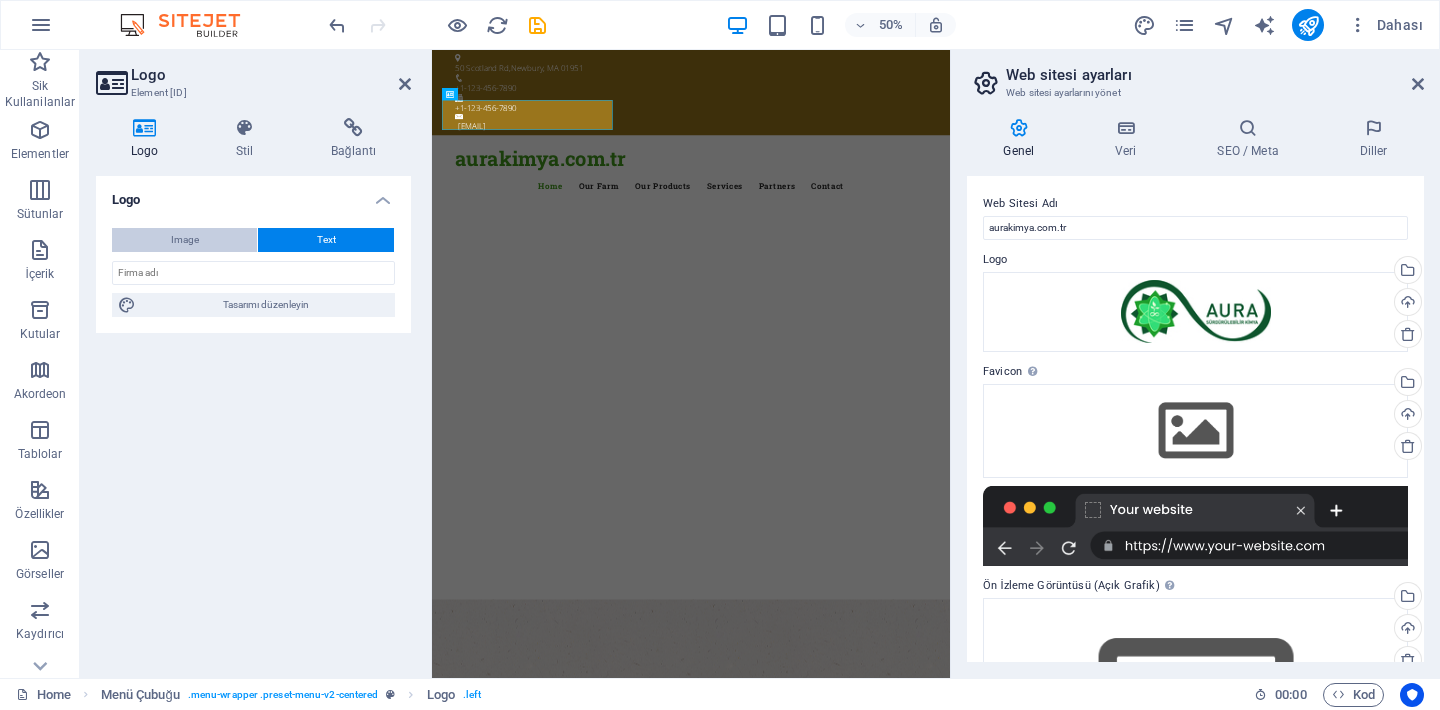 drag, startPoint x: 228, startPoint y: 235, endPoint x: 213, endPoint y: 235, distance: 15 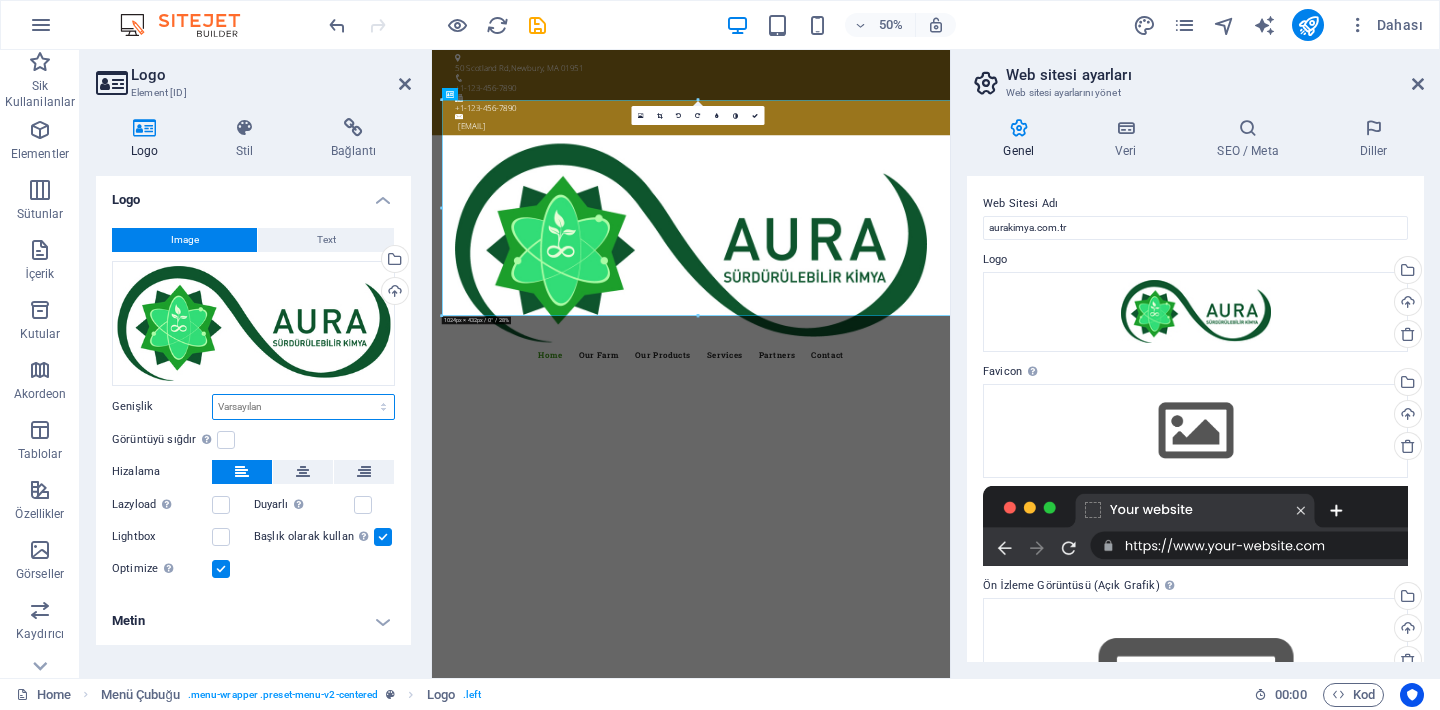 click on "Varsayılan otomatik px rem % em vh vw" at bounding box center (303, 407) 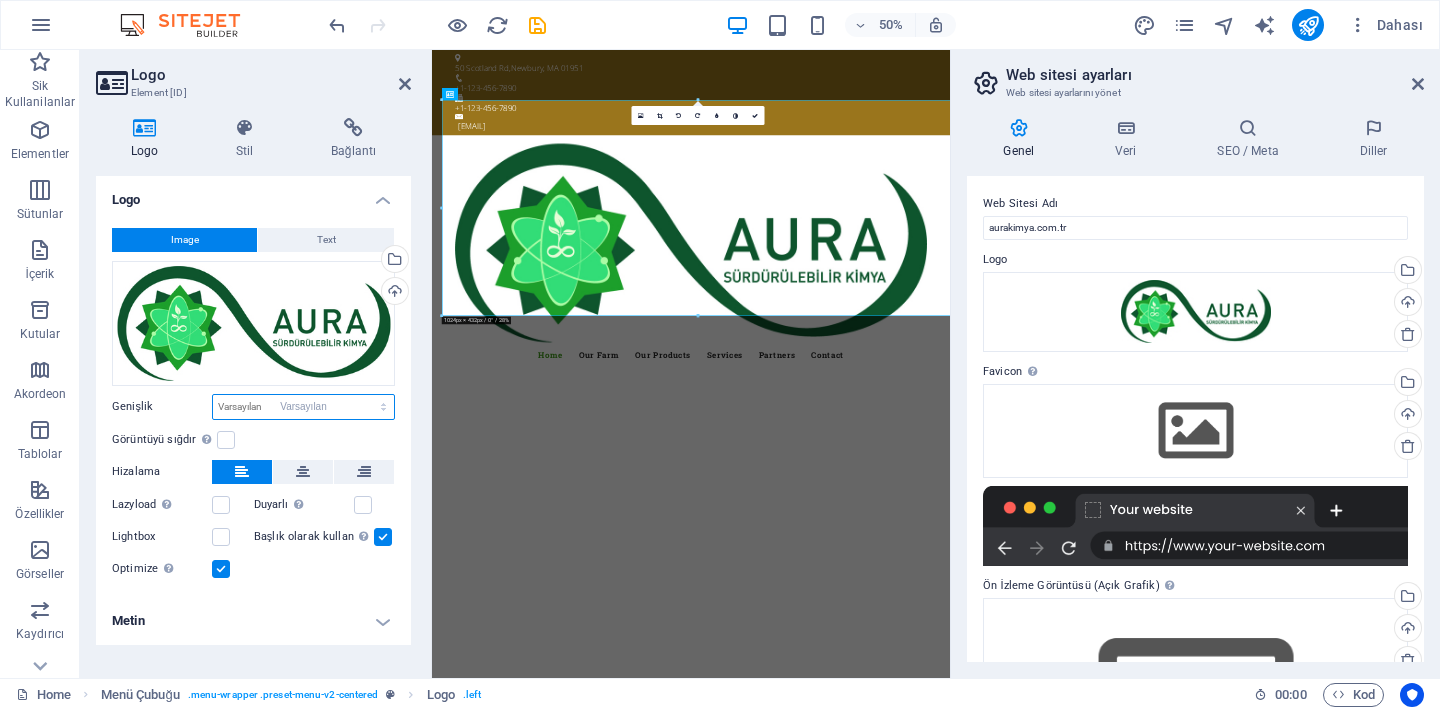 select on "DISABLED_OPTION_VALUE" 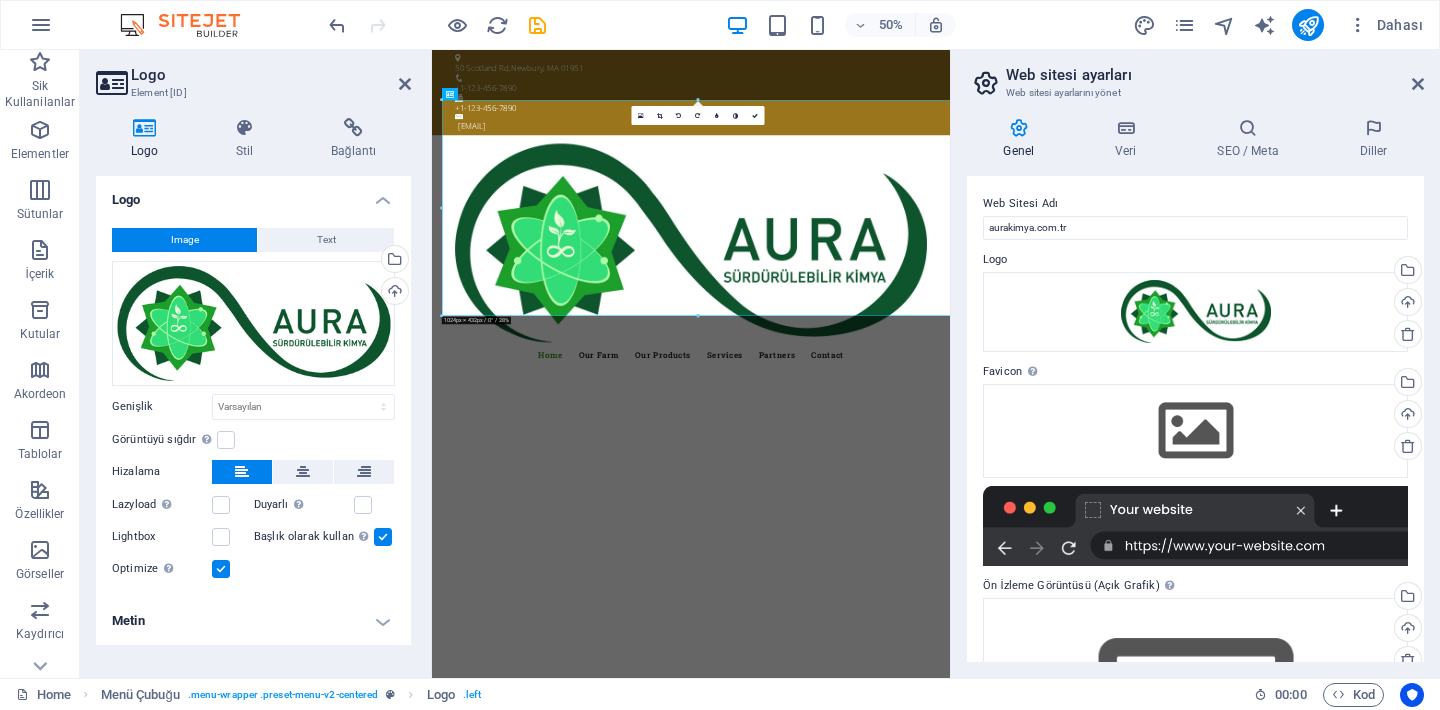 click on "Optimize Görseller, sayfa hızını iyileştirmek için sıkıştırılmıştır." at bounding box center [253, 569] 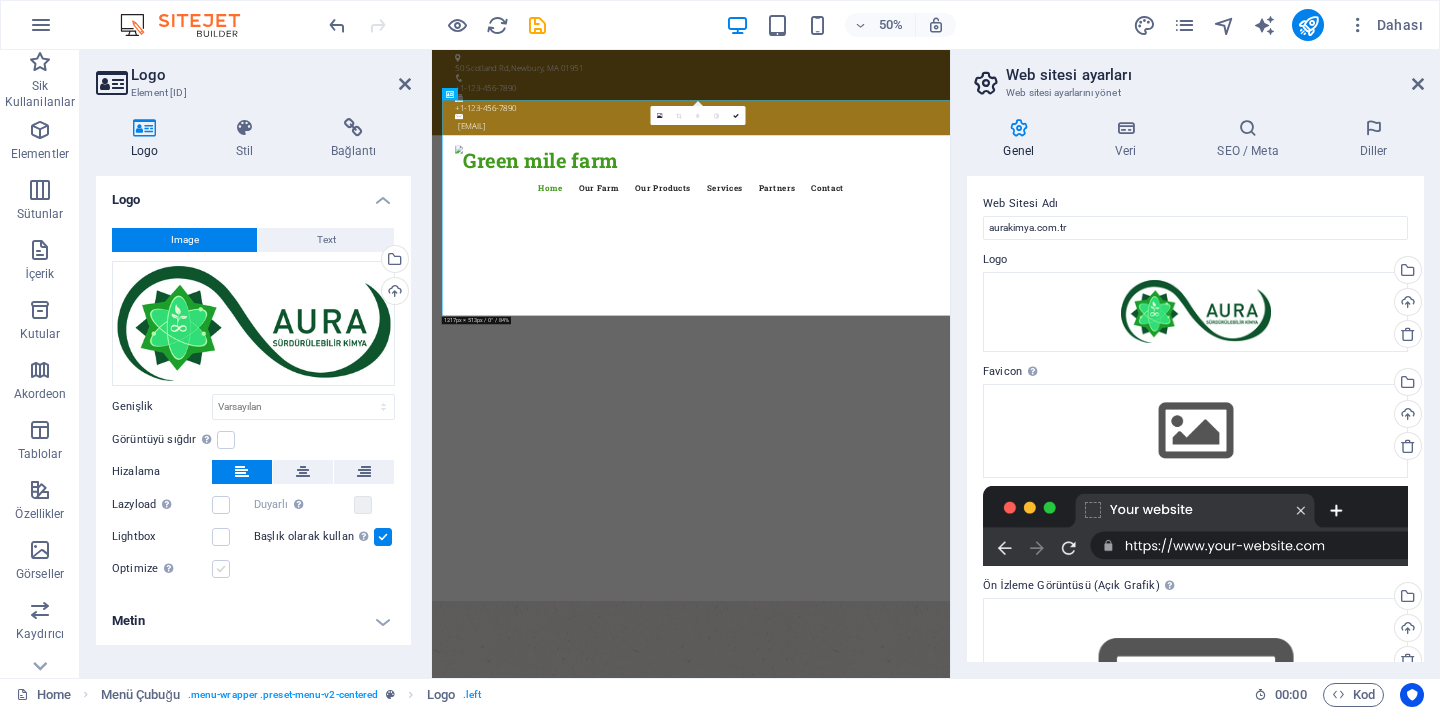 click at bounding box center [221, 569] 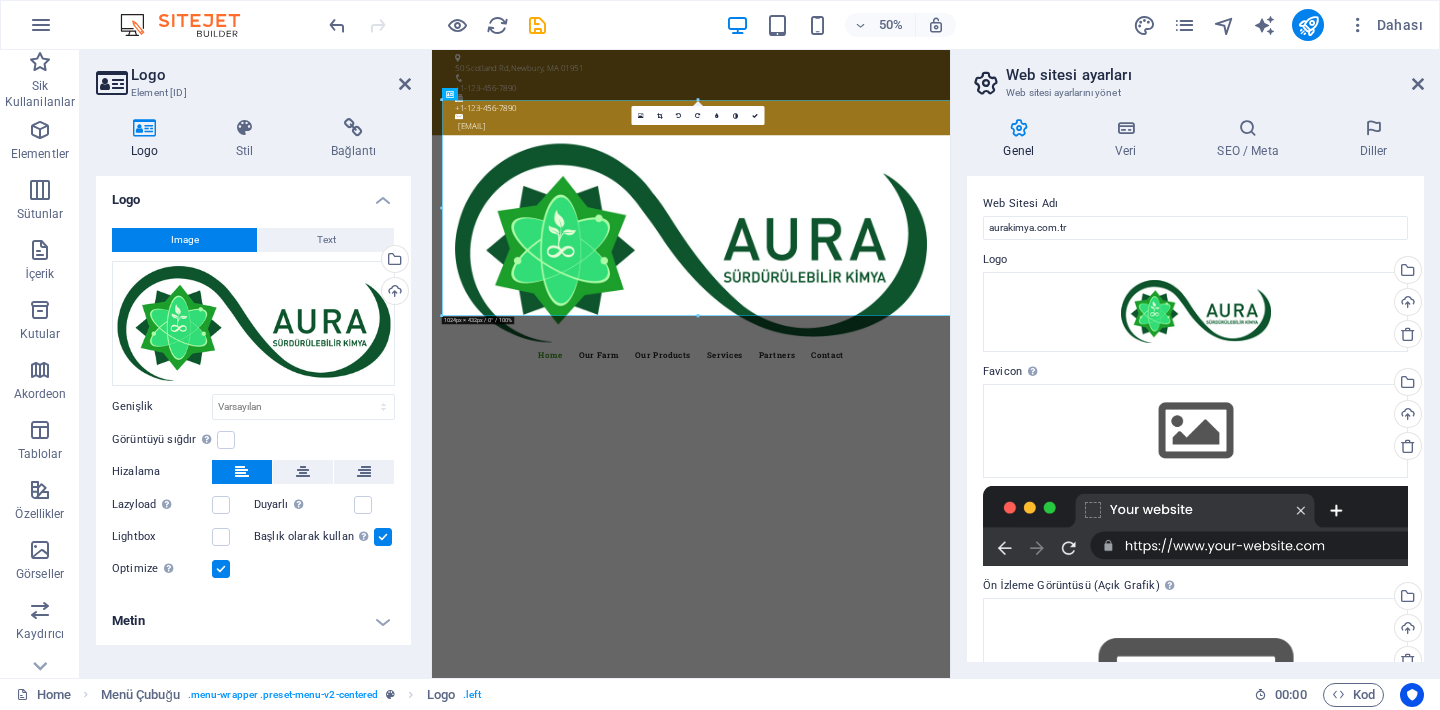 click at bounding box center [221, 569] 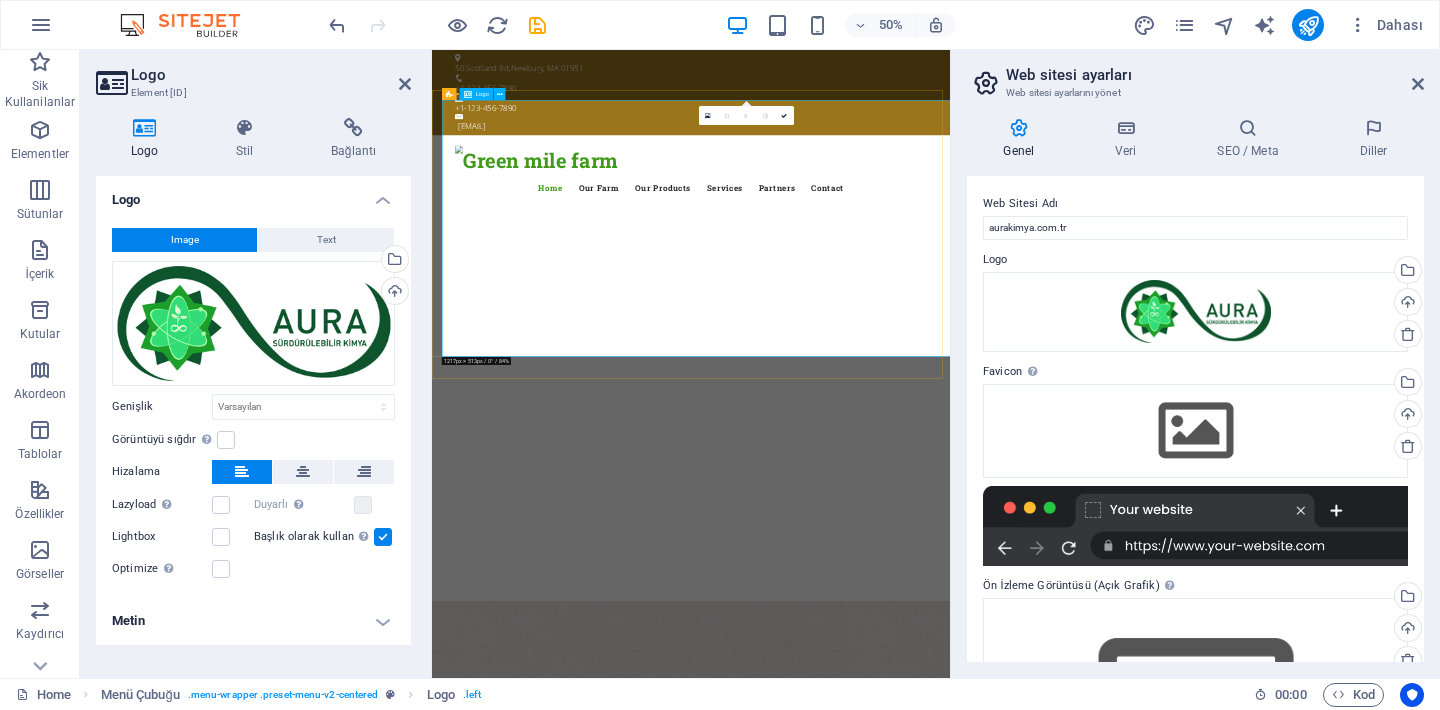 click at bounding box center (950, 269) 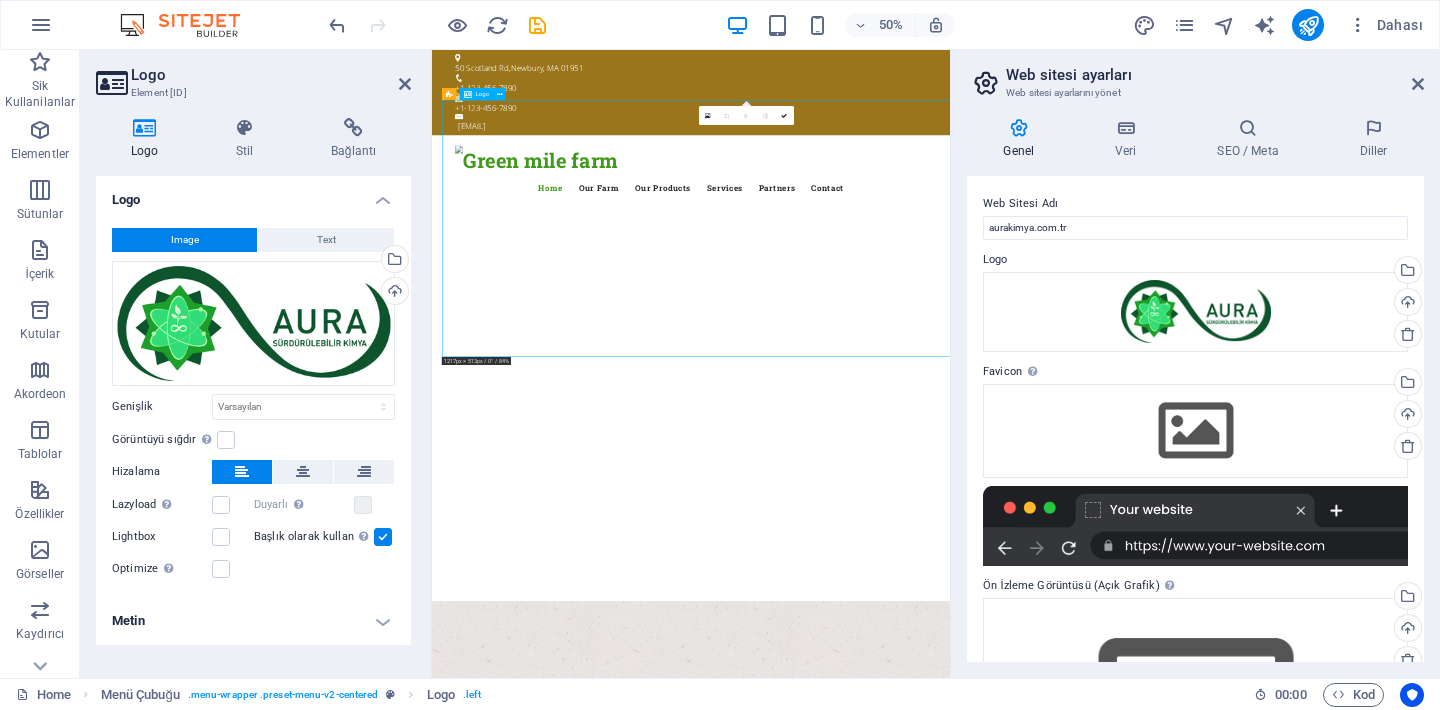drag, startPoint x: 1307, startPoint y: 433, endPoint x: 1058, endPoint y: 421, distance: 249.28899 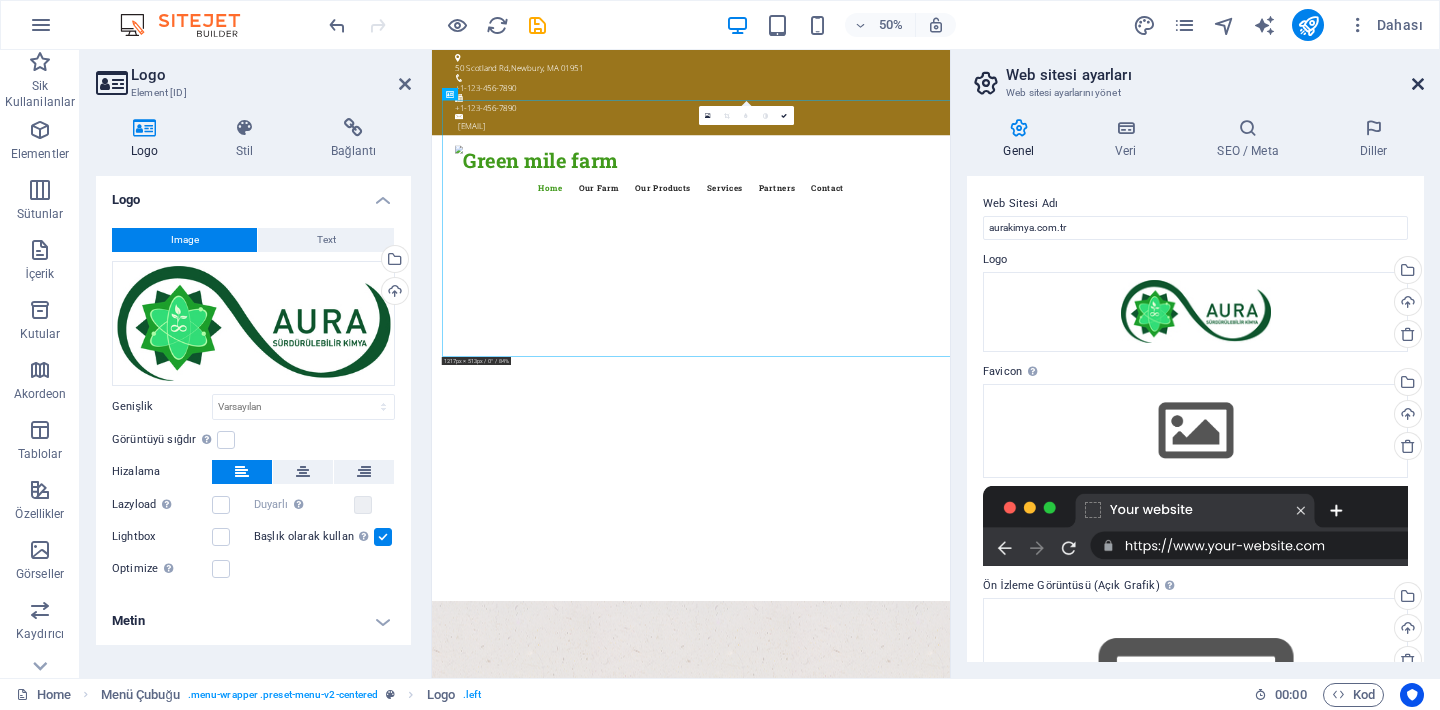 drag, startPoint x: 1419, startPoint y: 87, endPoint x: 907, endPoint y: 121, distance: 513.1277 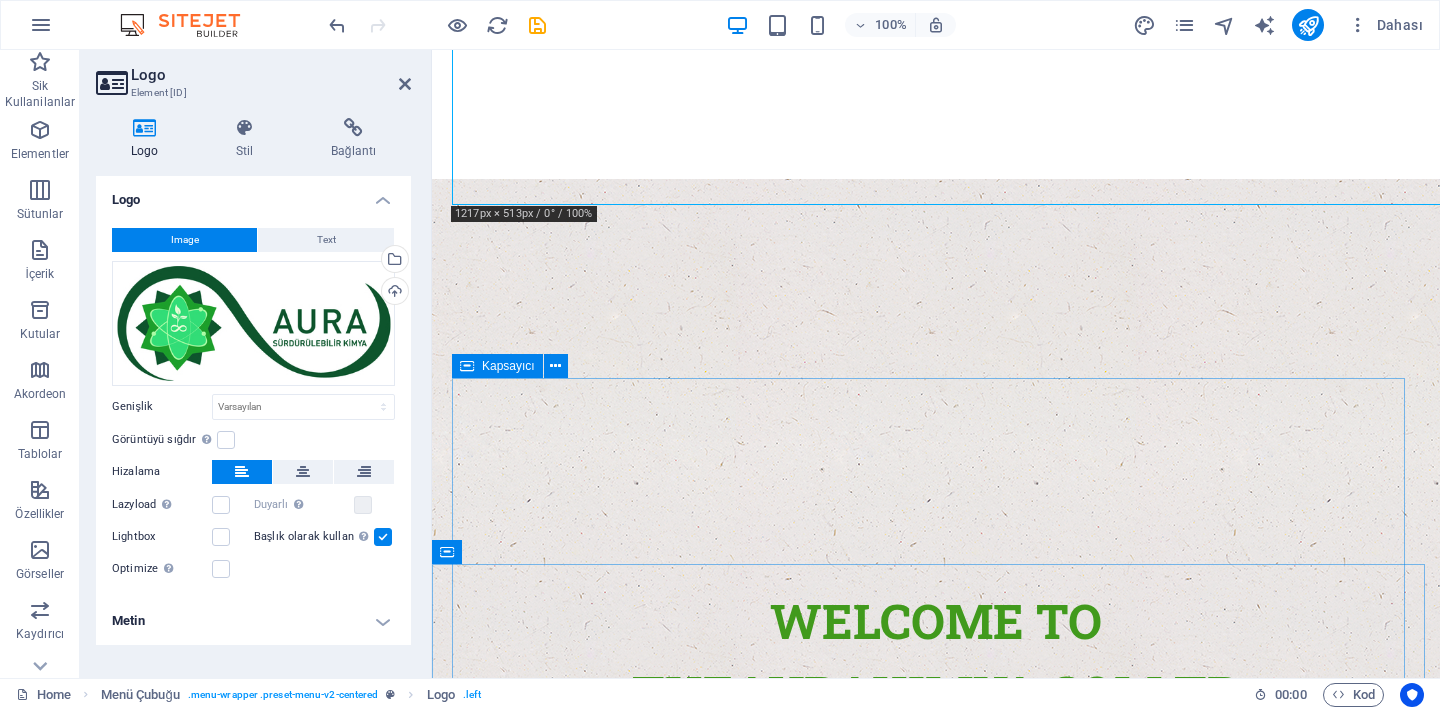 scroll, scrollTop: 0, scrollLeft: 0, axis: both 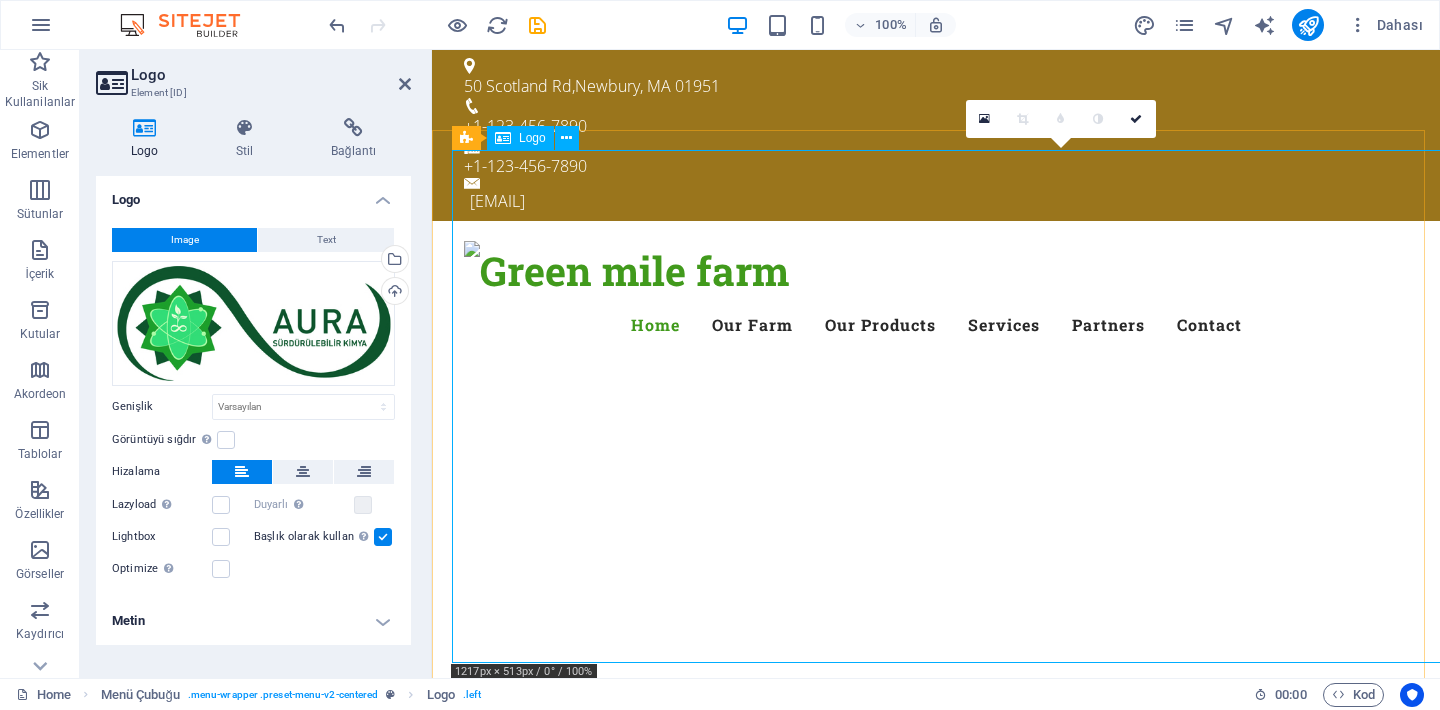 click at bounding box center [936, 269] 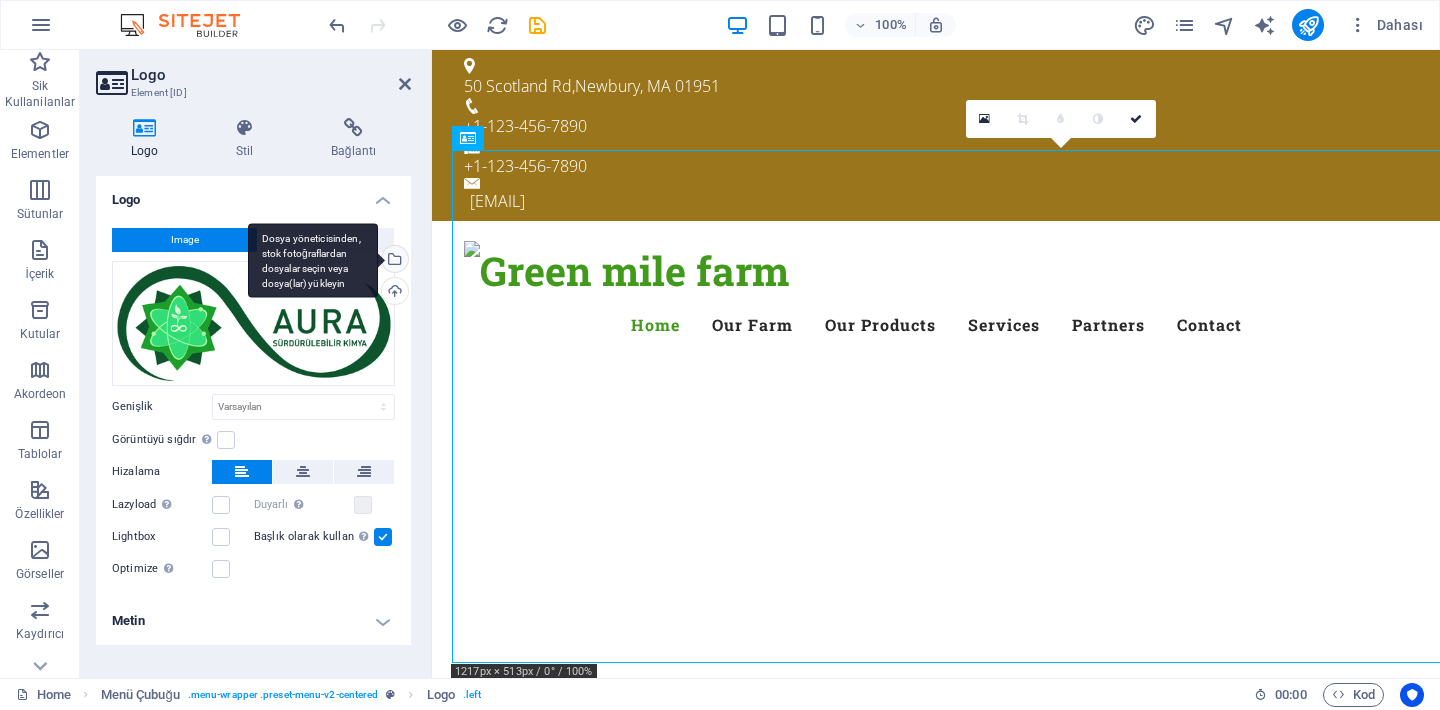 click on "Dosya yöneticisinden, stok fotoğraflardan dosyalar seçin veya dosya(lar) yükleyin" at bounding box center [313, 260] 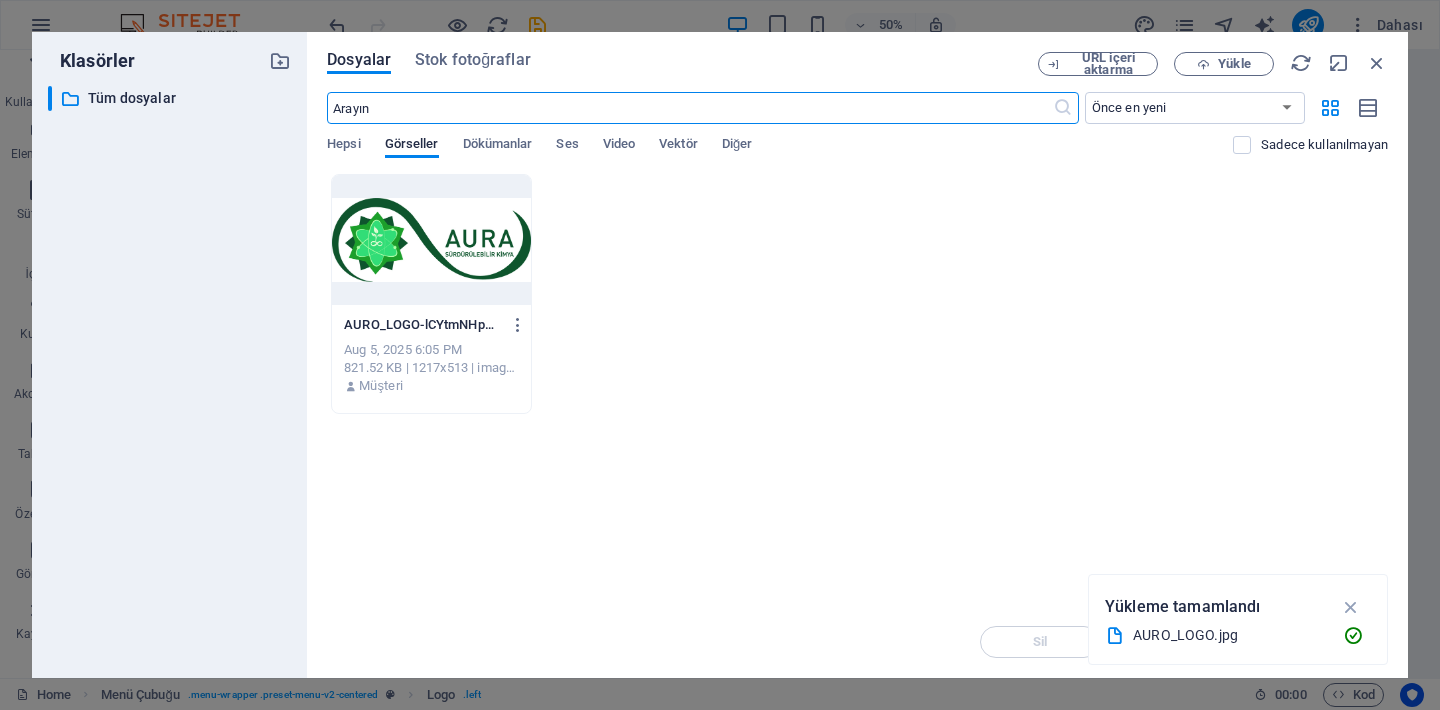 click at bounding box center [431, 240] 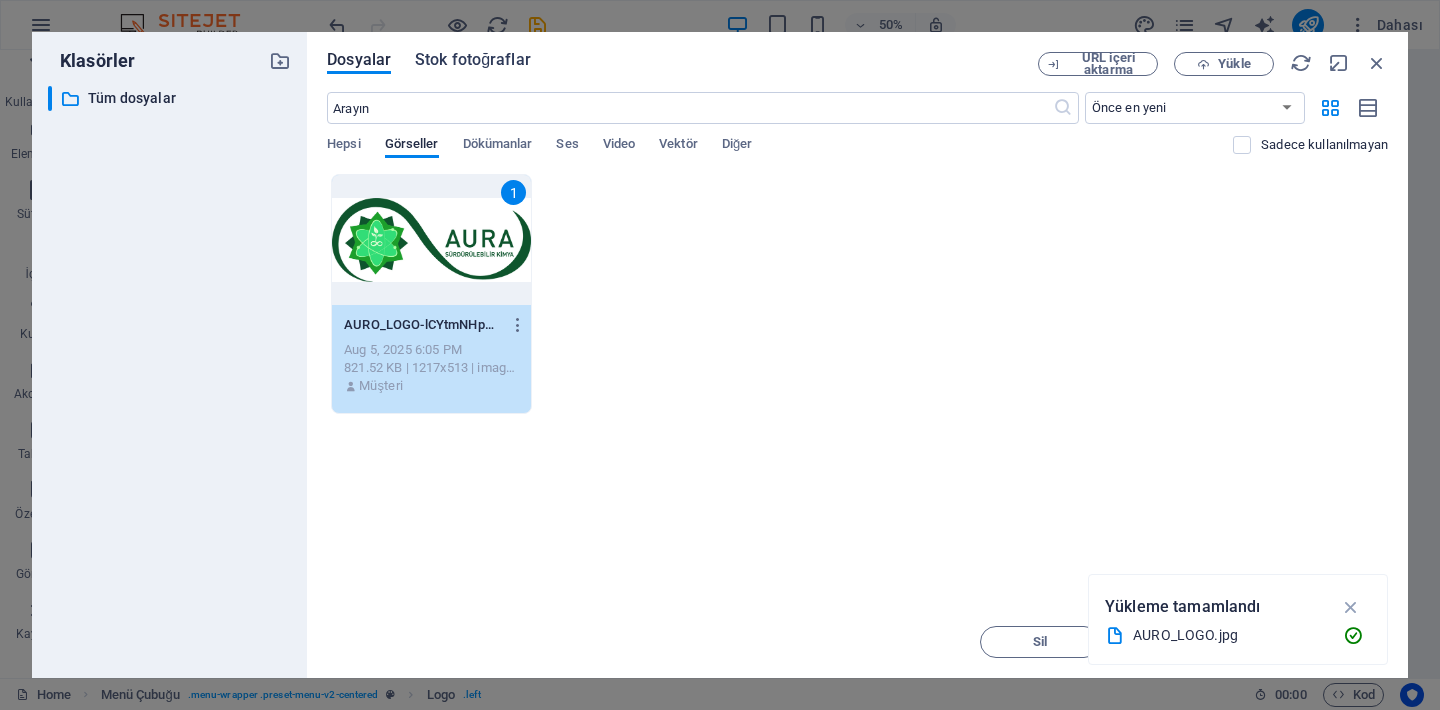 click on "Stok fotoğraflar" at bounding box center [473, 60] 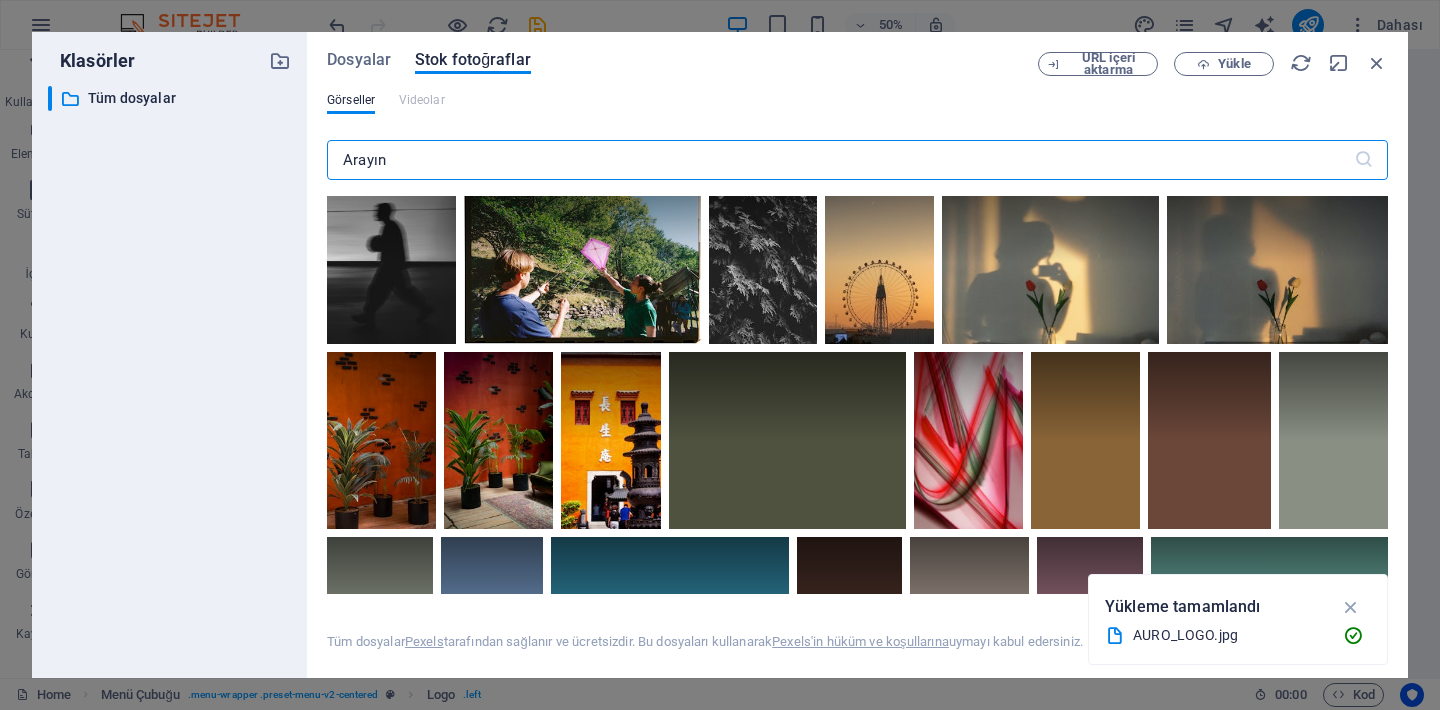 scroll, scrollTop: 414, scrollLeft: 0, axis: vertical 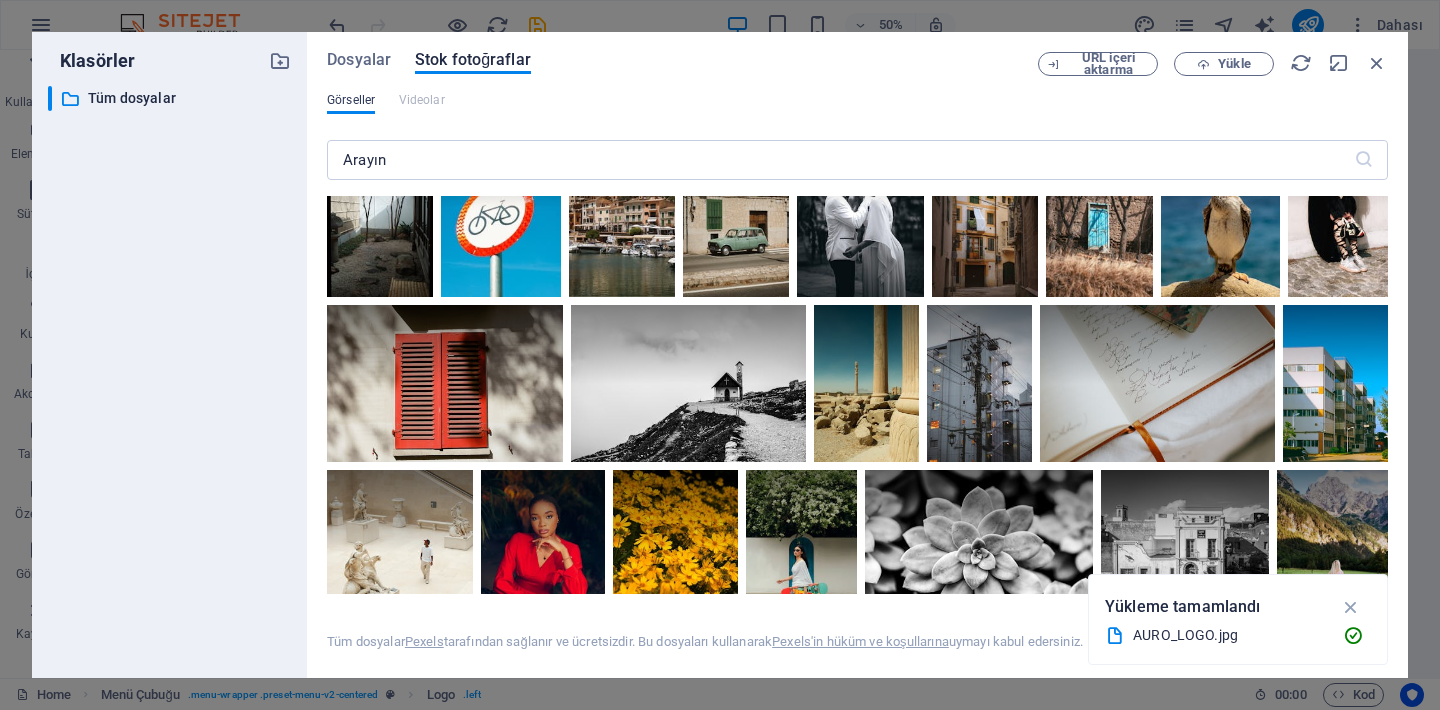 click on "Görseller" at bounding box center (351, 100) 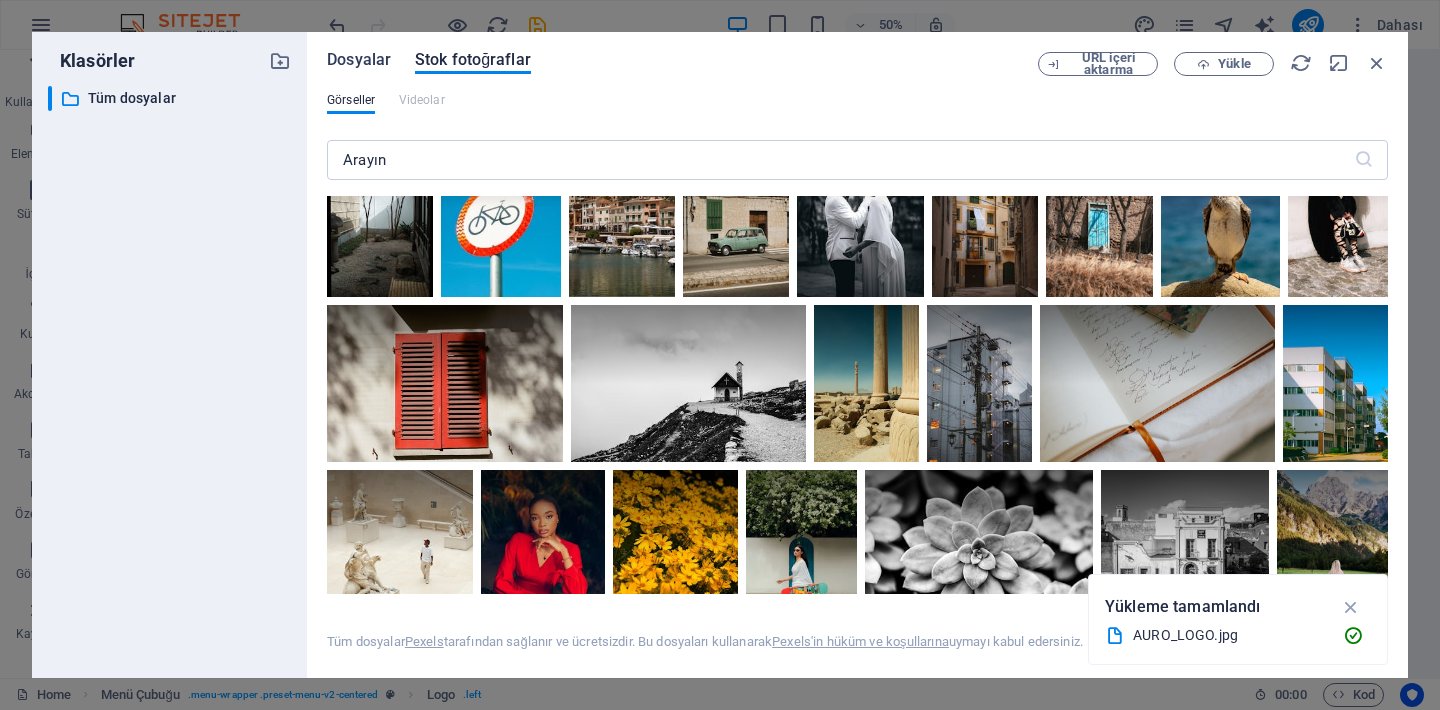 click on "Dosyalar" at bounding box center (359, 60) 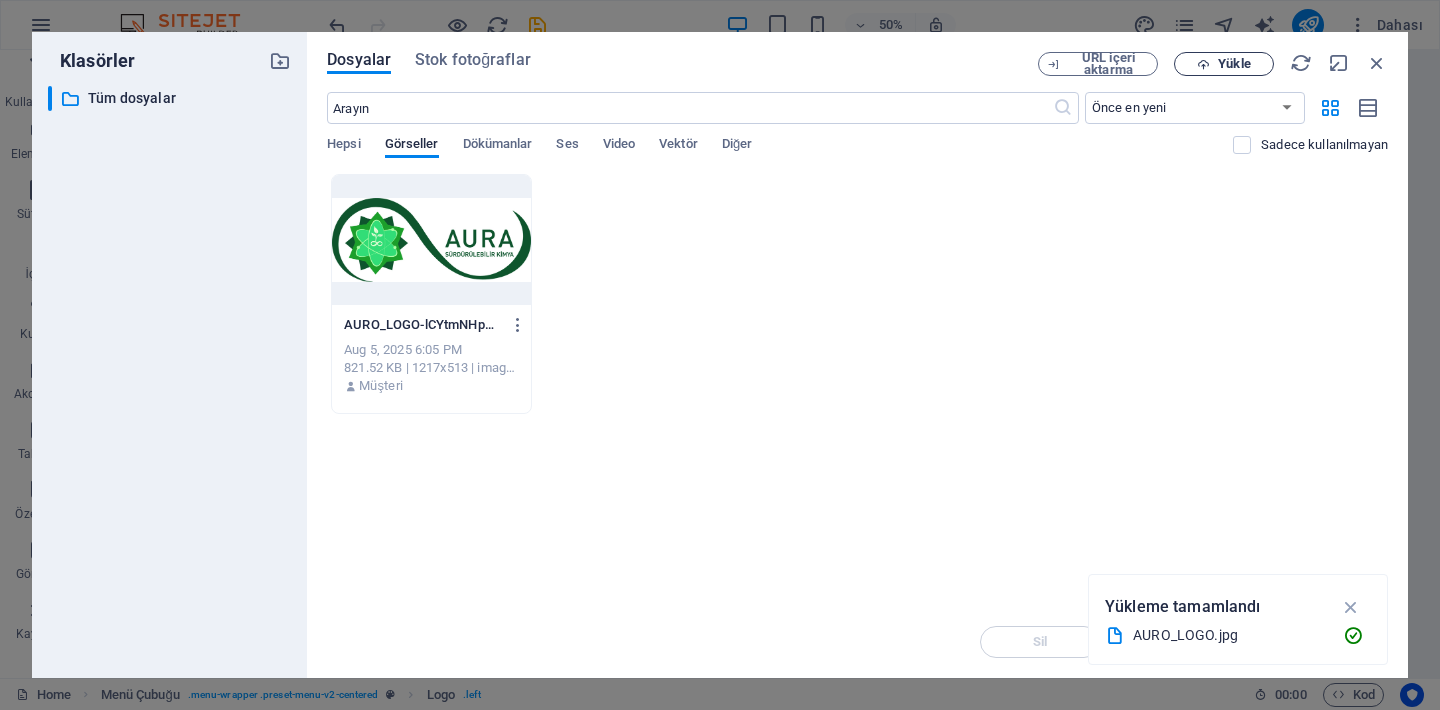 click at bounding box center [1203, 64] 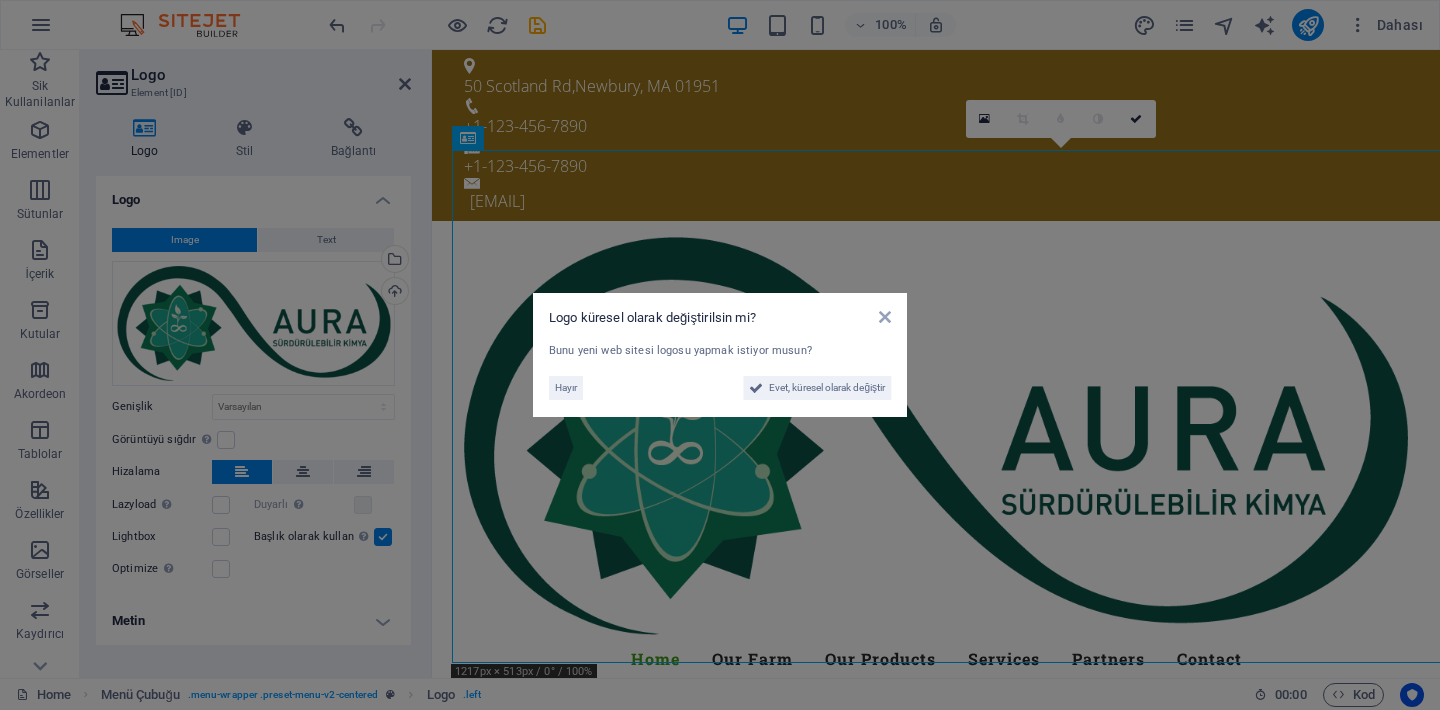 click on "Logo küresel olarak değiştirilsin mi? Bunu yeni web sitesi logosu yapmak istiyor musun? Hayır Evet, küresel olarak değiştir" at bounding box center (720, 355) 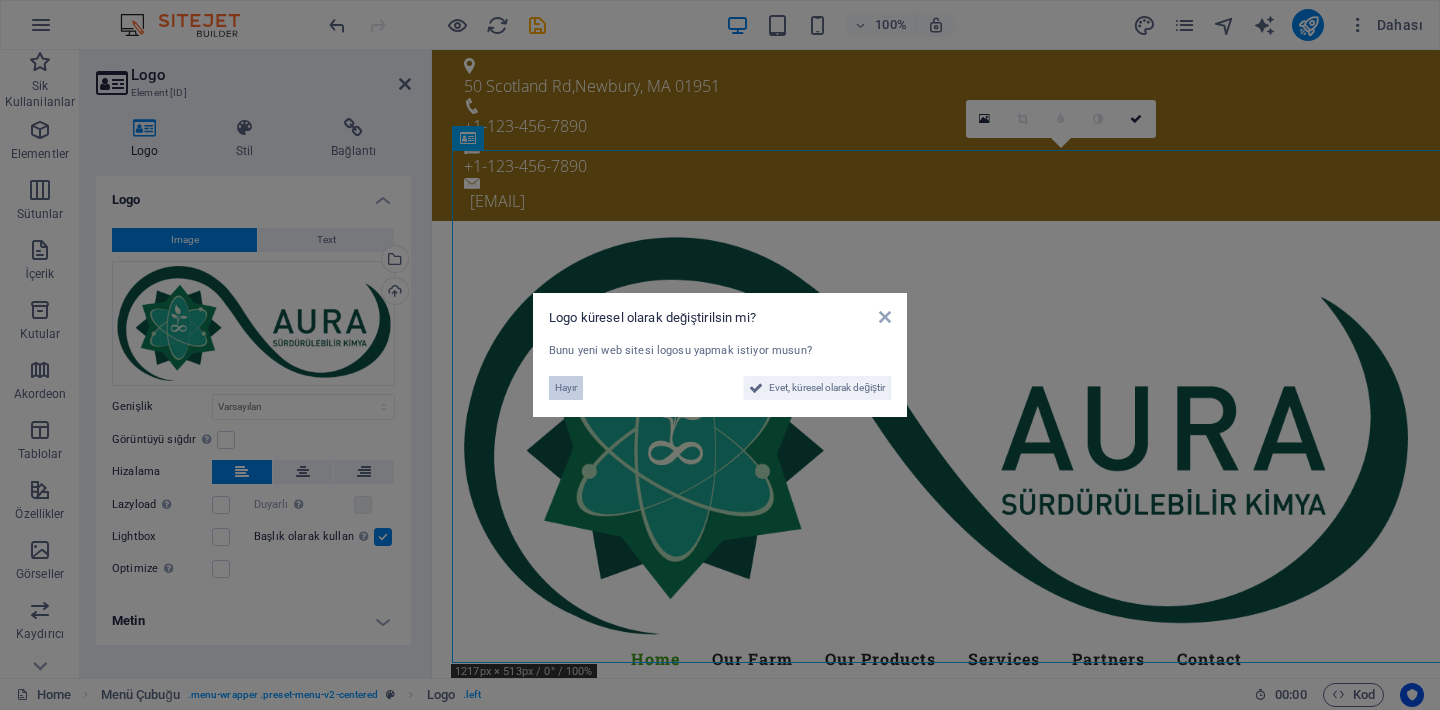 drag, startPoint x: 558, startPoint y: 387, endPoint x: 122, endPoint y: 349, distance: 437.65283 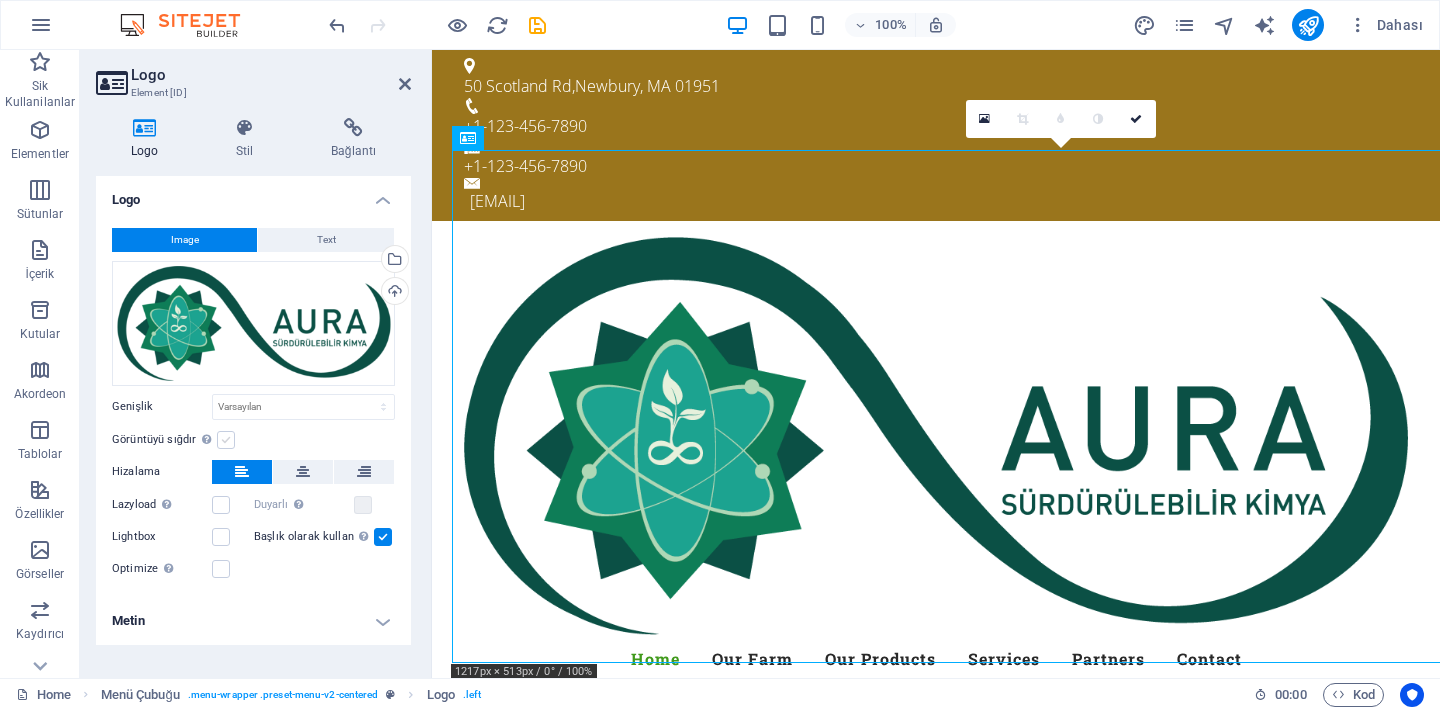 click at bounding box center [226, 440] 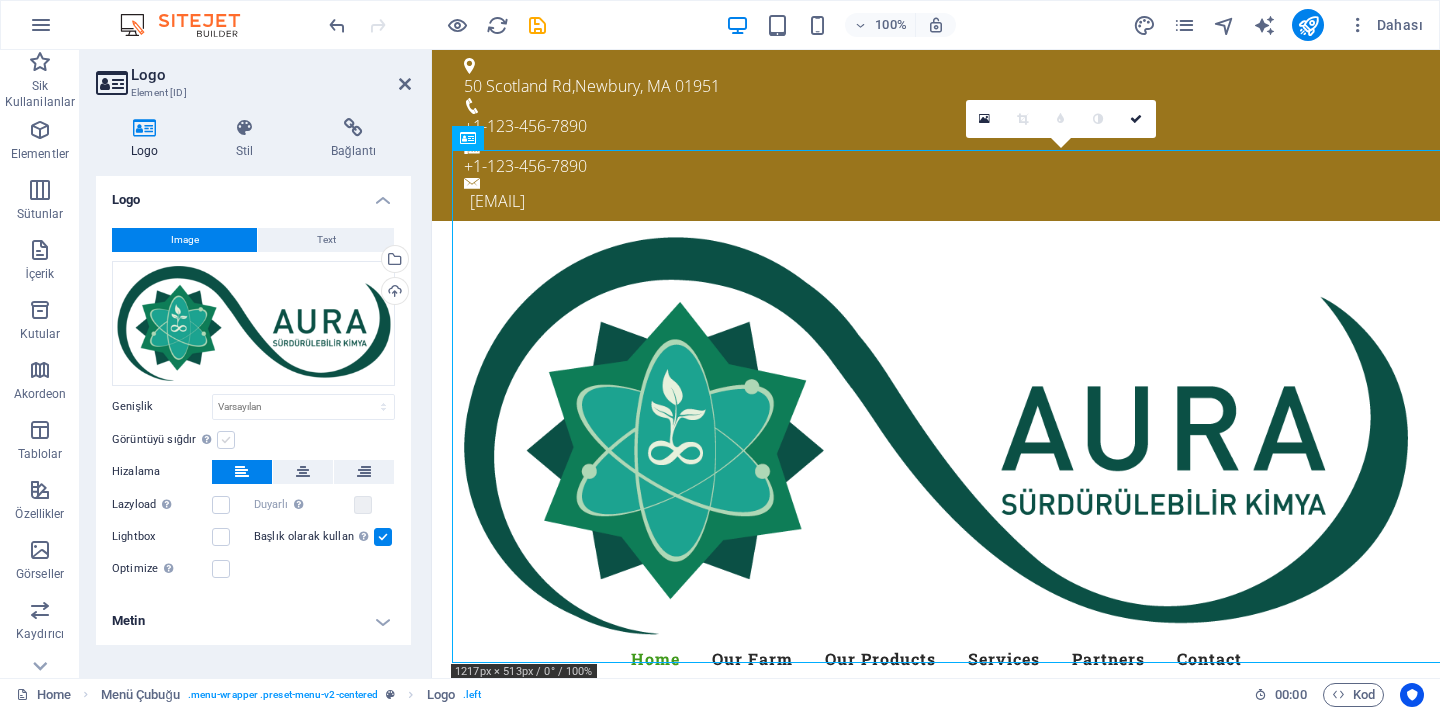 click on "Görüntüyü sığdır Görüntüyü otomatik olarak sabit bir genişliğe ve yüksekliğe sığdır" at bounding box center (0, 0) 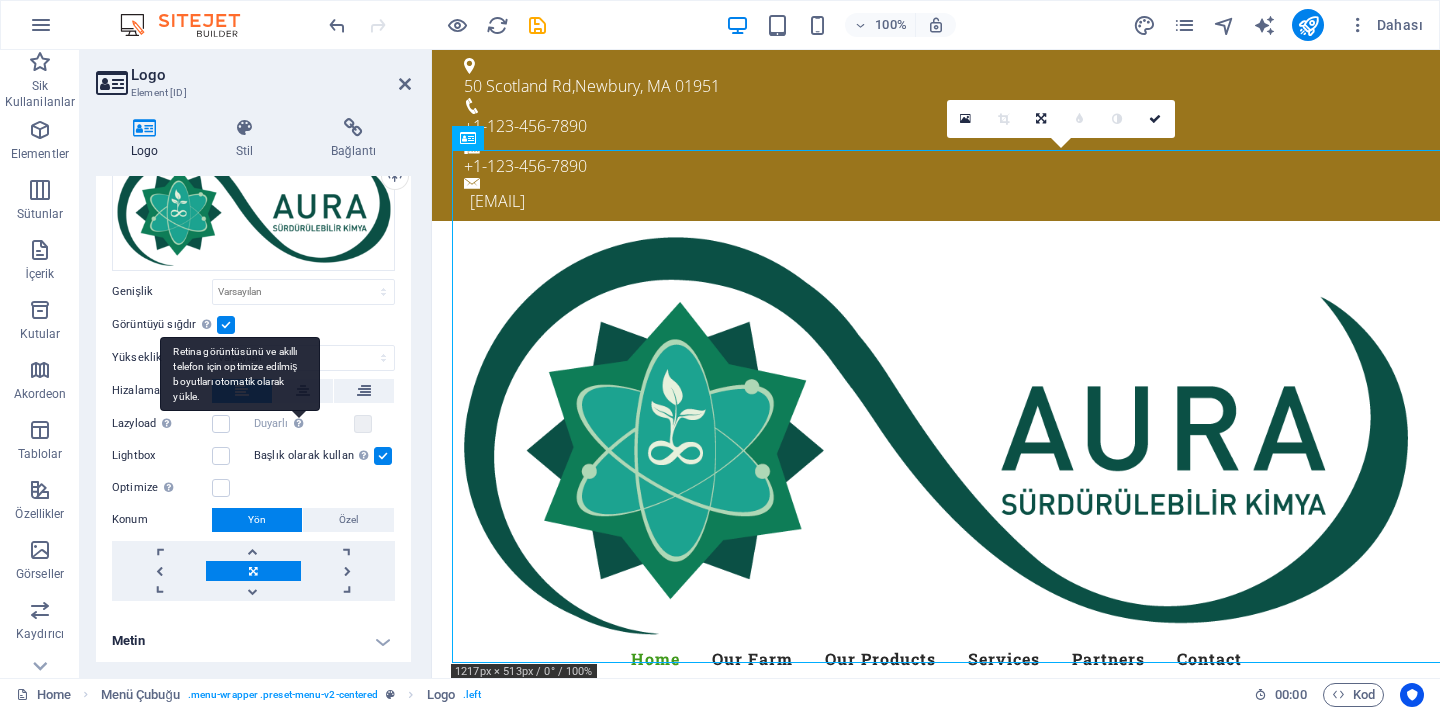 scroll, scrollTop: 116, scrollLeft: 0, axis: vertical 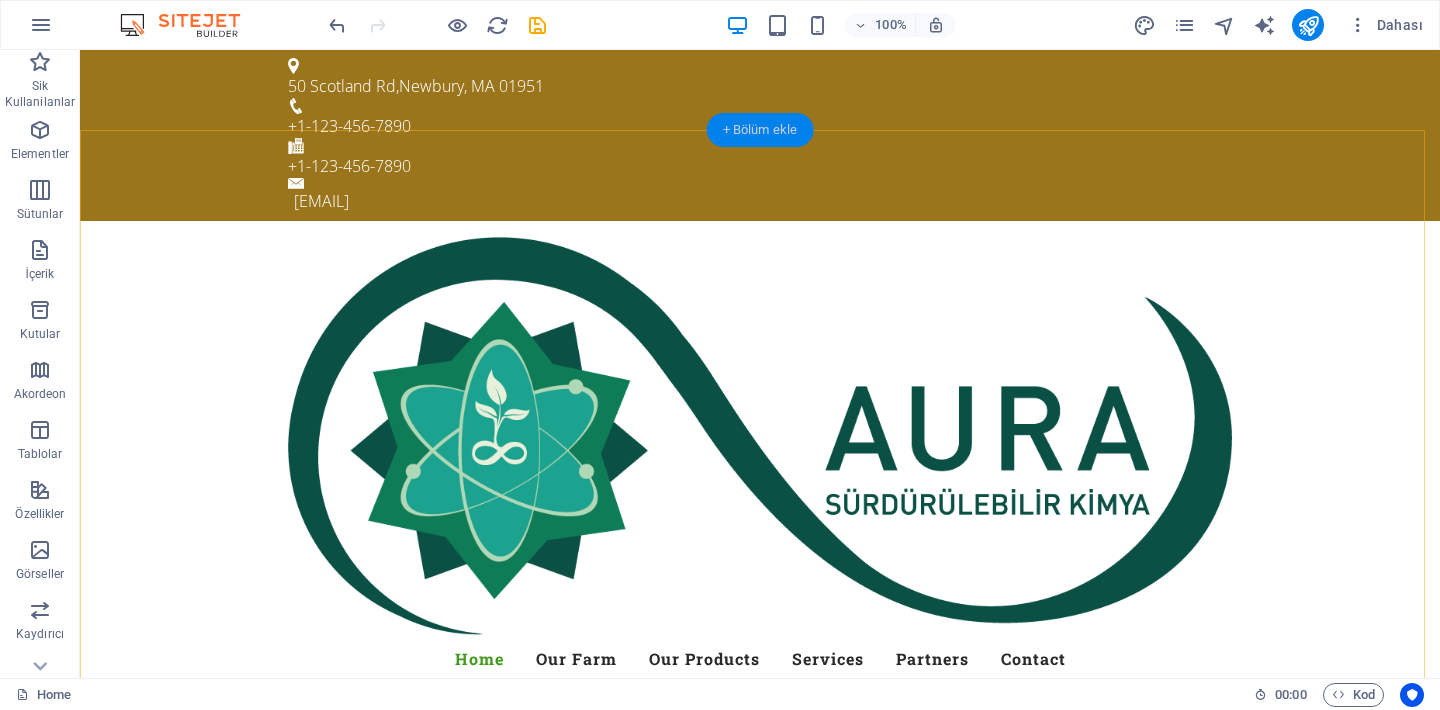 drag, startPoint x: 713, startPoint y: 97, endPoint x: 782, endPoint y: 137, distance: 79.755875 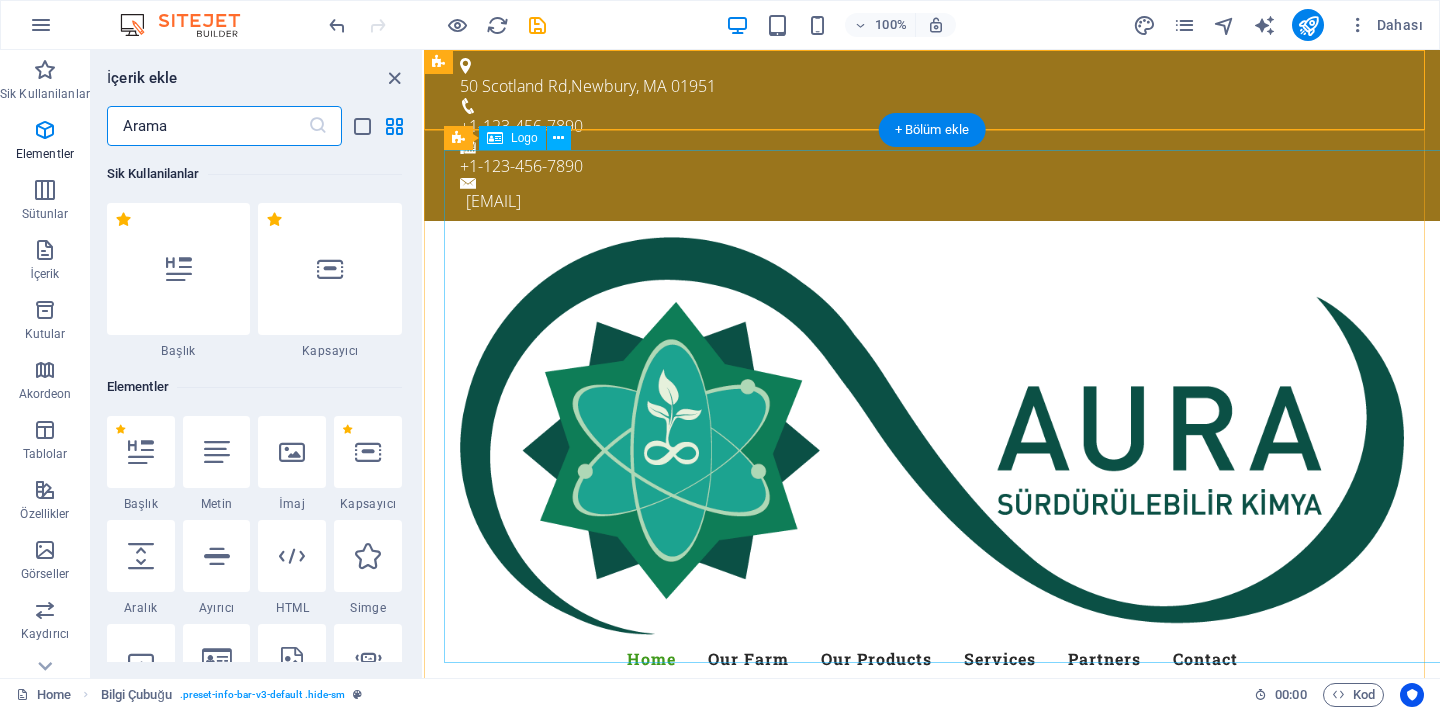 scroll, scrollTop: 3499, scrollLeft: 0, axis: vertical 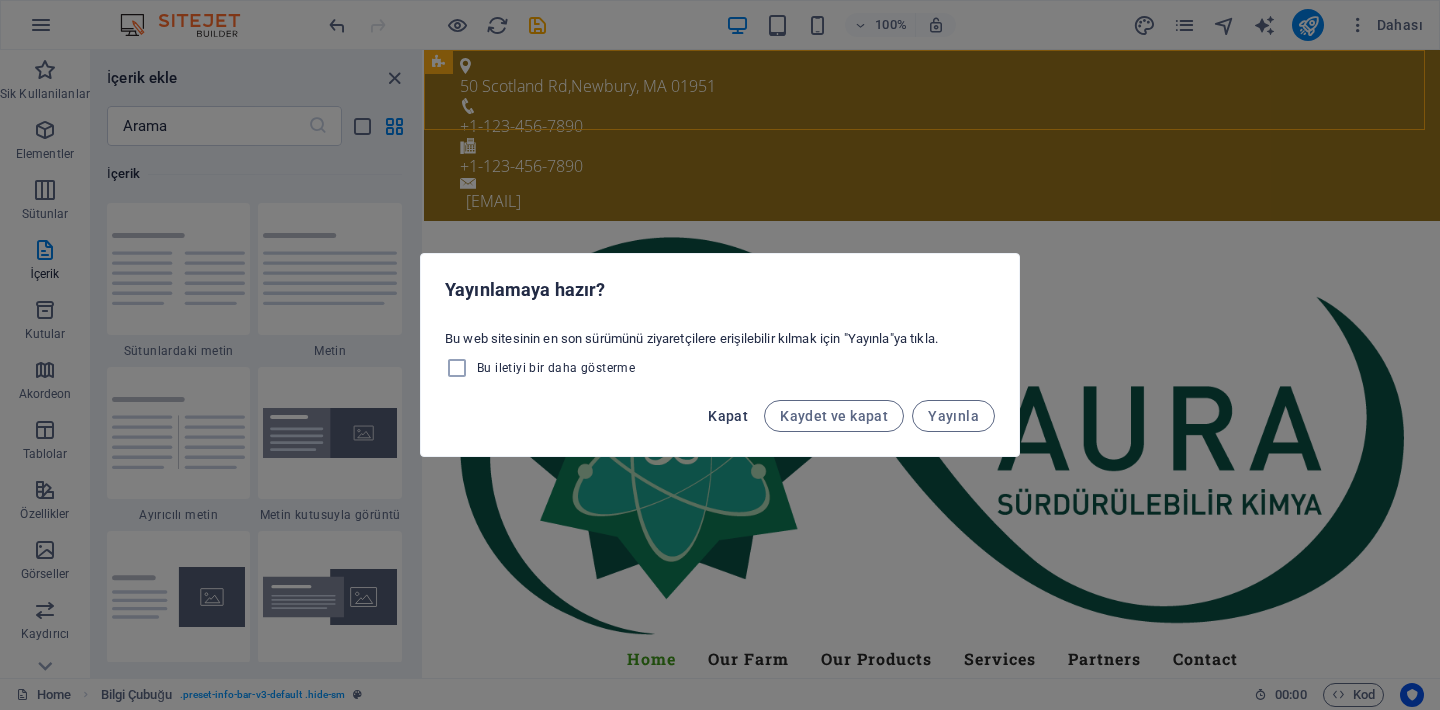 click on "Kapat" at bounding box center (728, 416) 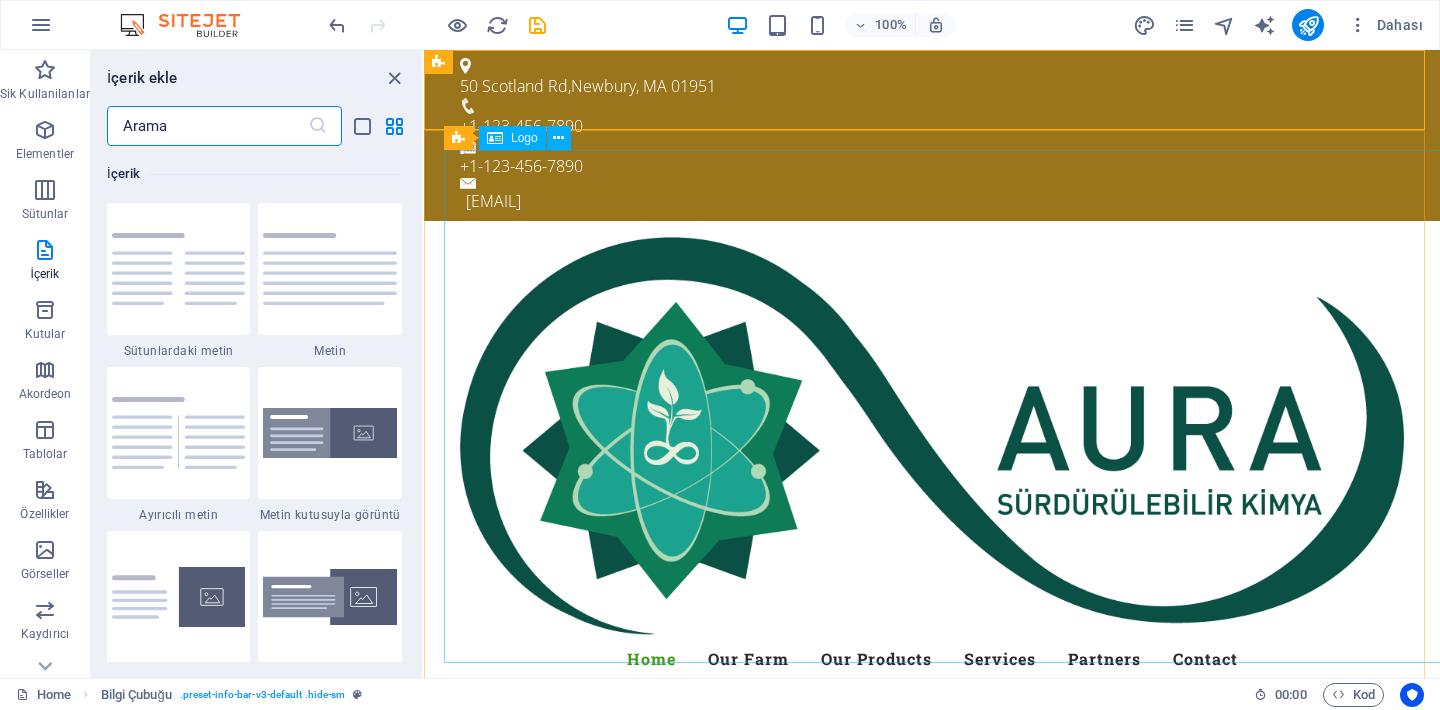 click on "Logo" at bounding box center [524, 138] 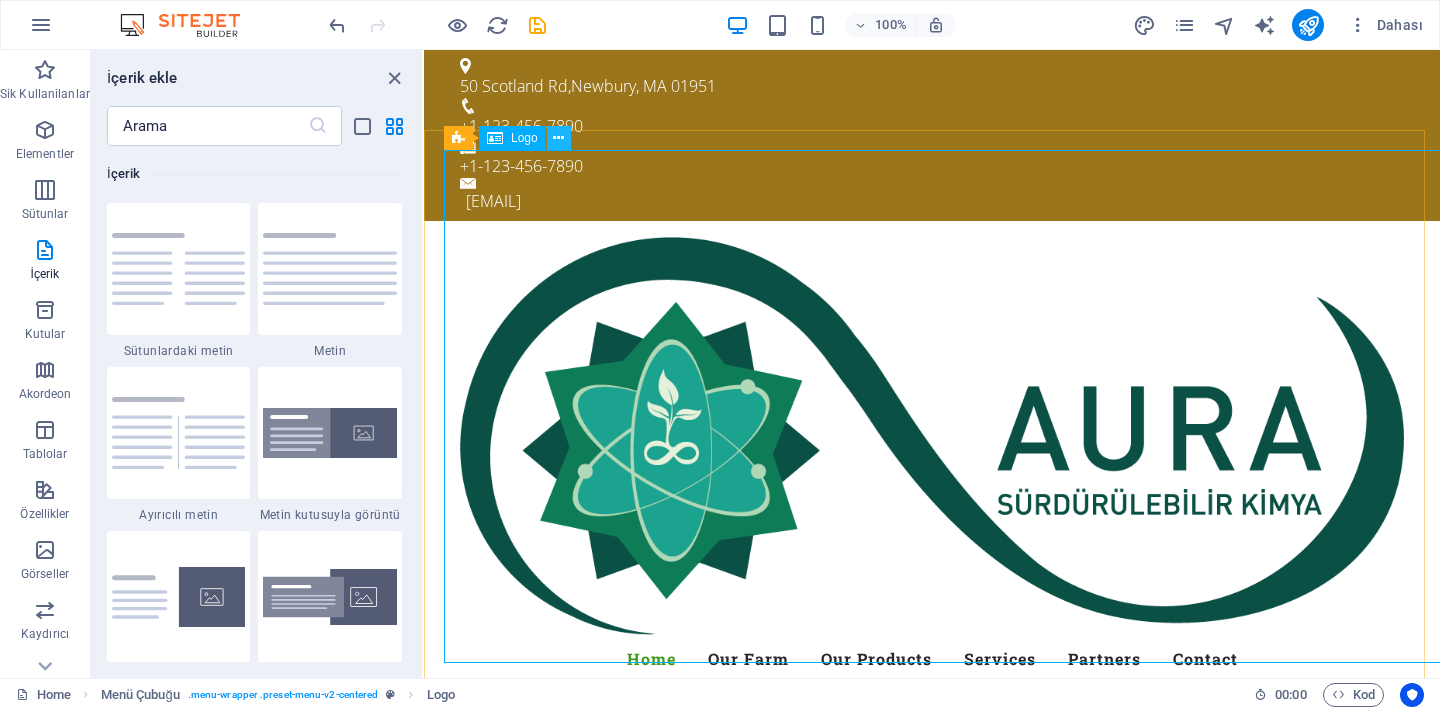 click at bounding box center (558, 138) 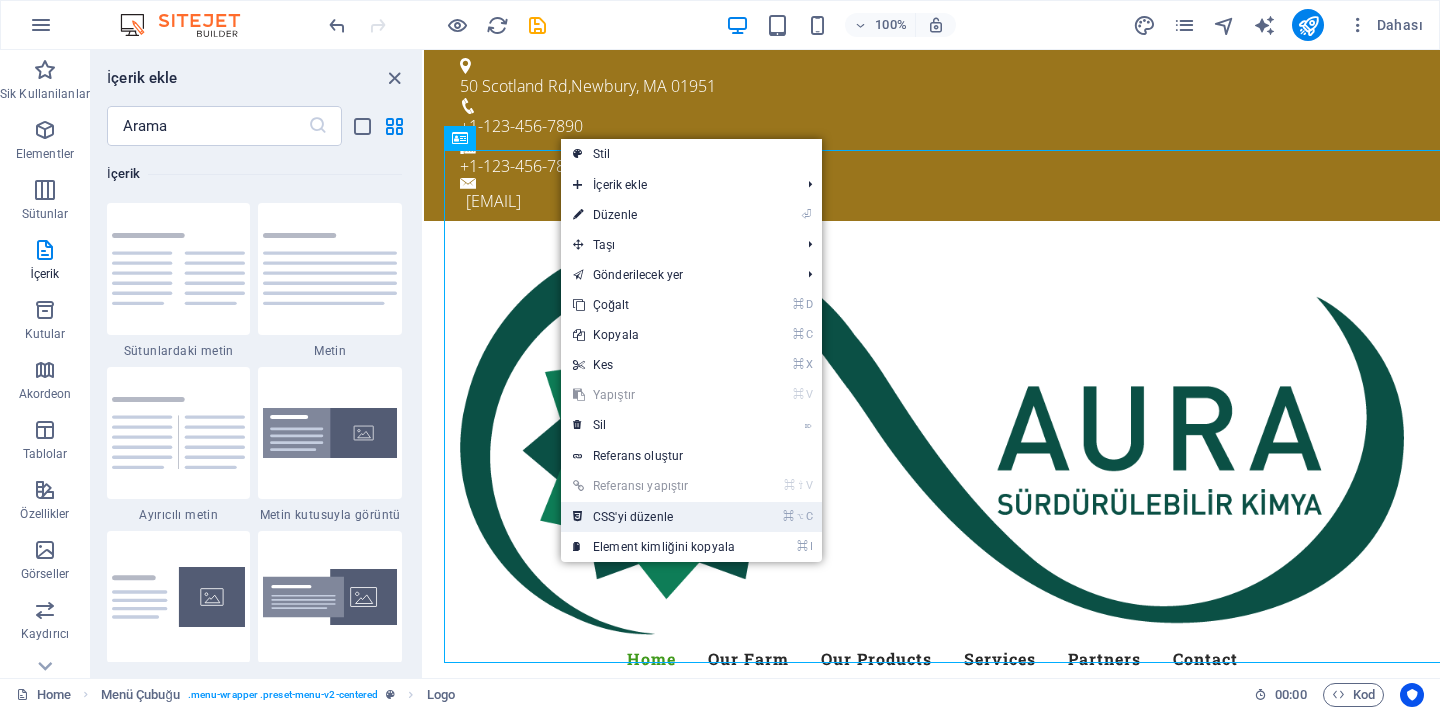 click on "⌘ ⌥ C  CSS'yi düzenle" at bounding box center [654, 517] 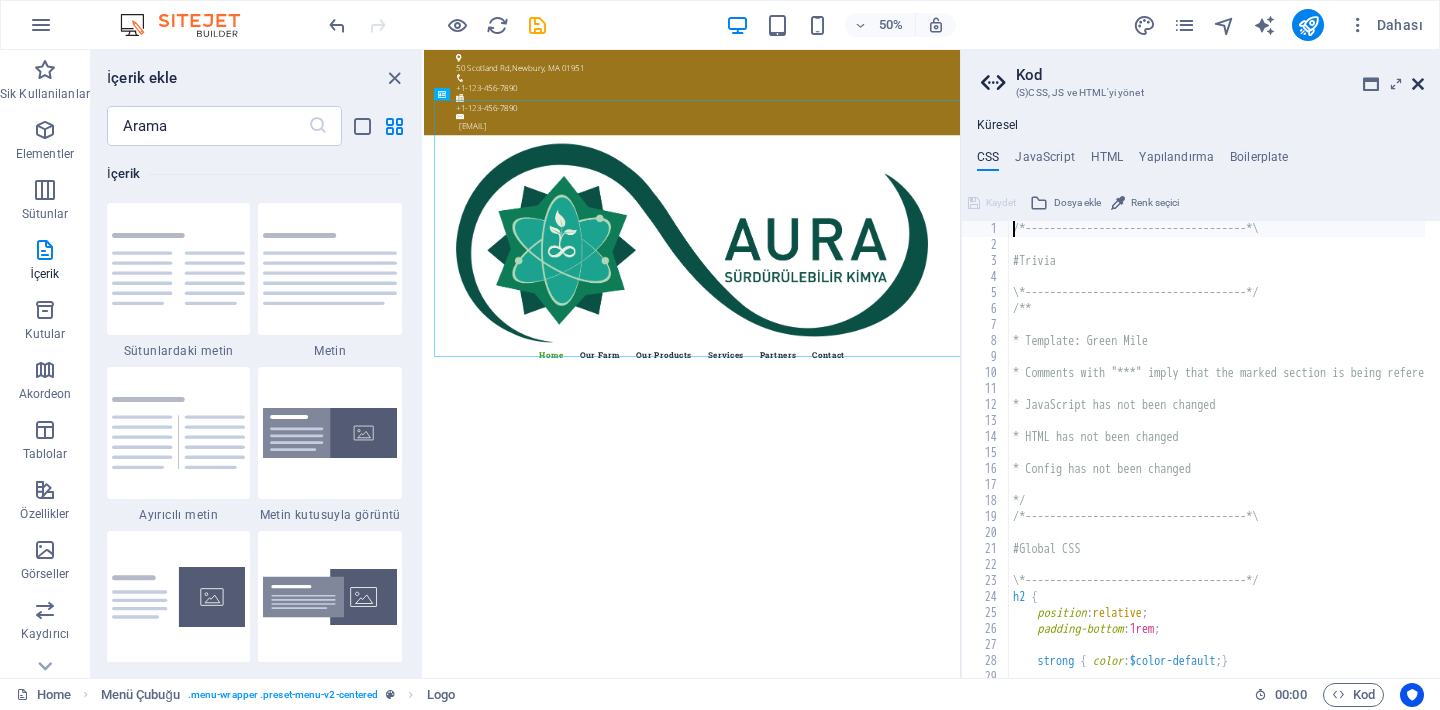 click at bounding box center [1418, 84] 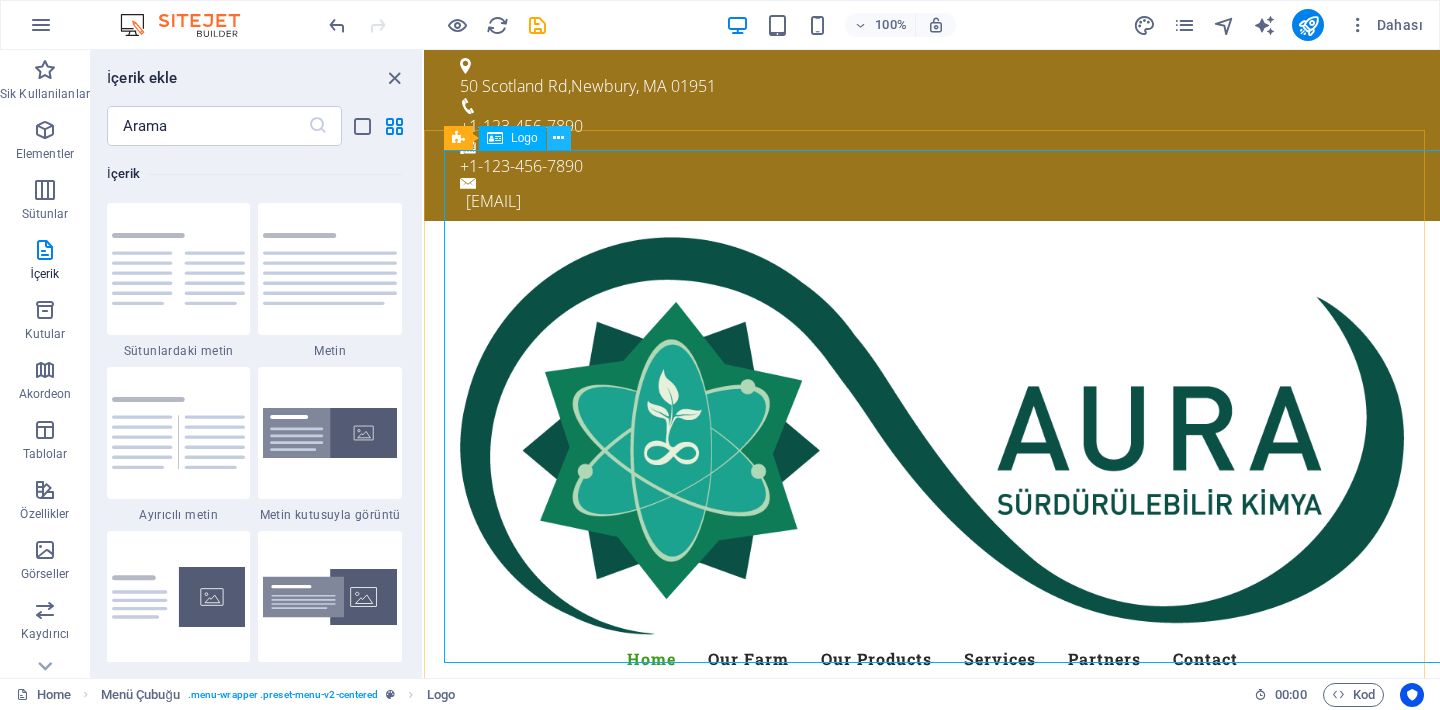 click at bounding box center (558, 138) 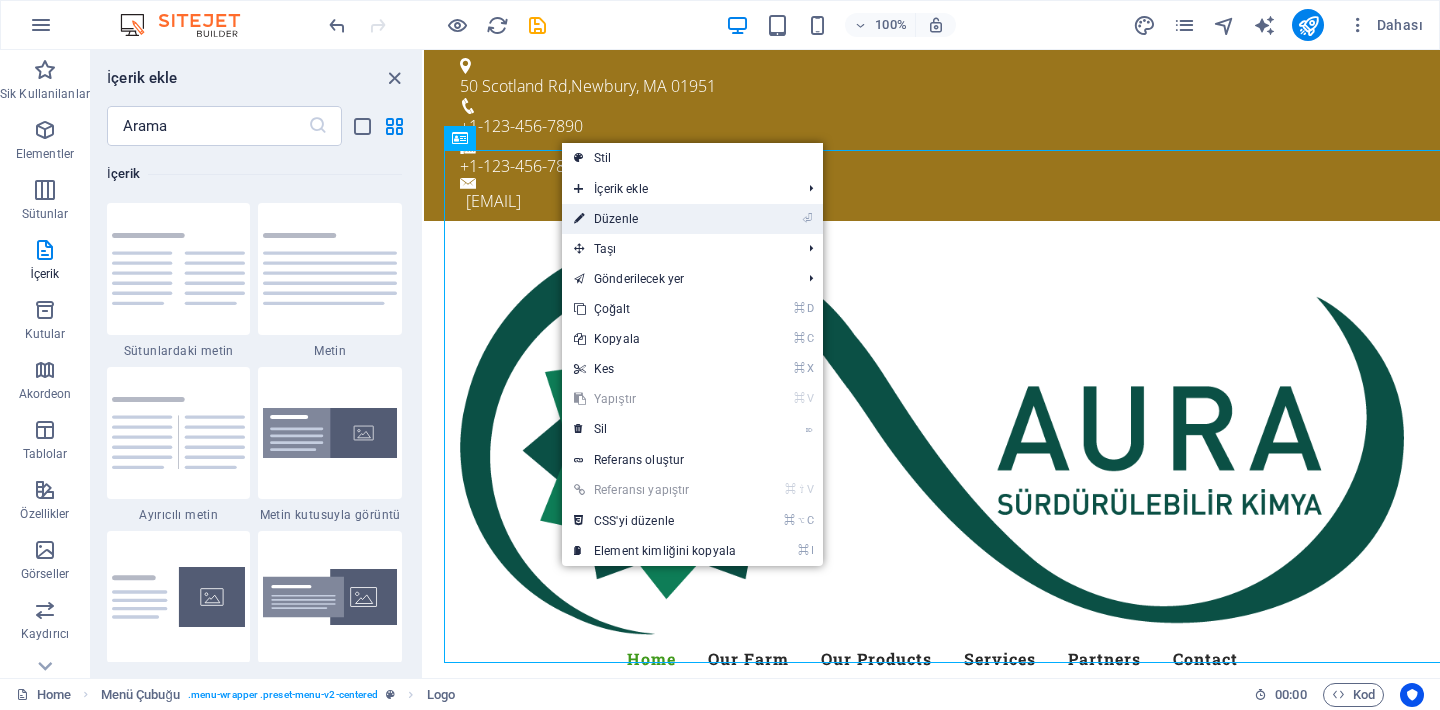 click on "⏎  Düzenle" at bounding box center (655, 219) 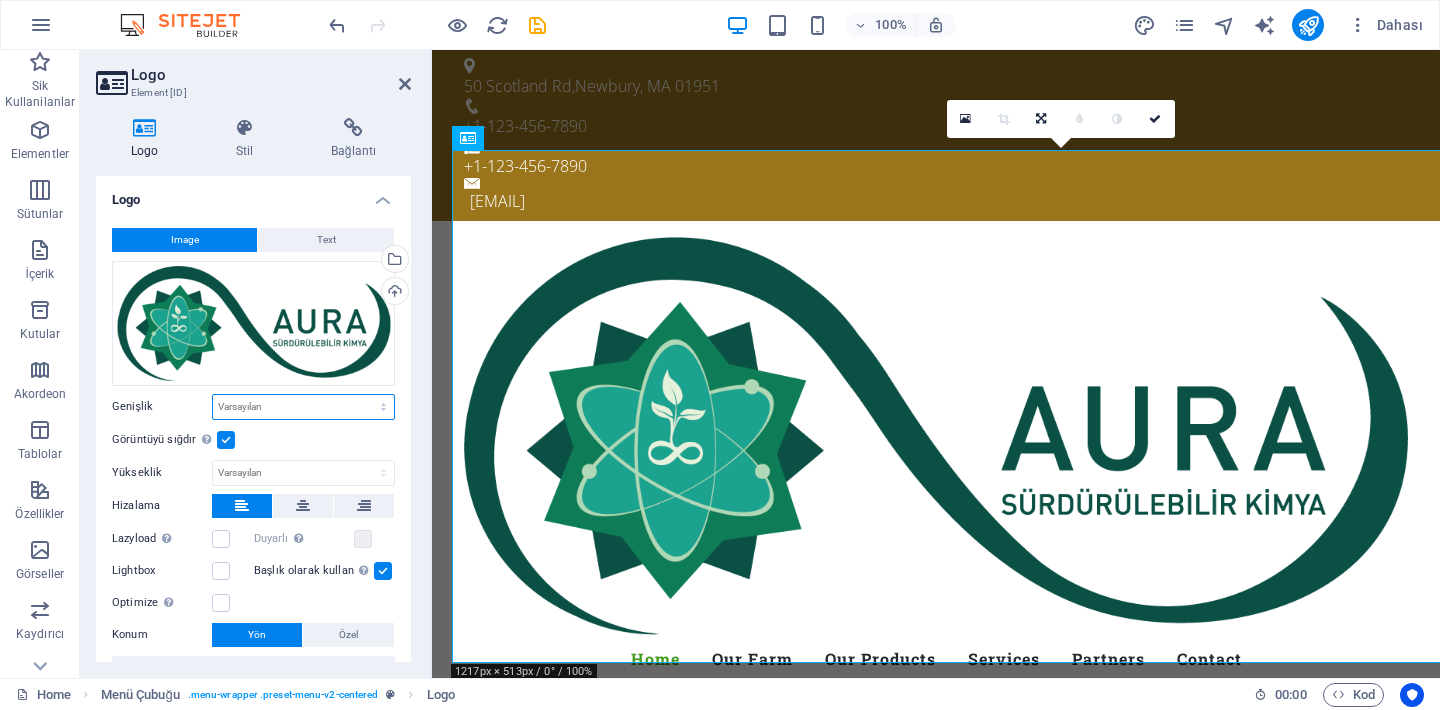 click on "Varsayılan otomatik px rem % em vh vw" at bounding box center [303, 407] 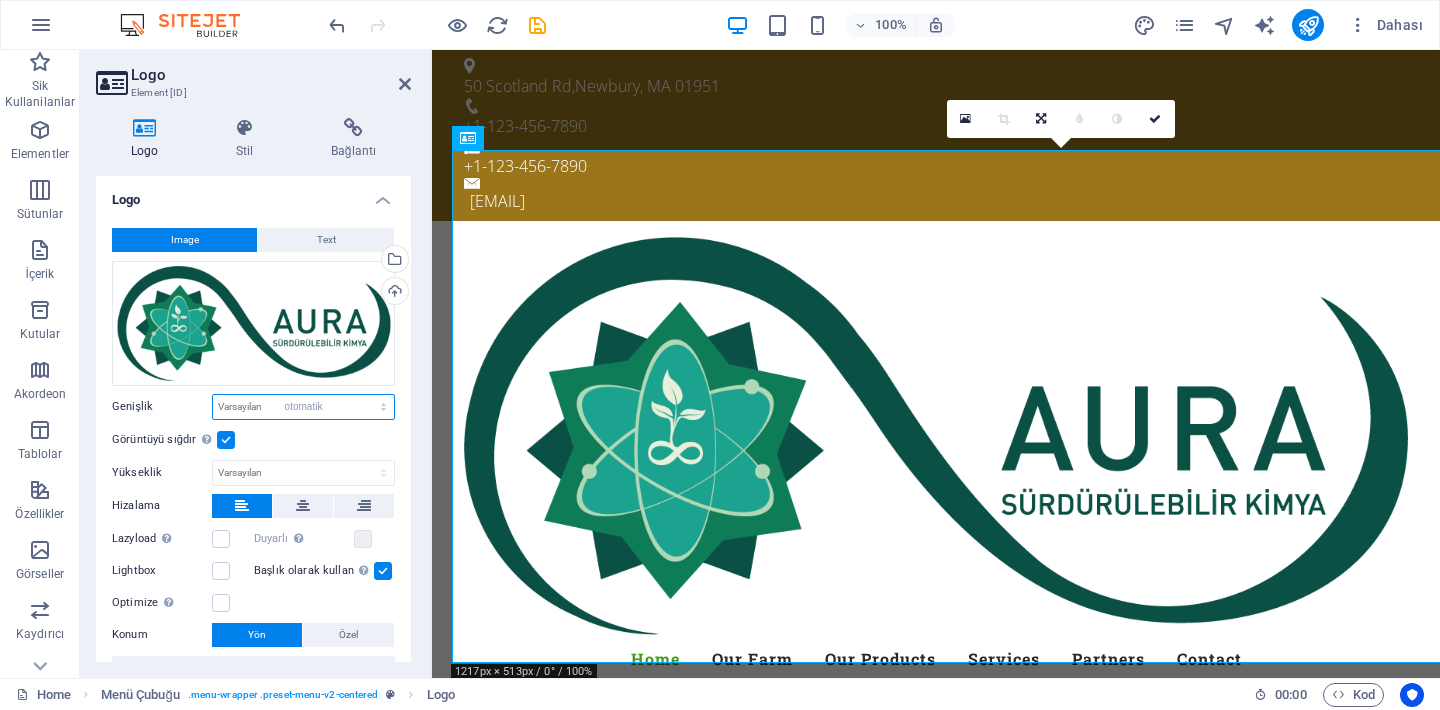 select on "DISABLED_OPTION_VALUE" 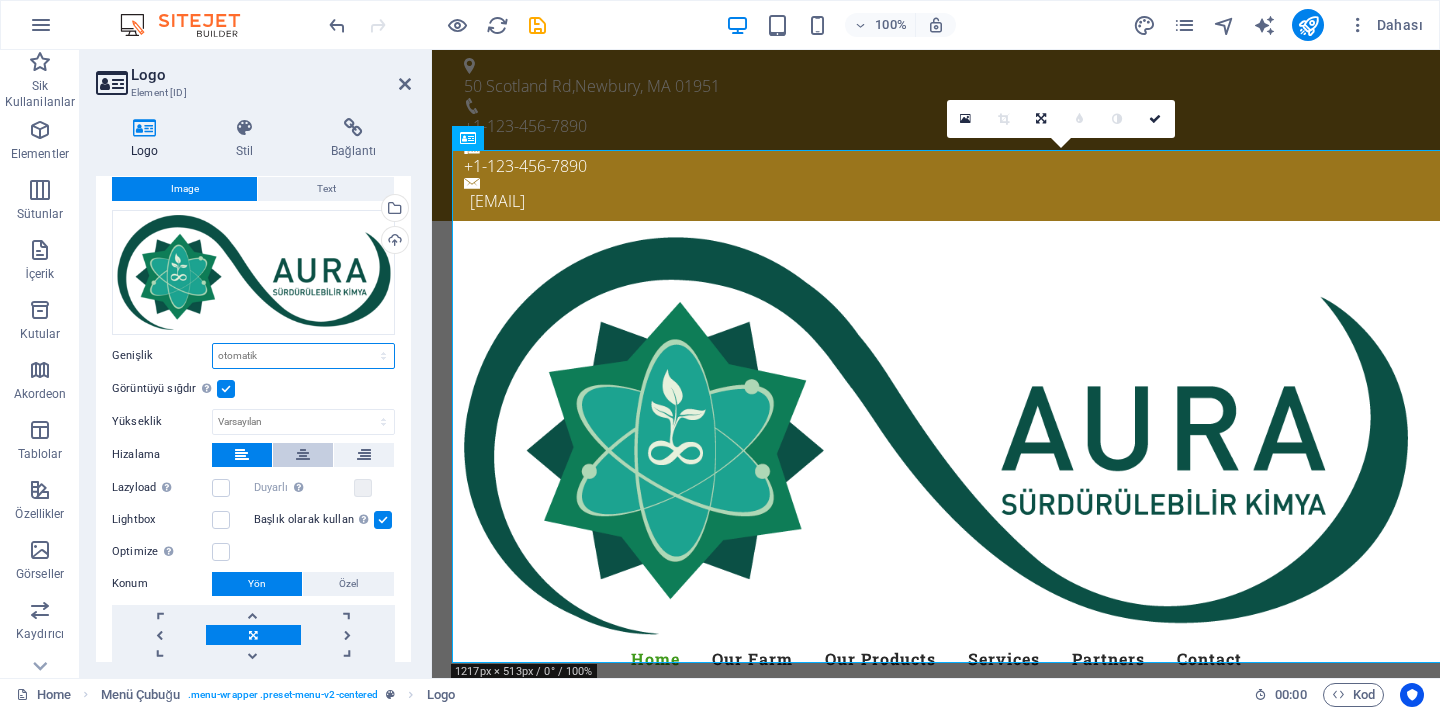 scroll, scrollTop: 116, scrollLeft: 0, axis: vertical 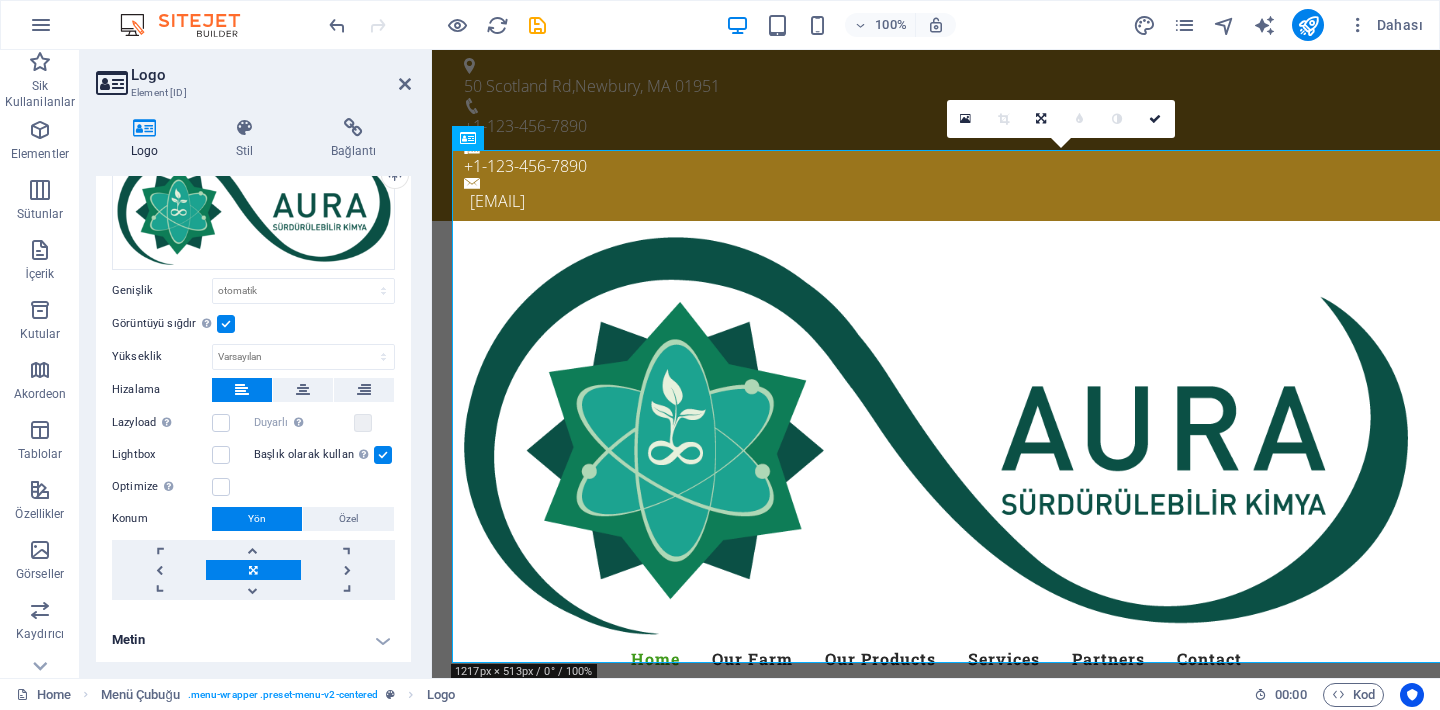 click on "Metin" at bounding box center [253, 640] 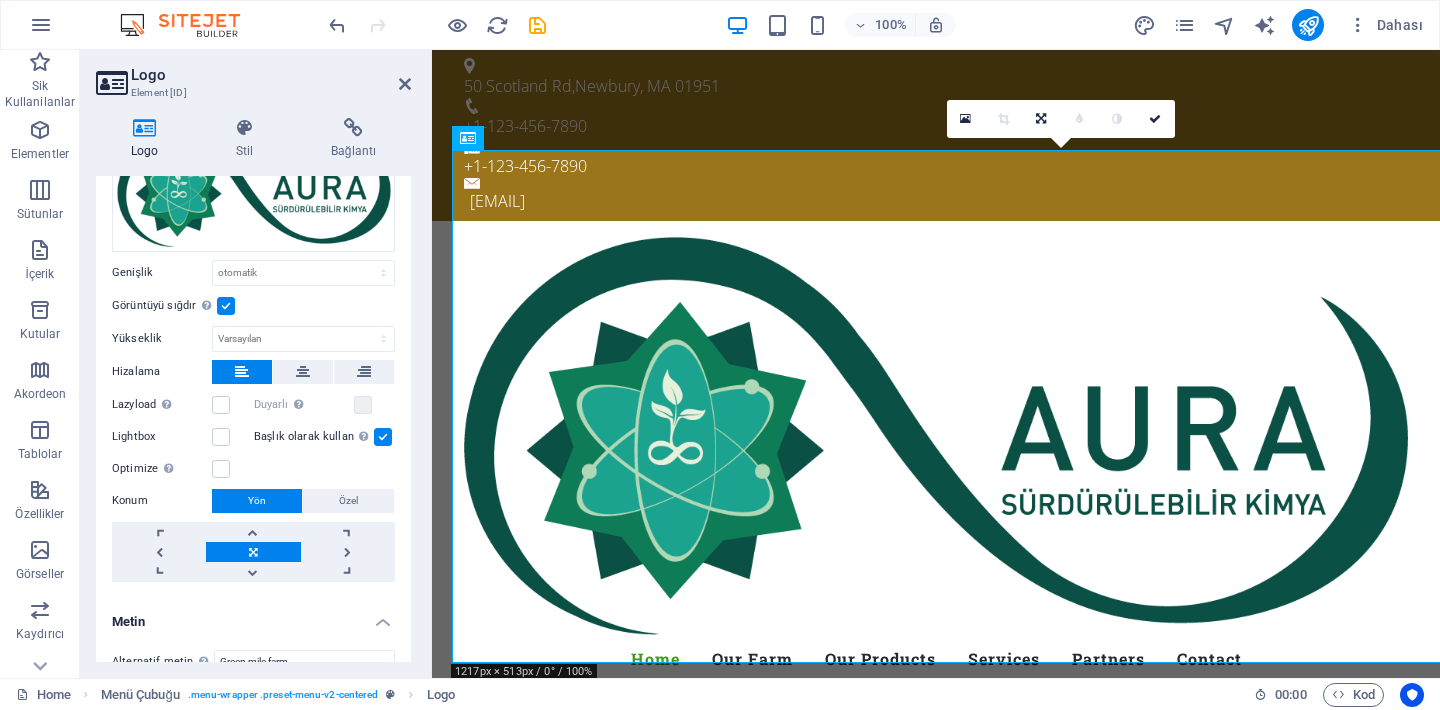 scroll, scrollTop: 0, scrollLeft: 0, axis: both 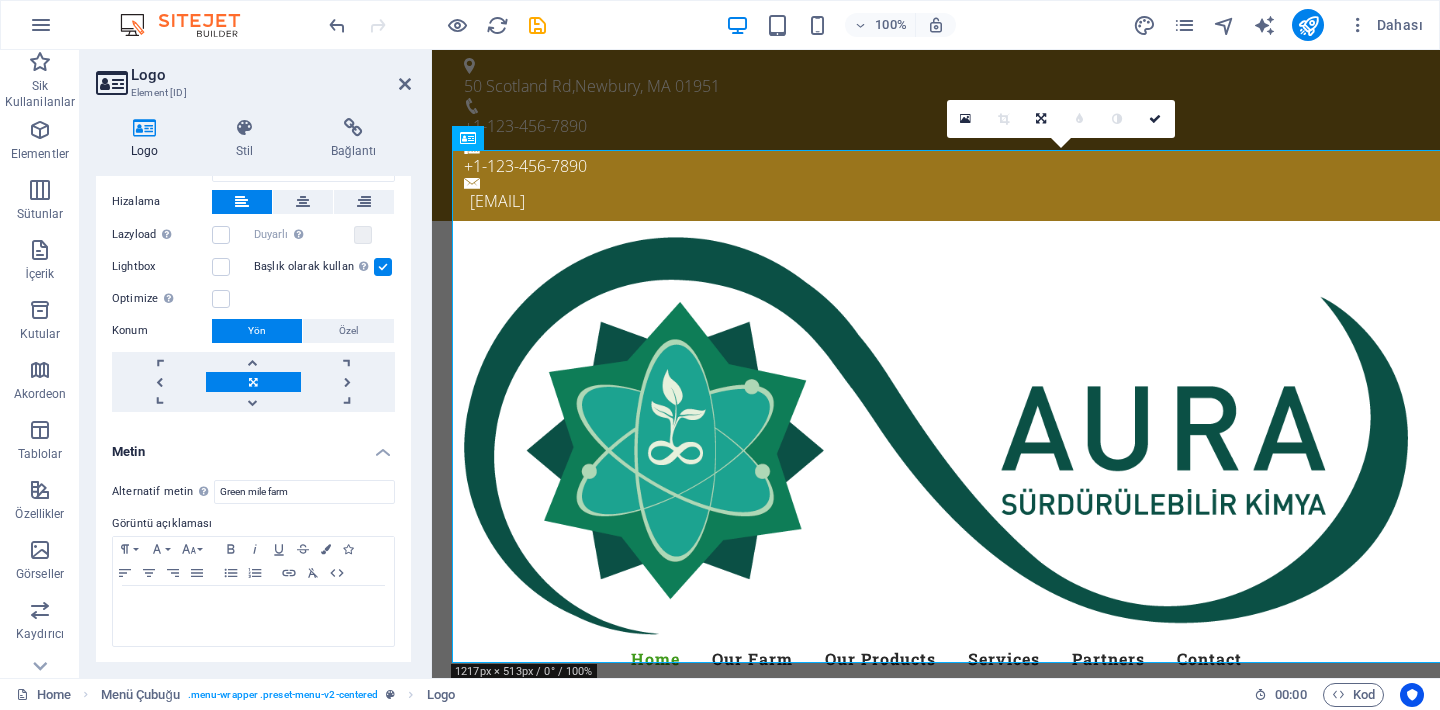 click on "Metin" at bounding box center [253, 446] 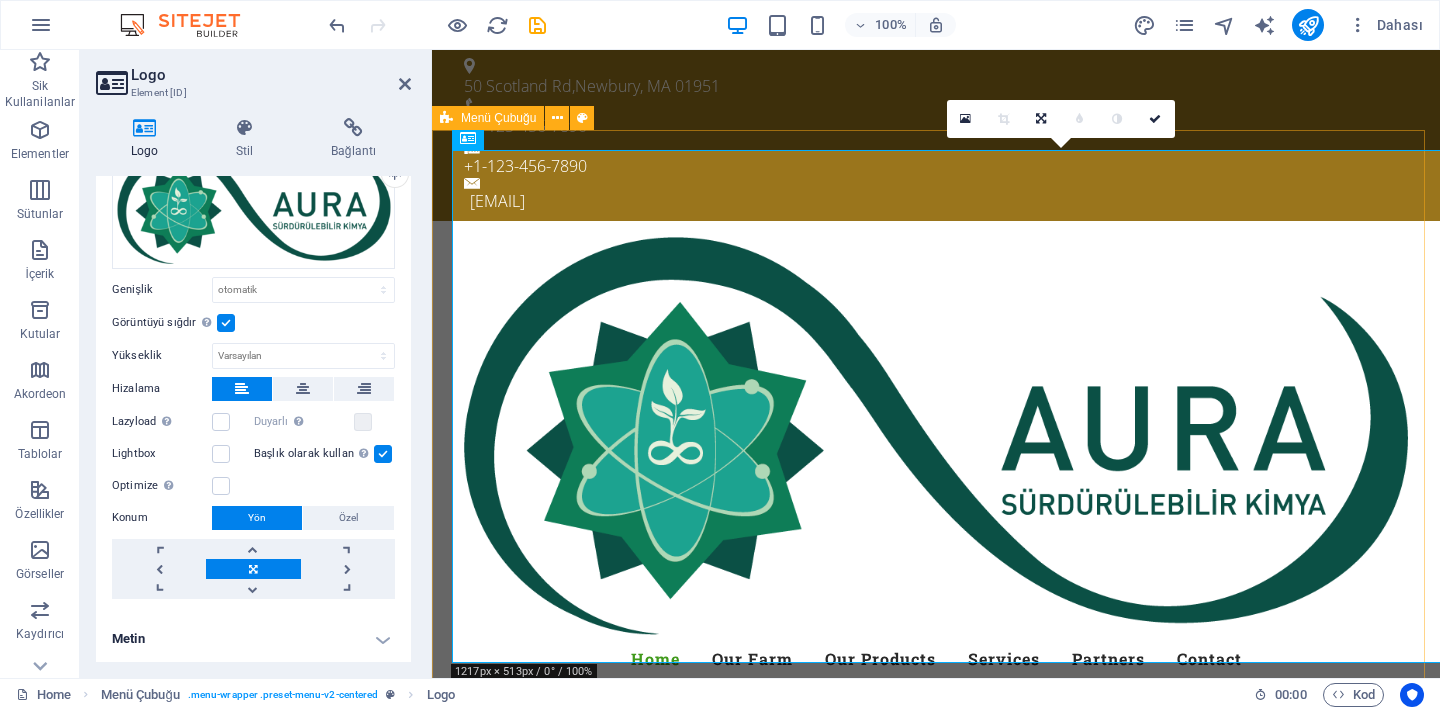 click on "Menü Çubuğu" at bounding box center [519, 118] 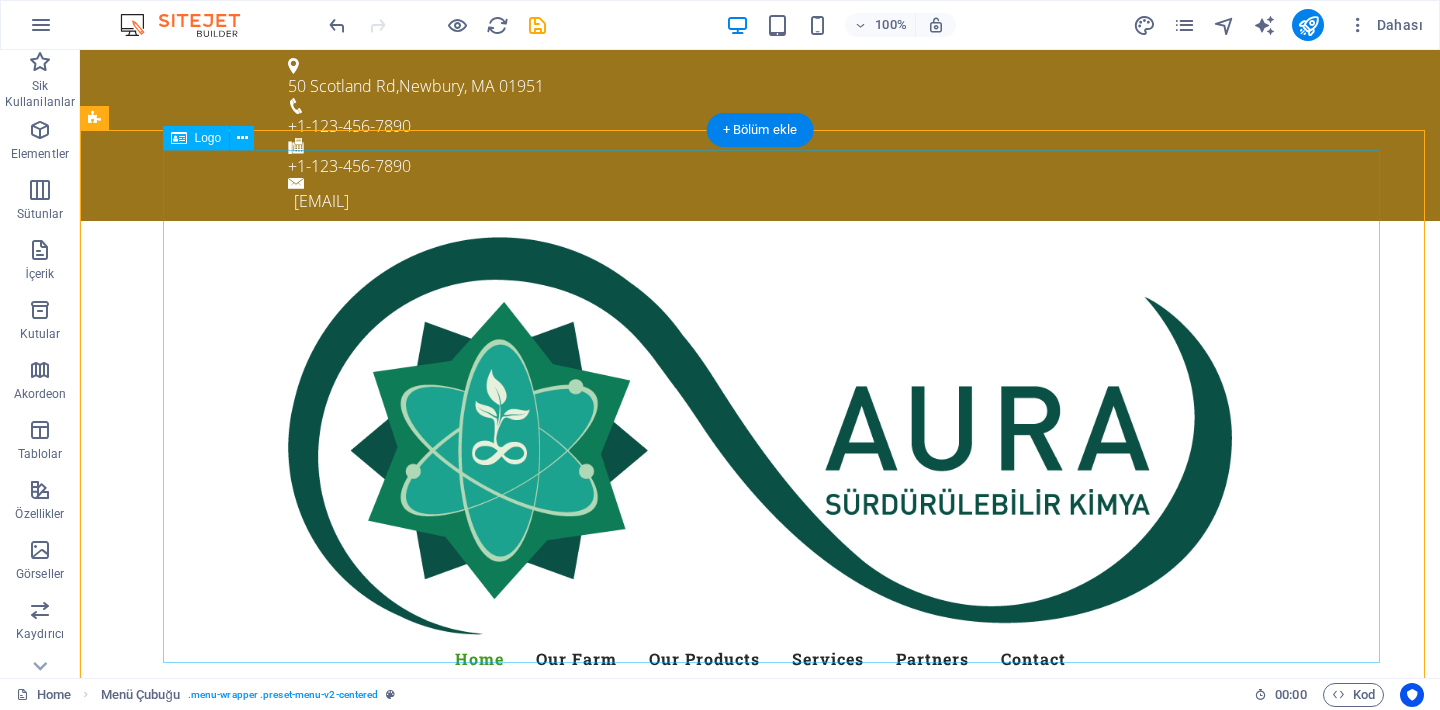 click at bounding box center (760, 436) 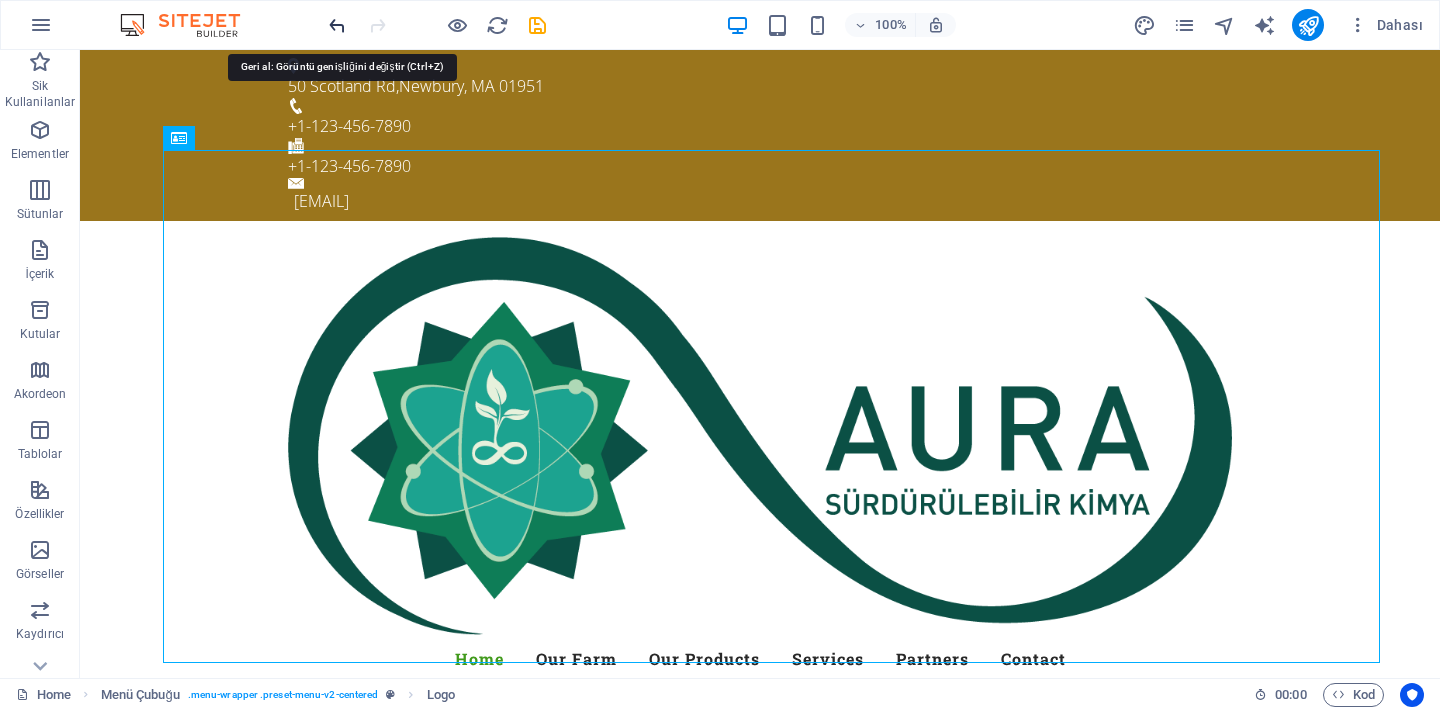 click at bounding box center [337, 25] 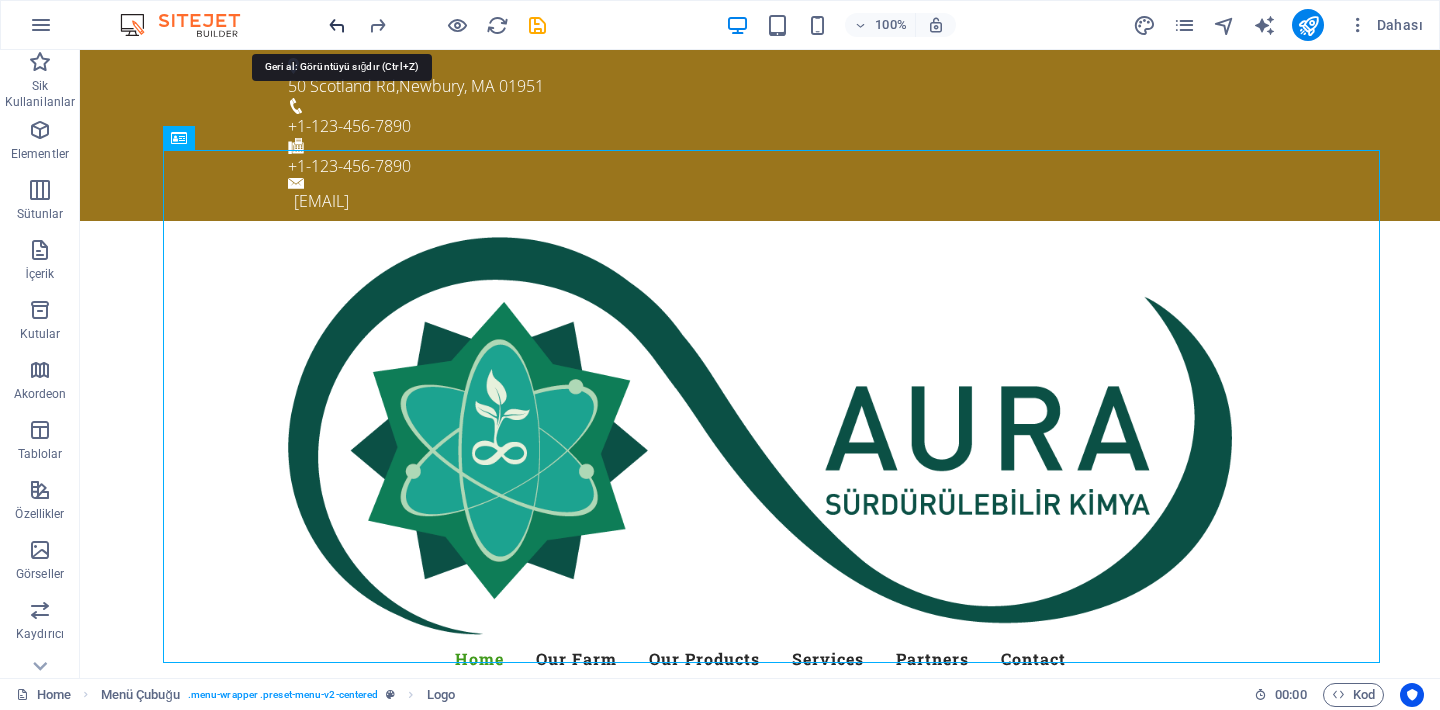 click at bounding box center [337, 25] 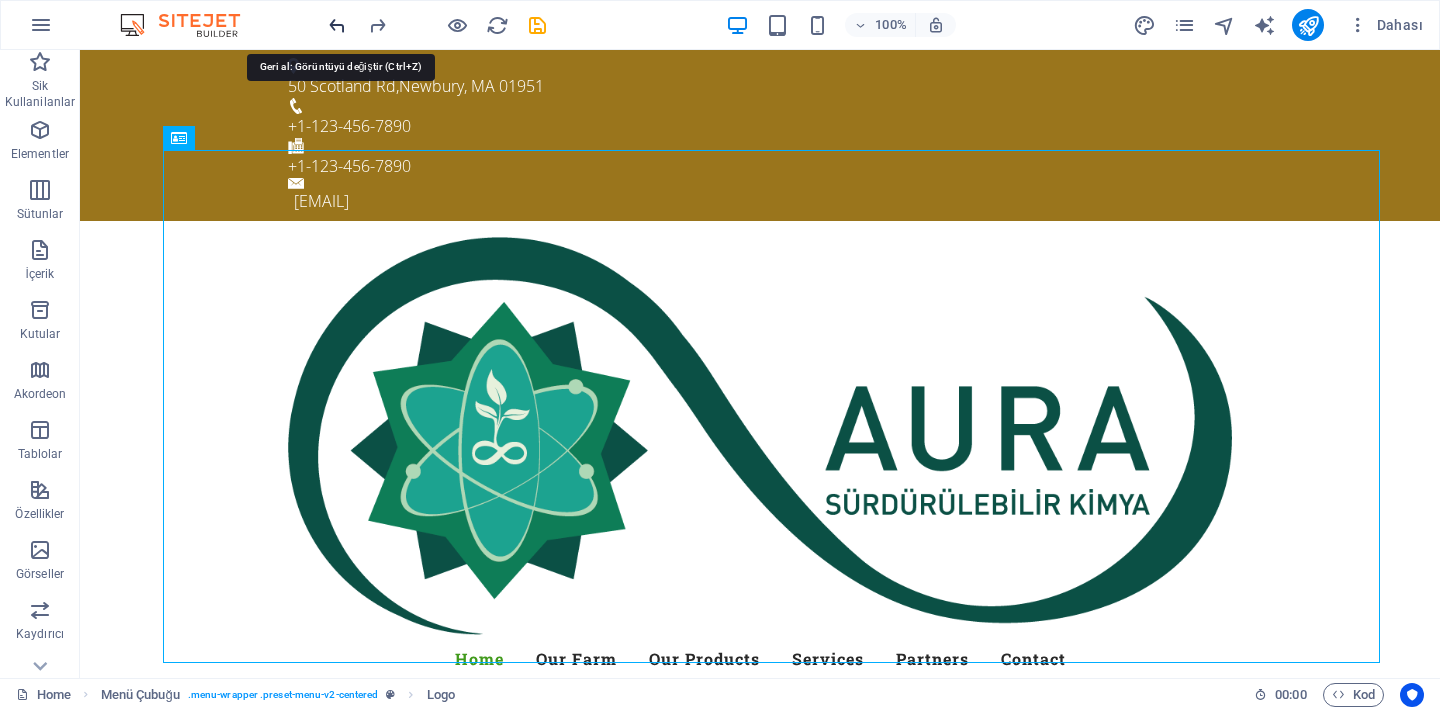 click at bounding box center [337, 25] 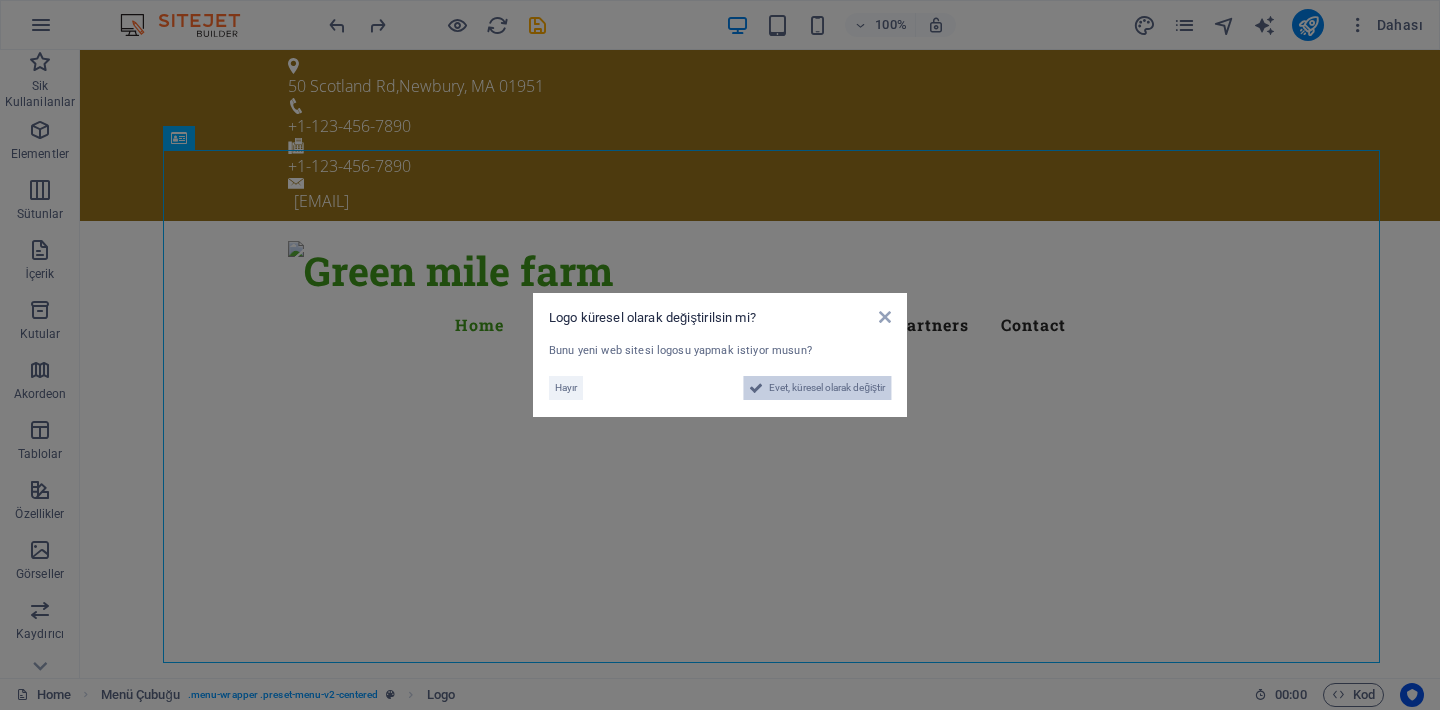 drag, startPoint x: 833, startPoint y: 387, endPoint x: 882, endPoint y: 399, distance: 50.447994 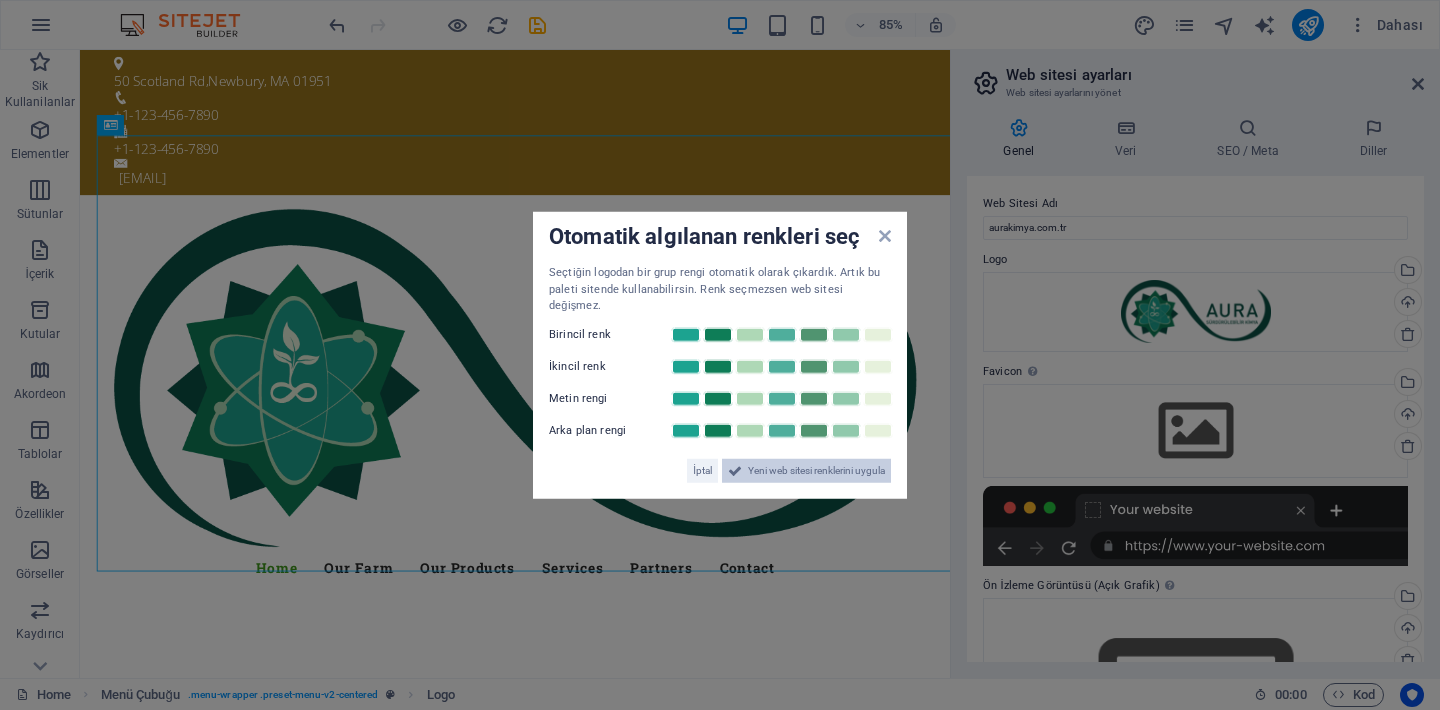 drag, startPoint x: 831, startPoint y: 457, endPoint x: 881, endPoint y: 487, distance: 58.30952 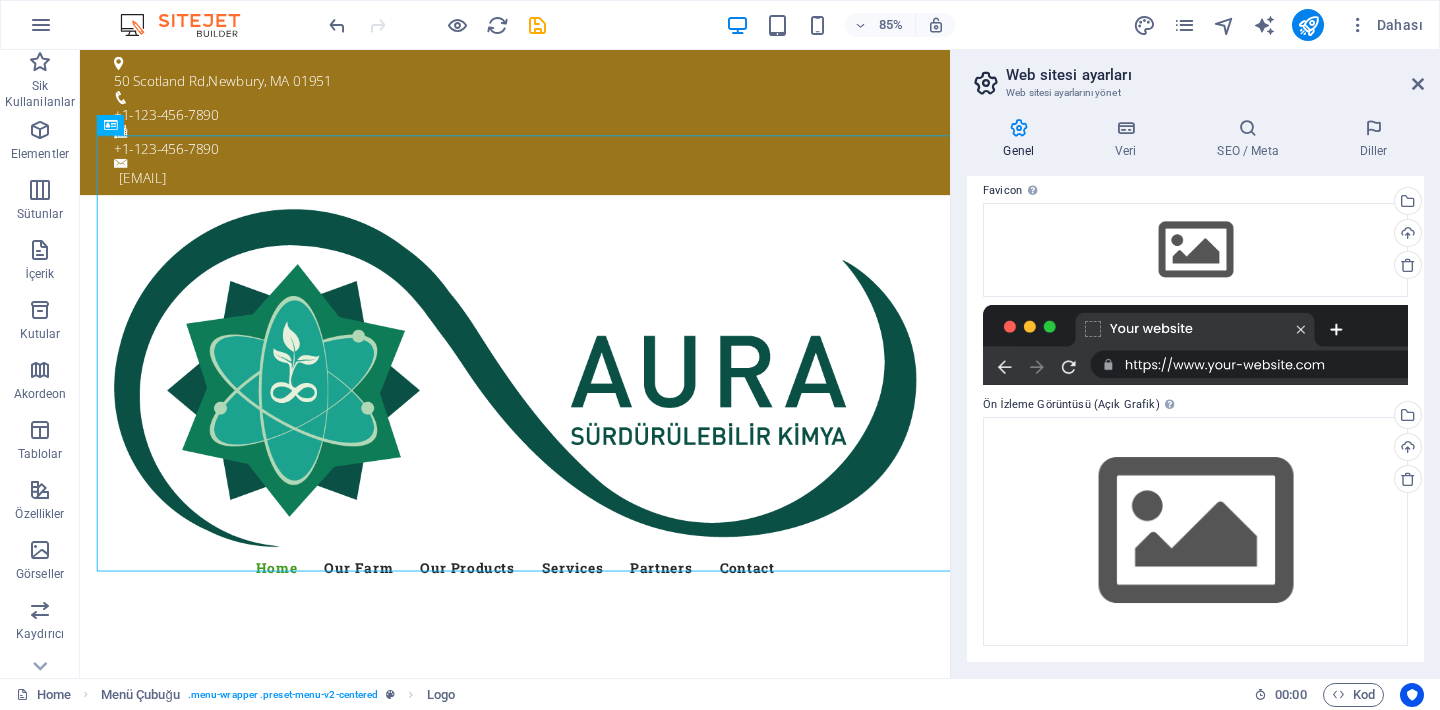 scroll, scrollTop: 0, scrollLeft: 0, axis: both 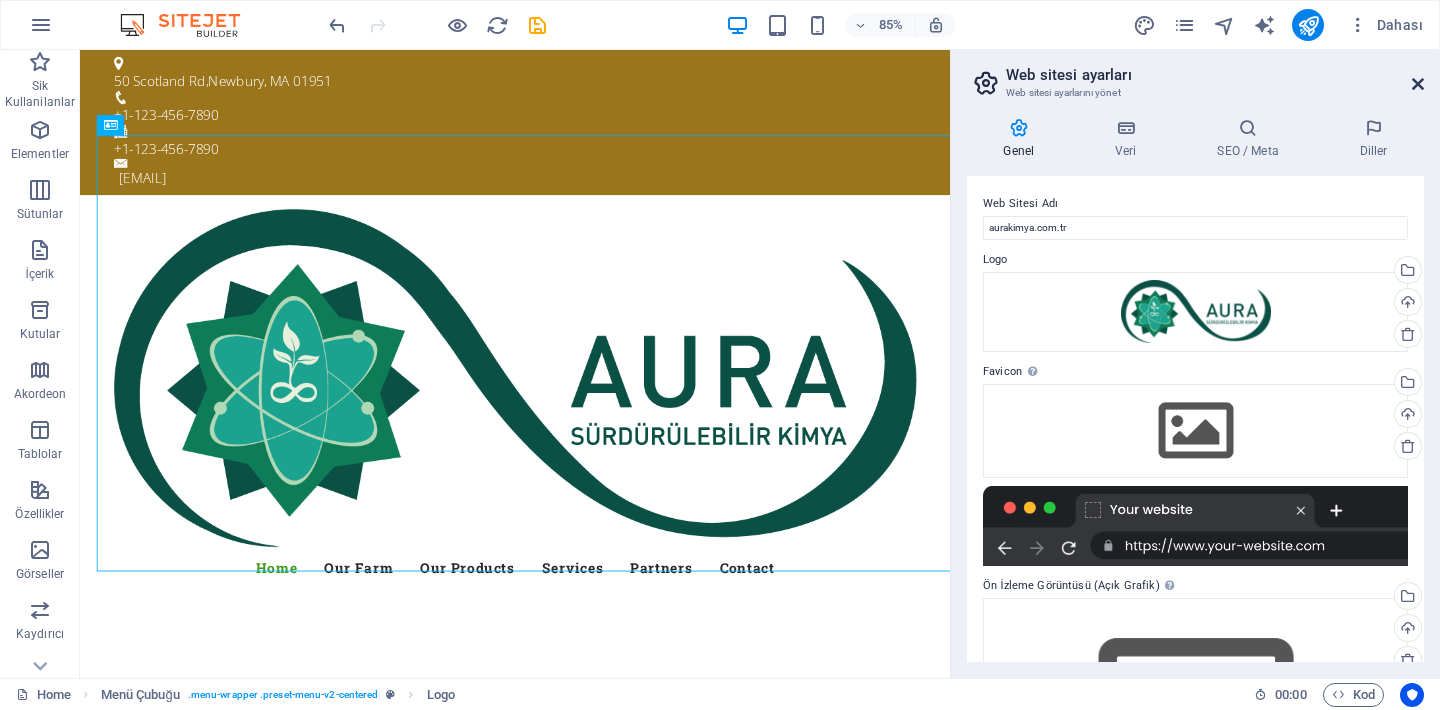 drag, startPoint x: 1411, startPoint y: 86, endPoint x: 996, endPoint y: 351, distance: 492.39212 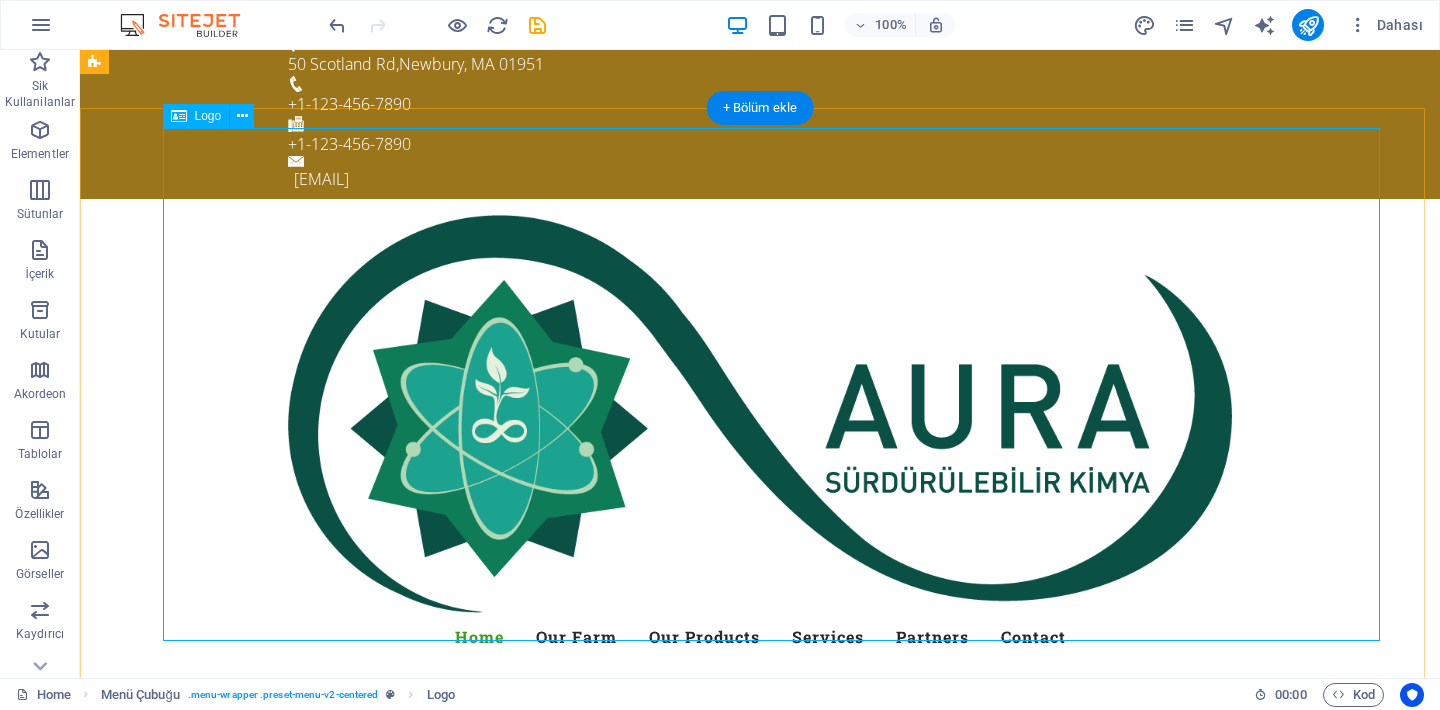 scroll, scrollTop: 0, scrollLeft: 0, axis: both 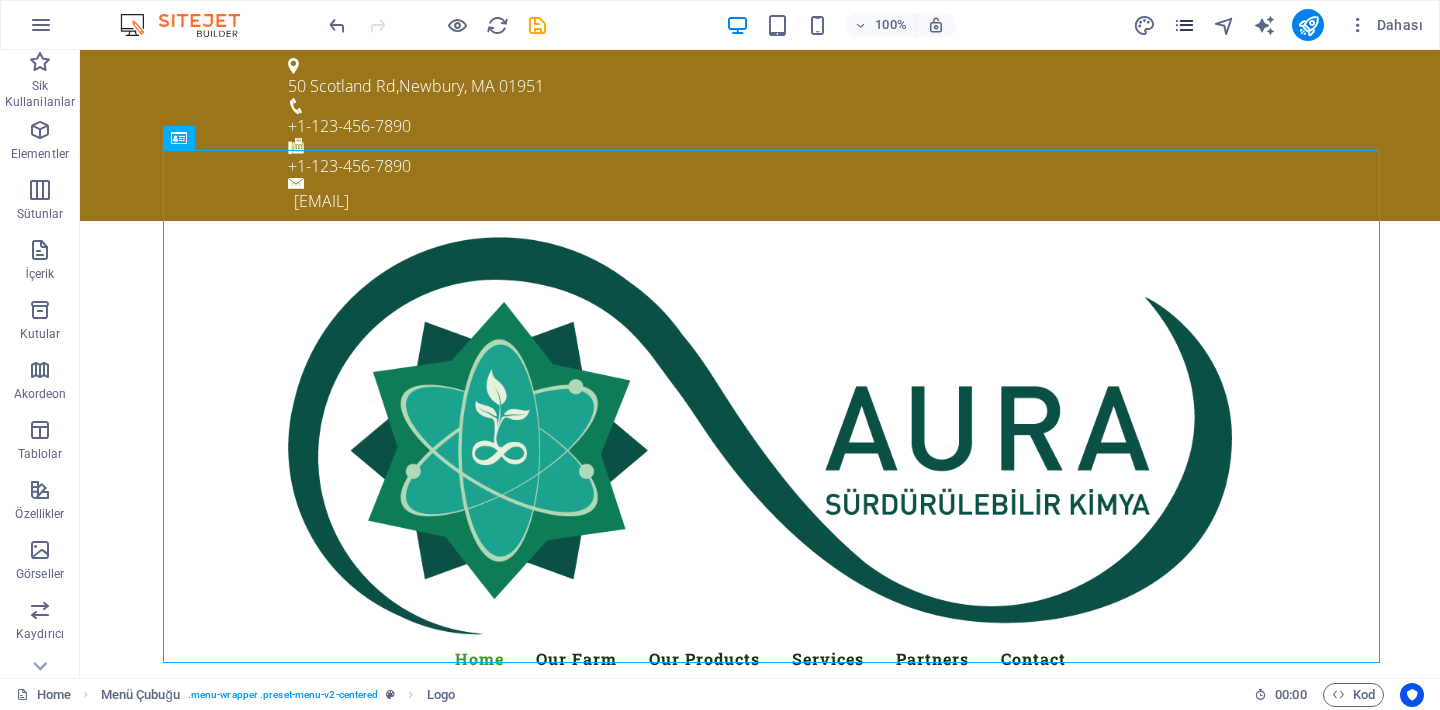 click at bounding box center (1184, 25) 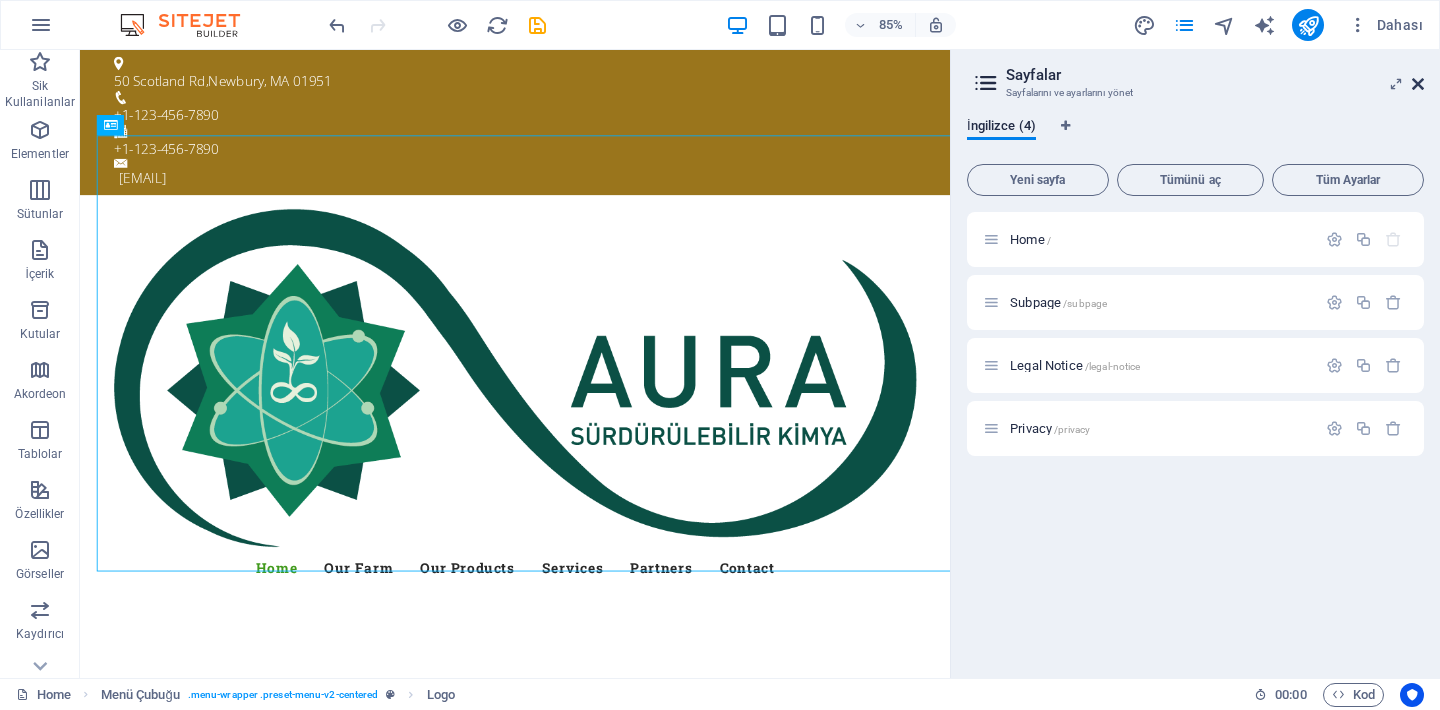 click at bounding box center [1418, 84] 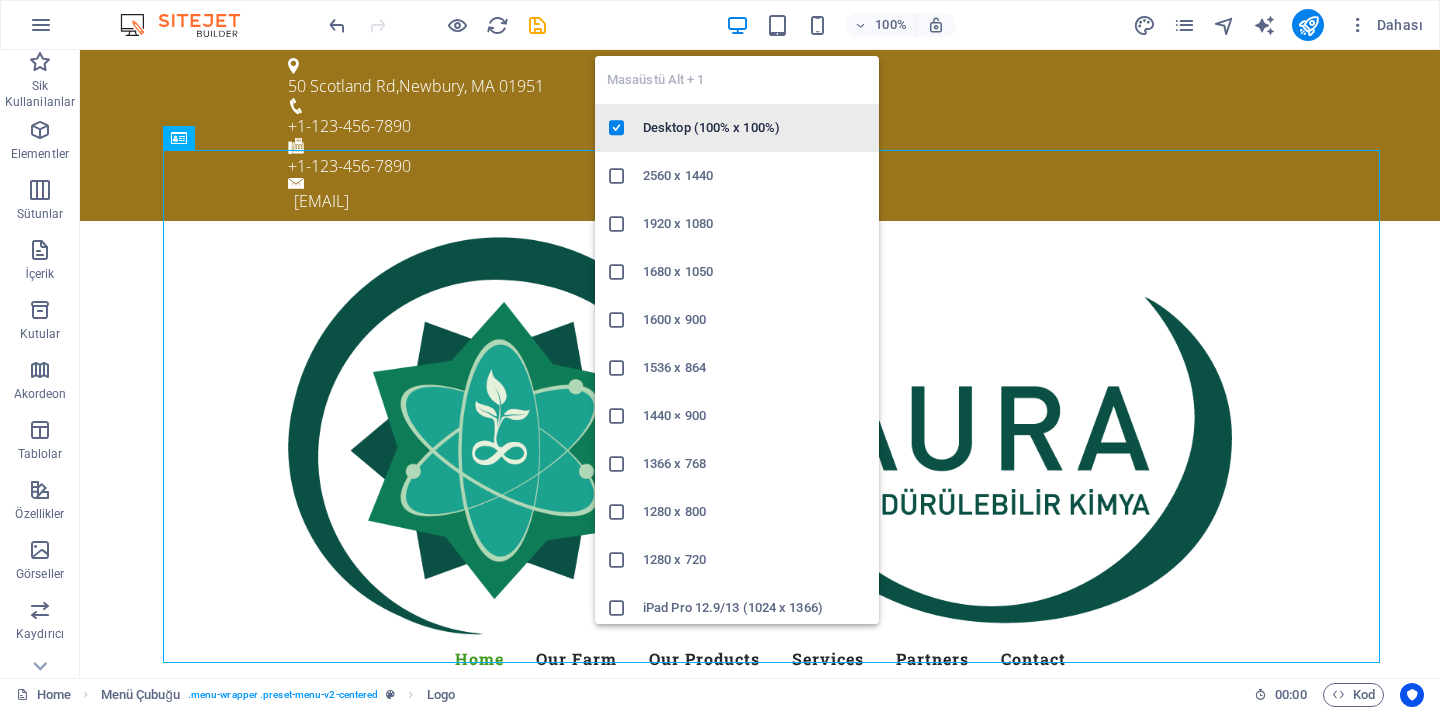 click on "Desktop (100% x 100%)" at bounding box center [755, 128] 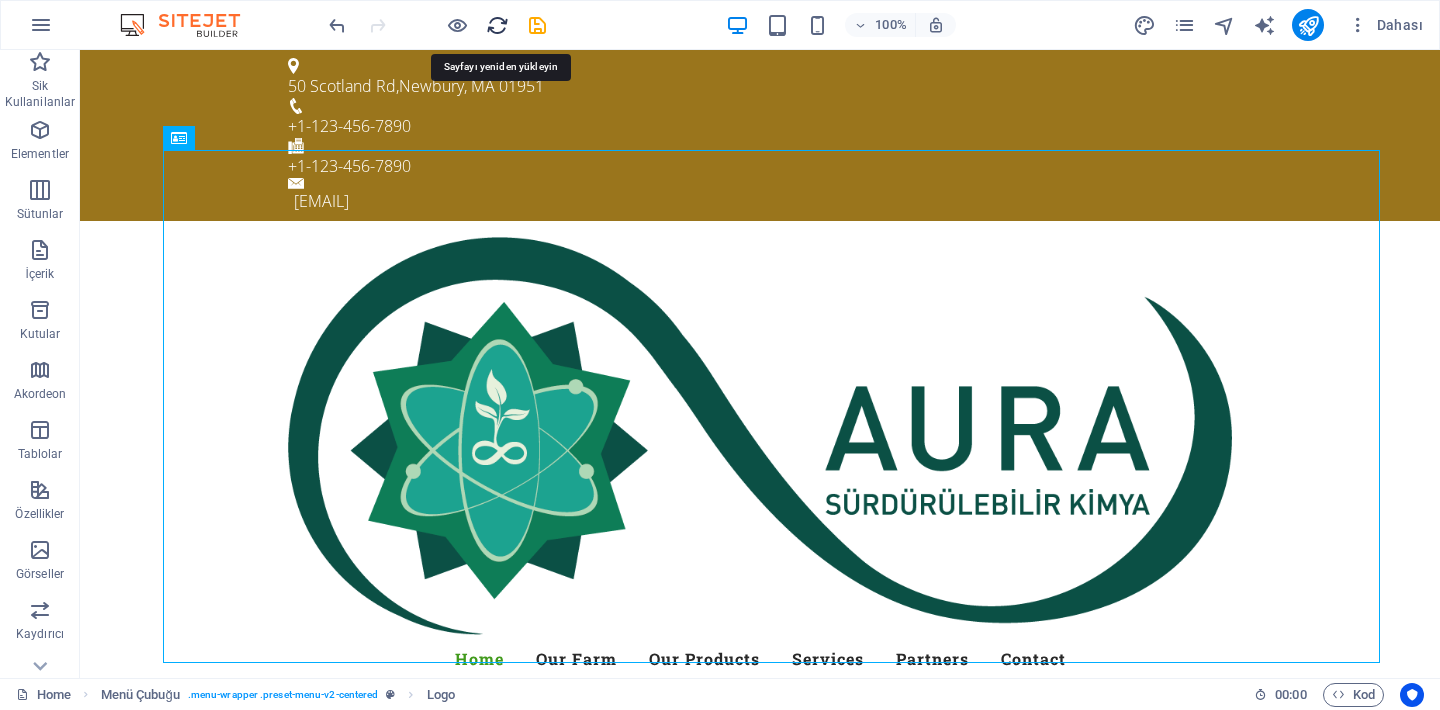 click at bounding box center [497, 25] 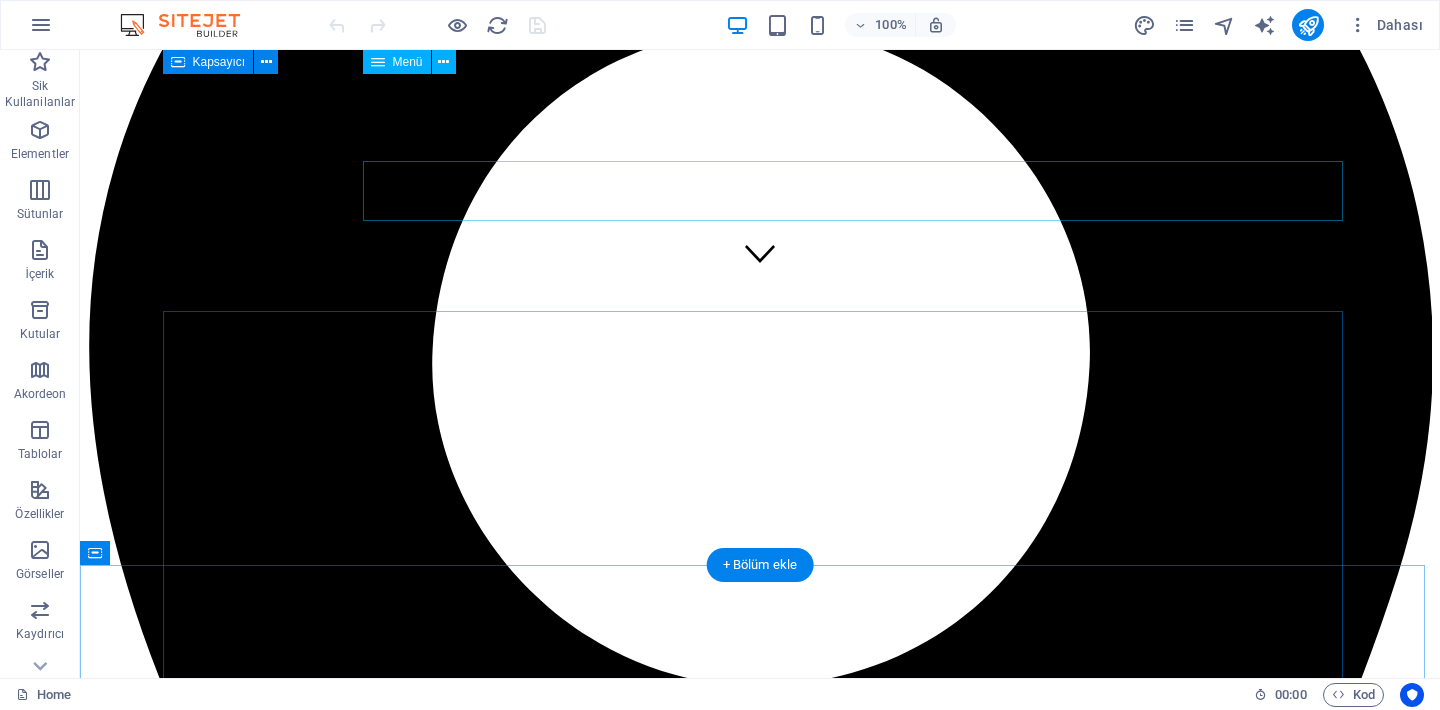 scroll, scrollTop: 0, scrollLeft: 0, axis: both 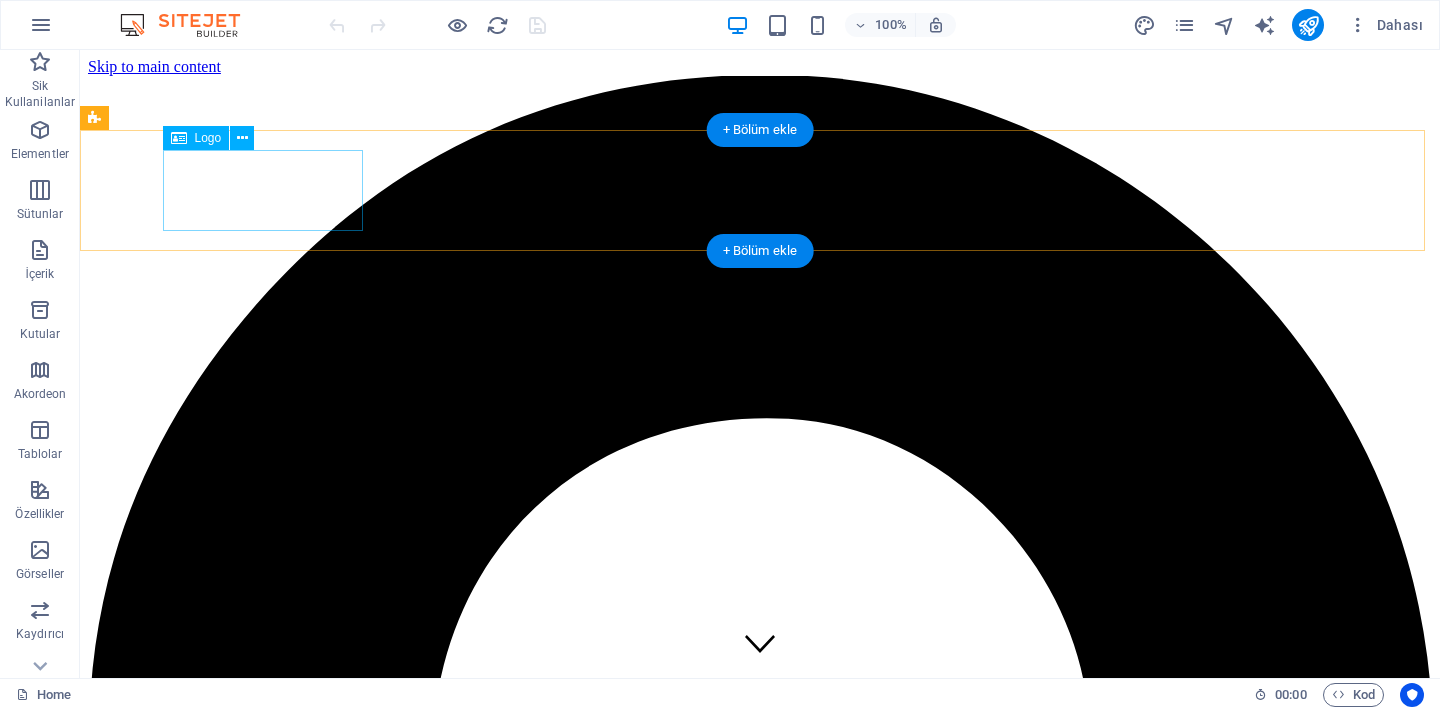 click at bounding box center (760, 6416) 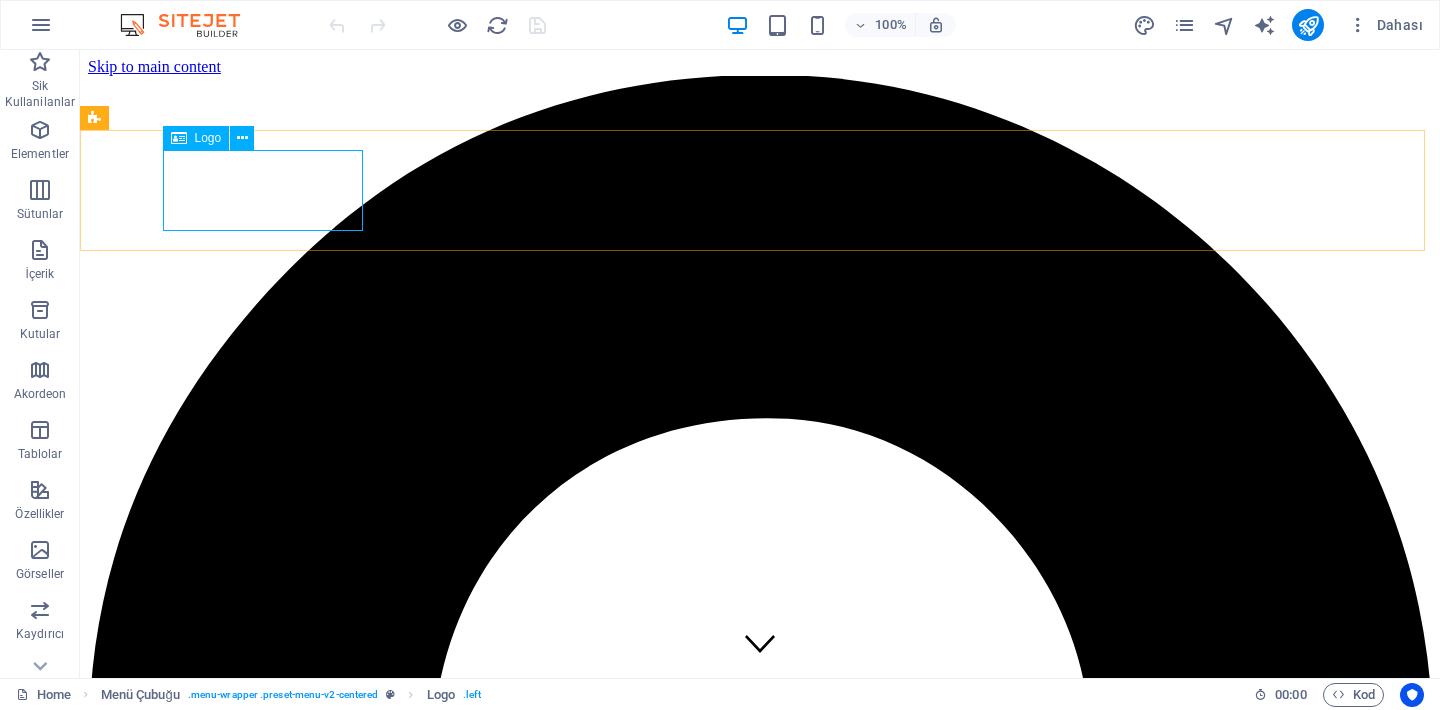 click on "Logo" at bounding box center (208, 138) 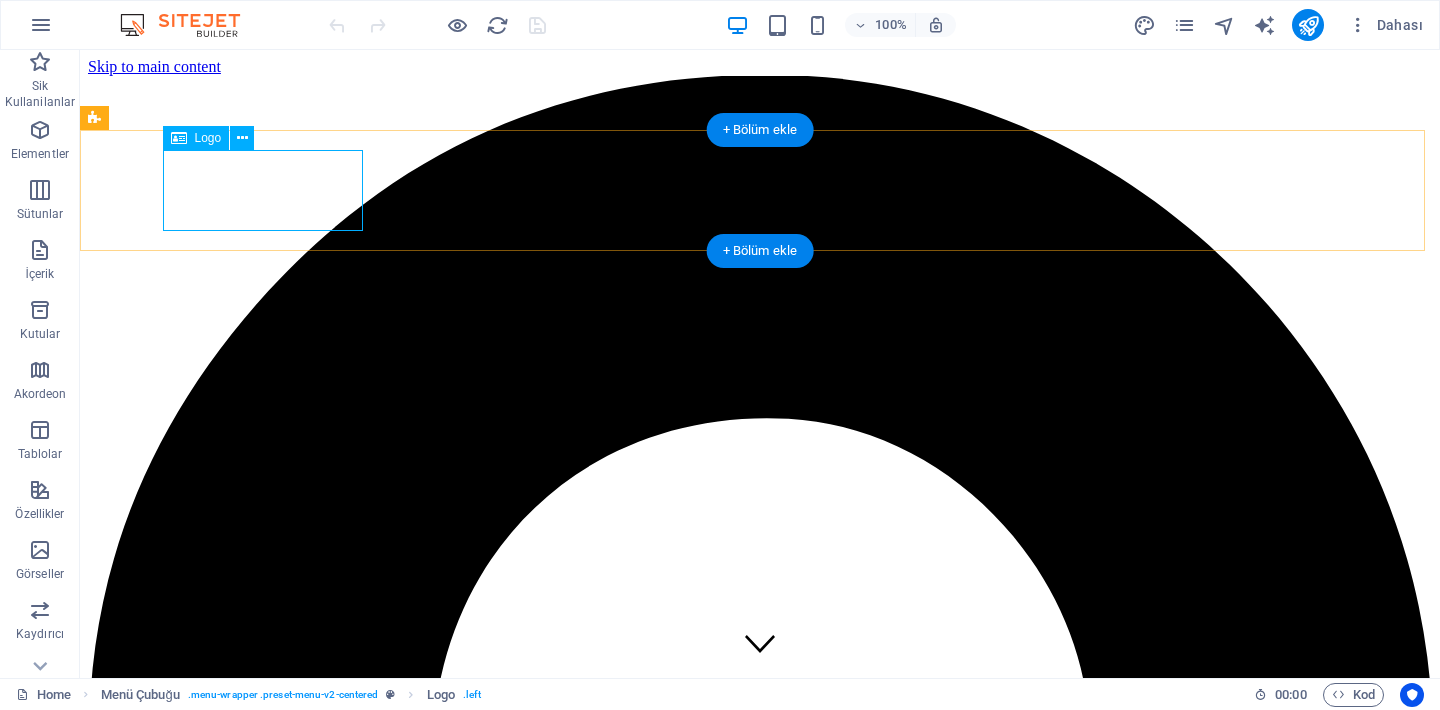 click at bounding box center [760, 6416] 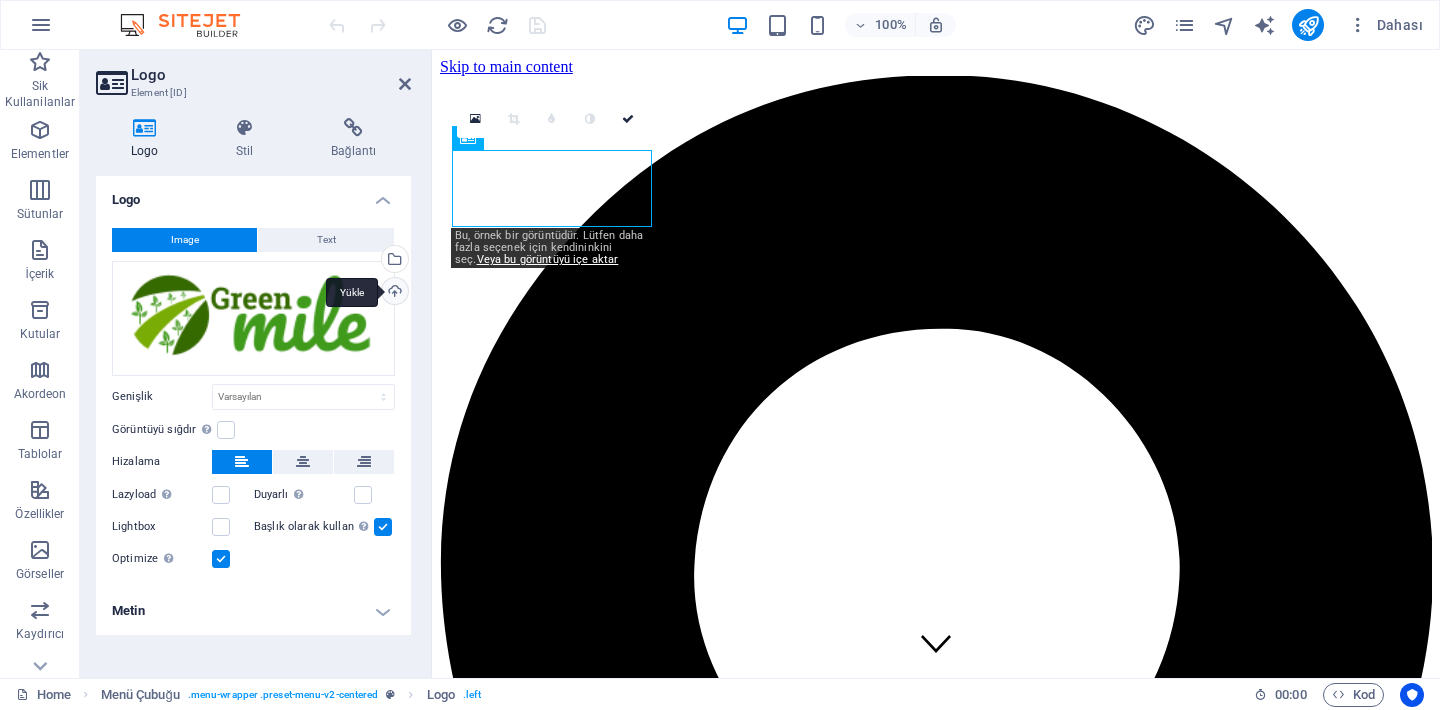click on "Yükle" at bounding box center [393, 293] 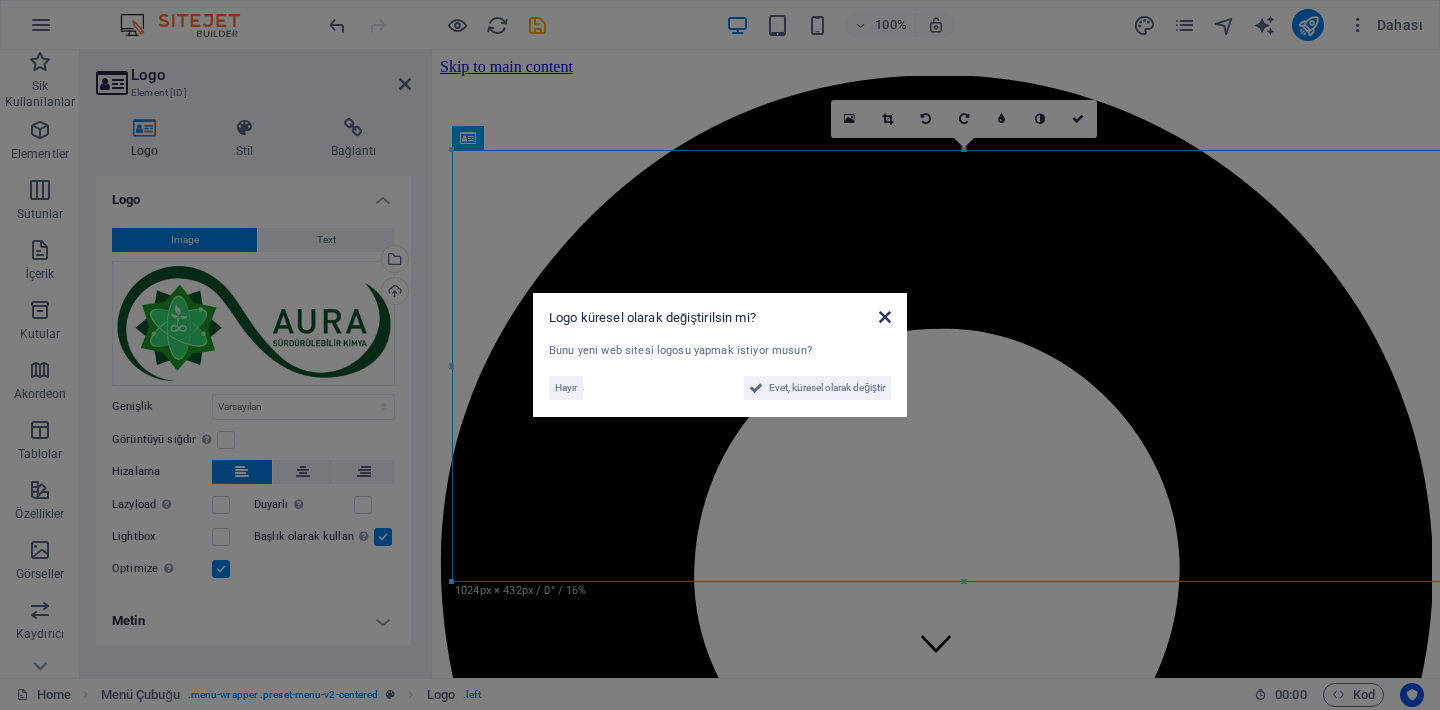 click at bounding box center [885, 317] 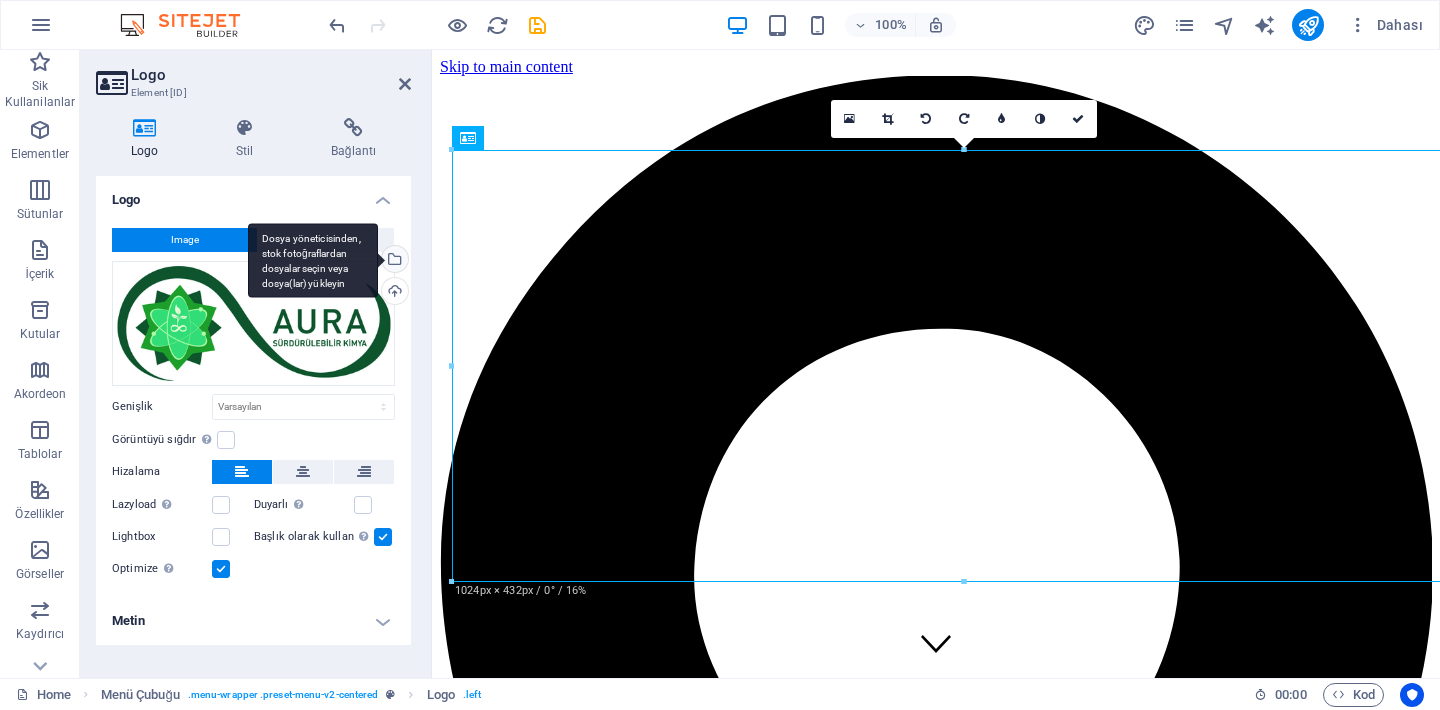 click on "Dosya yöneticisinden, stok fotoğraflardan dosyalar seçin veya dosya(lar) yükleyin" at bounding box center [313, 260] 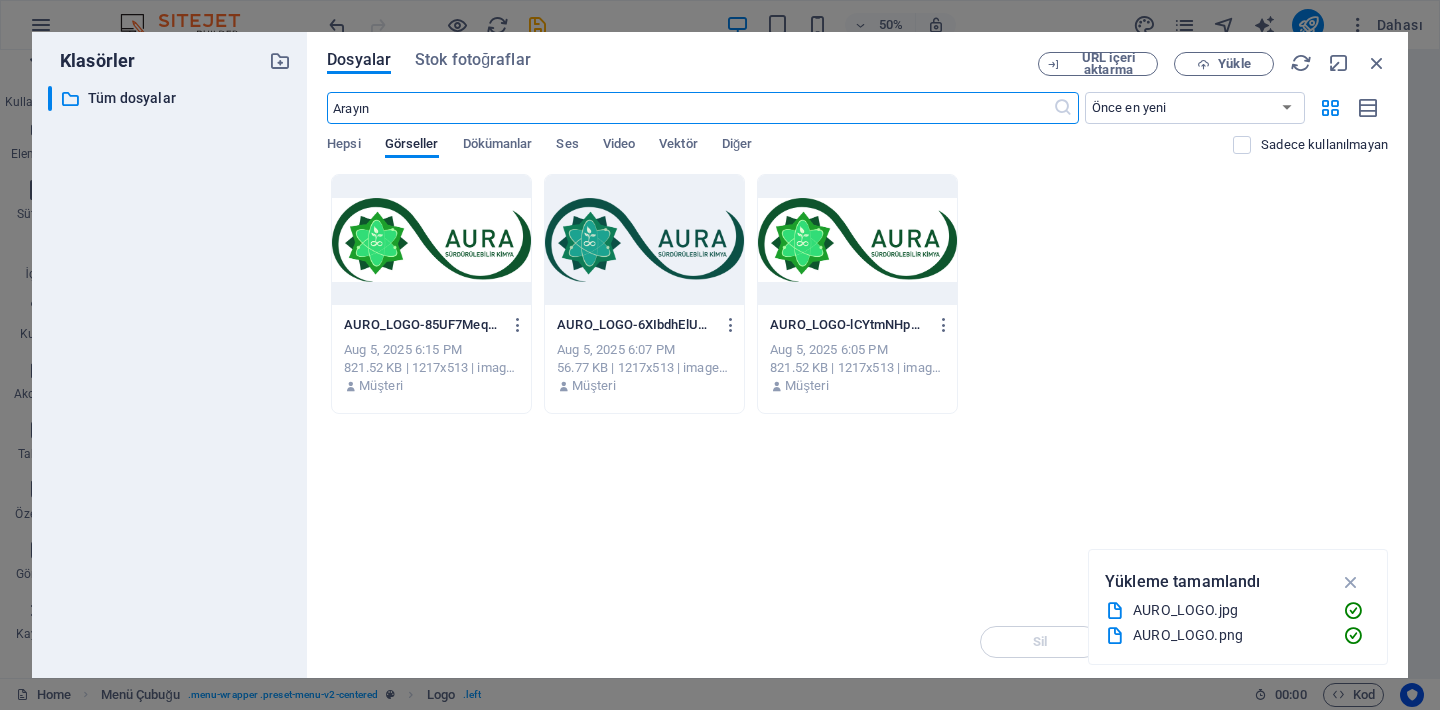click at bounding box center [644, 240] 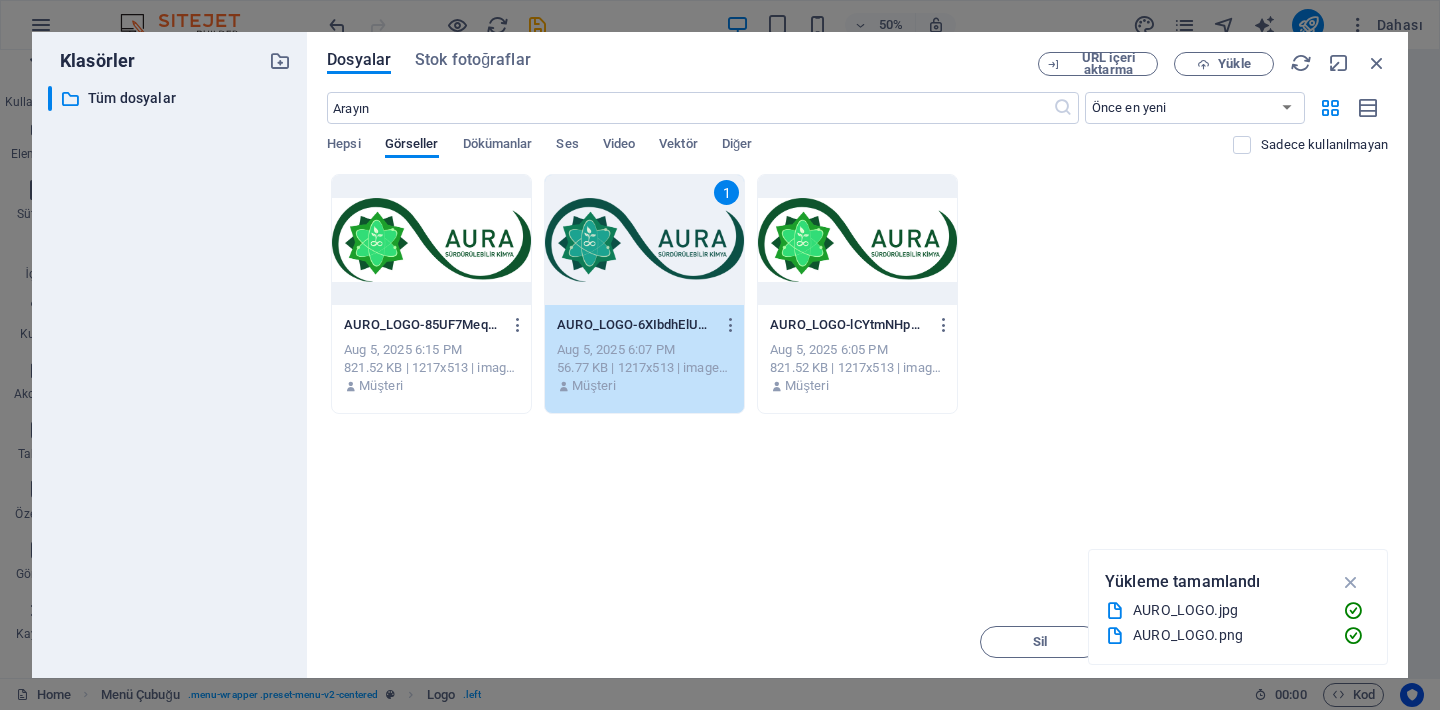 click at bounding box center (857, 240) 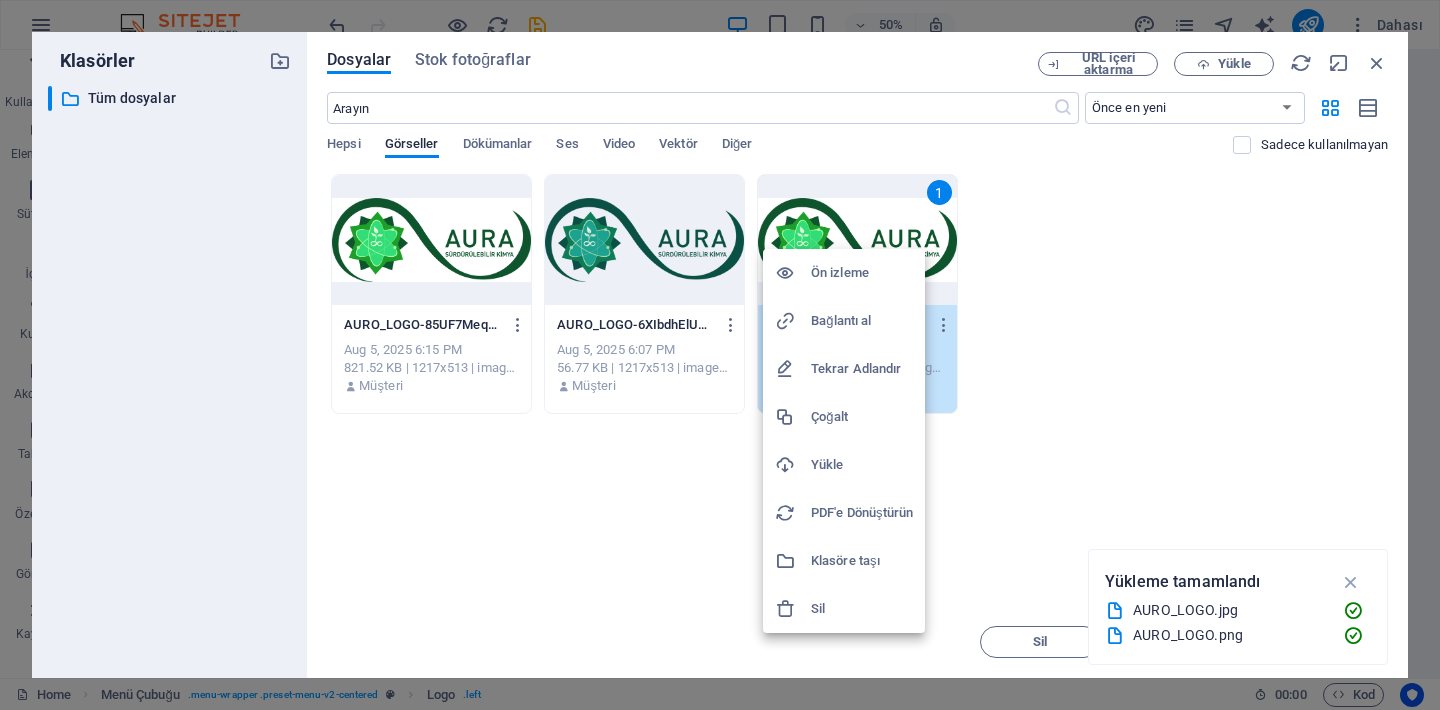click on "Sil" at bounding box center (862, 609) 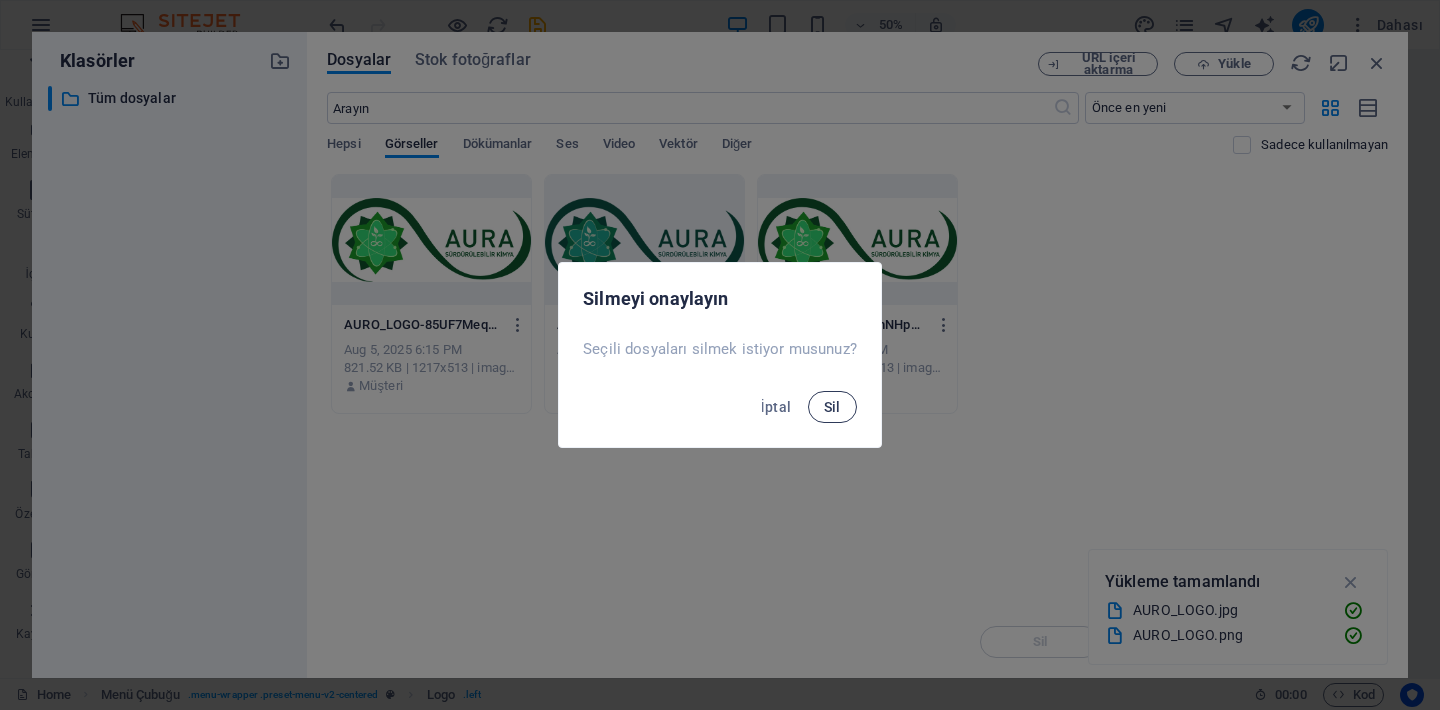 click on "Sil" at bounding box center [832, 407] 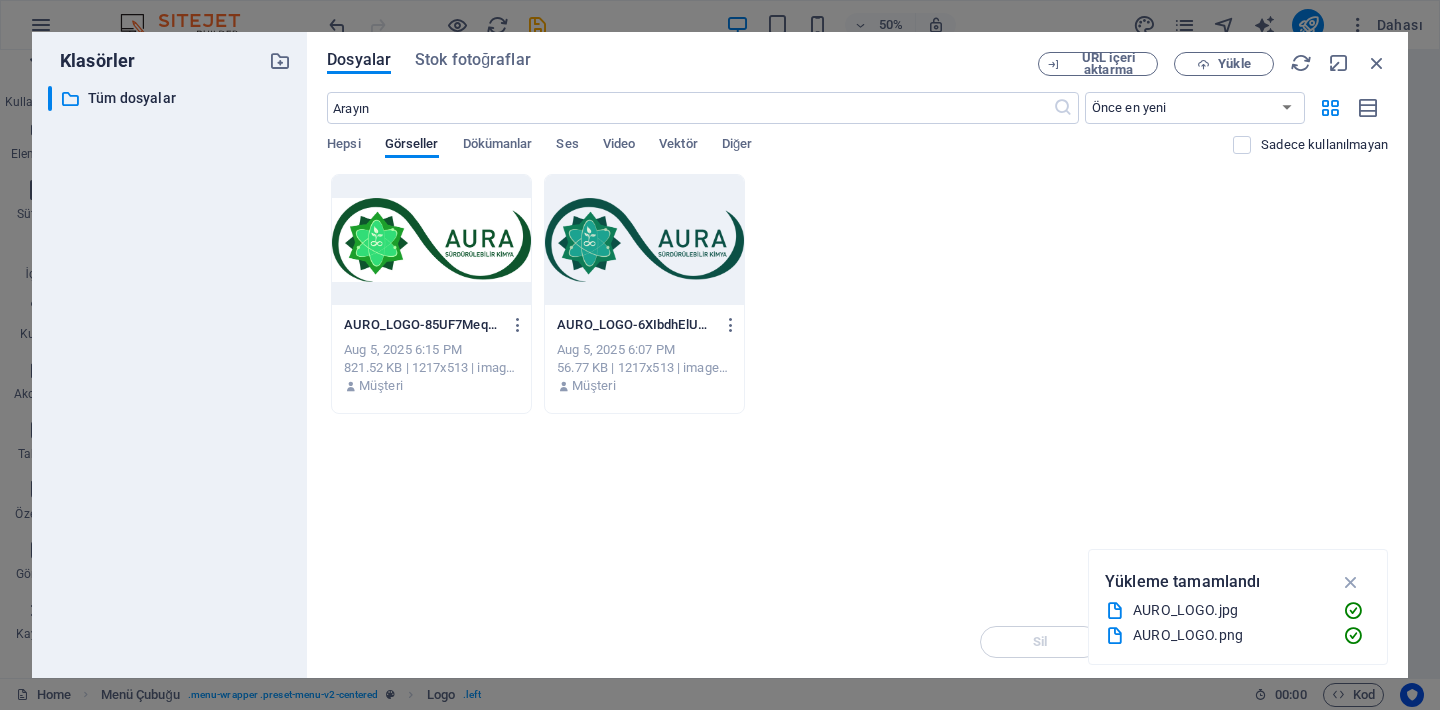 click at bounding box center [431, 240] 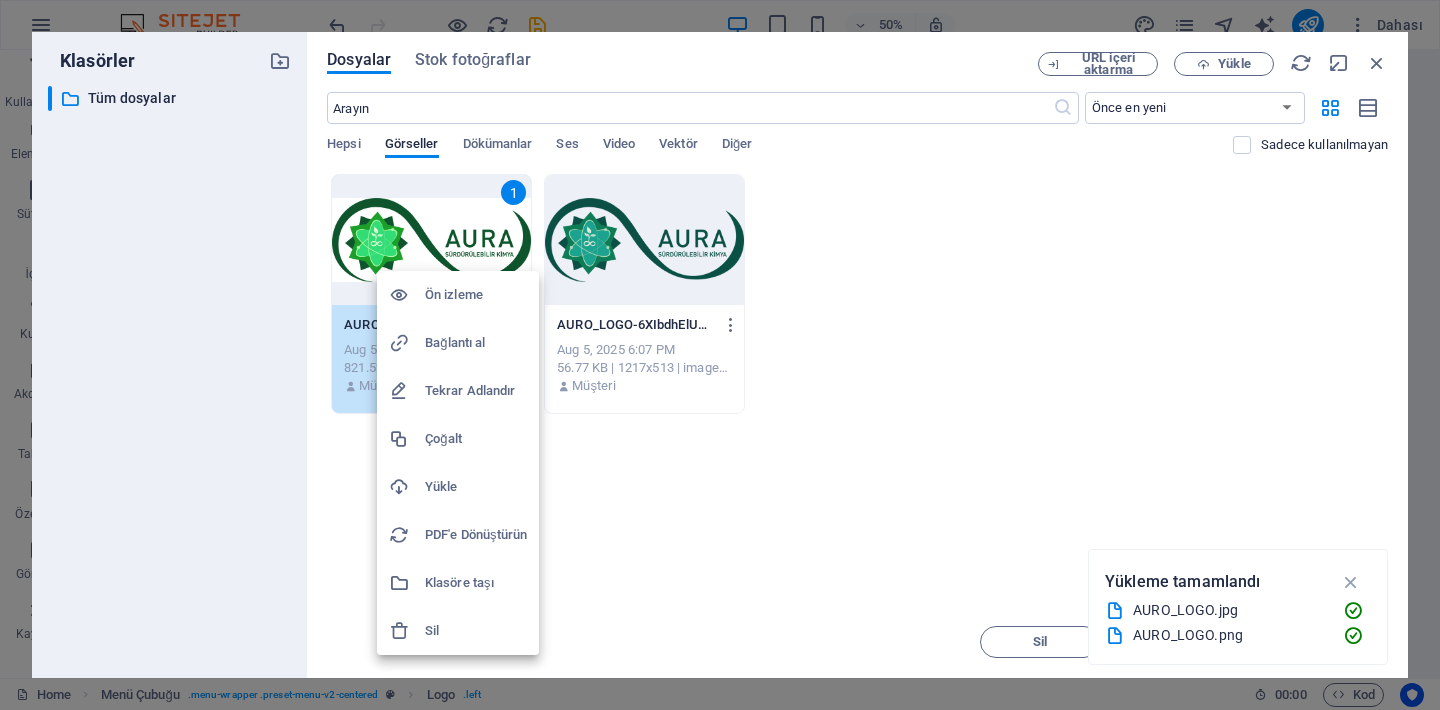click on "Sil" at bounding box center [476, 631] 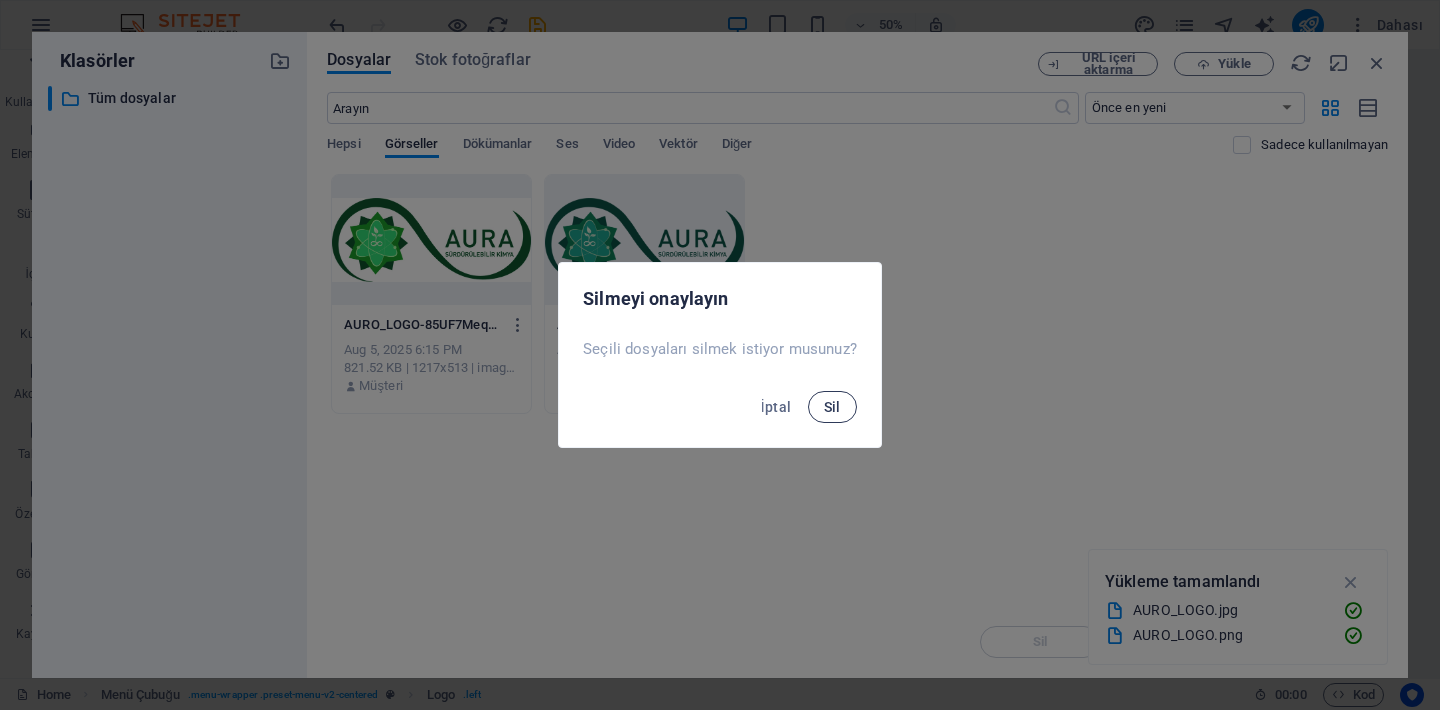 click on "Sil" at bounding box center (832, 407) 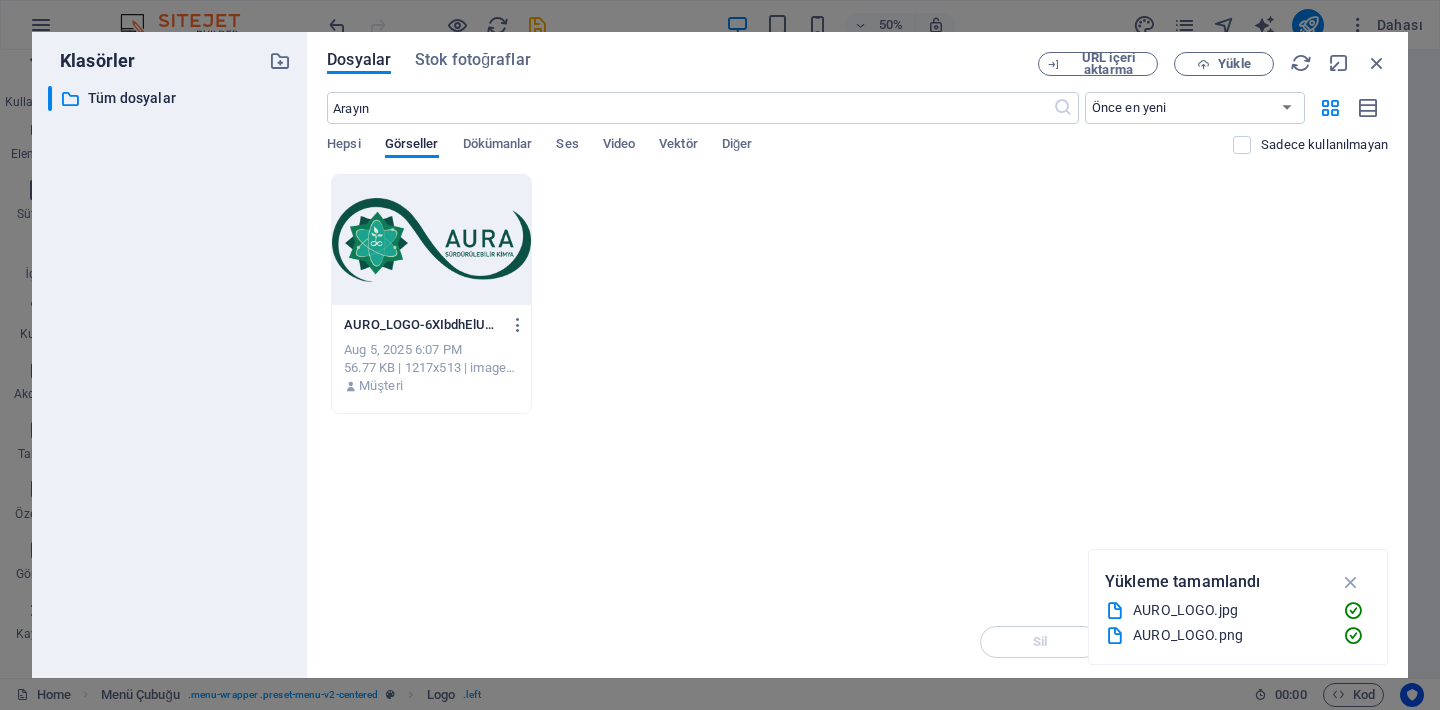 click on "AURO_LOGO-6XIbdhElU6Fed5occrrWxw.png AURO_LOGO-6XIbdhElU6Fed5occrrWxw.png Aug 5, 2025 6:07 PM 56.77 KB | 1217x513 | image/png Müşteri" at bounding box center [857, 294] 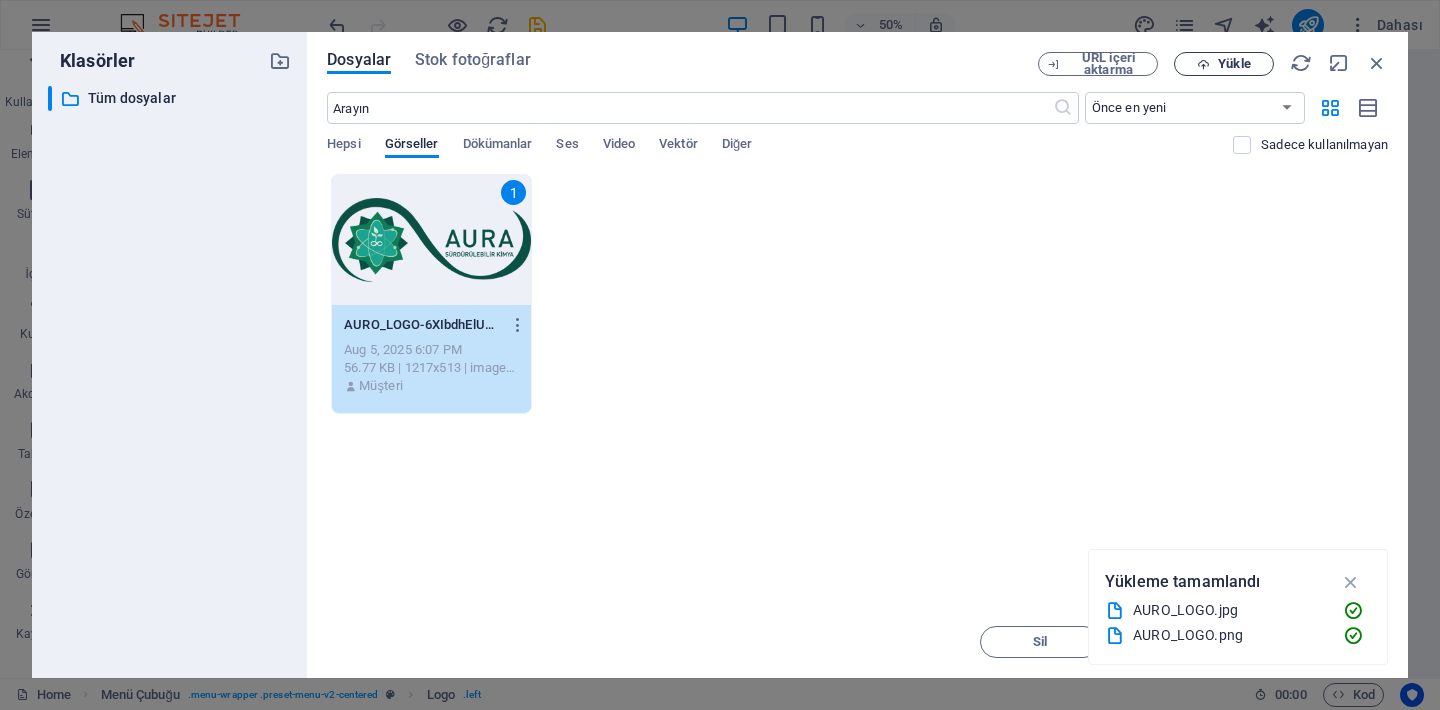 click on "Yükle" at bounding box center [1234, 64] 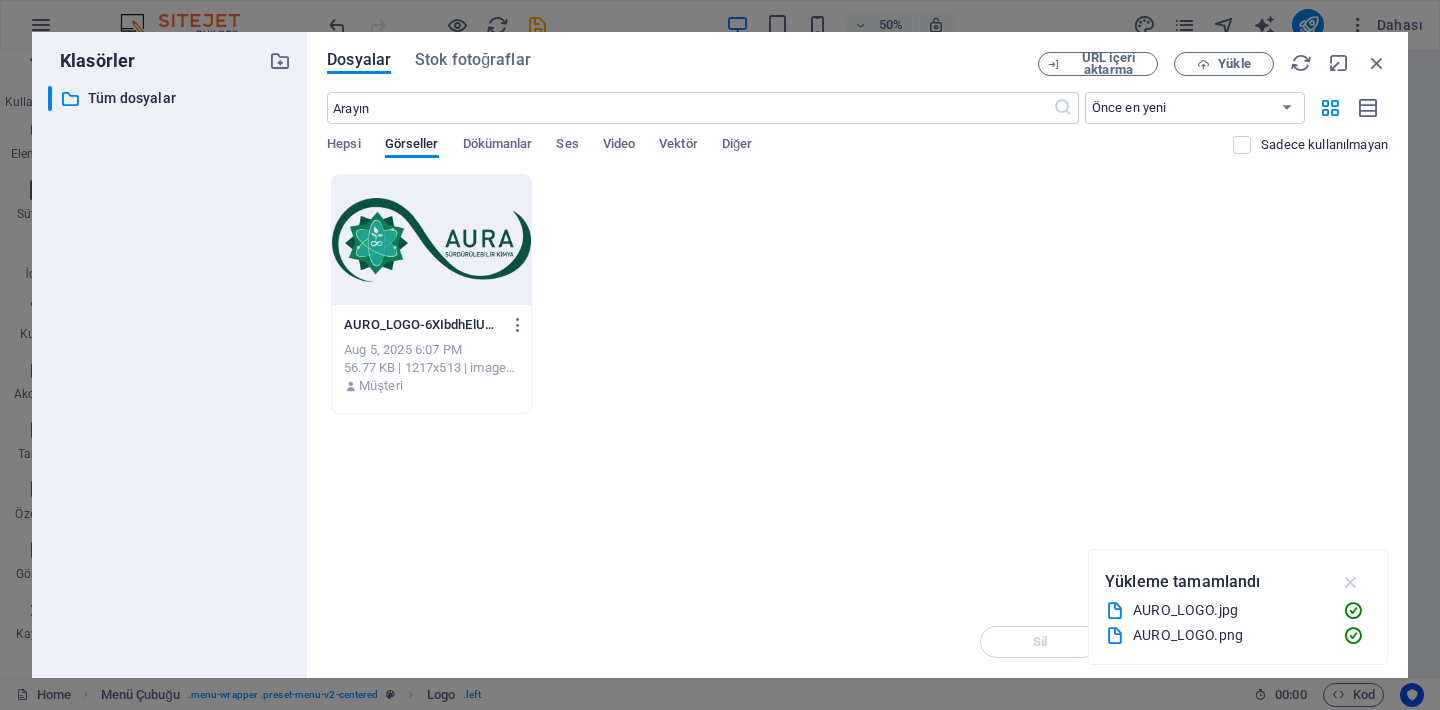 click at bounding box center (1351, 582) 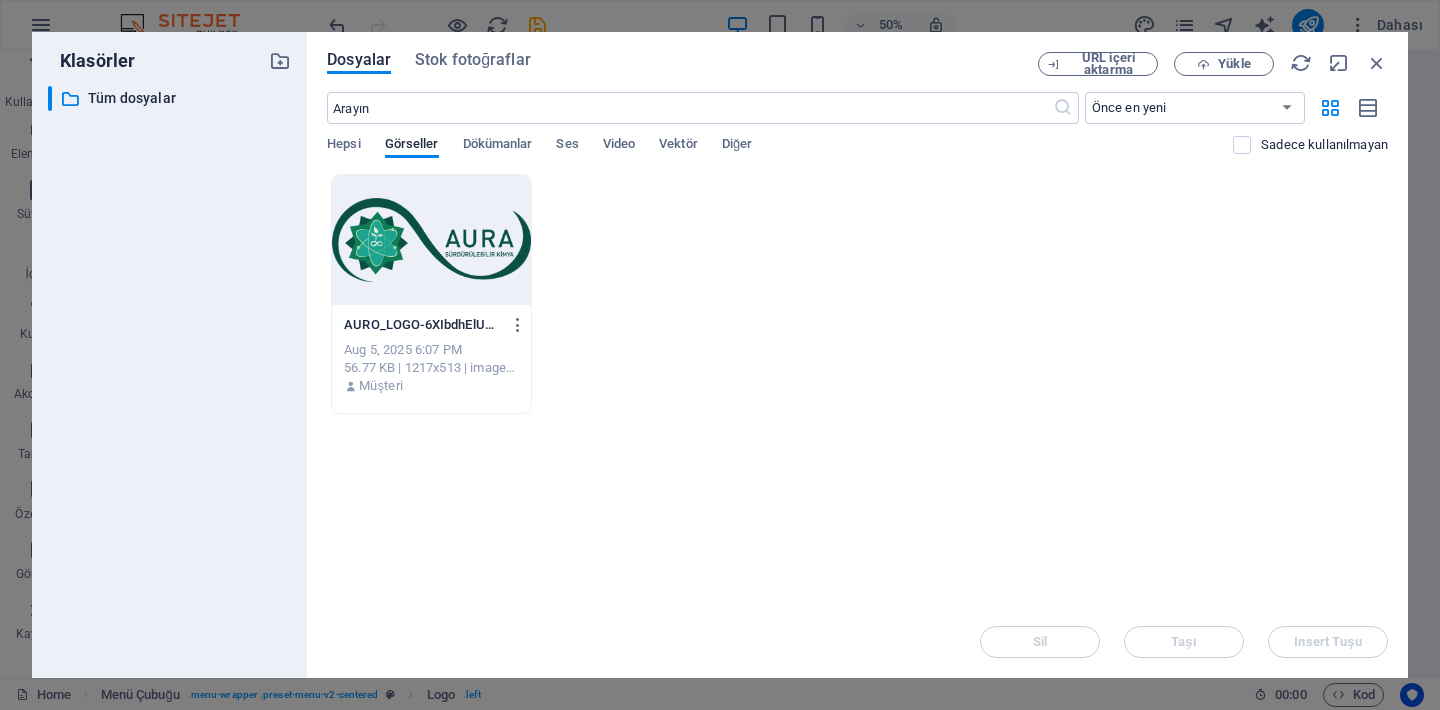 click on "AURO_LOGO-6XIbdhElU6Fed5occrrWxw.png AURO_LOGO-6XIbdhElU6Fed5occrrWxw.png" at bounding box center [431, 325] 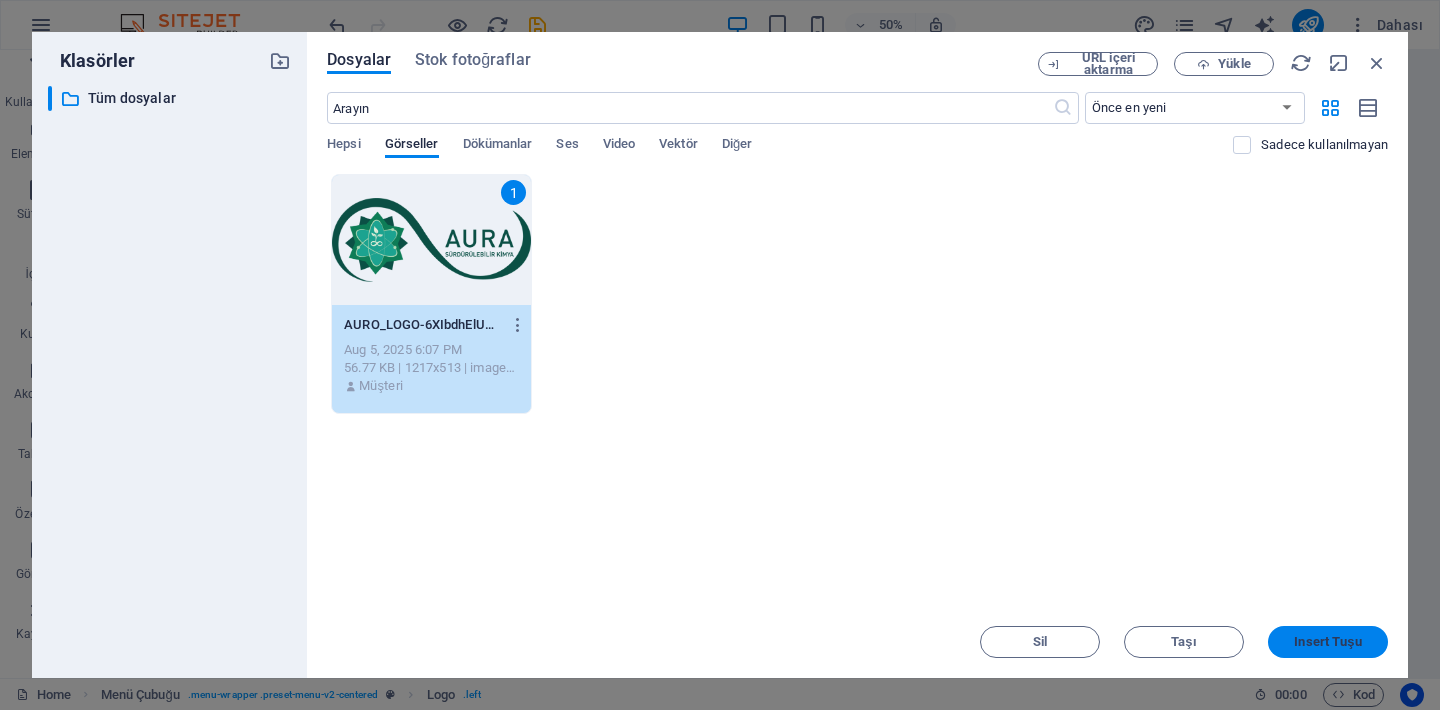 drag, startPoint x: 1337, startPoint y: 648, endPoint x: 334, endPoint y: 302, distance: 1061.0018 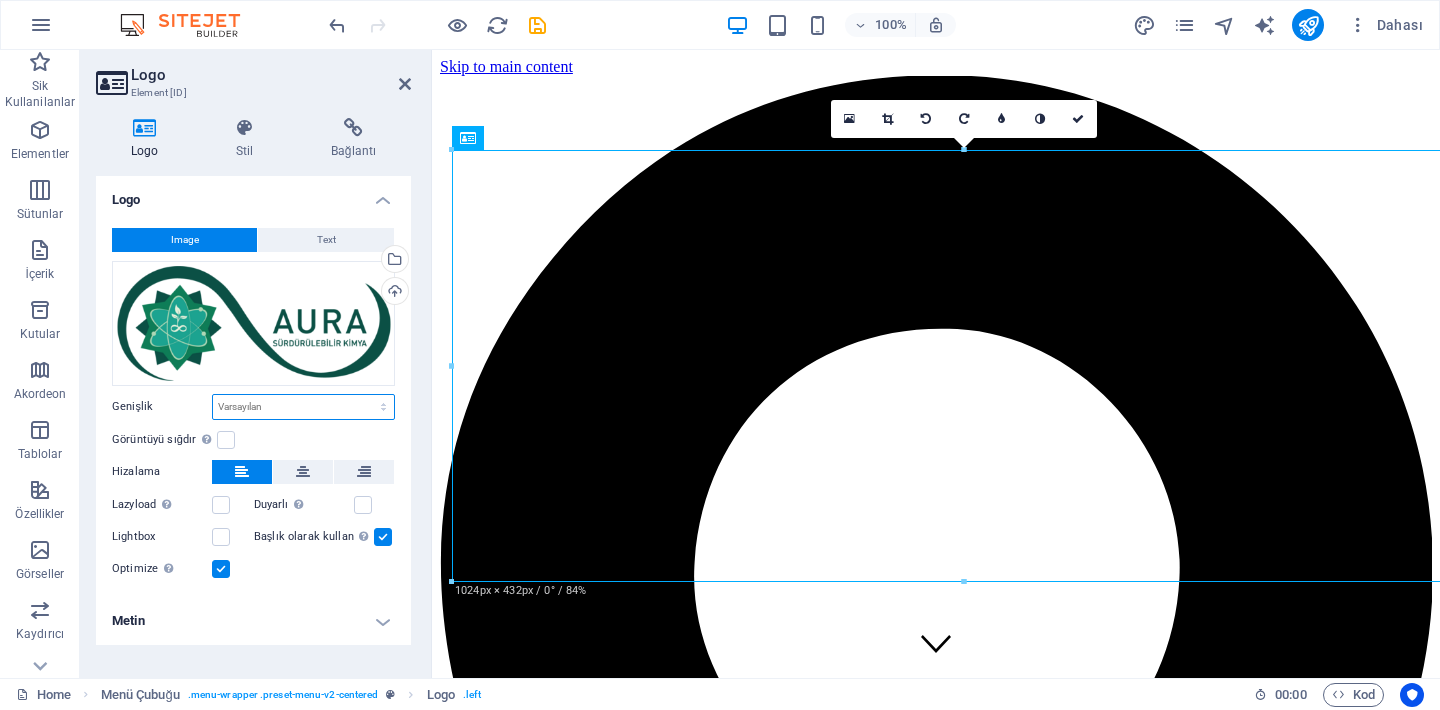 click on "Varsayılan otomatik px rem % em vh vw" at bounding box center [303, 407] 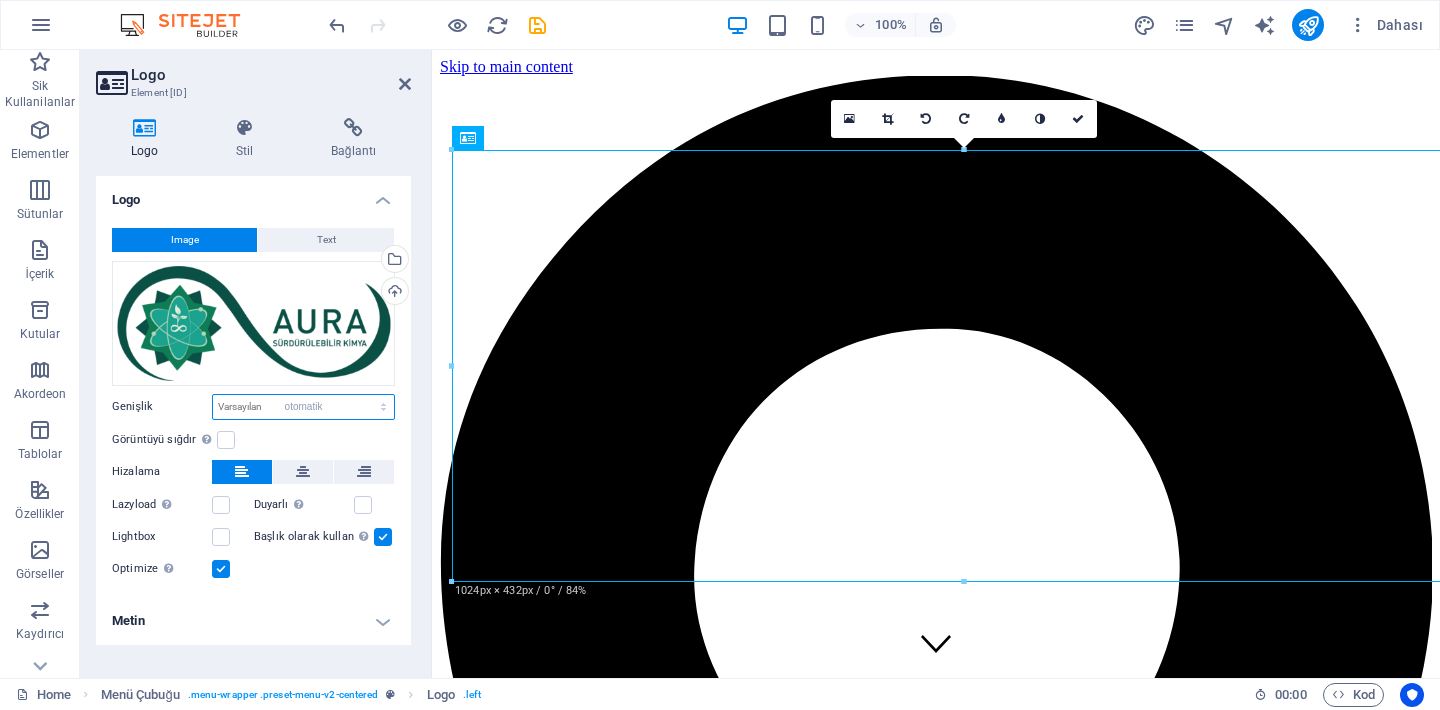 select on "DISABLED_OPTION_VALUE" 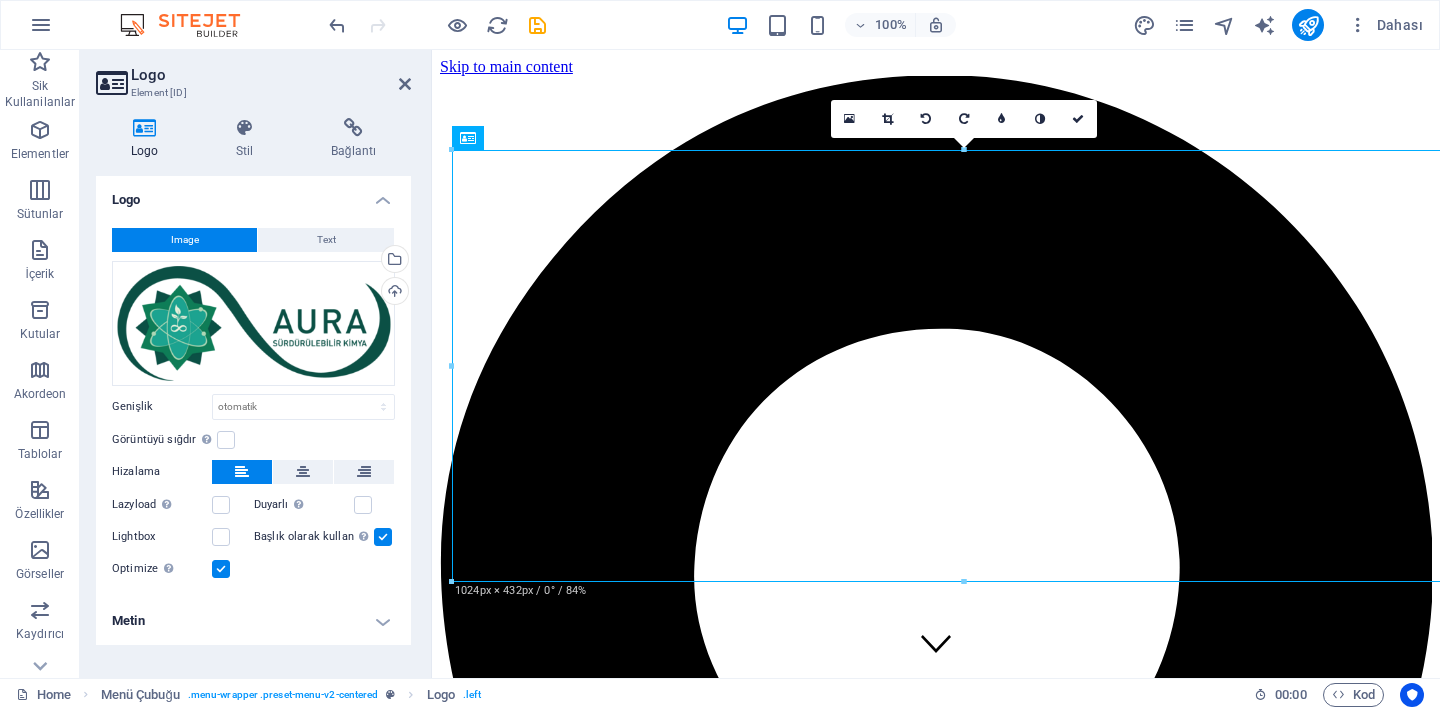 click at bounding box center [383, 537] 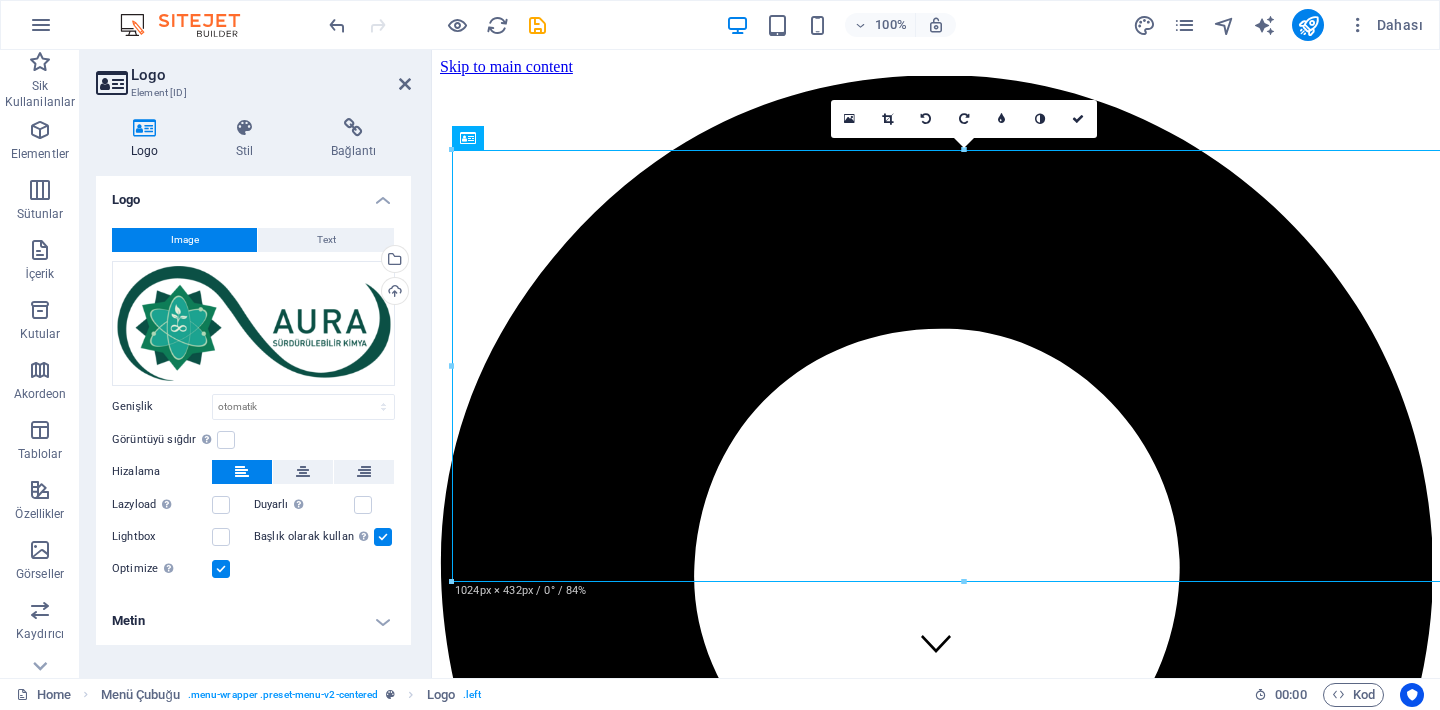 click on "Başlık olarak kullan Görüntü, bir H1 başlık etiketine sığdırılacak. Alternatif metne H1 başlığının genişliğini vermek için kullanışlıdır, ör. logo için. Belirsizse işaretlemeden bırak." at bounding box center (0, 0) 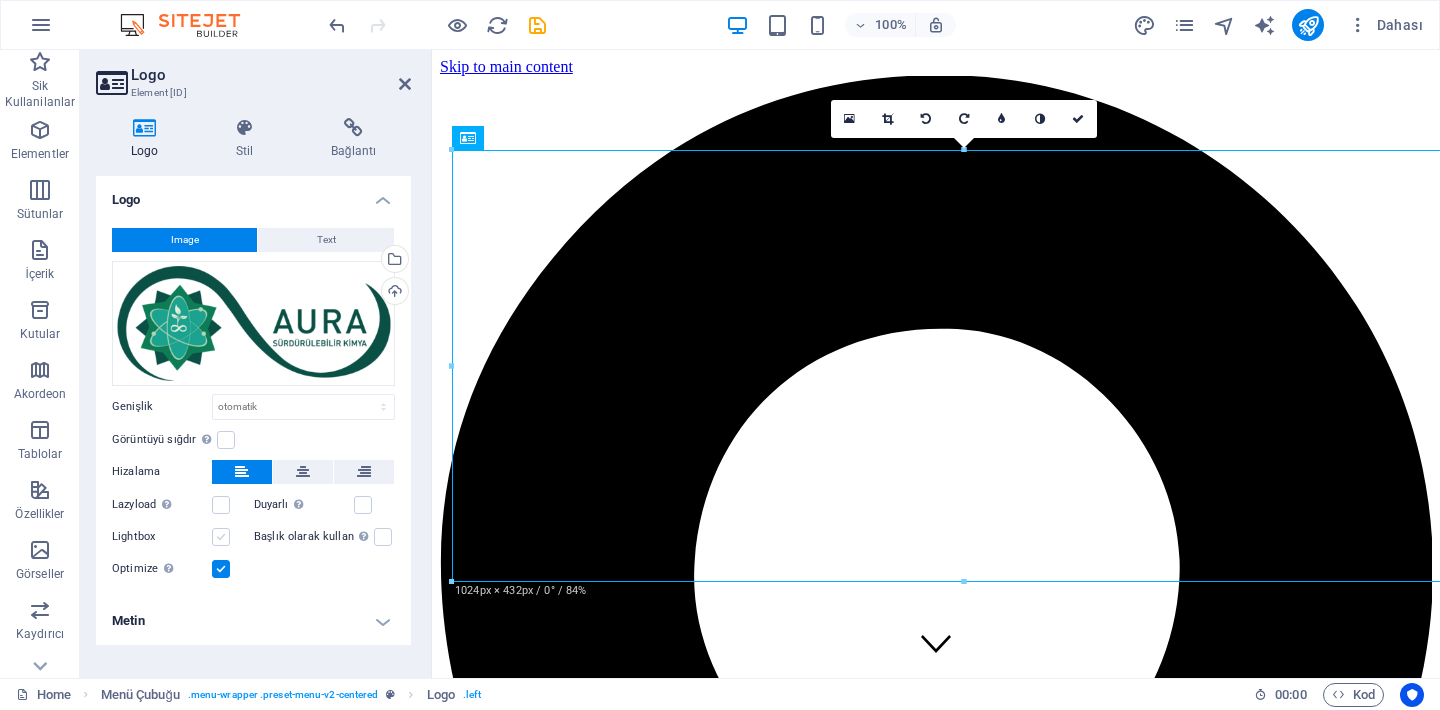 click at bounding box center (221, 537) 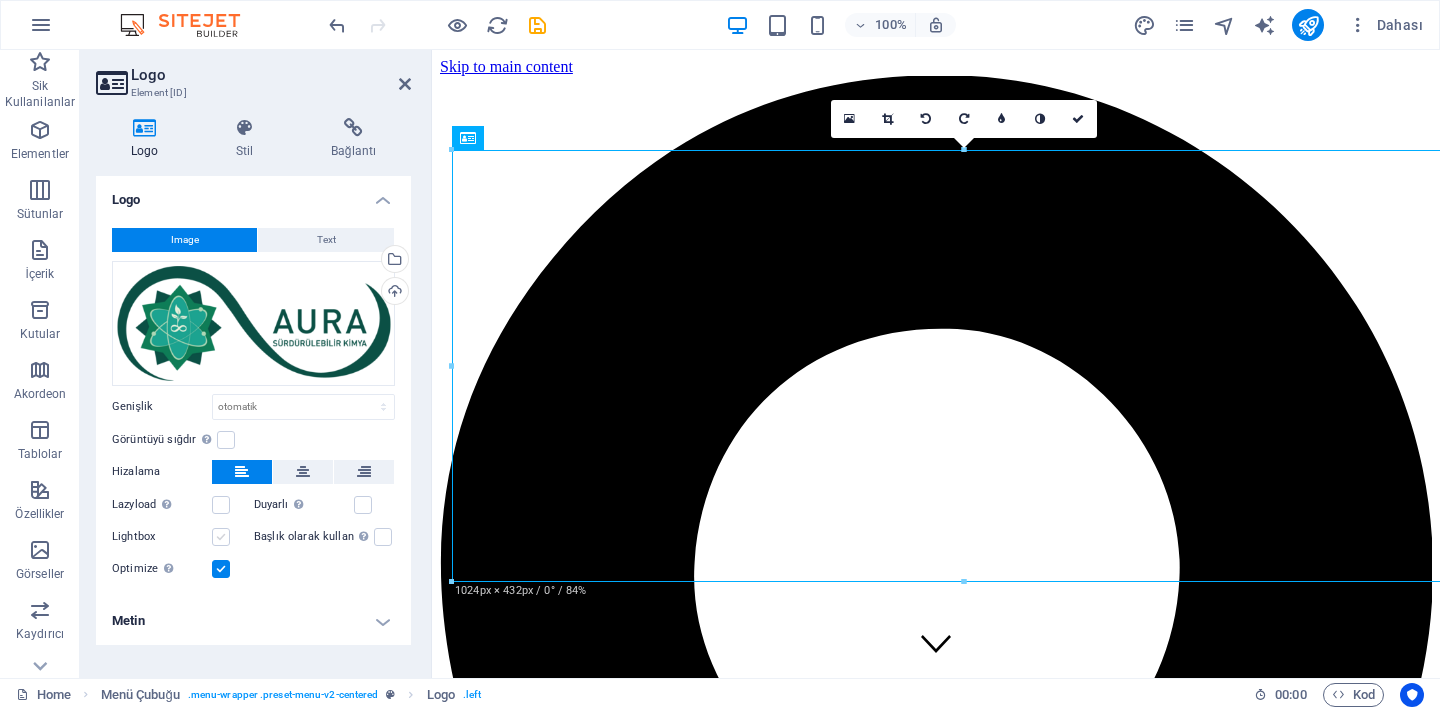 click on "Lightbox" at bounding box center (0, 0) 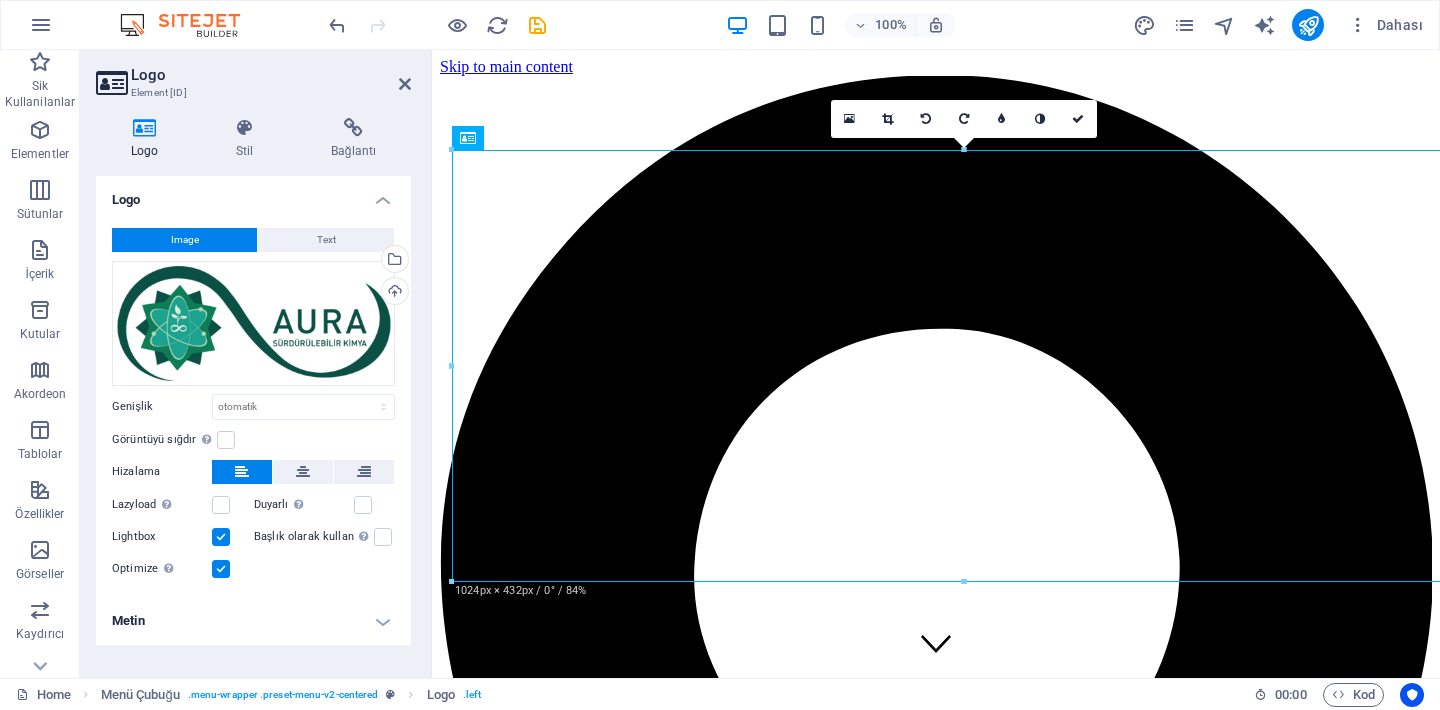 click at bounding box center [221, 537] 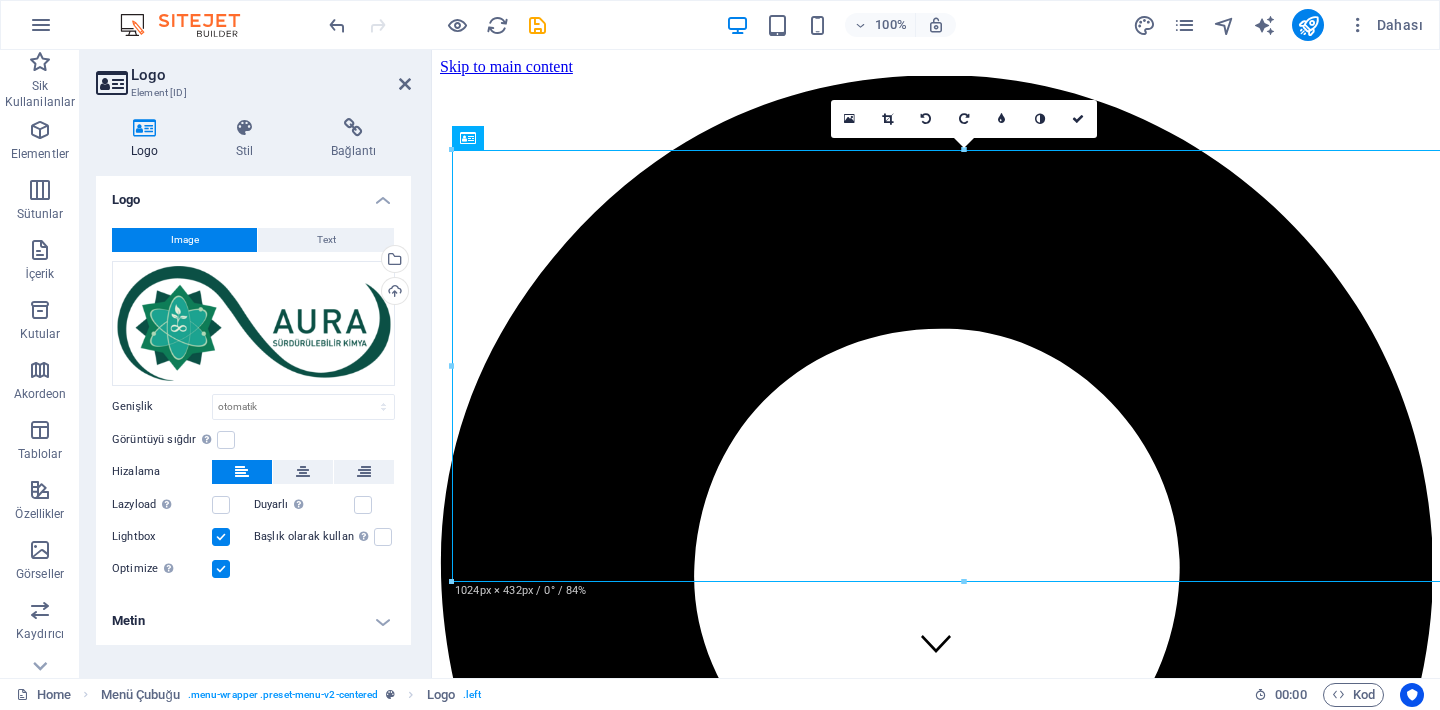 click on "Lightbox" at bounding box center (0, 0) 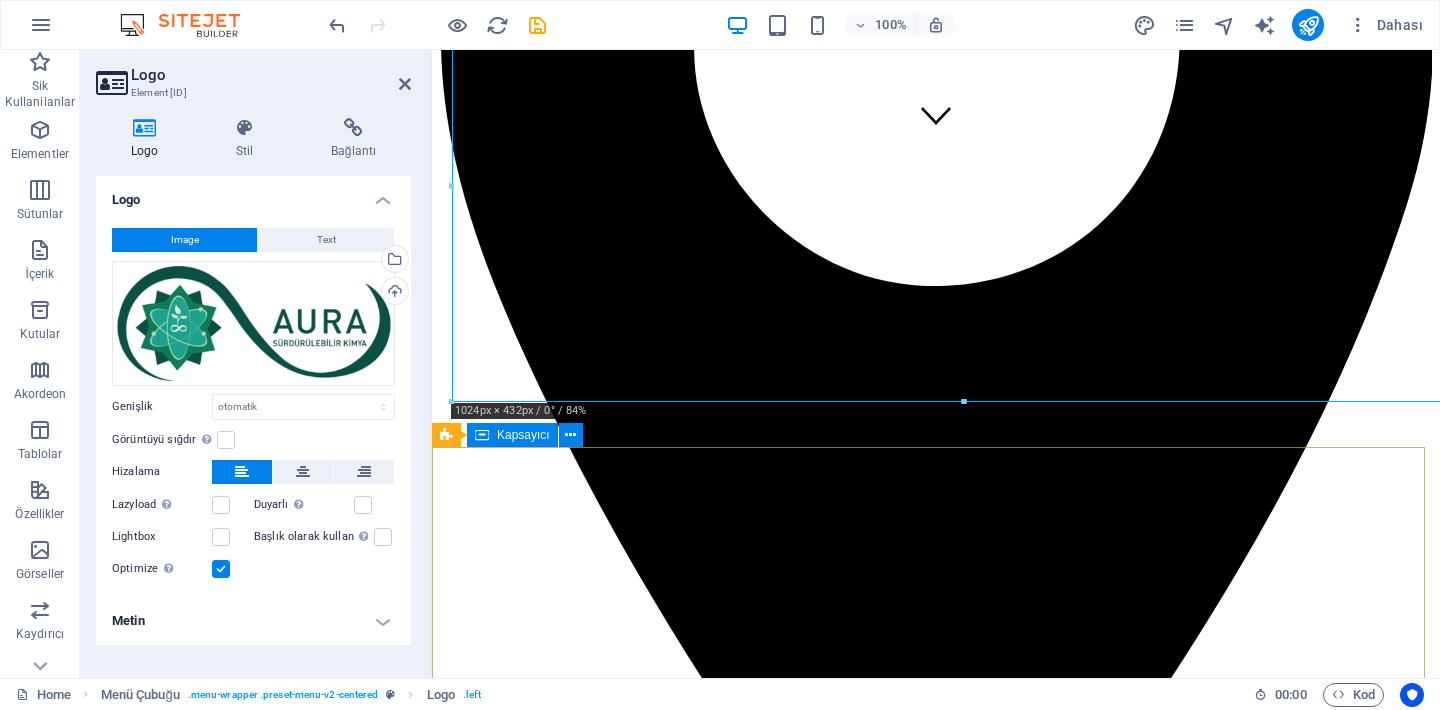 scroll, scrollTop: 118, scrollLeft: 0, axis: vertical 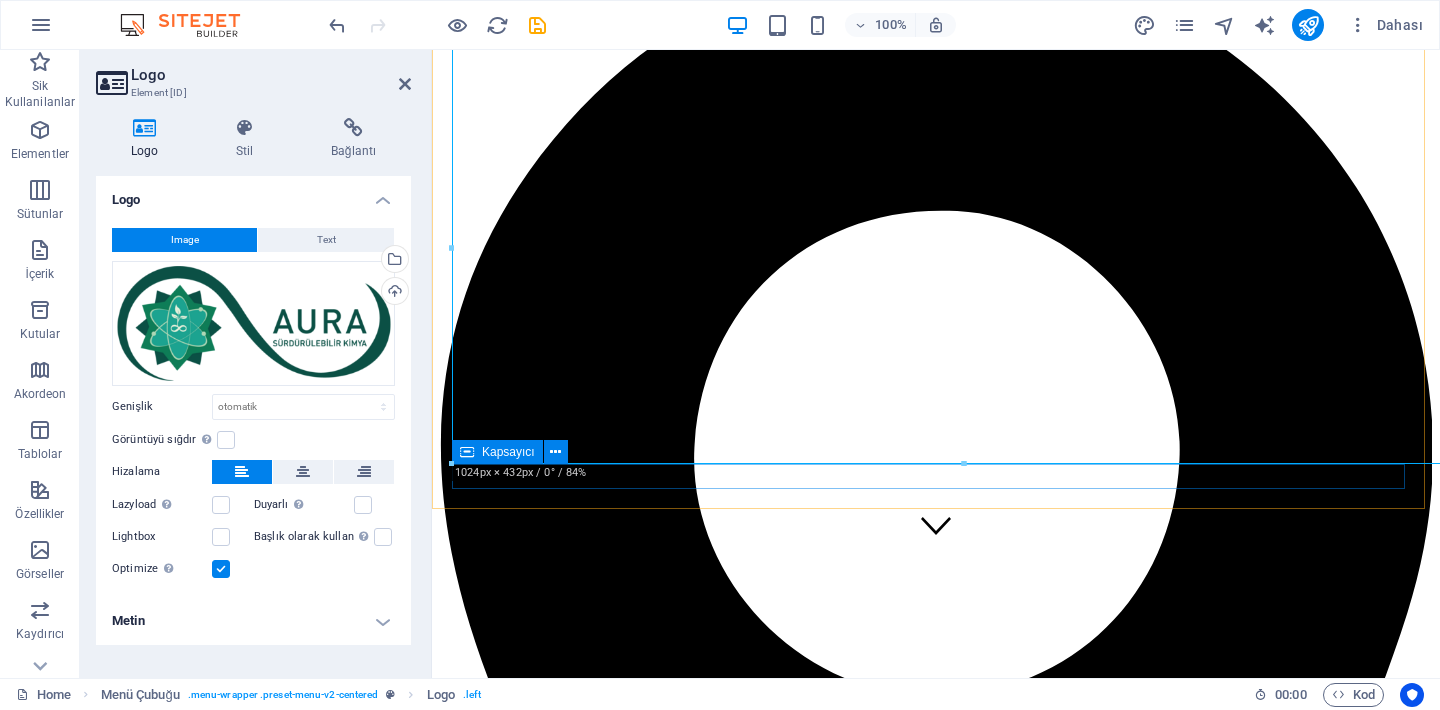click on "Menu" at bounding box center (936, 5743) 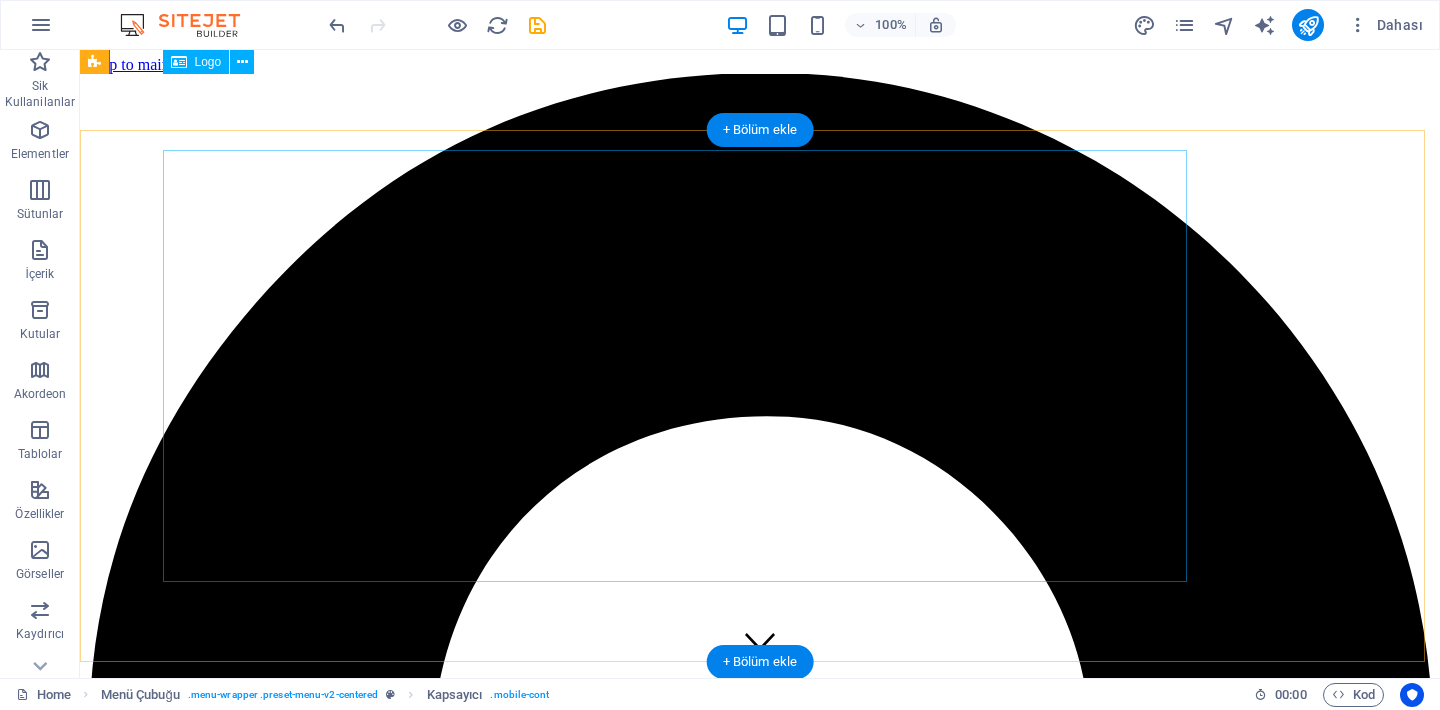 scroll, scrollTop: 0, scrollLeft: 0, axis: both 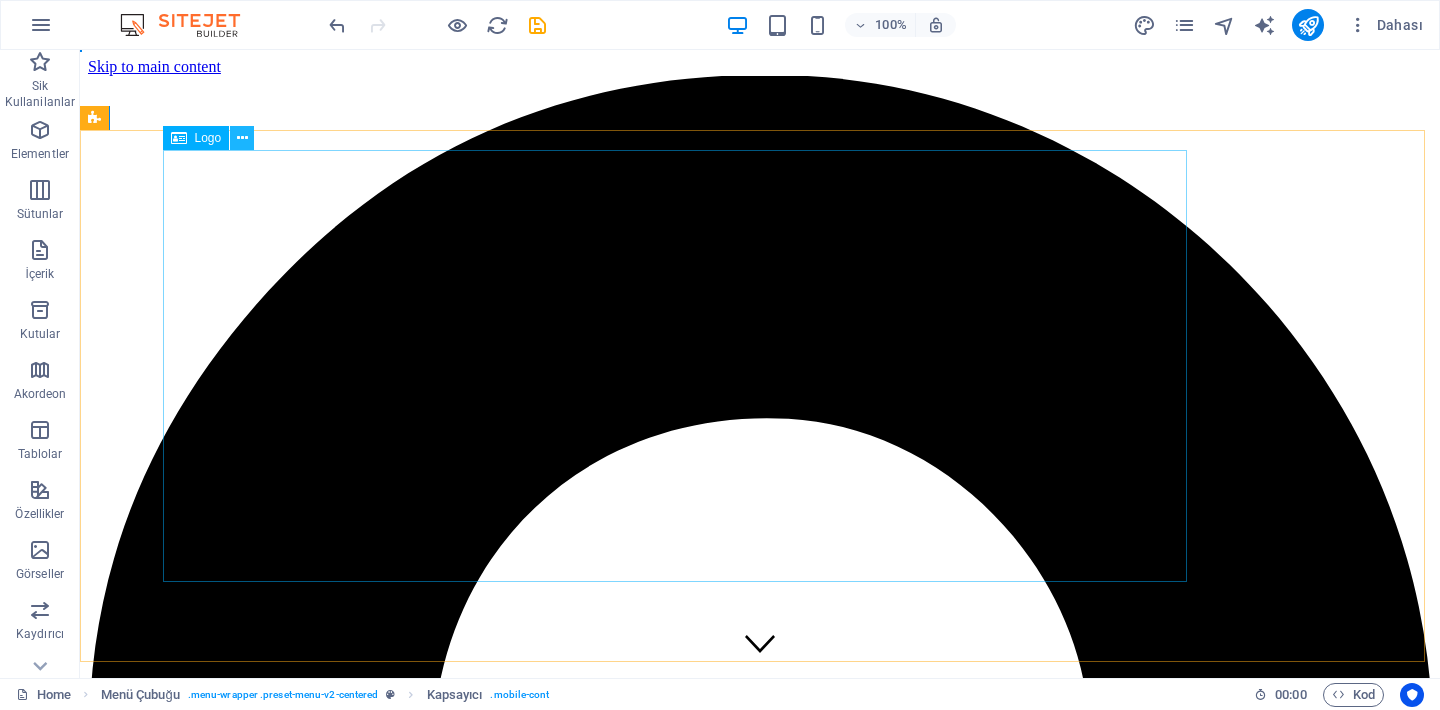 click at bounding box center [242, 138] 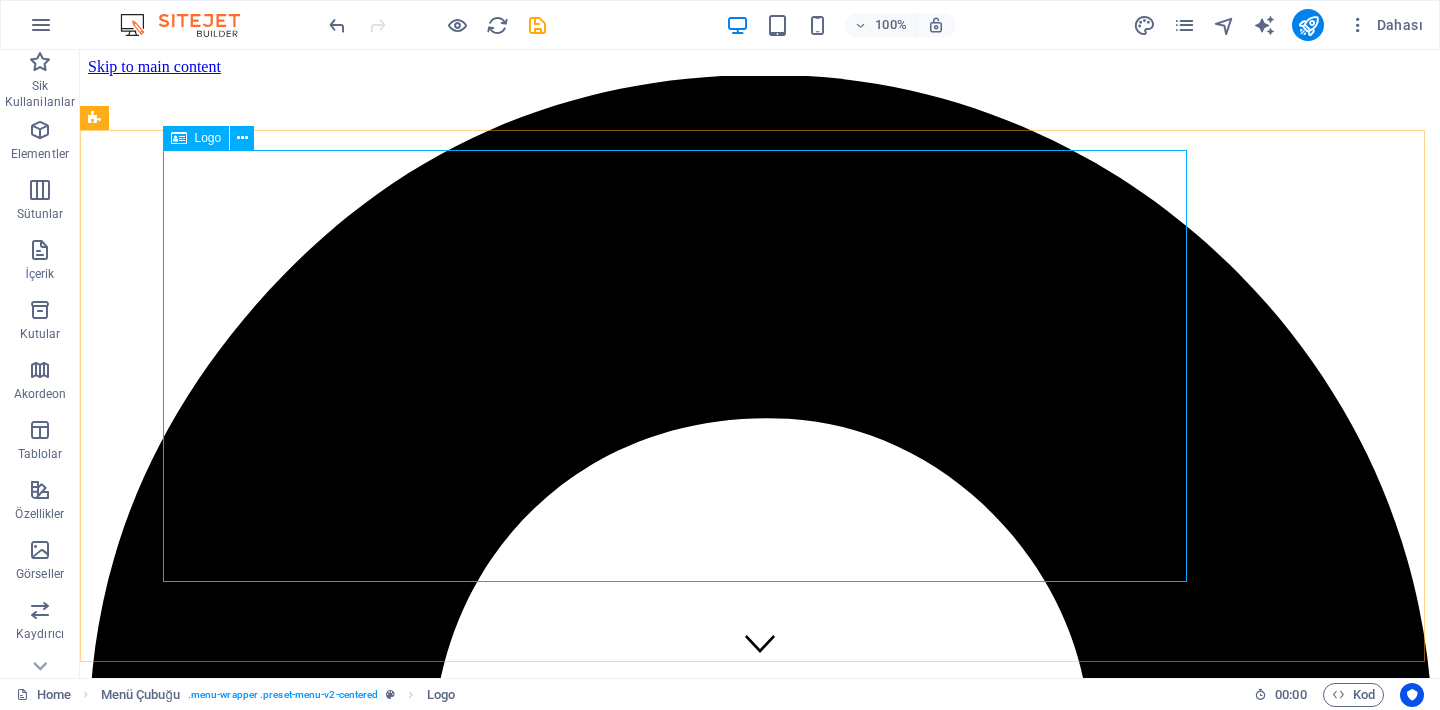 click at bounding box center [179, 138] 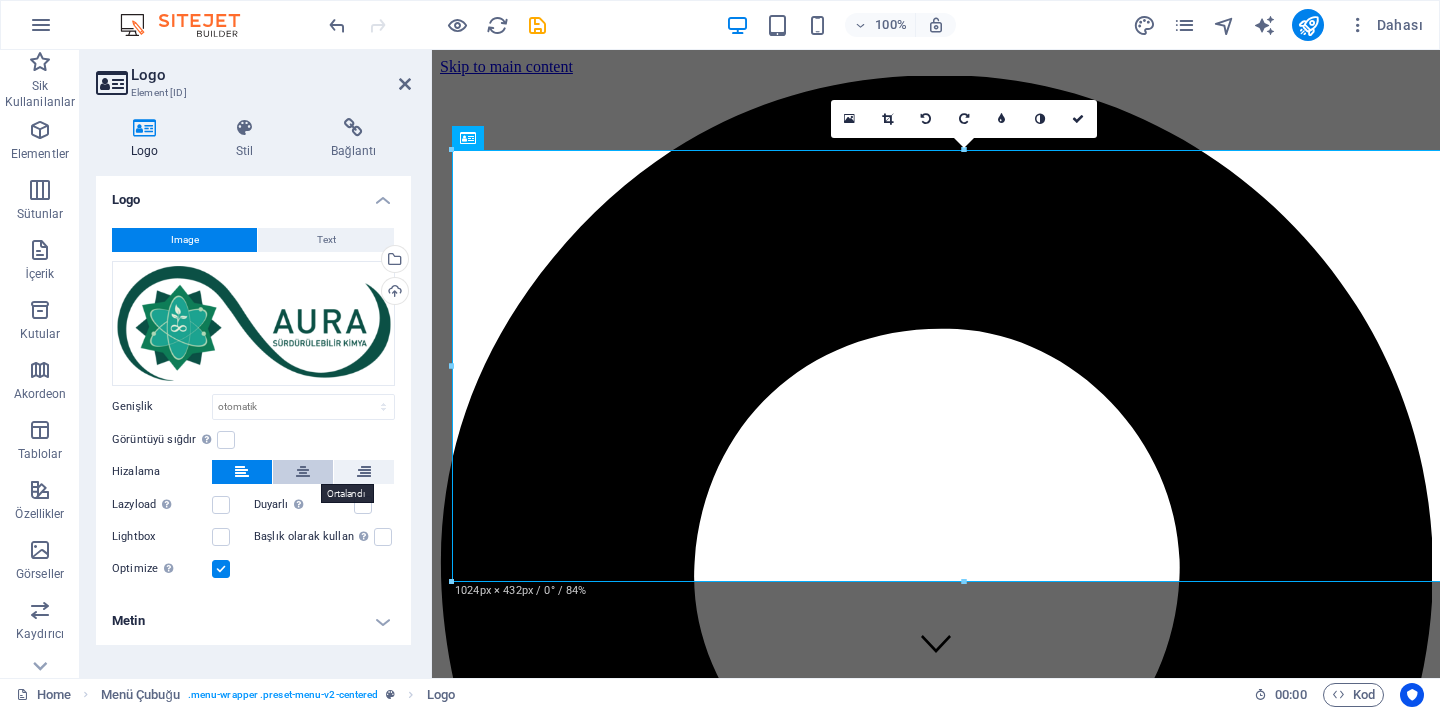 click at bounding box center [303, 472] 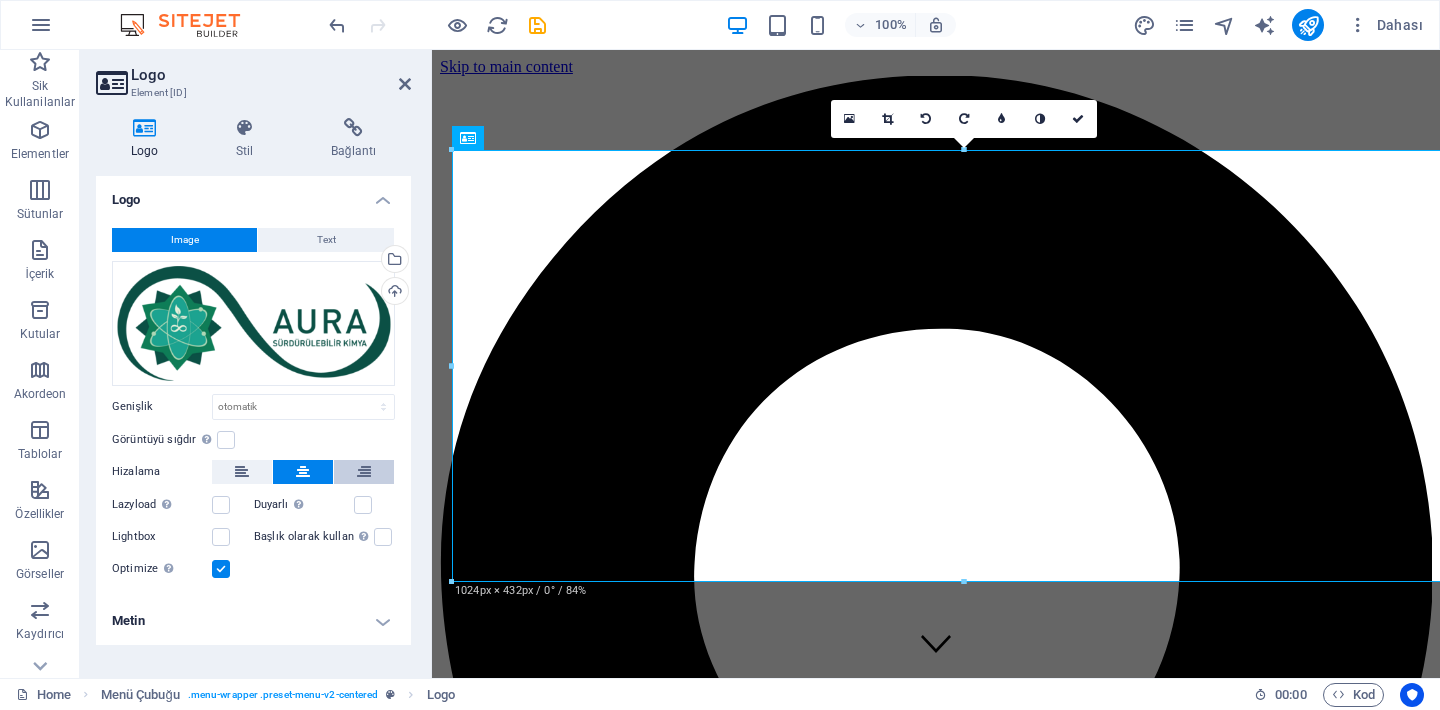 click at bounding box center [364, 472] 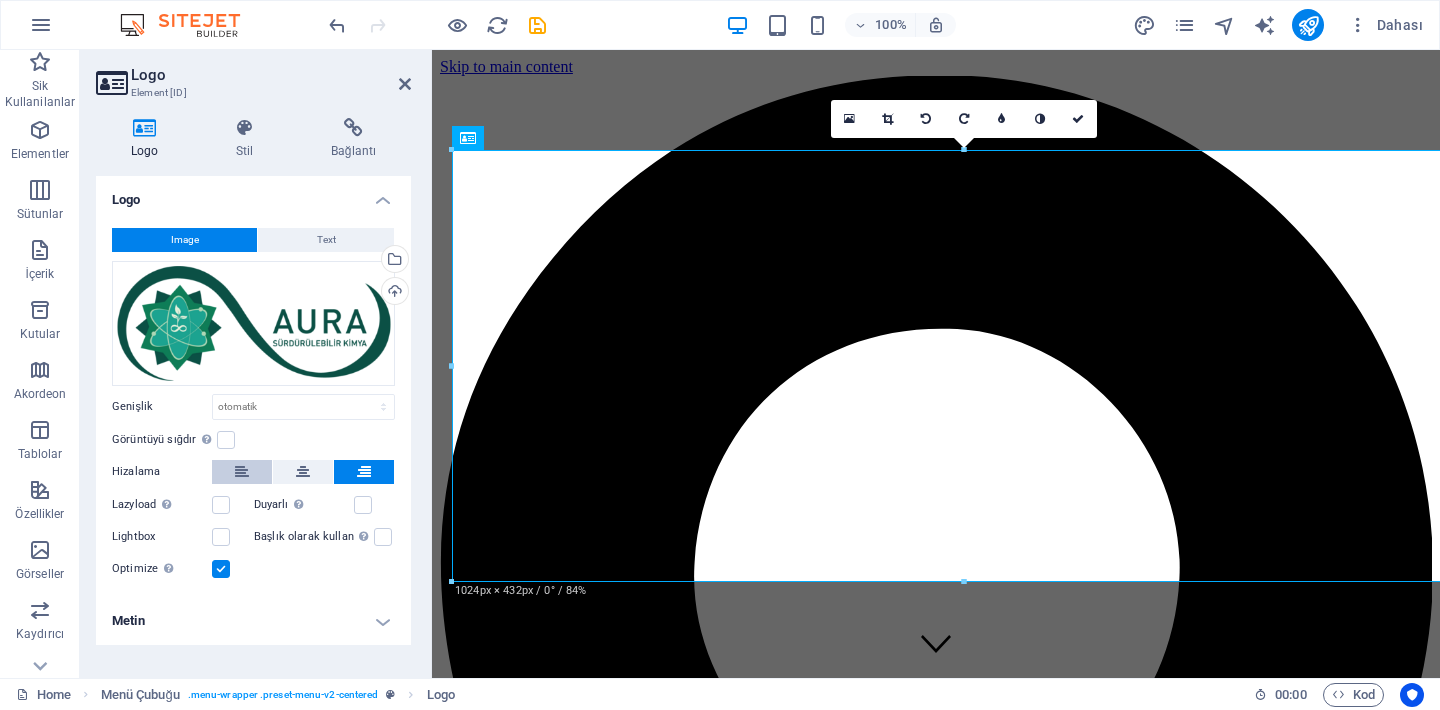 click at bounding box center [242, 472] 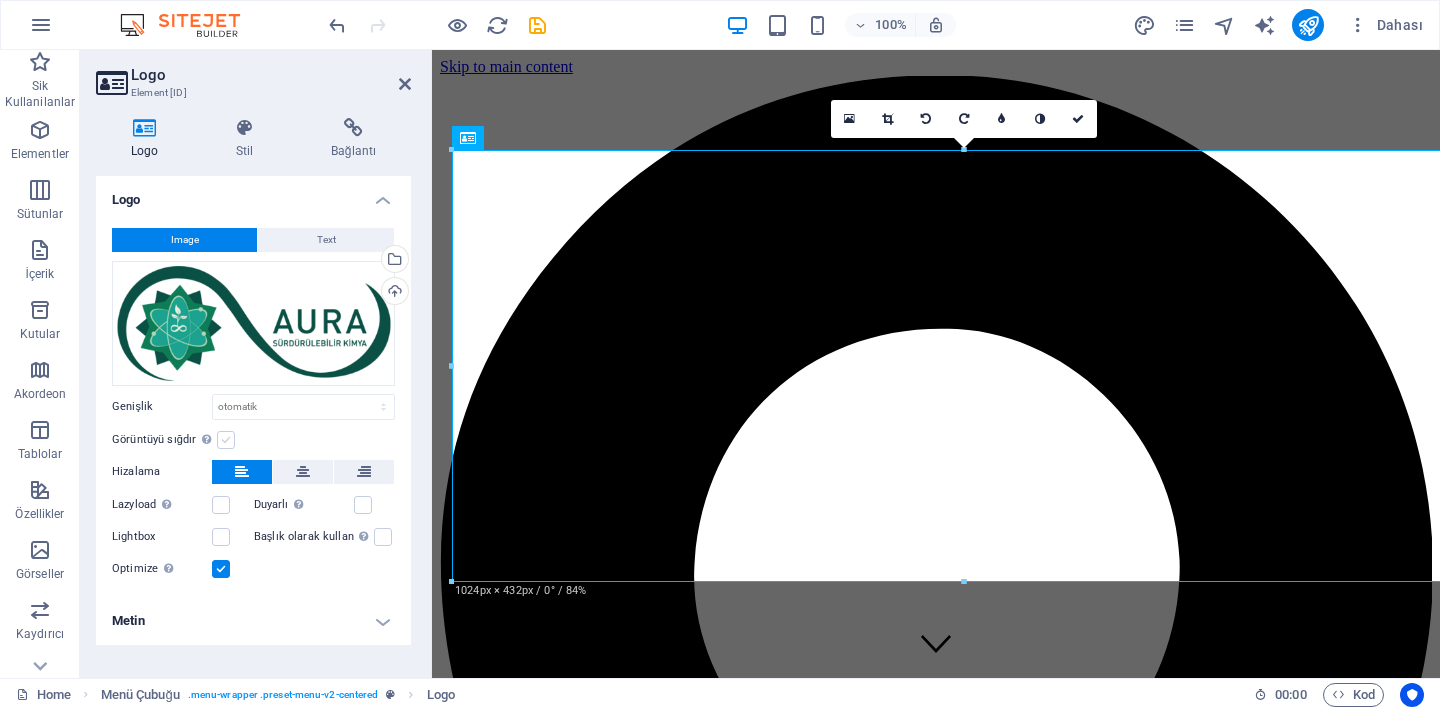 click at bounding box center [226, 440] 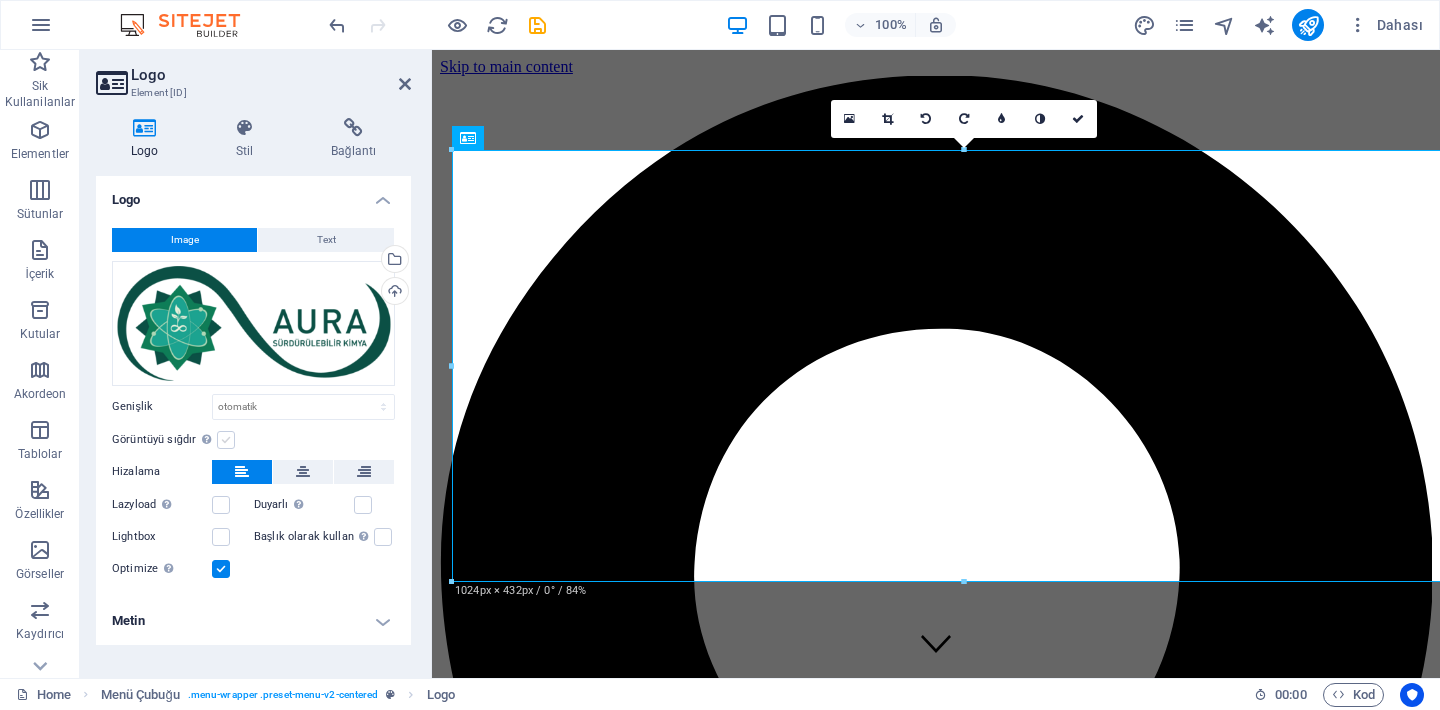 click on "Görüntüyü sığdır Görüntüyü otomatik olarak sabit bir genişliğe ve yüksekliğe sığdır" at bounding box center [0, 0] 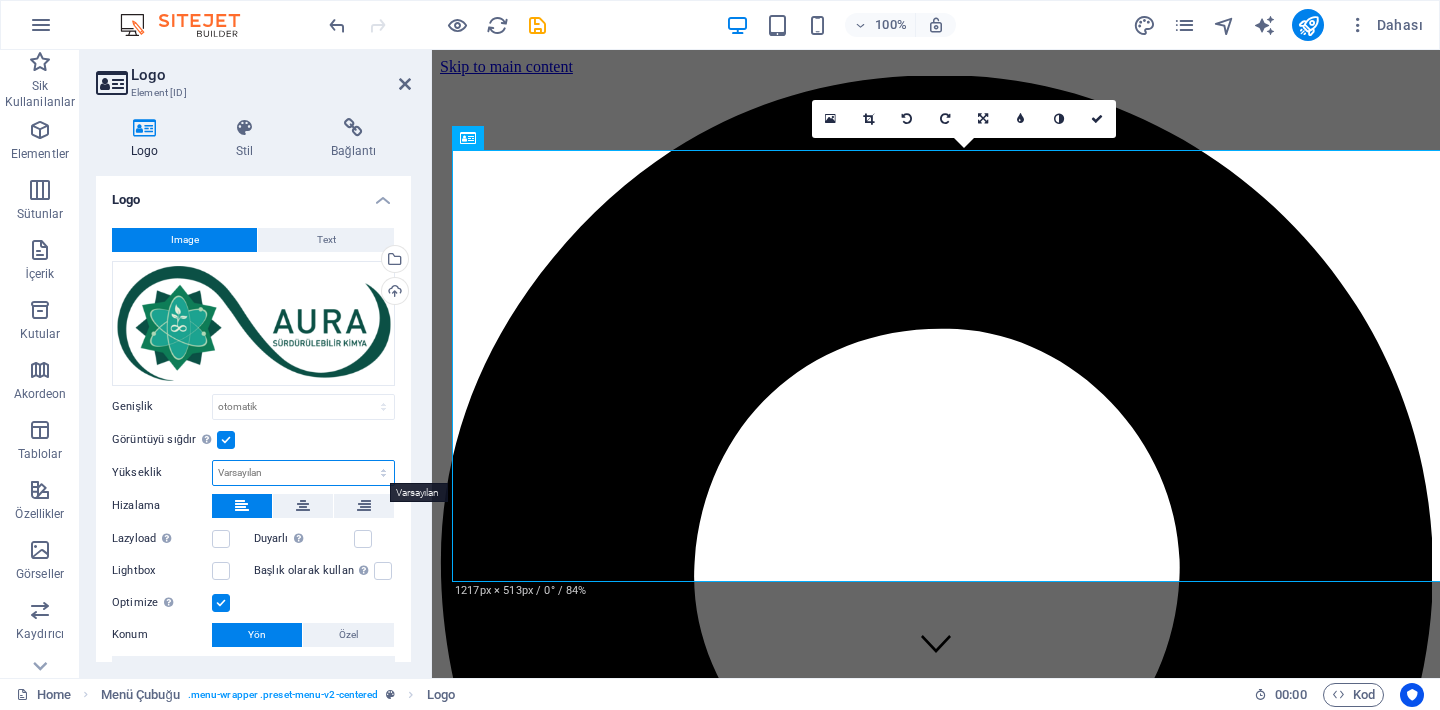 click on "Varsayılan otomatik px" at bounding box center [303, 473] 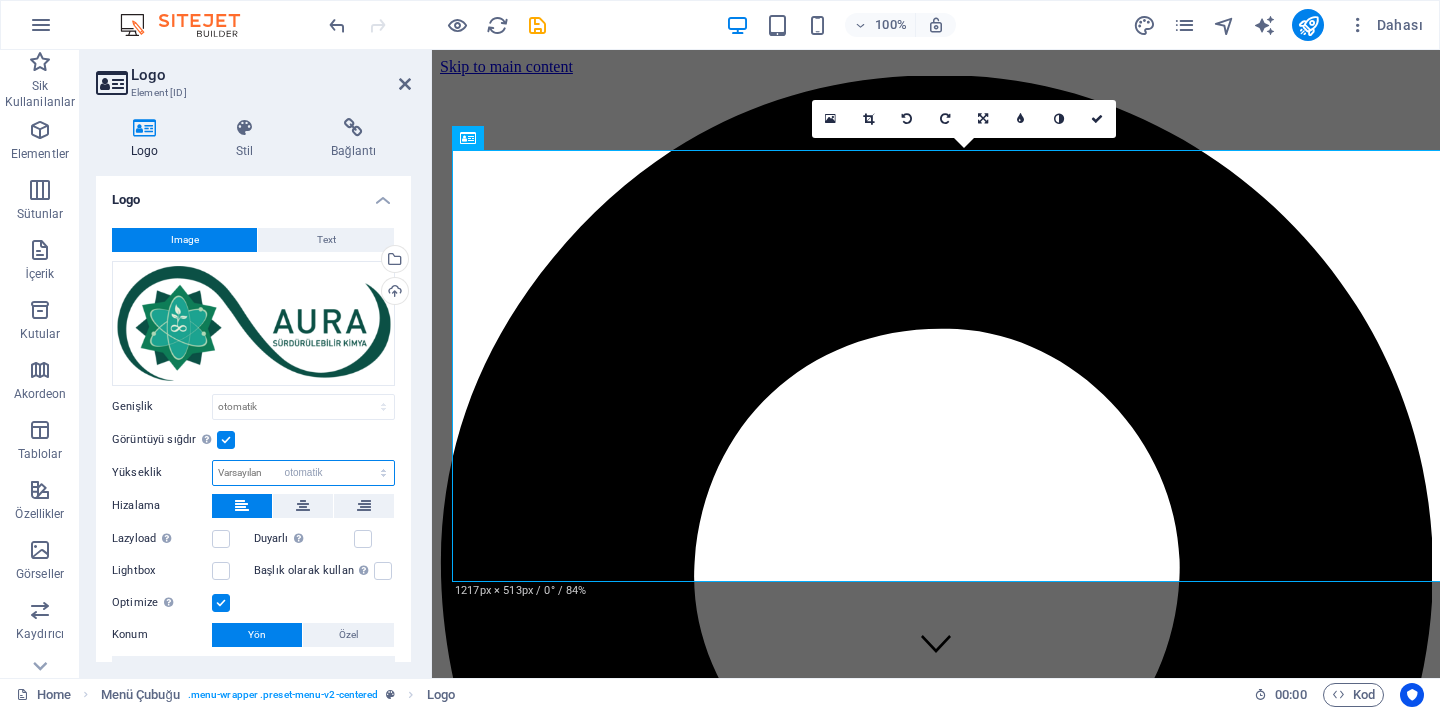 select on "DISABLED_OPTION_VALUE" 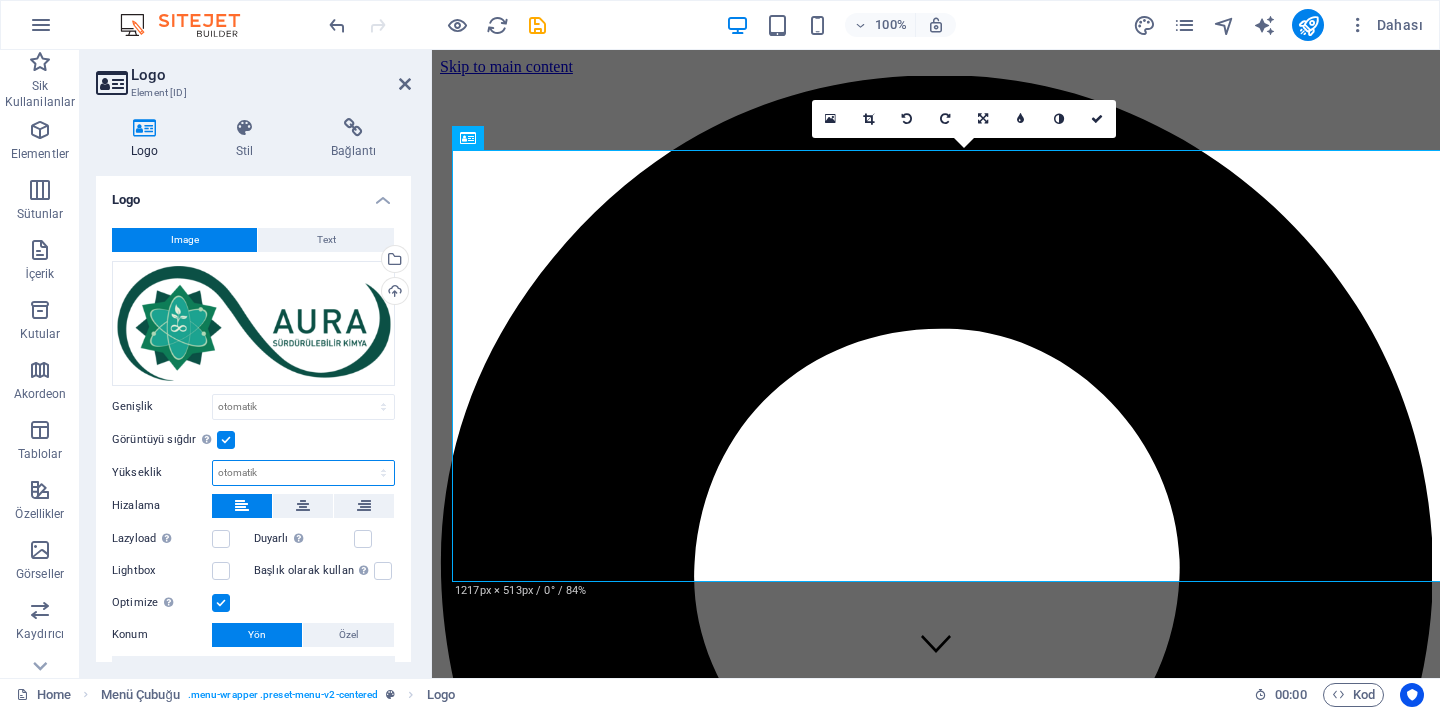 scroll, scrollTop: 116, scrollLeft: 0, axis: vertical 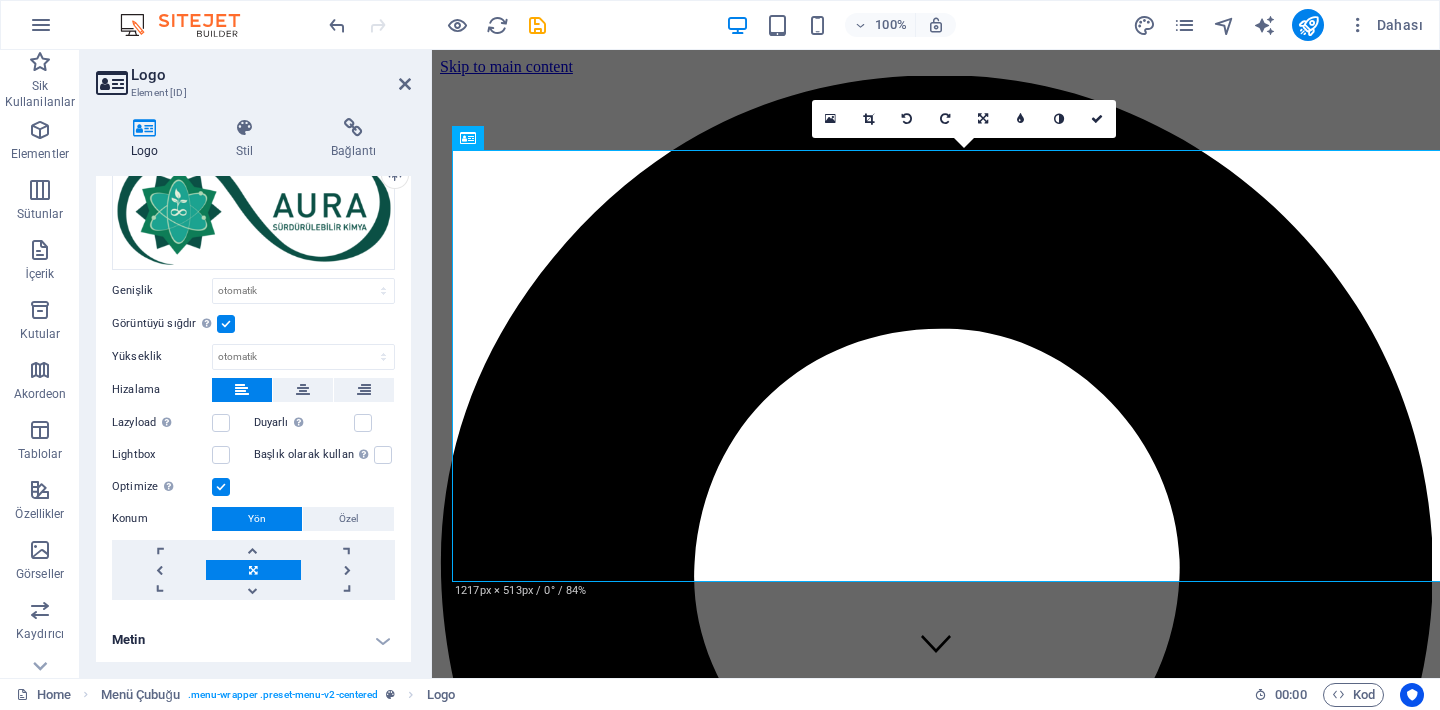 click at bounding box center [253, 570] 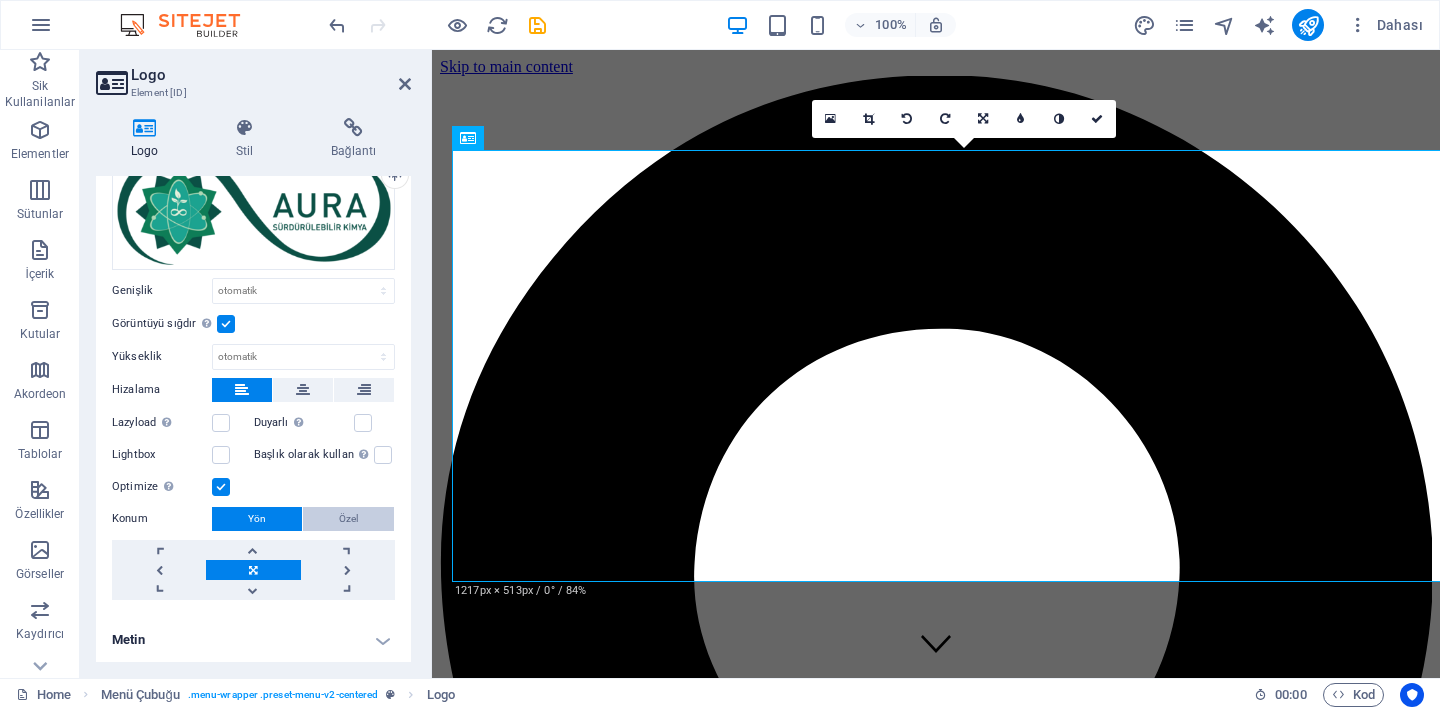 click on "Özel" at bounding box center [348, 519] 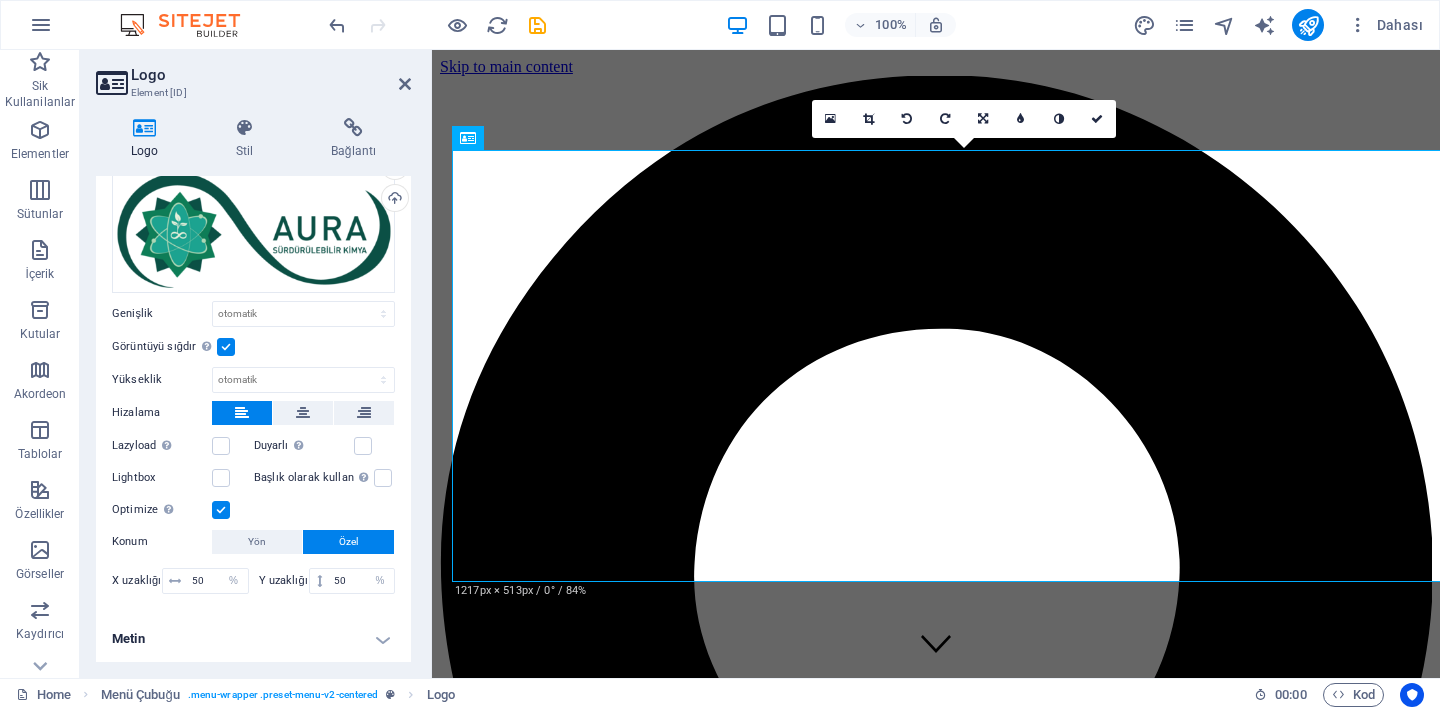 scroll, scrollTop: 92, scrollLeft: 0, axis: vertical 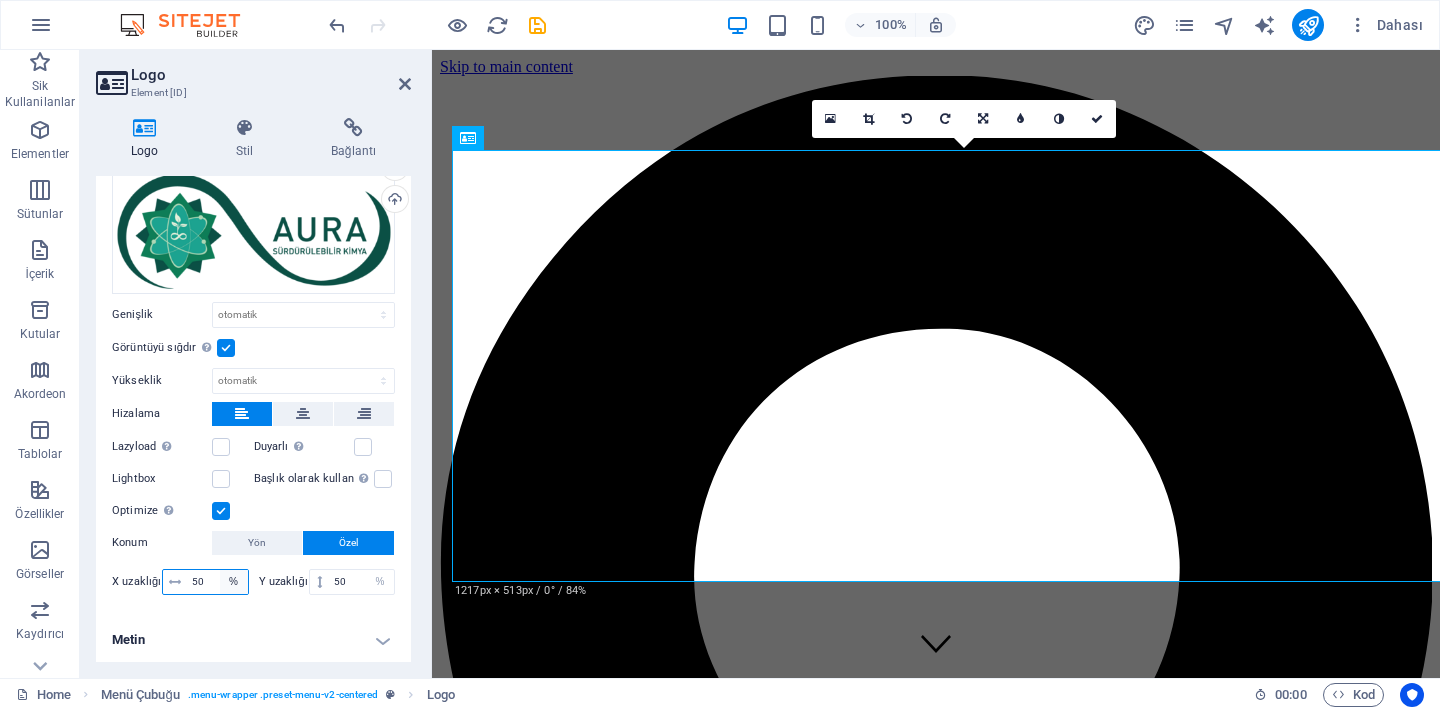 click on "px rem % vh vw" at bounding box center [234, 582] 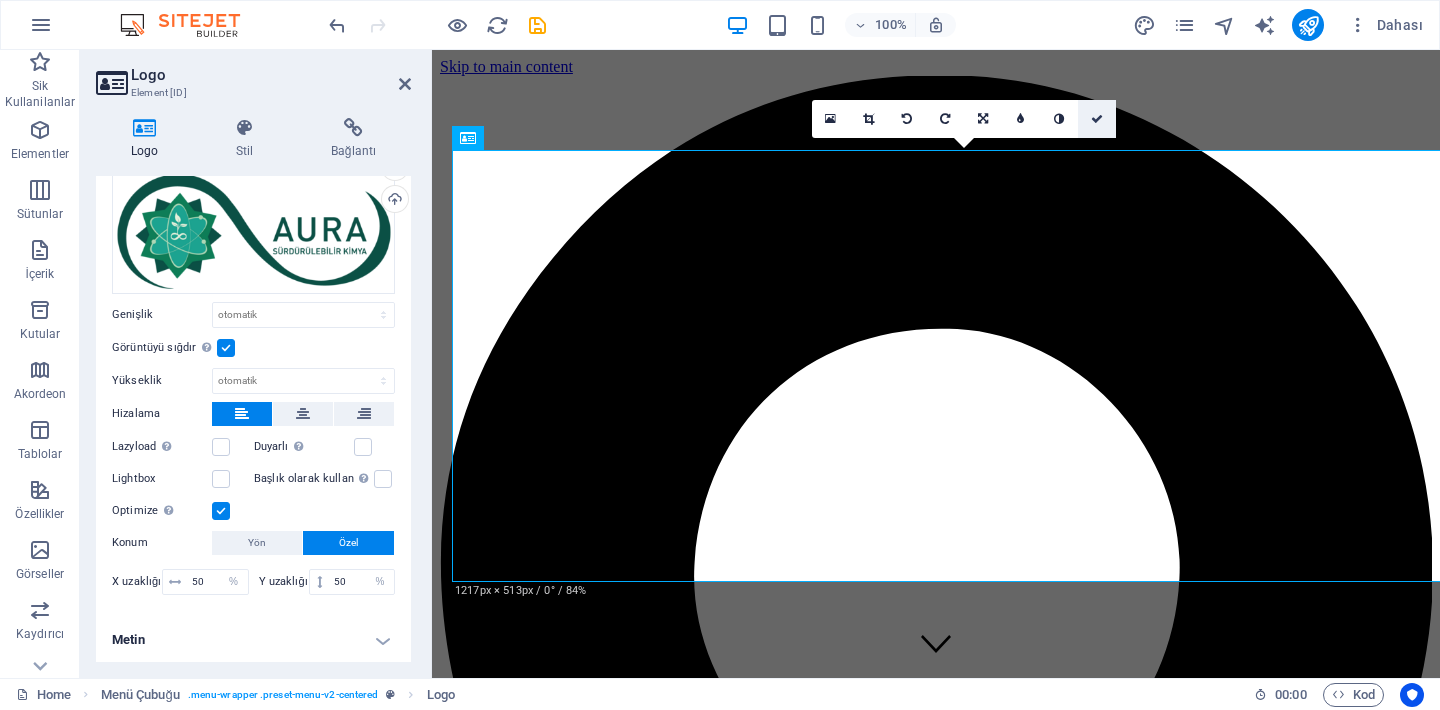 click at bounding box center (1097, 119) 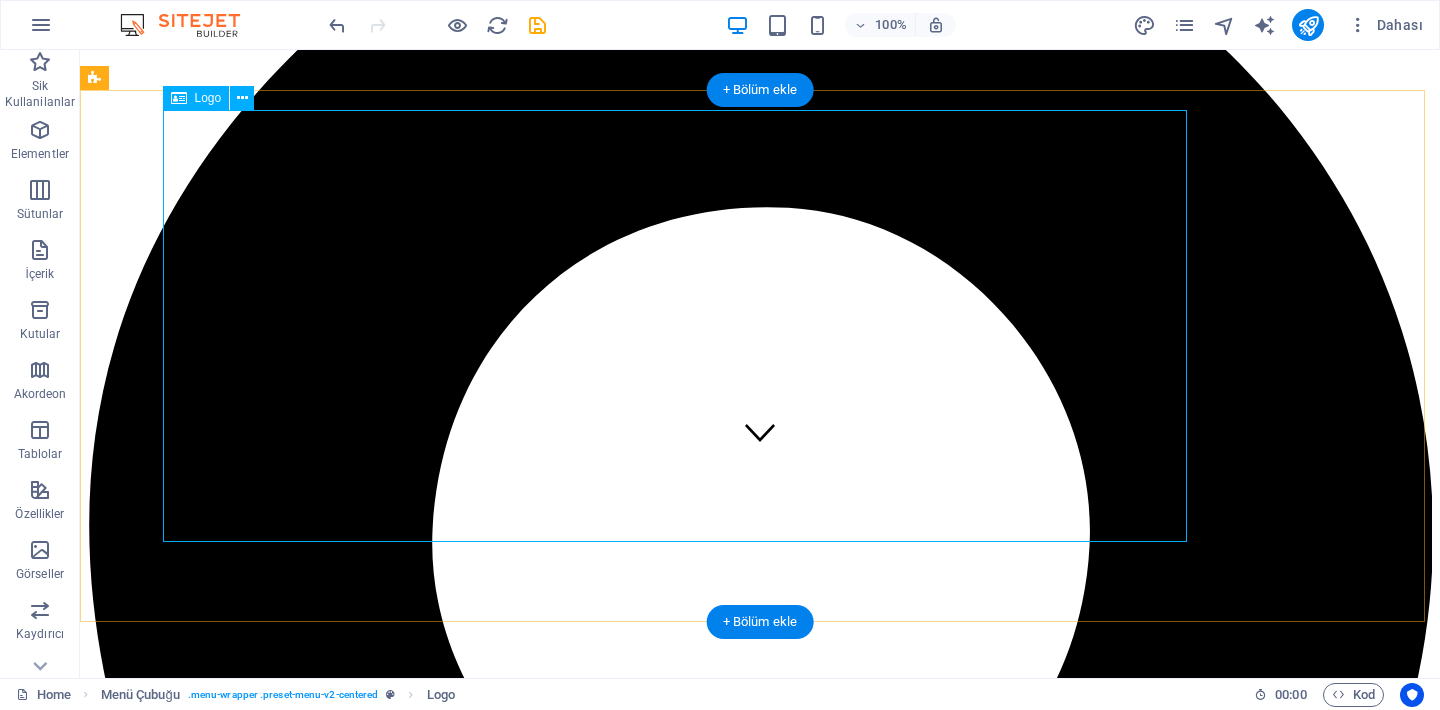 scroll, scrollTop: 0, scrollLeft: 0, axis: both 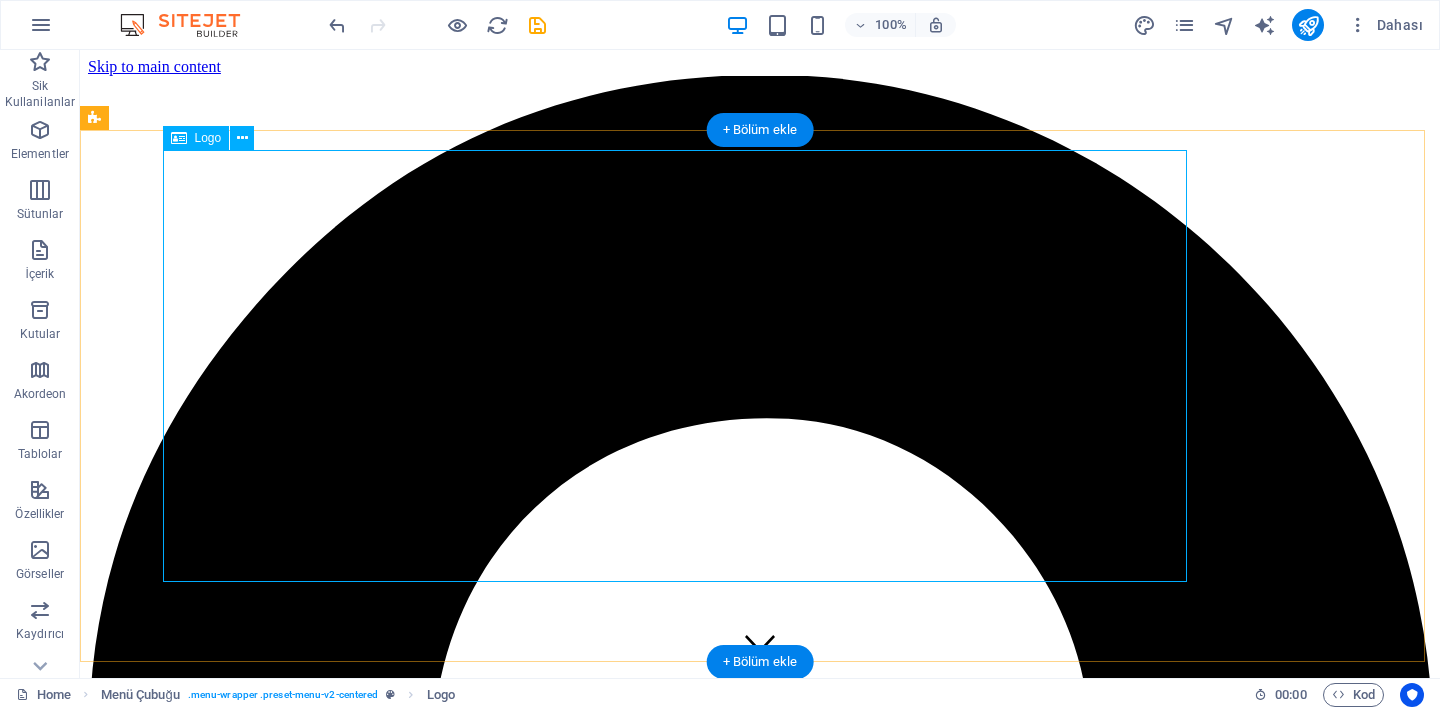 click at bounding box center (760, 6570) 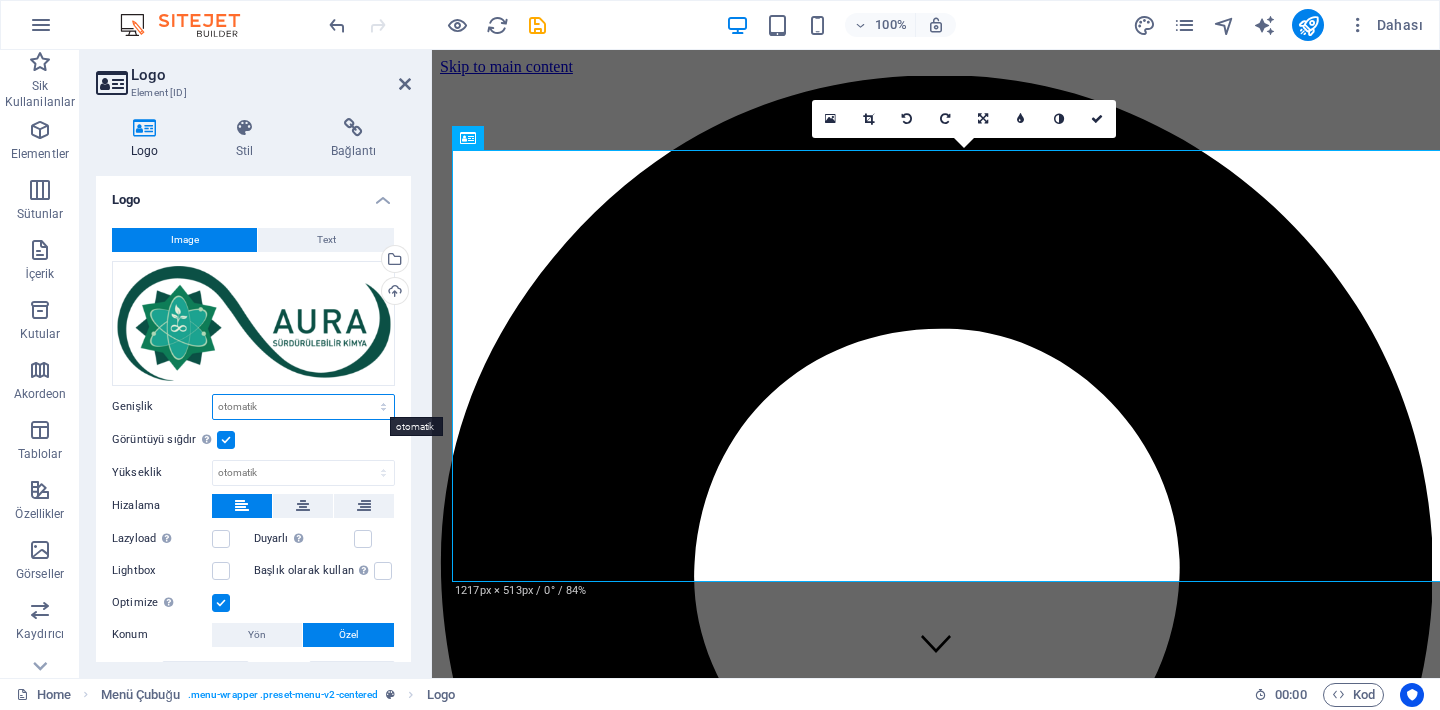 click on "Varsayılan otomatik px rem % em vh vw" at bounding box center (303, 407) 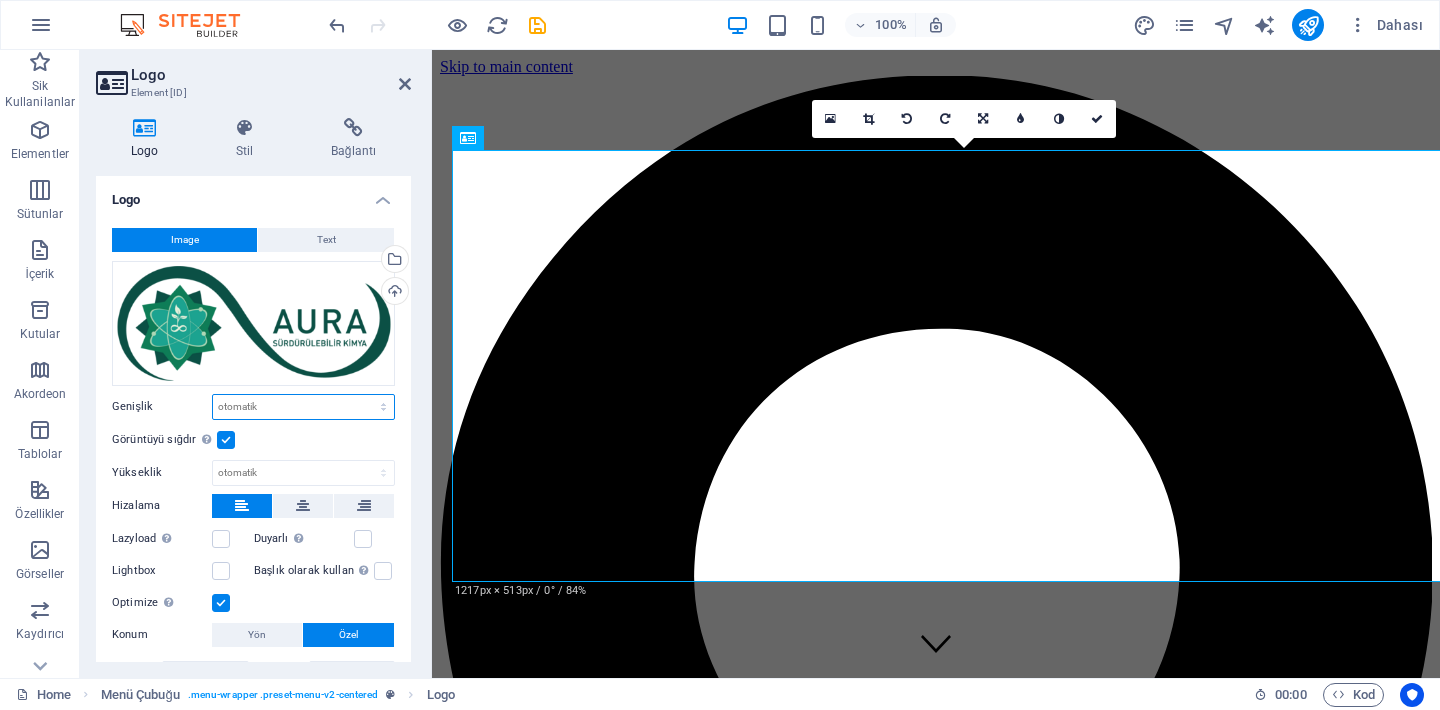 select on "px" 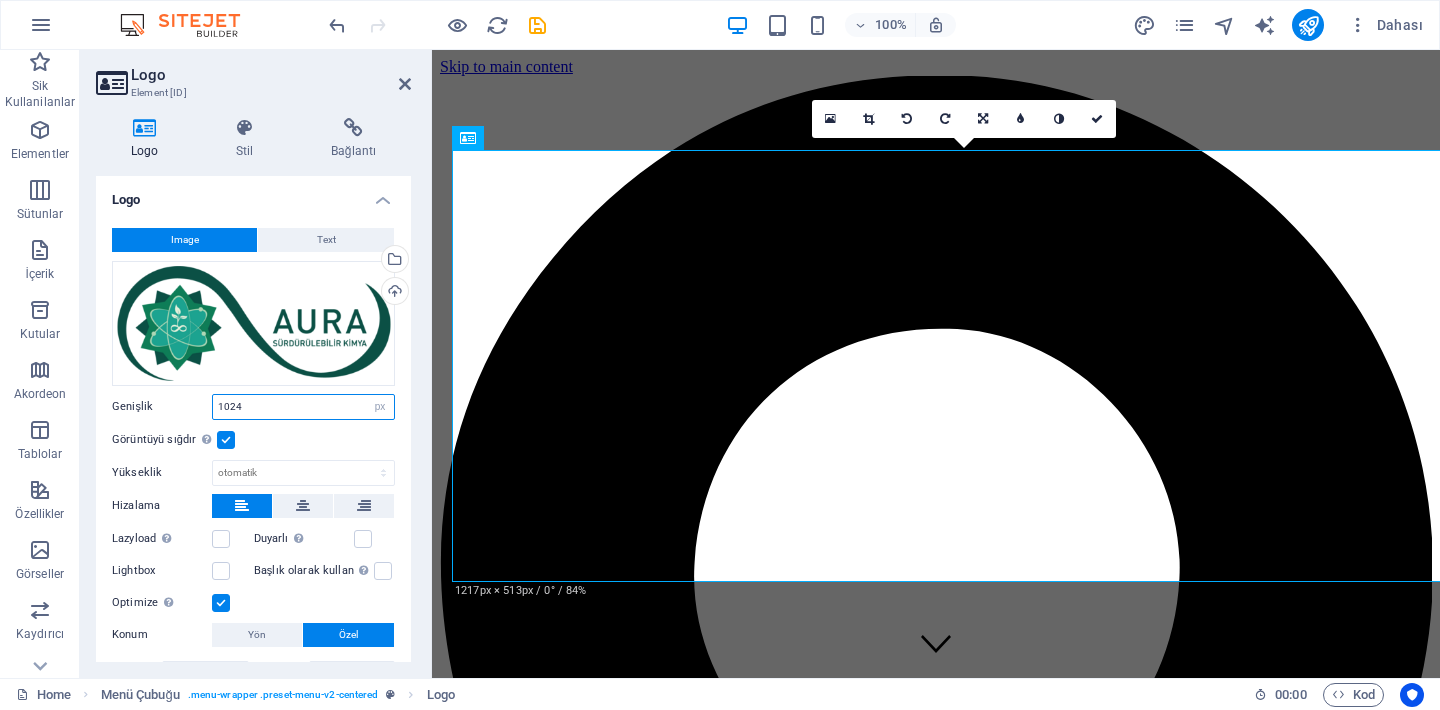 click on "1024" at bounding box center [303, 407] 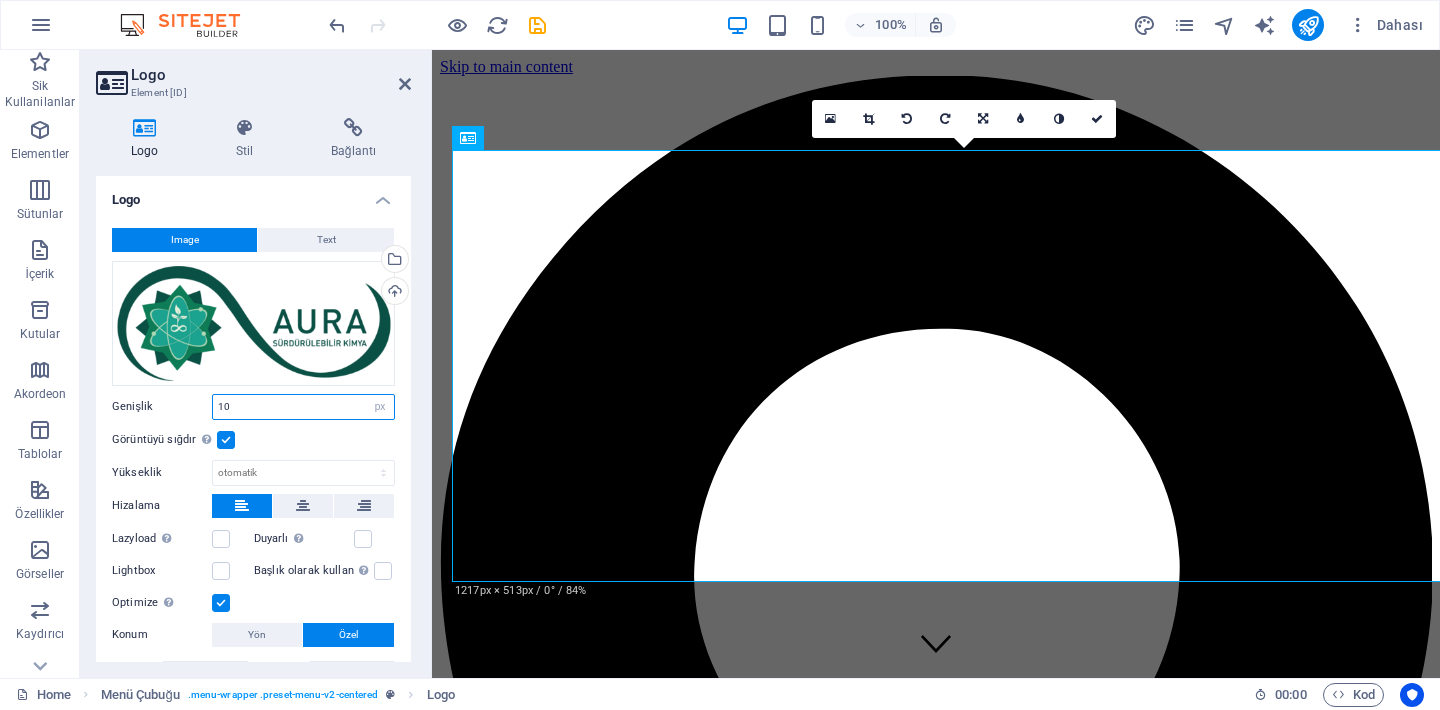type on "1" 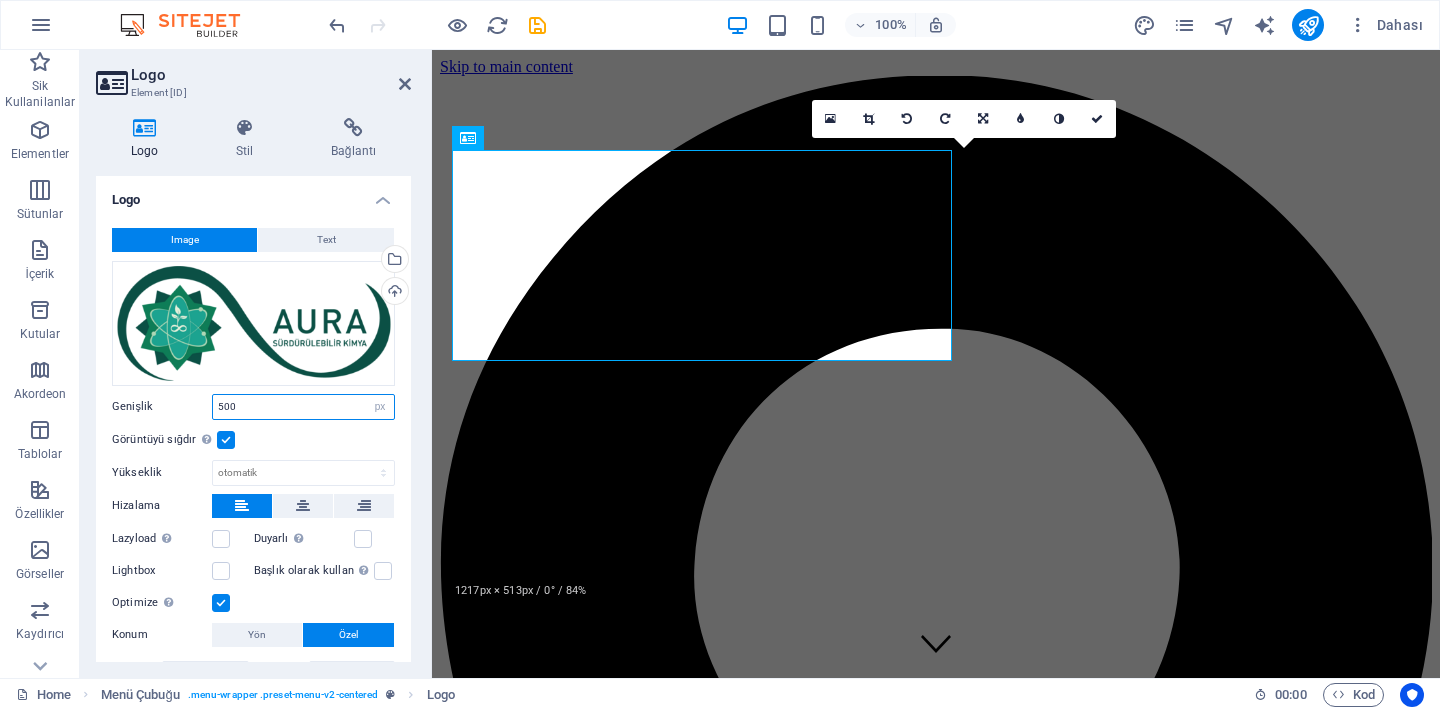 drag, startPoint x: 242, startPoint y: 405, endPoint x: 213, endPoint y: 405, distance: 29 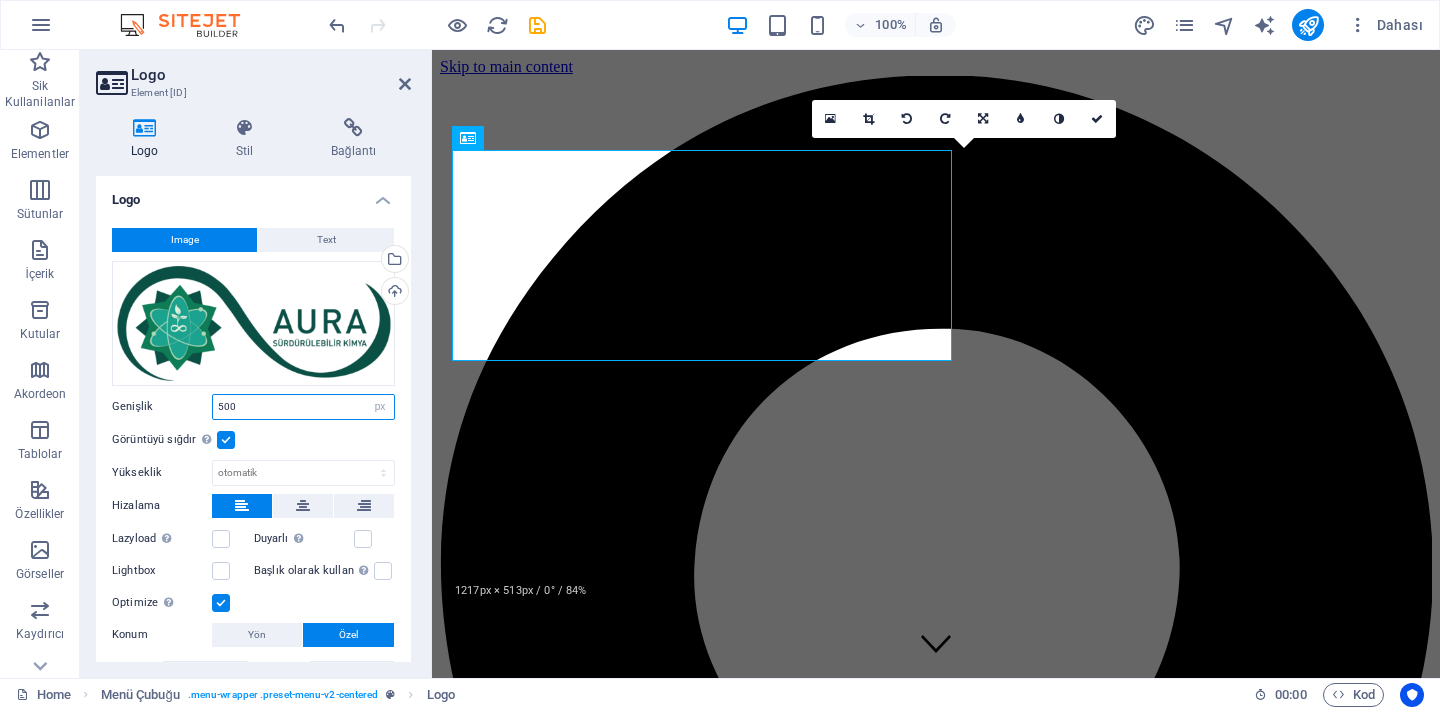 click on "500" at bounding box center [303, 407] 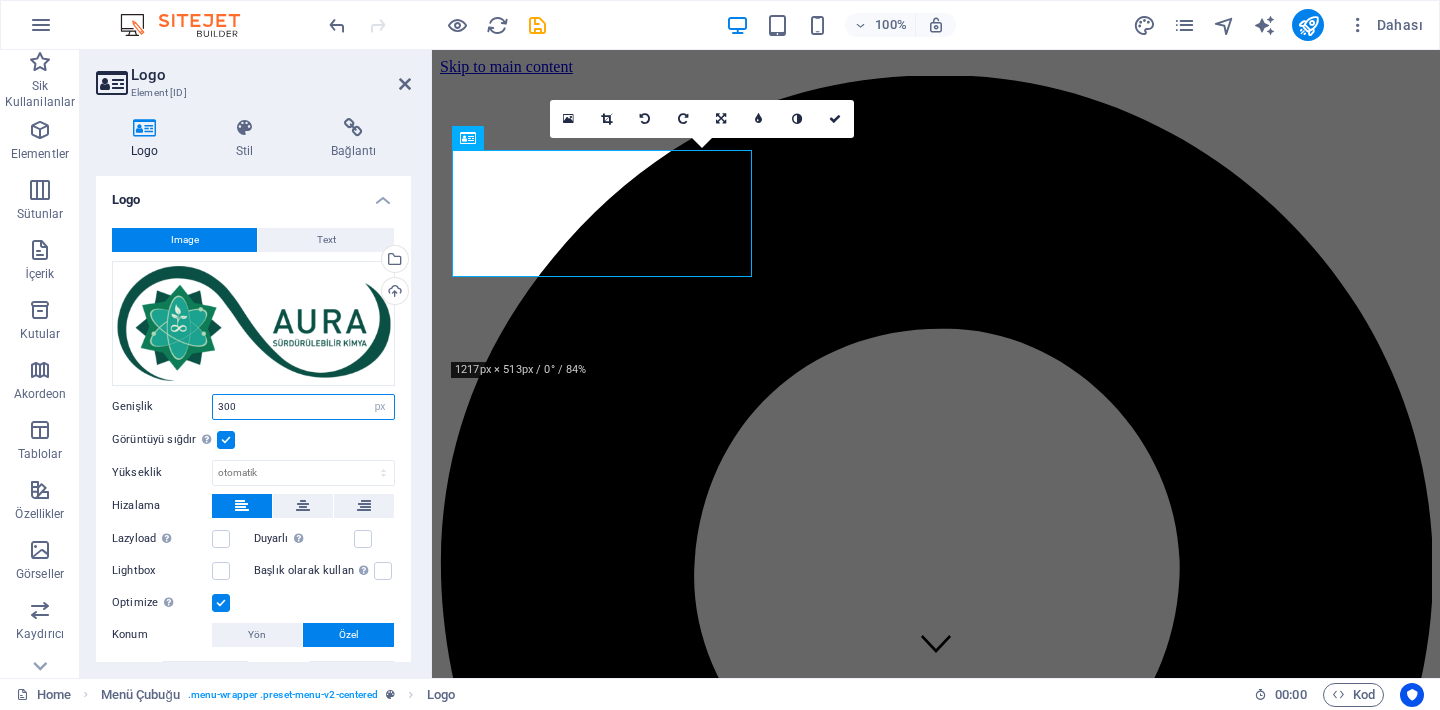 drag, startPoint x: 246, startPoint y: 410, endPoint x: 208, endPoint y: 407, distance: 38.118237 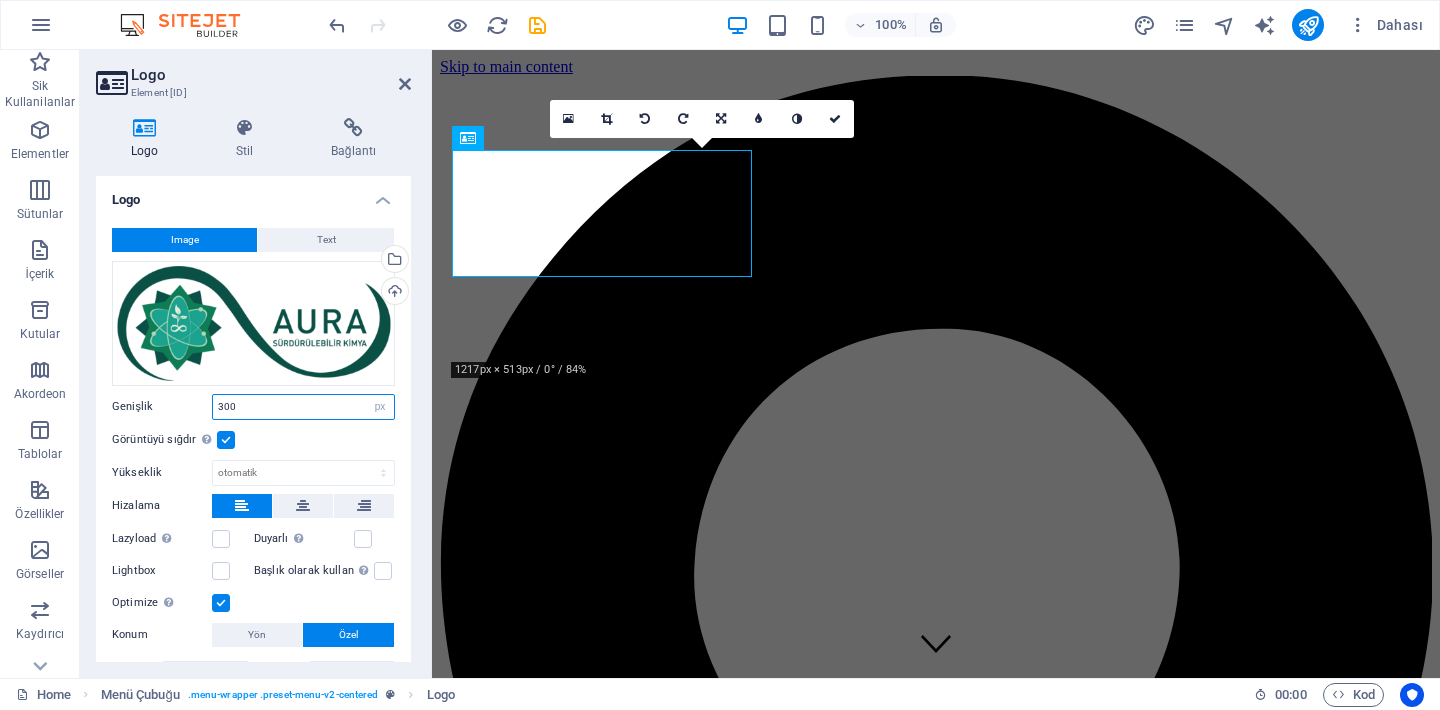 click on "Genişlik 300 Varsayılan otomatik px rem % em vh vw" at bounding box center [253, 407] 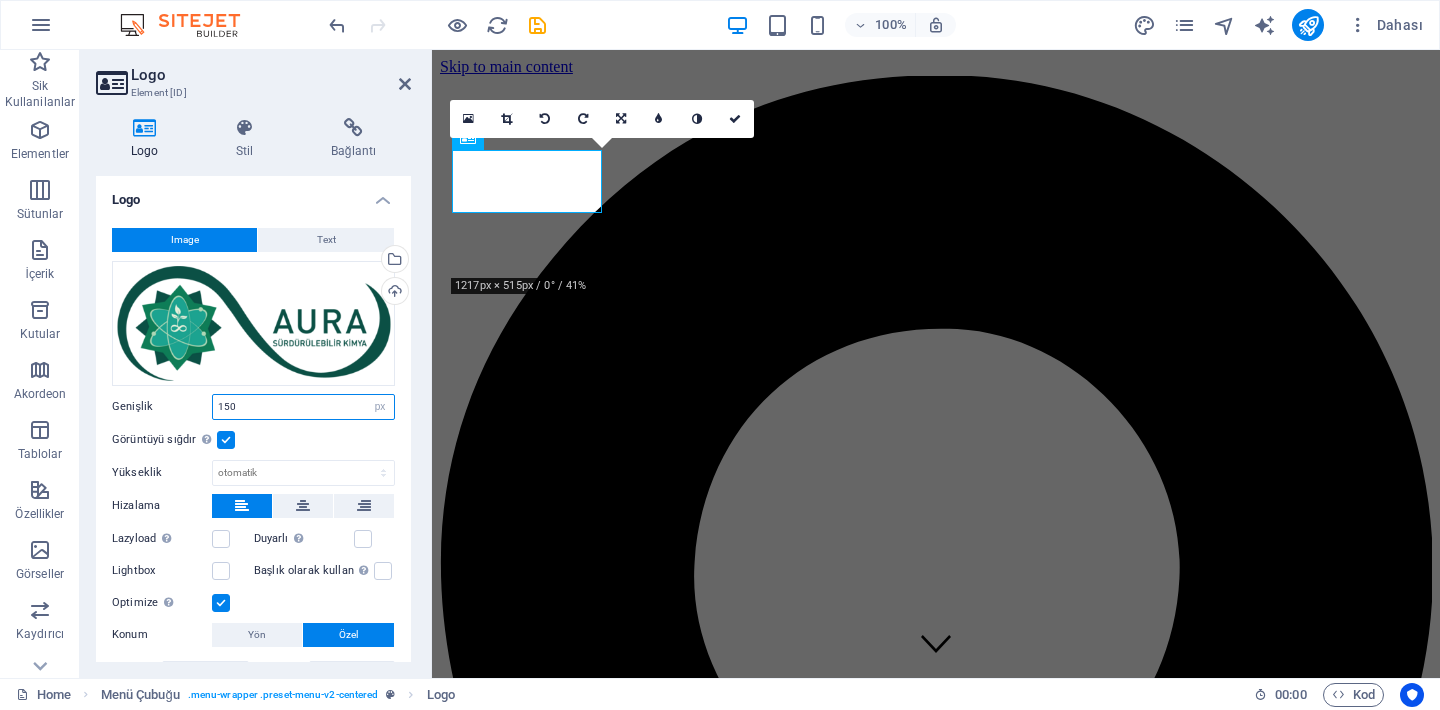 drag, startPoint x: 302, startPoint y: 410, endPoint x: 205, endPoint y: 405, distance: 97.128784 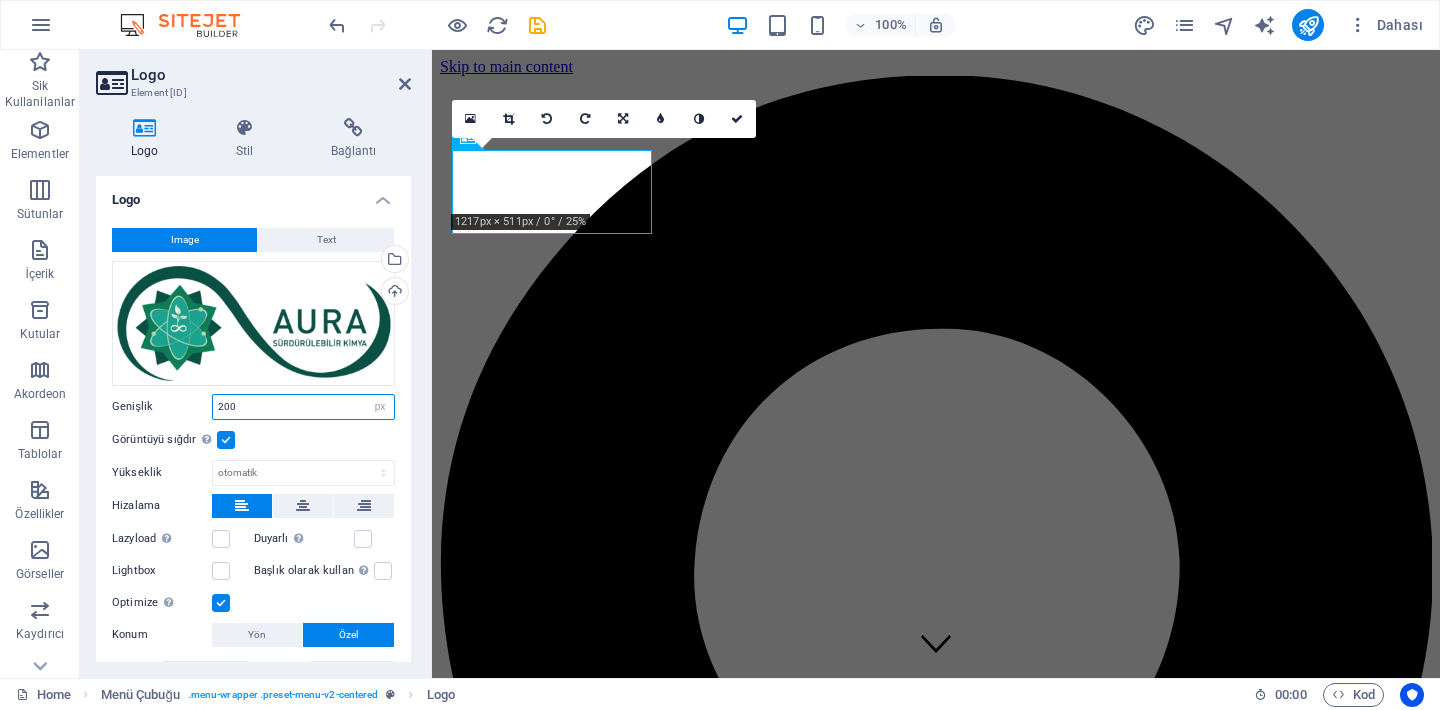type on "200" 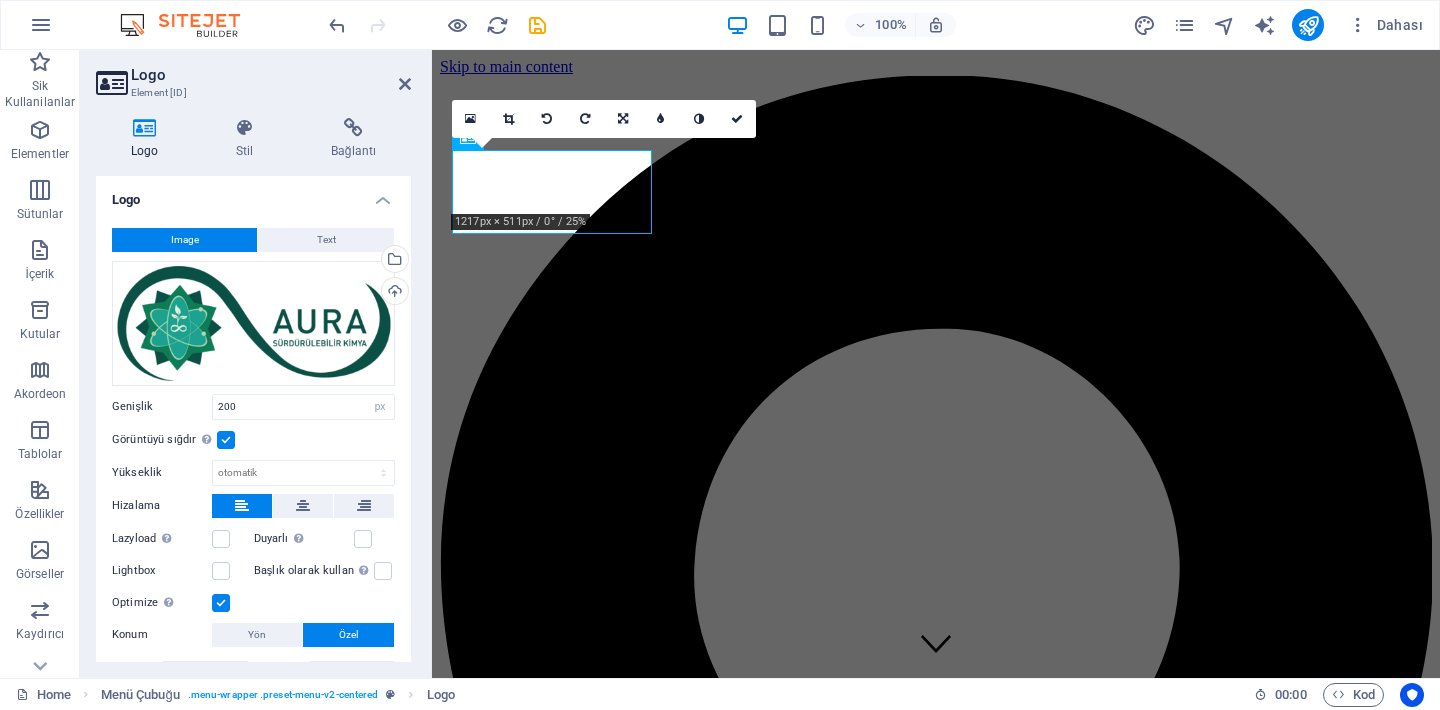 click on "Görüntüyü sığdır Görüntüyü otomatik olarak sabit bir genişliğe ve yüksekliğe sığdır" at bounding box center (253, 440) 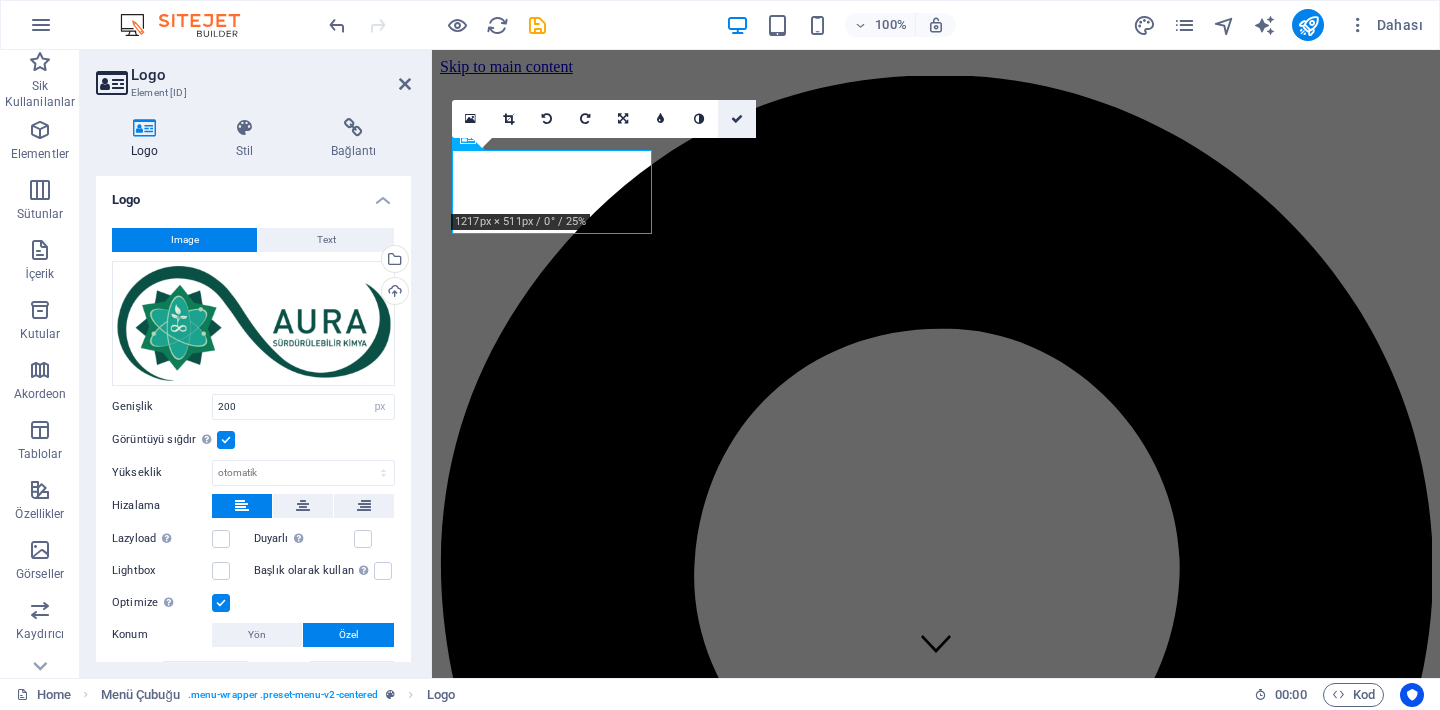 drag, startPoint x: 738, startPoint y: 117, endPoint x: 936, endPoint y: 337, distance: 295.97974 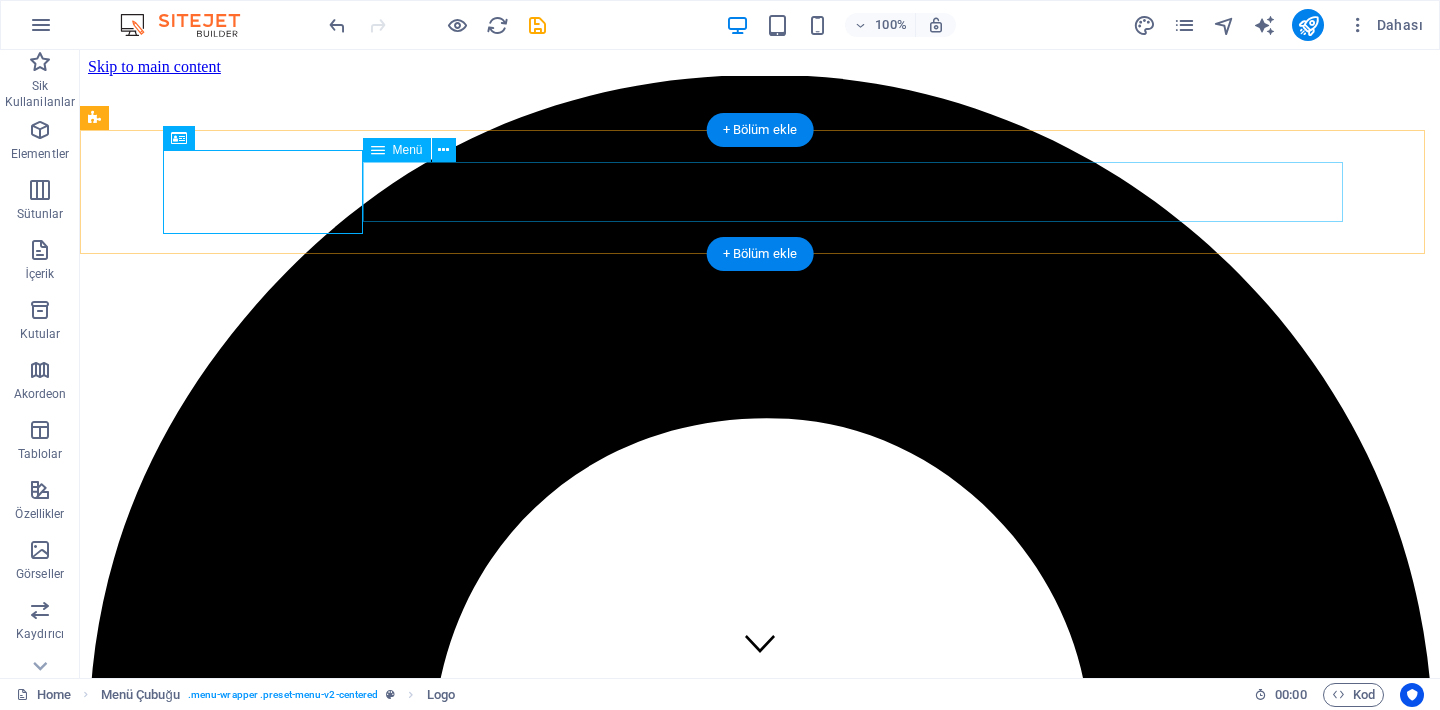 click on "Home Our Farm Our Products Services Partners Contact" at bounding box center [760, 8299] 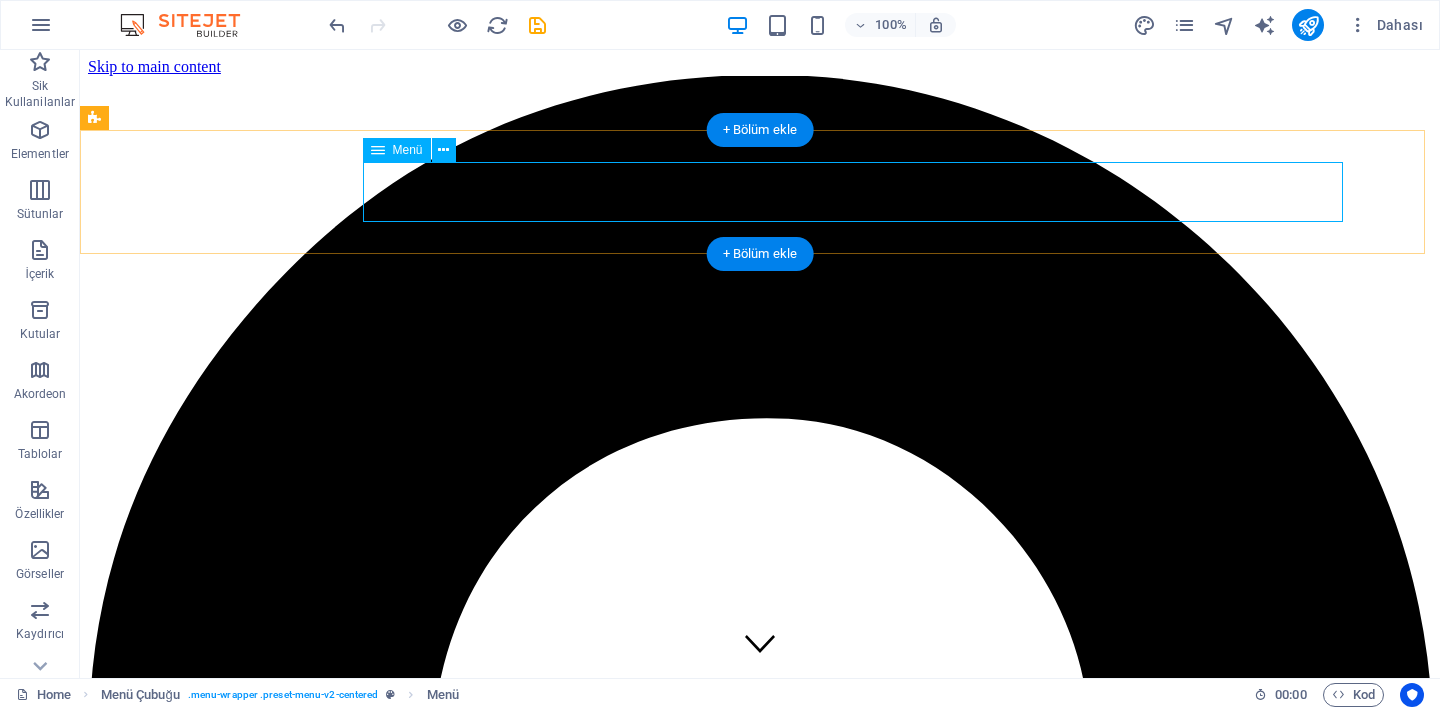 click on "Home Our Farm Our Products Services Partners Contact" at bounding box center (760, 8299) 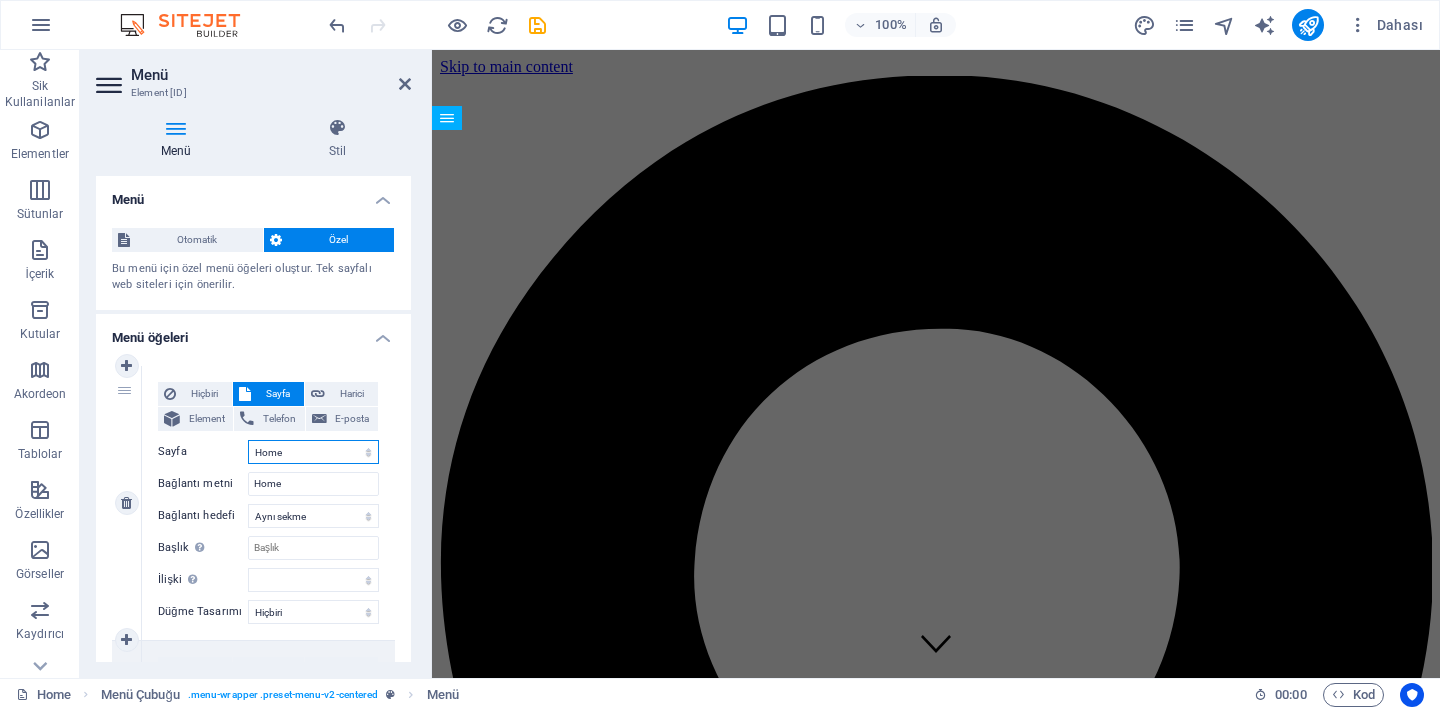 click on "Home Subpage Legal Notice Privacy" at bounding box center (313, 452) 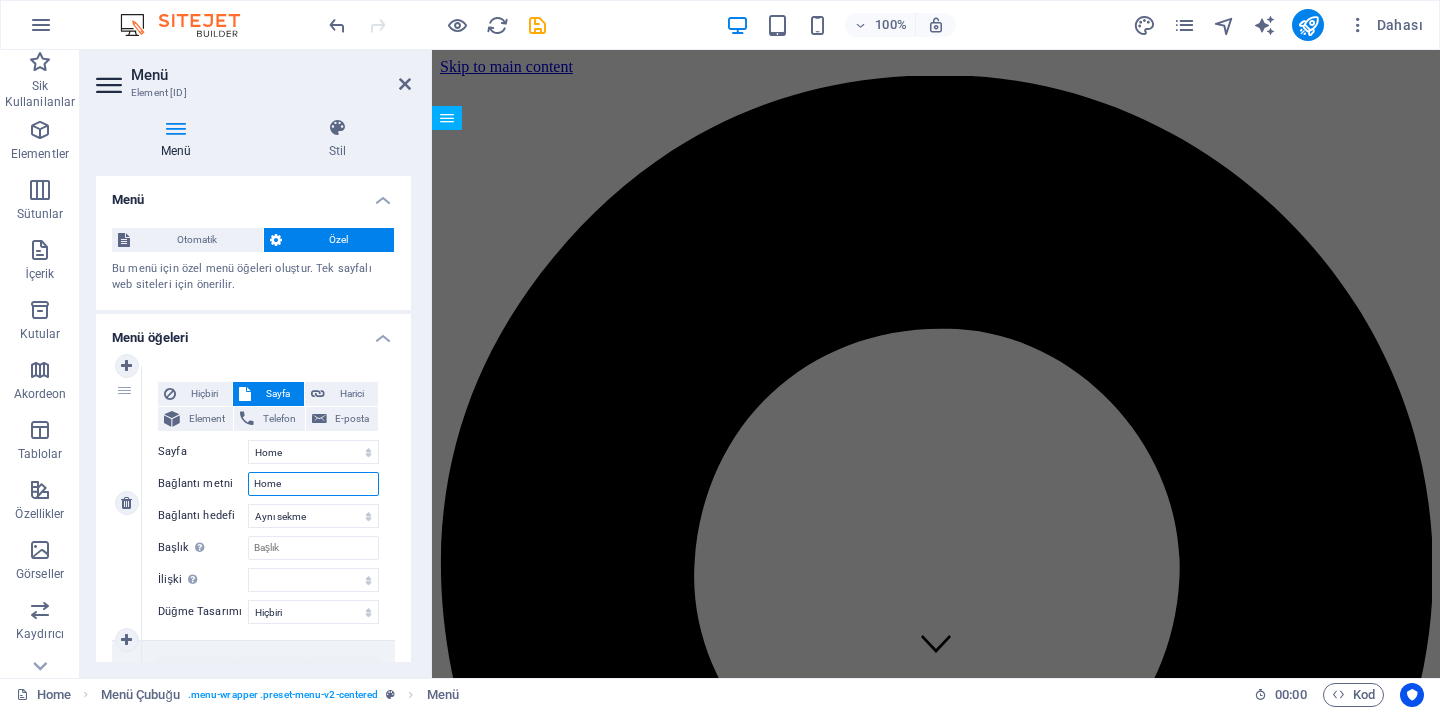 click on "Home" at bounding box center [313, 484] 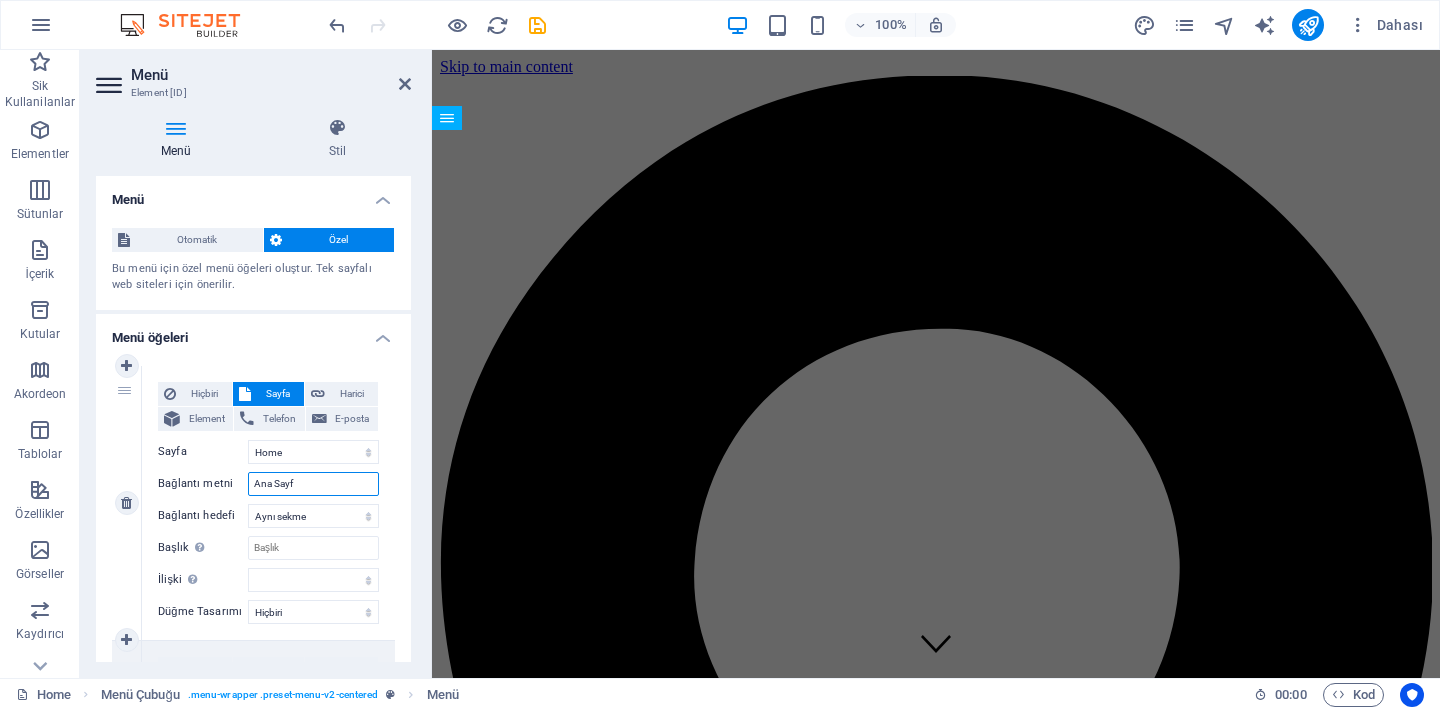 type on "Ana Sayfa" 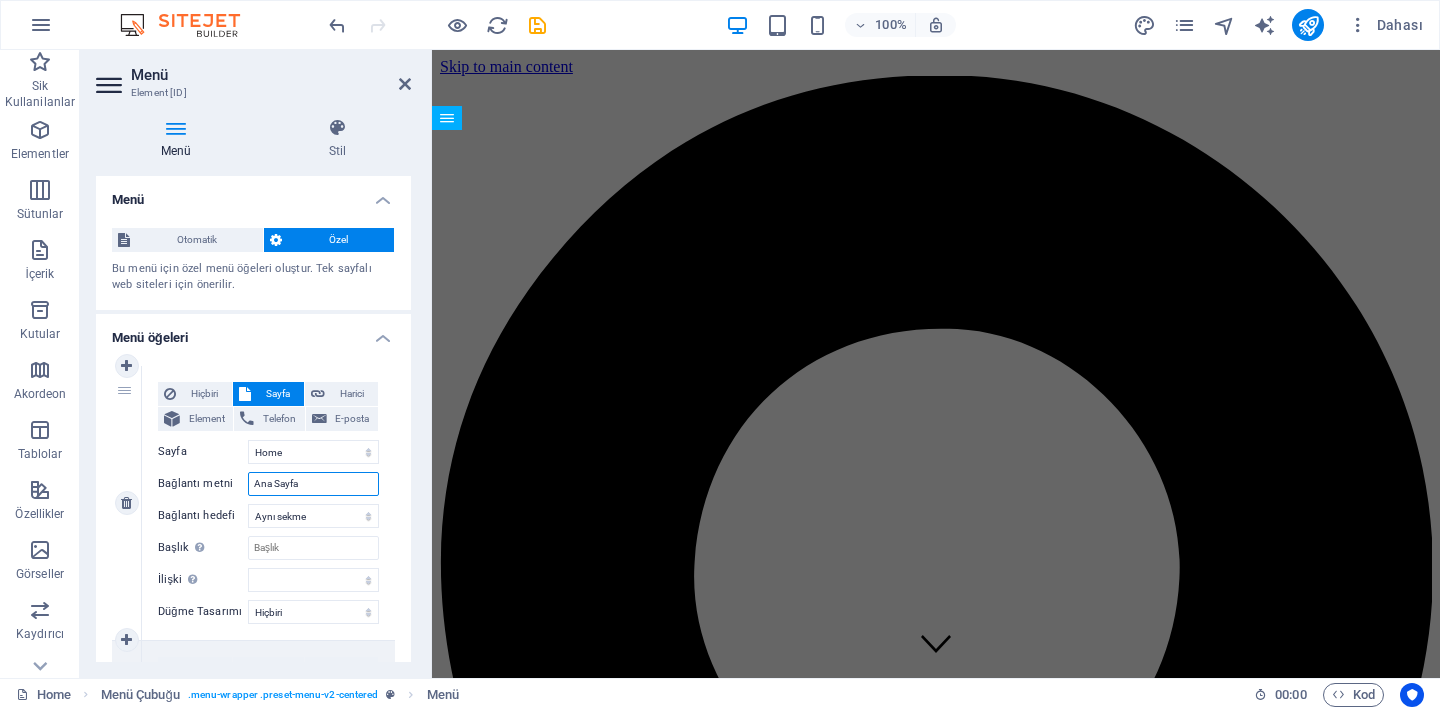 select 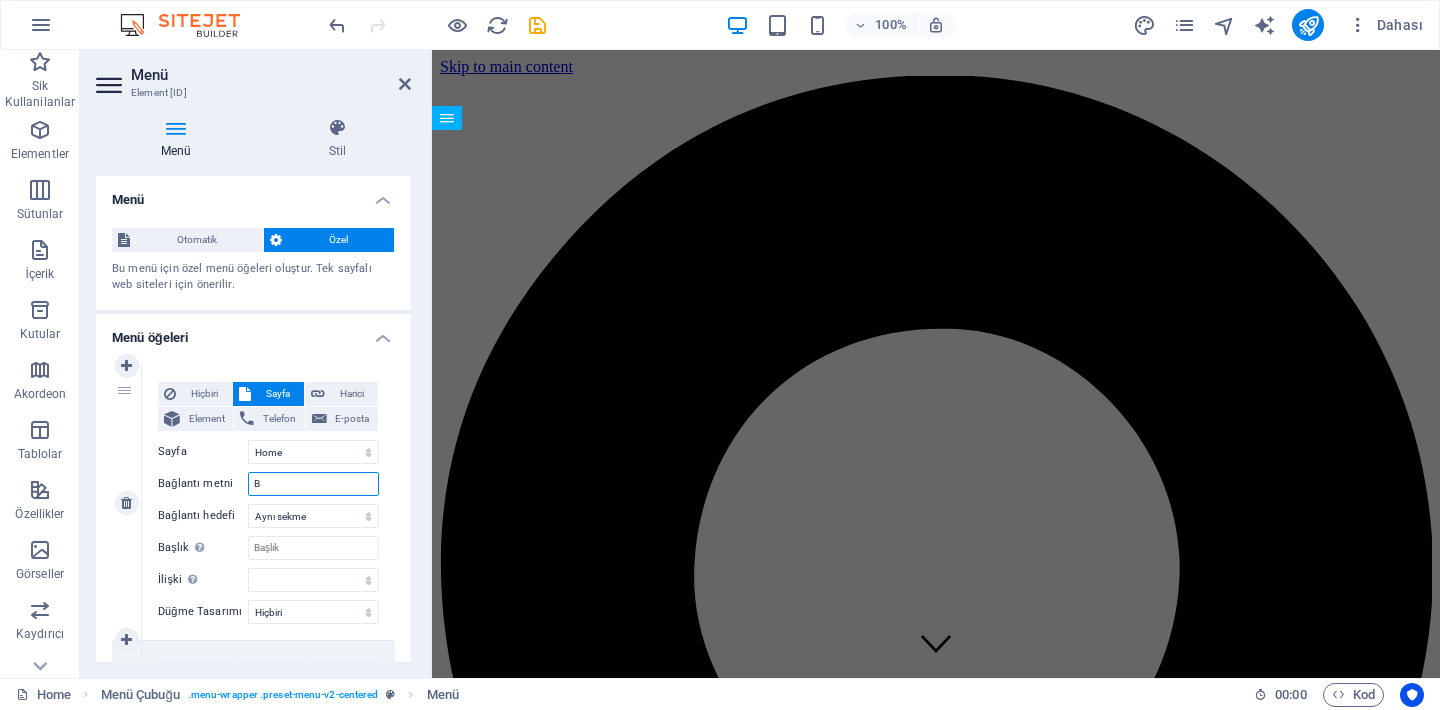 type on "Bi" 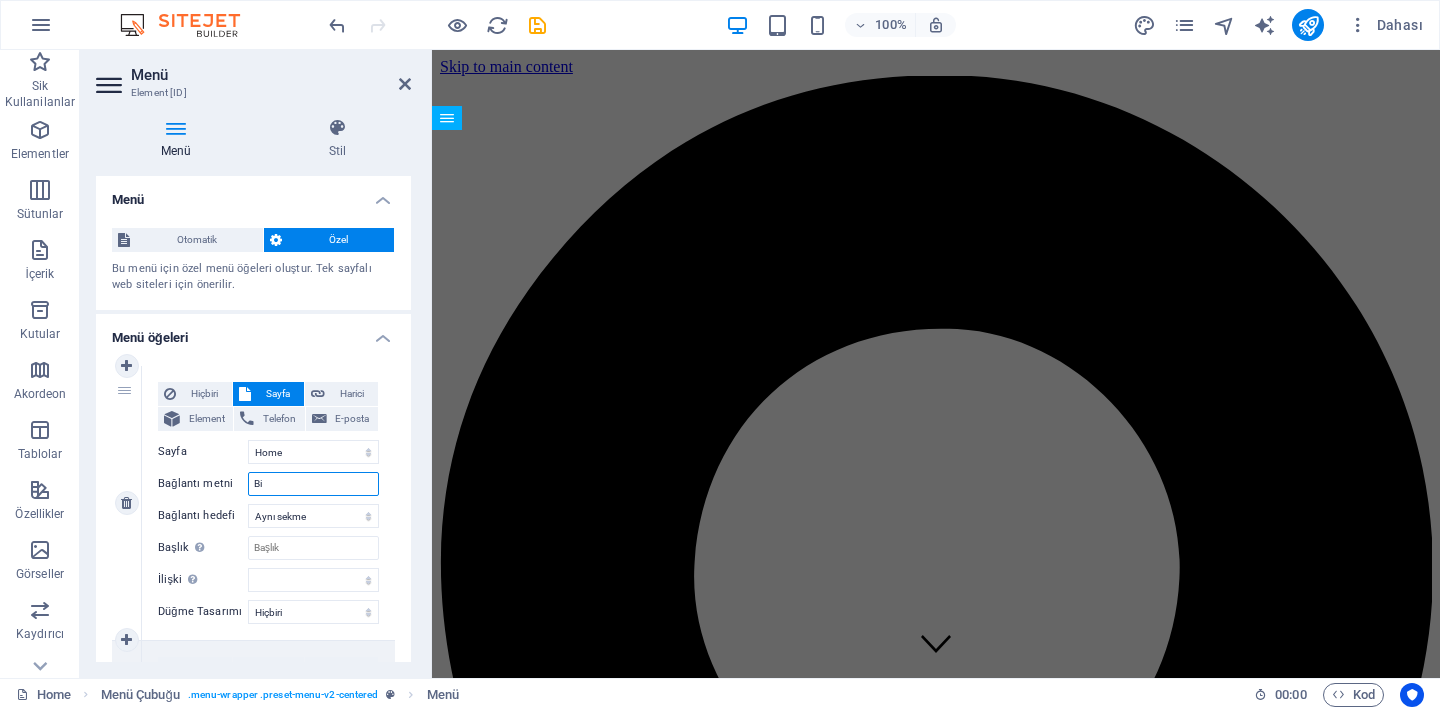 select 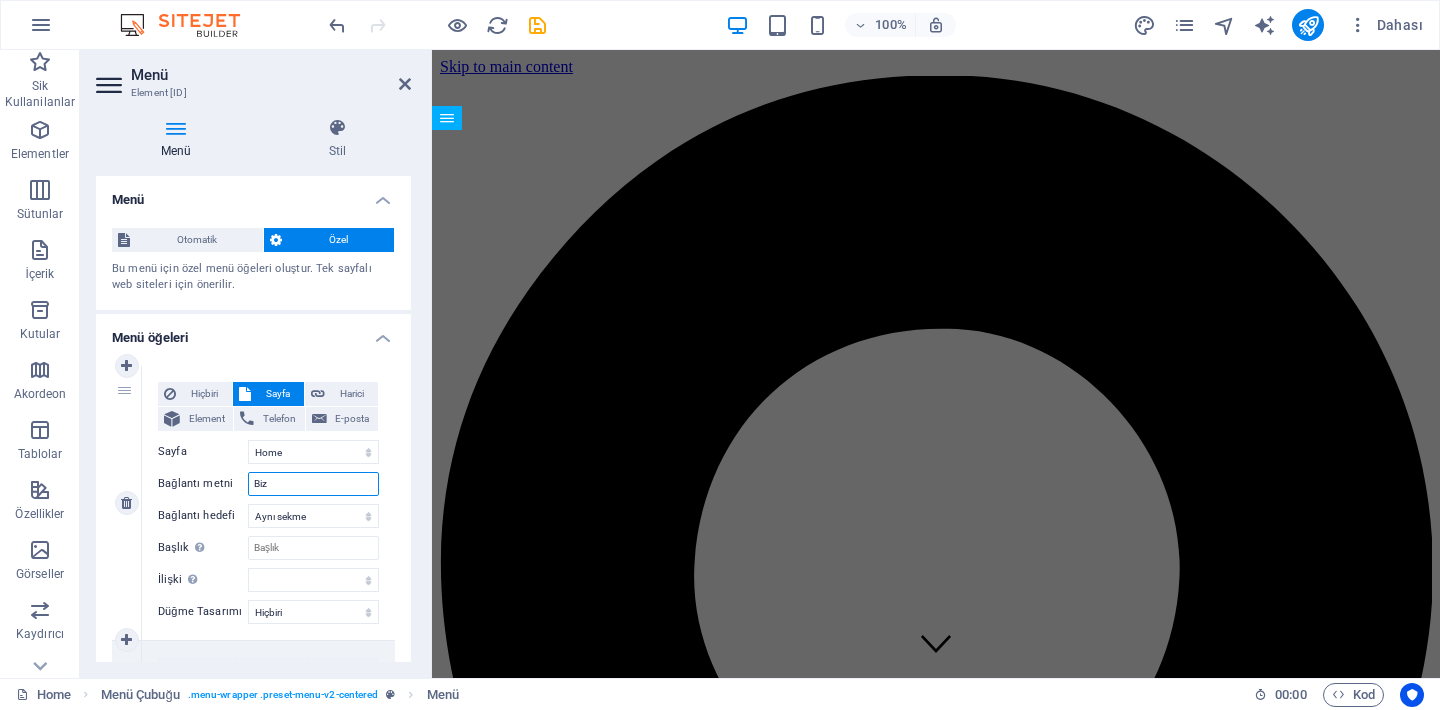 type on "Biz K" 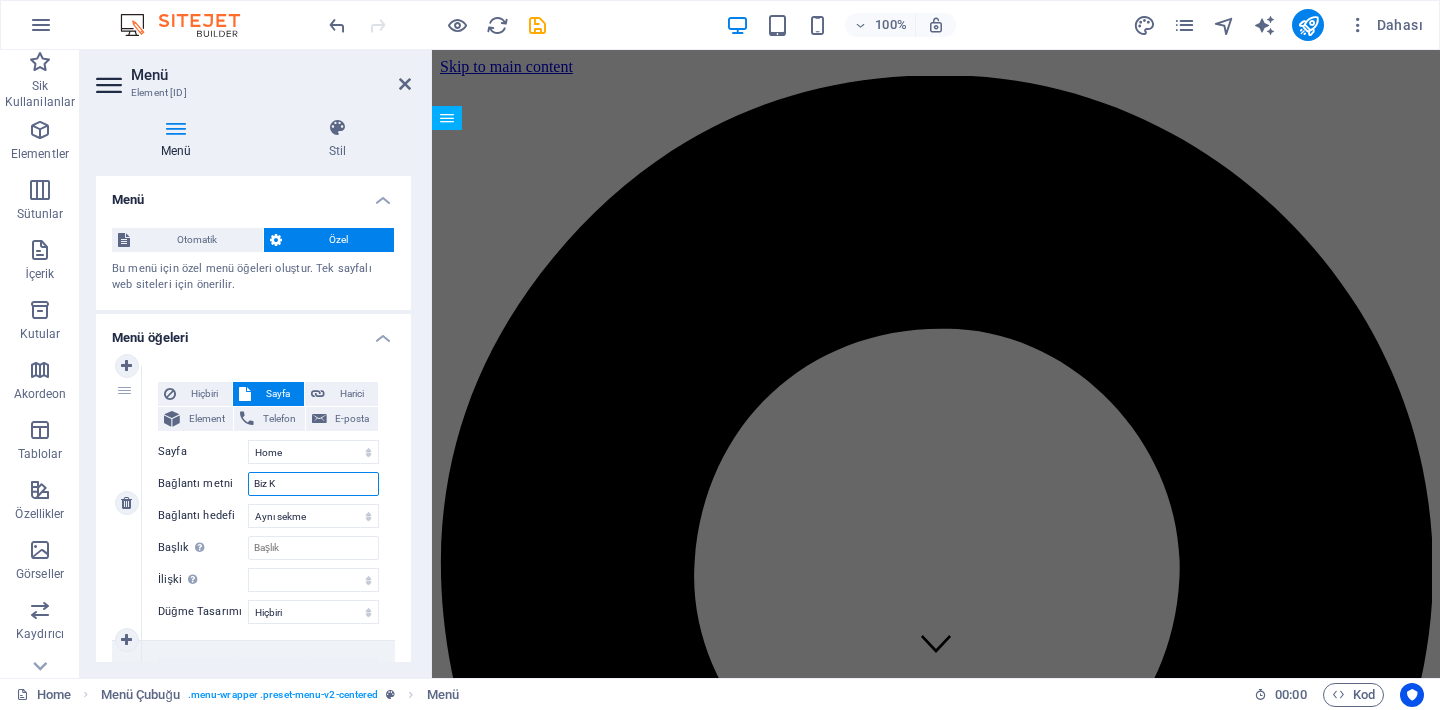 select 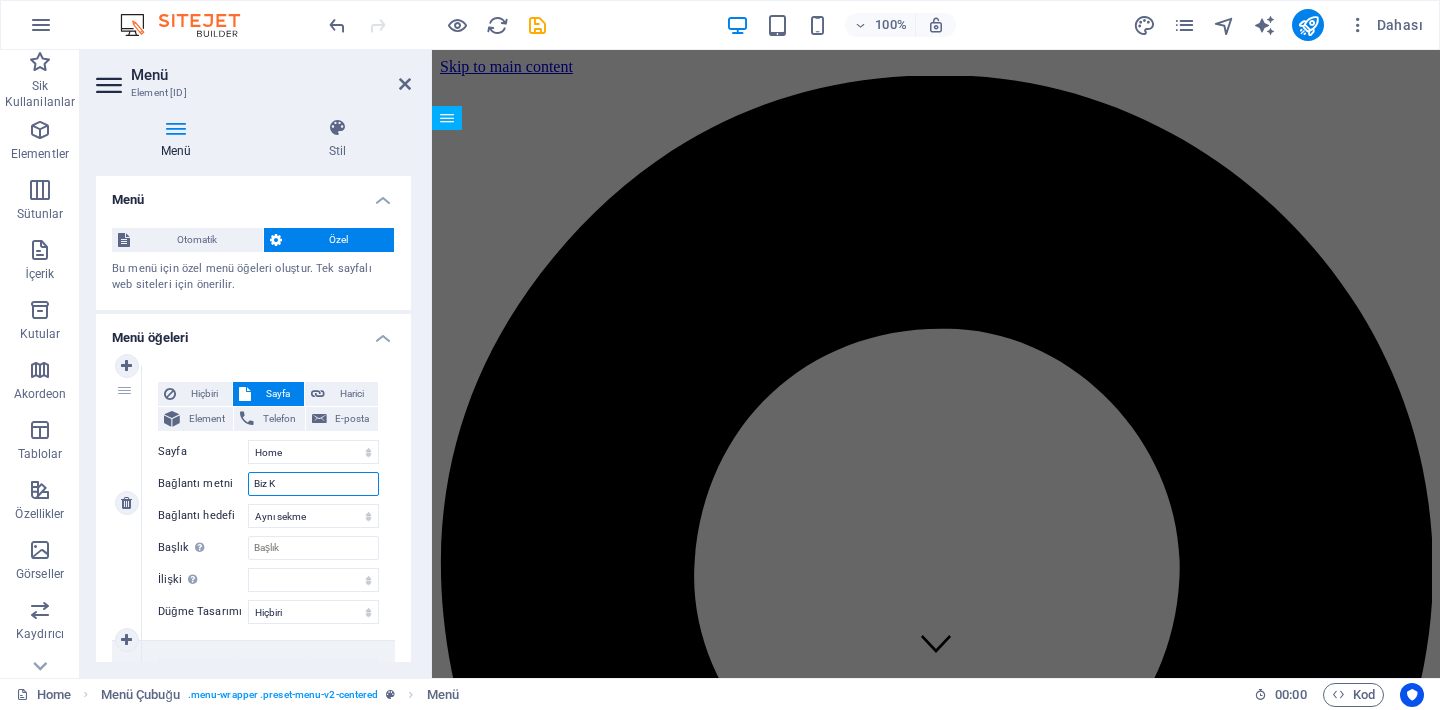 select 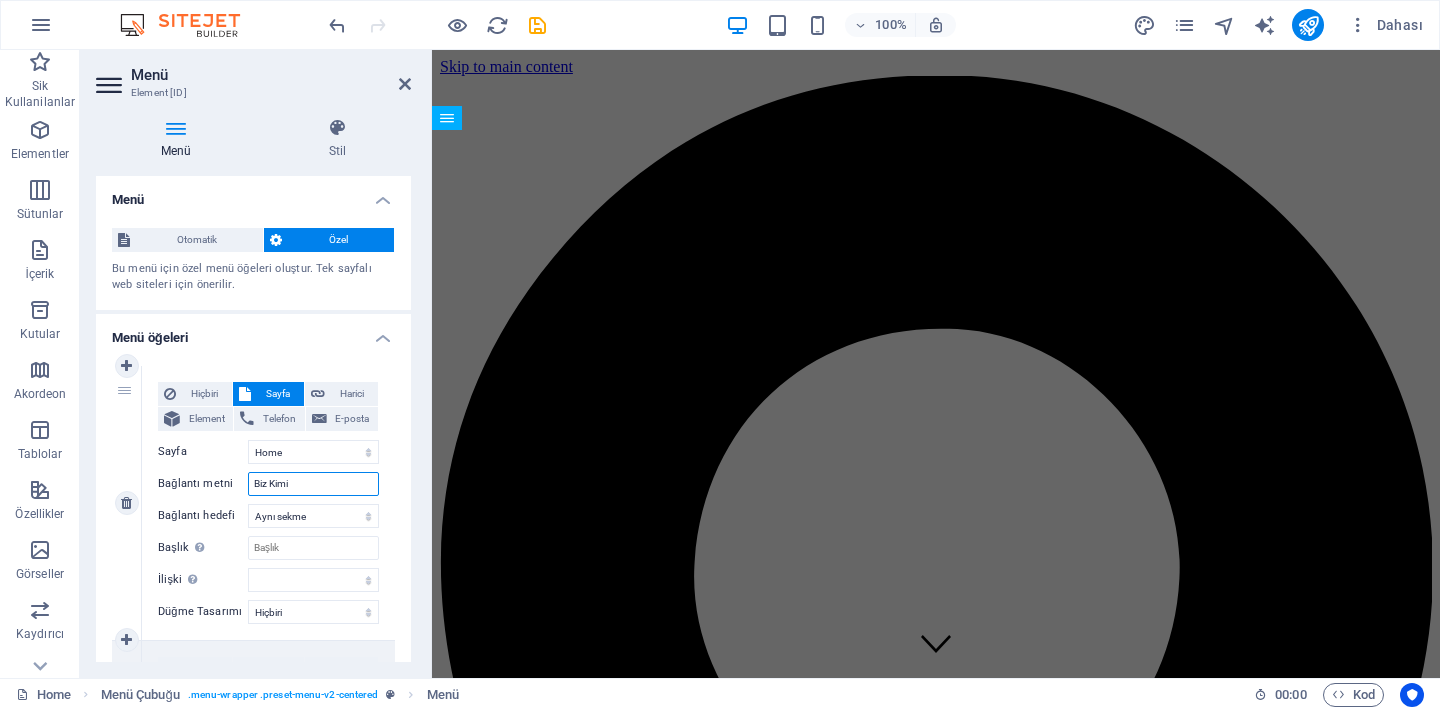 type on "Biz Kimiz" 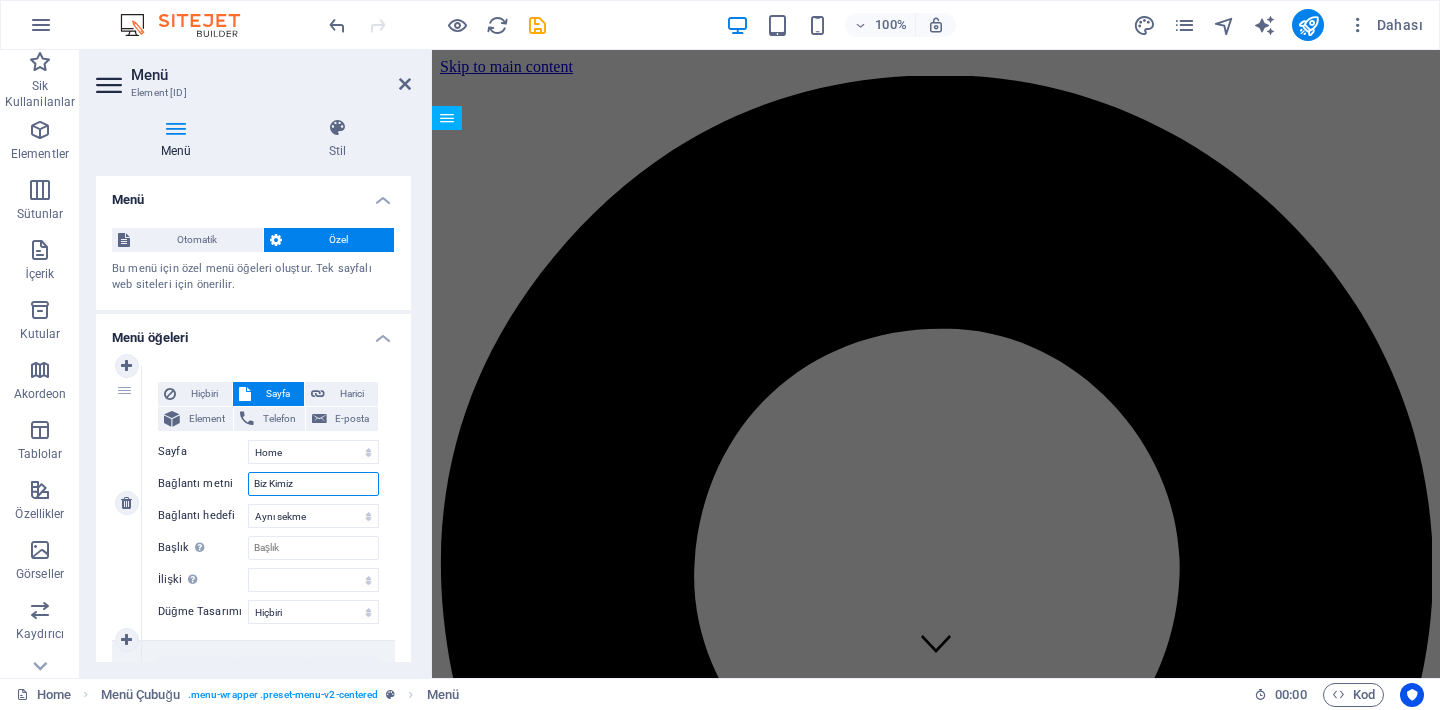 select 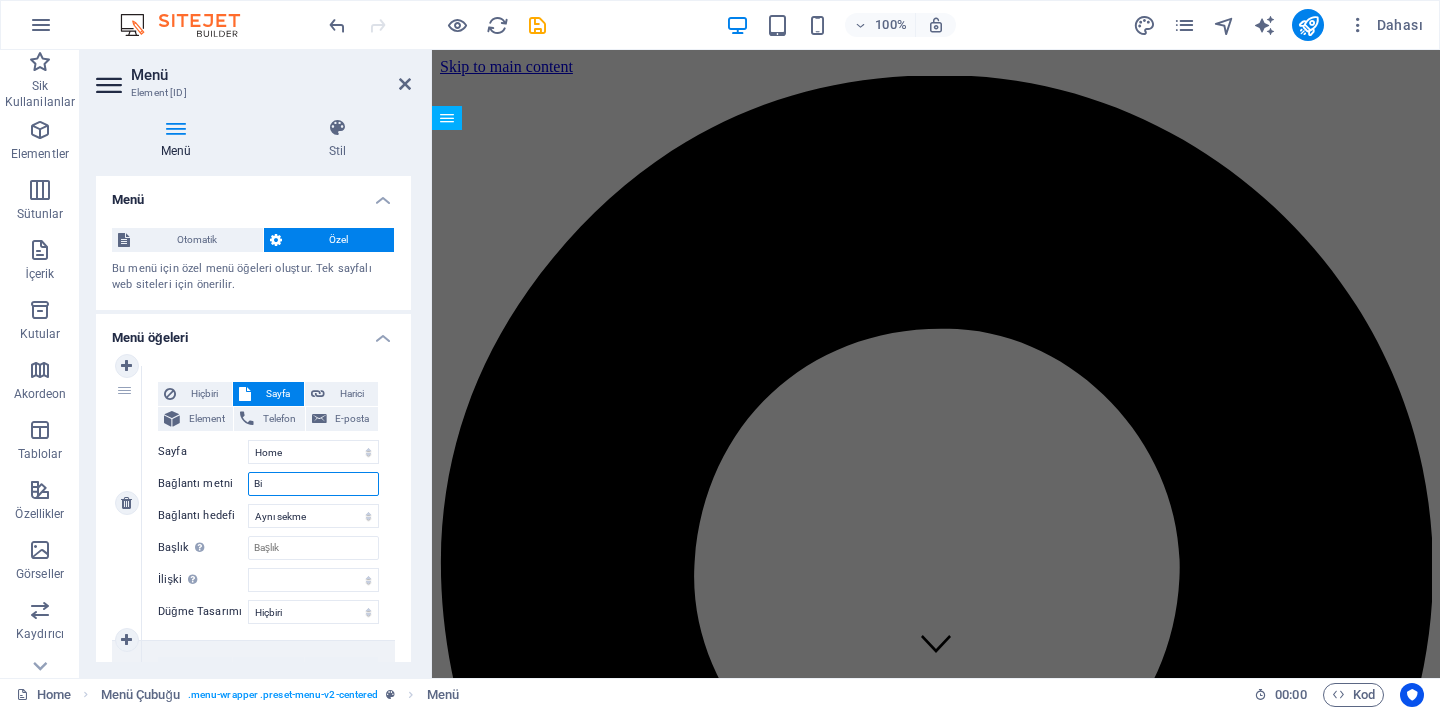 type on "B" 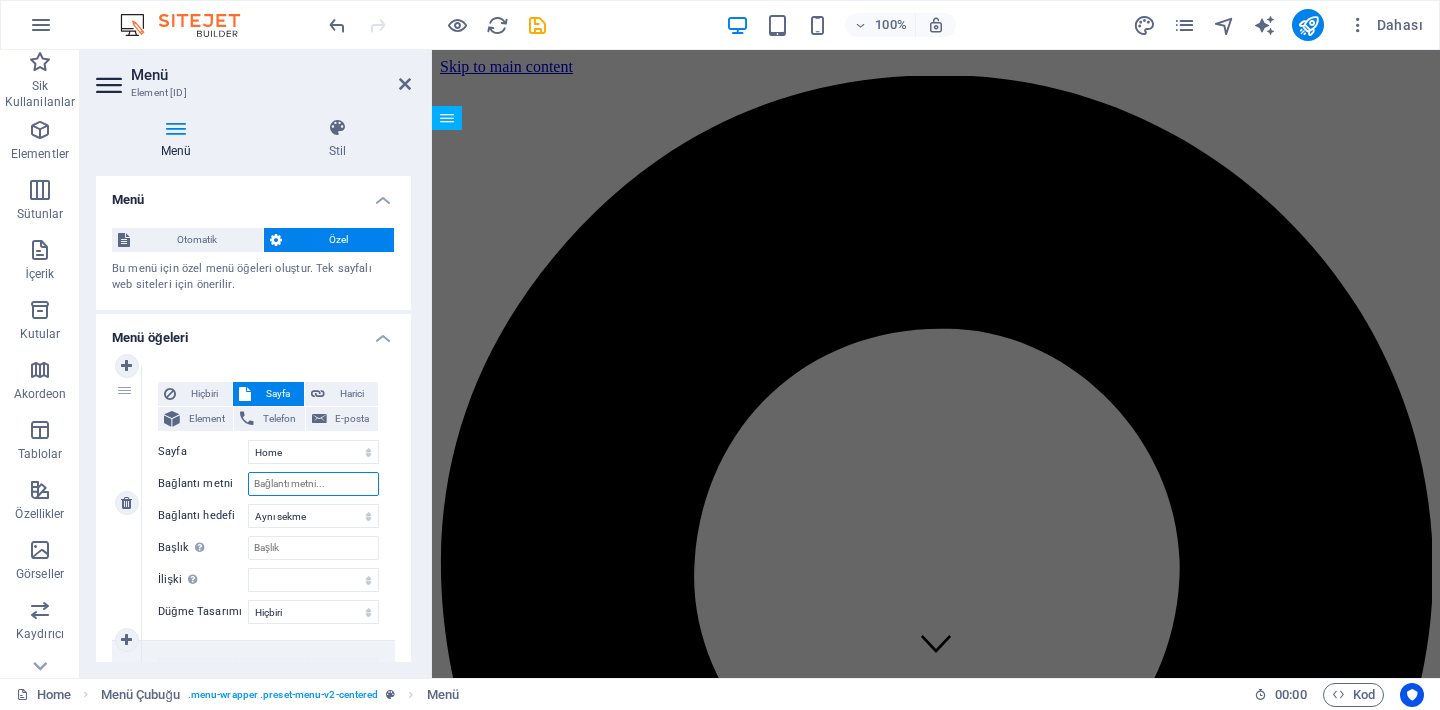 type on "H" 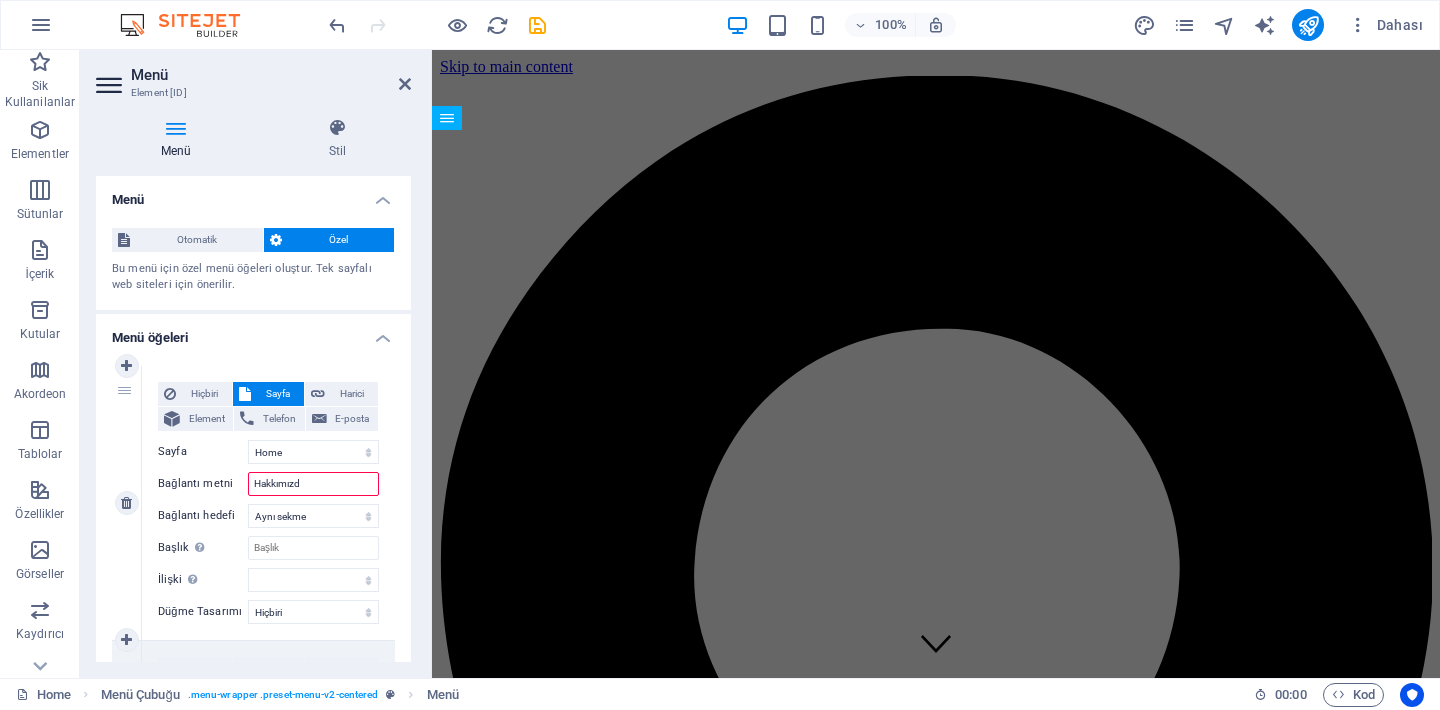 type on "Hakkımızda" 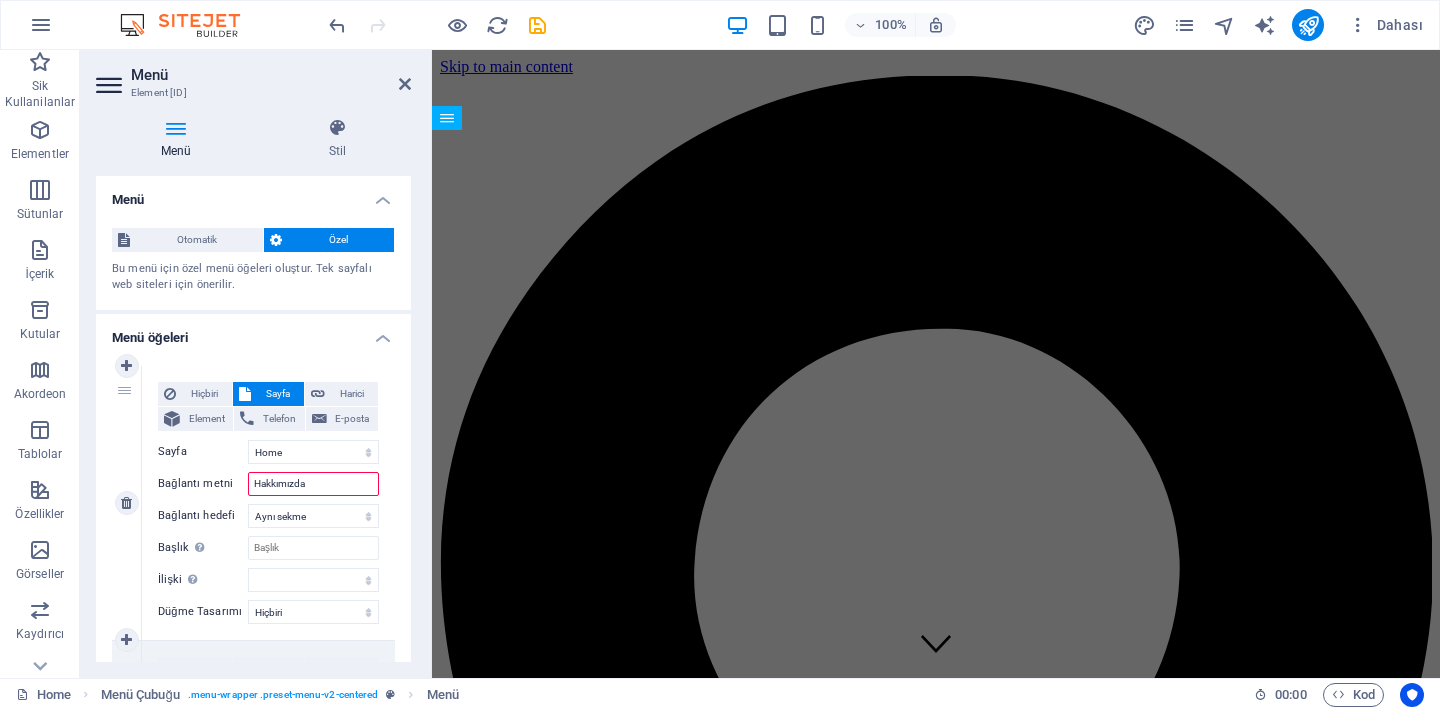 select 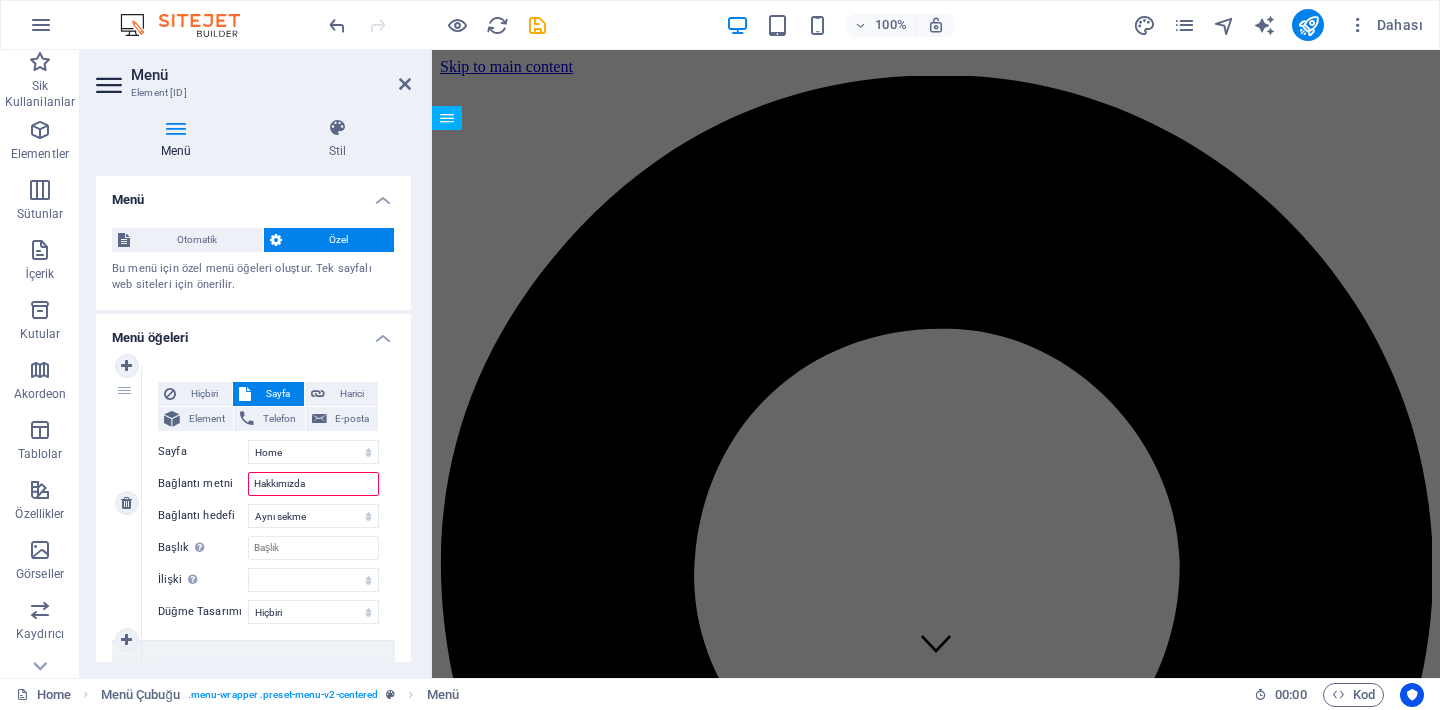select 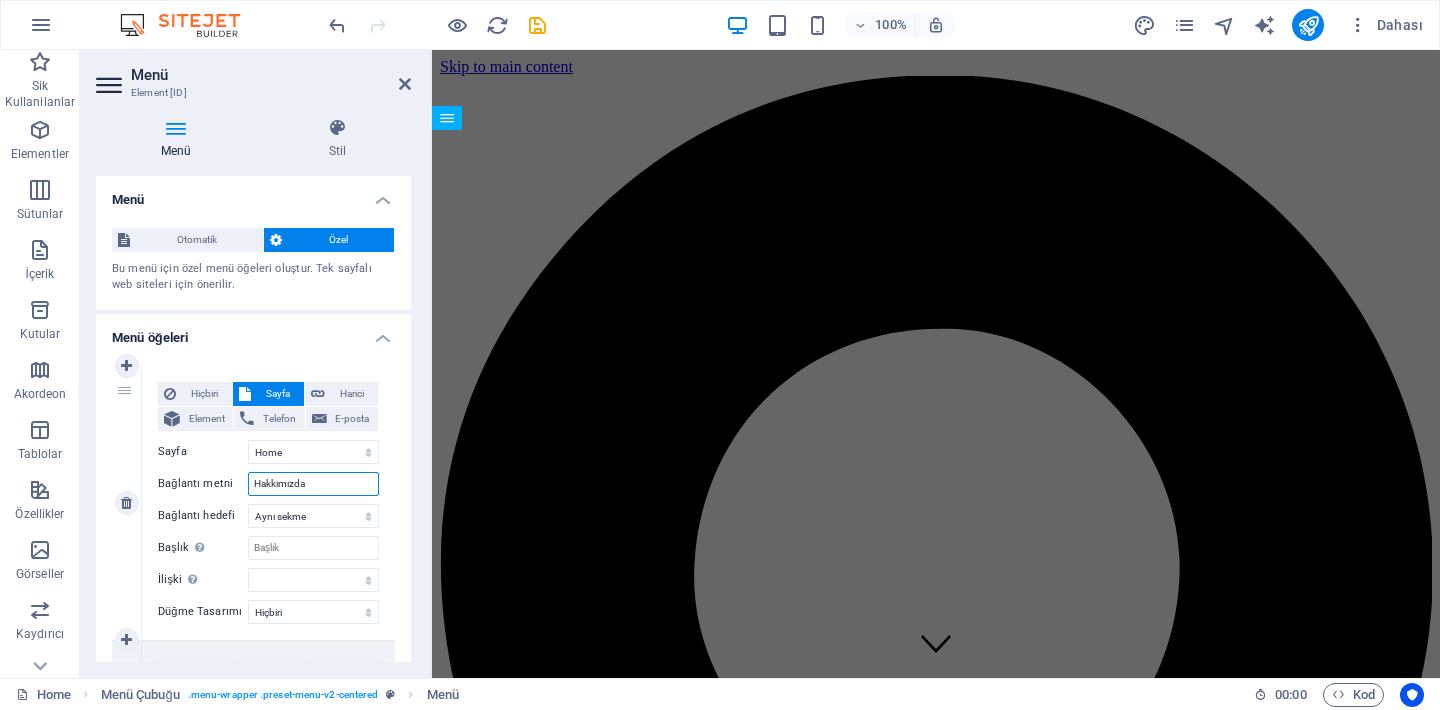 type on "Hakkımızda" 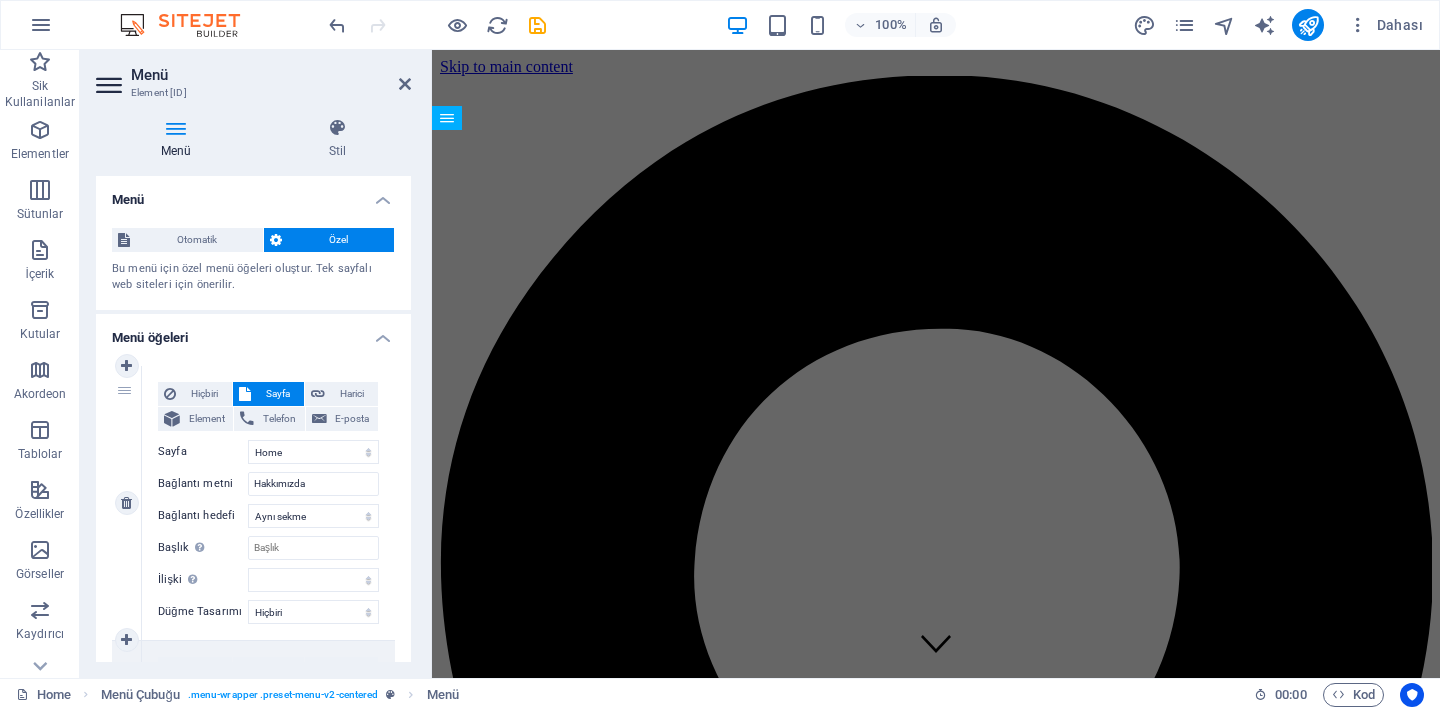 click on "1" at bounding box center (127, 503) 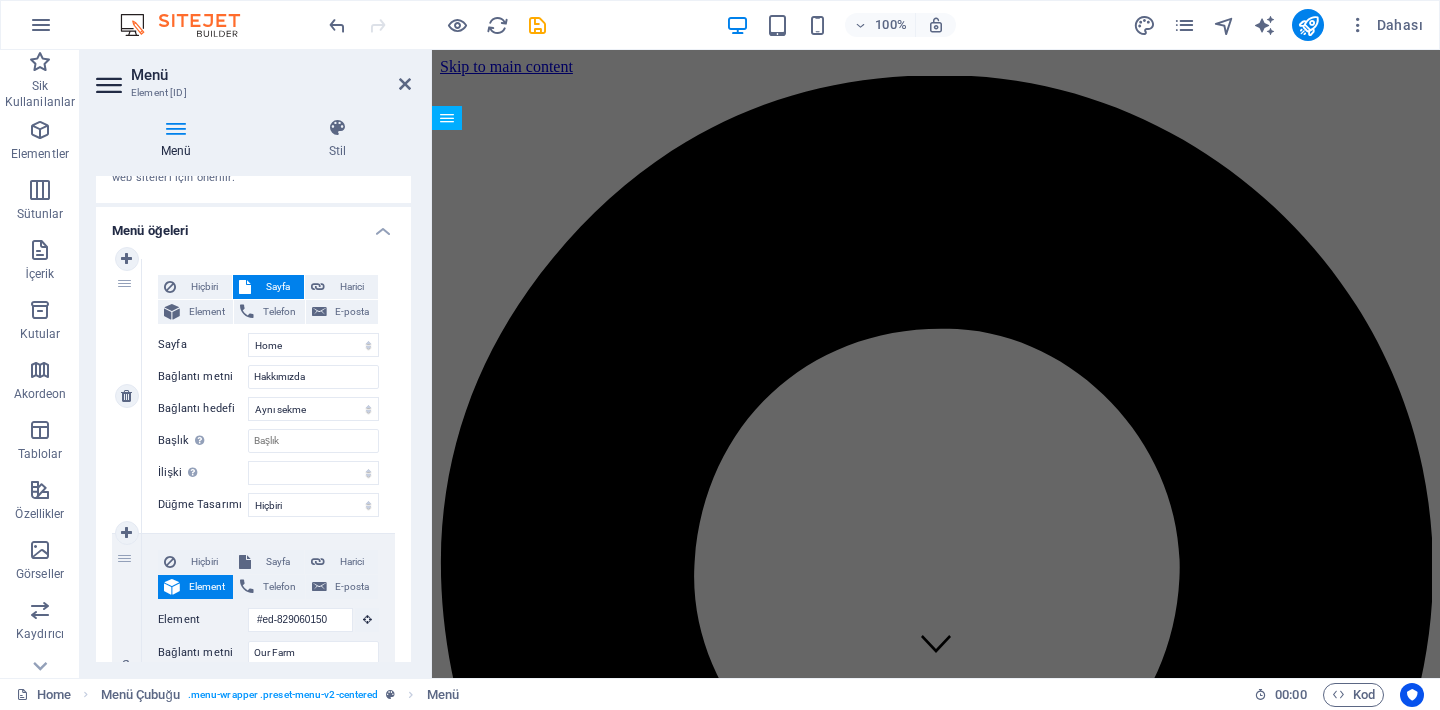 scroll, scrollTop: 337, scrollLeft: 0, axis: vertical 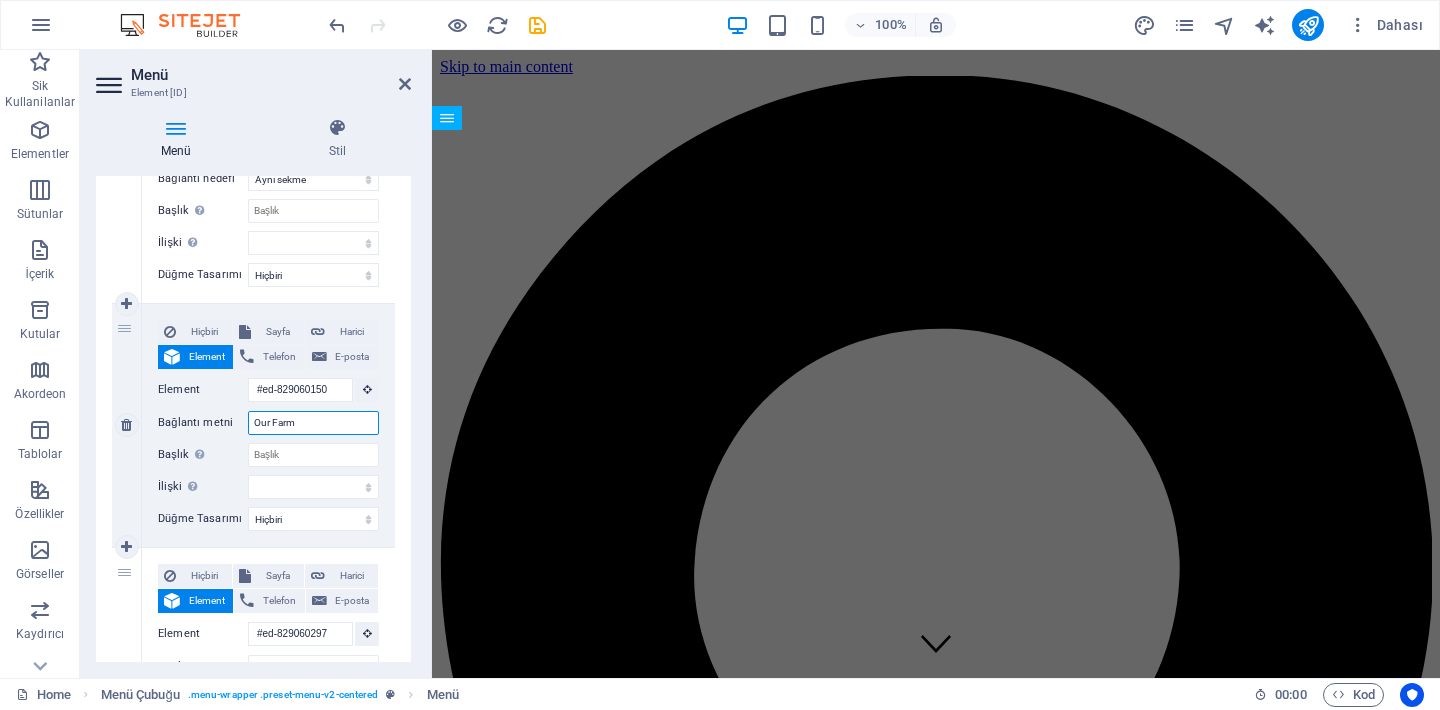 click on "Our Farm" at bounding box center (313, 423) 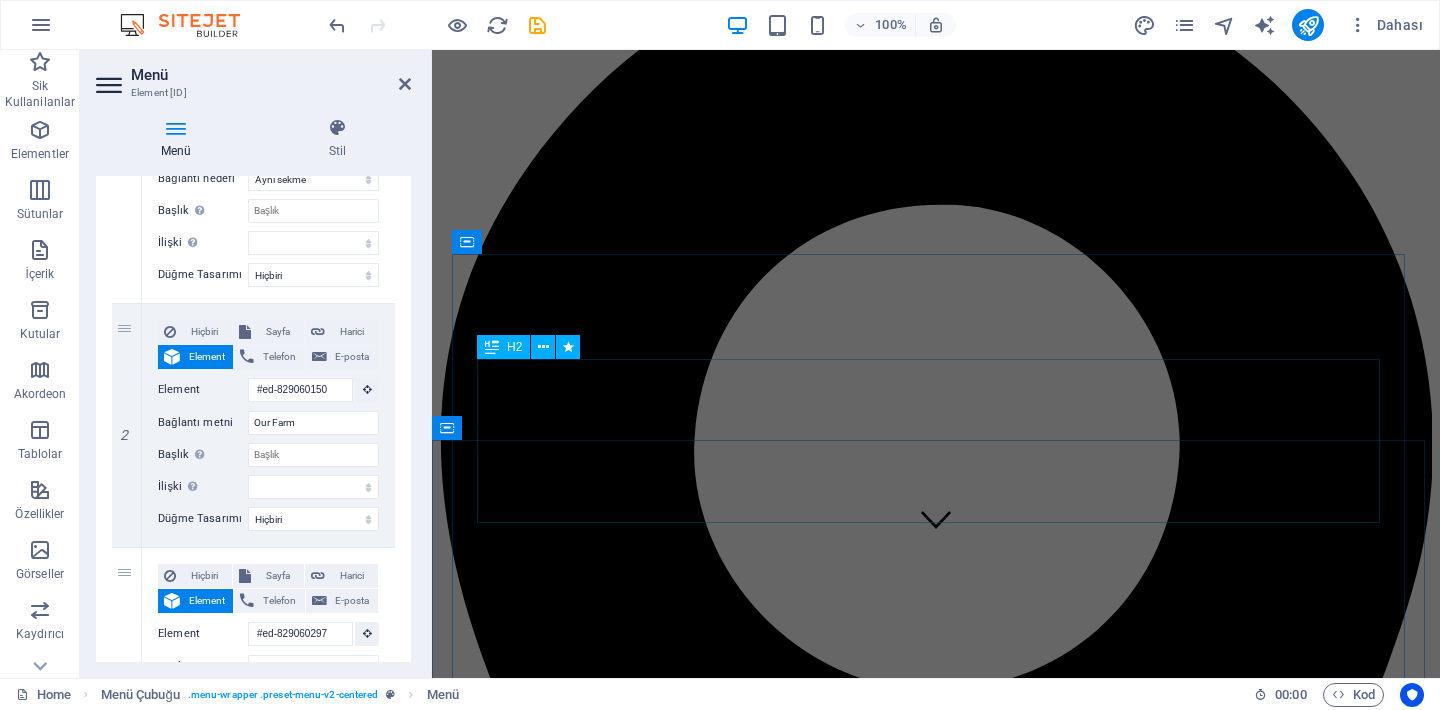 scroll, scrollTop: 128, scrollLeft: 0, axis: vertical 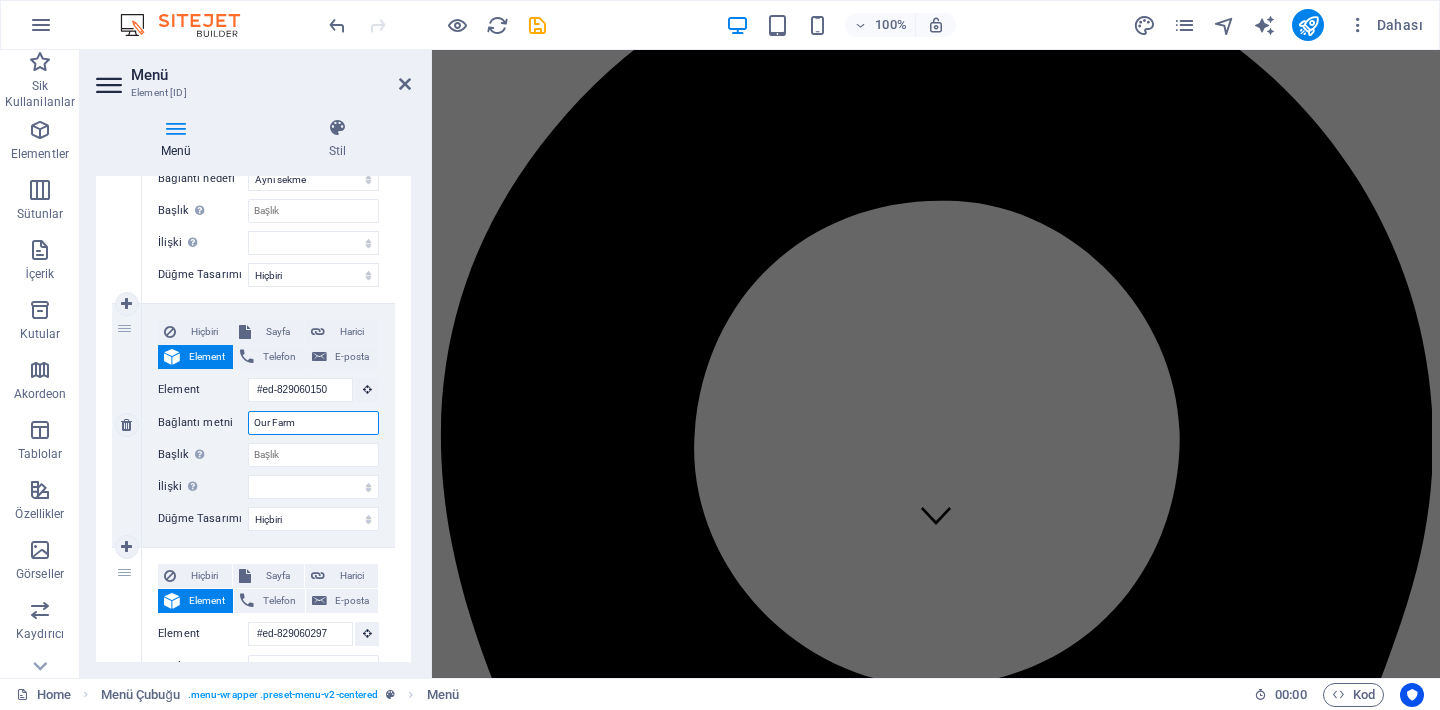 drag, startPoint x: 310, startPoint y: 423, endPoint x: 251, endPoint y: 425, distance: 59.03389 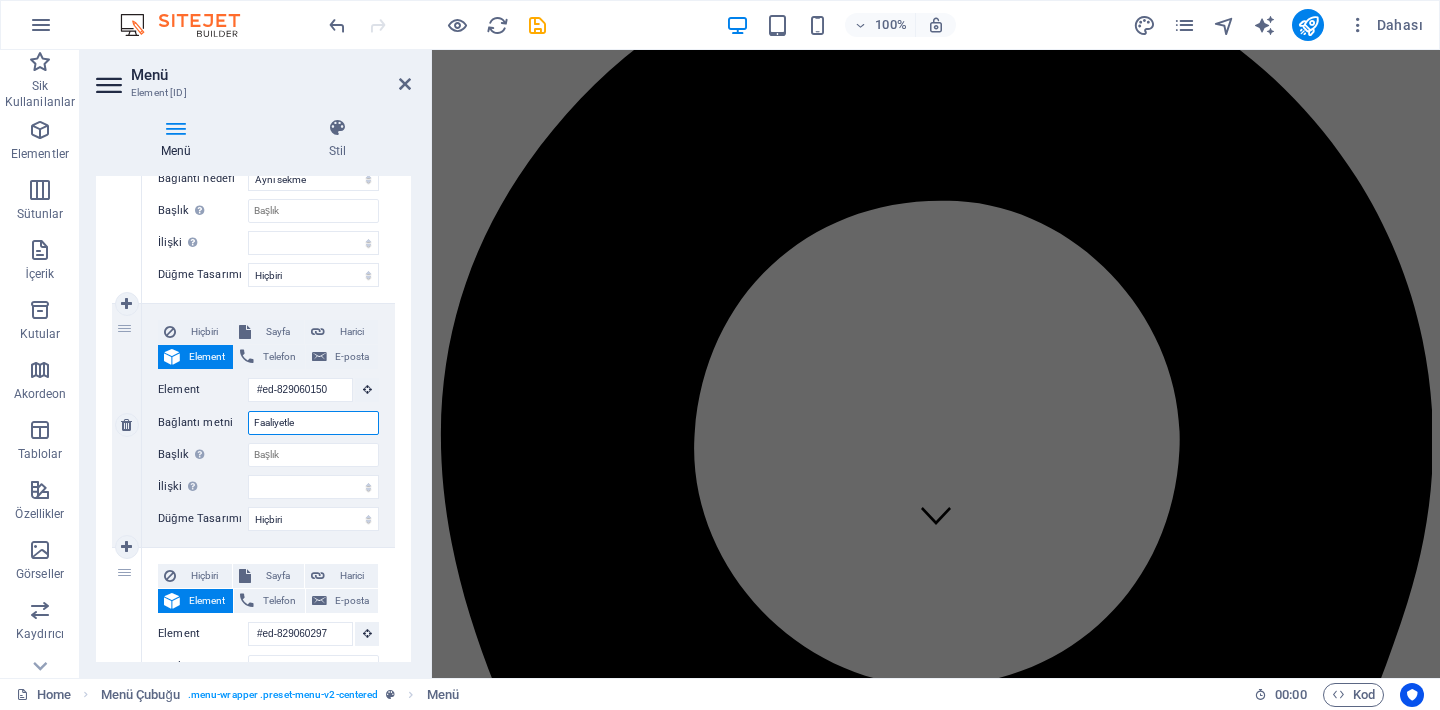 type on "Faaliyetler" 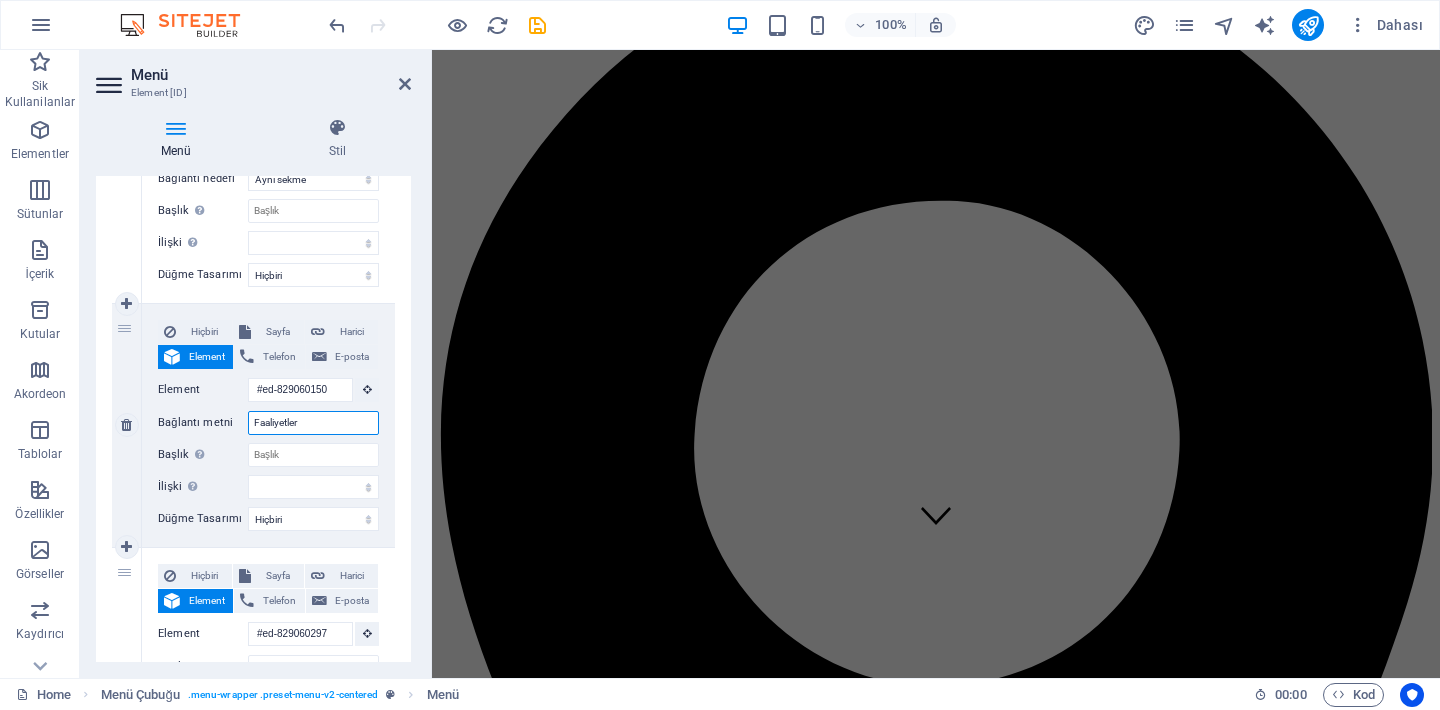 select 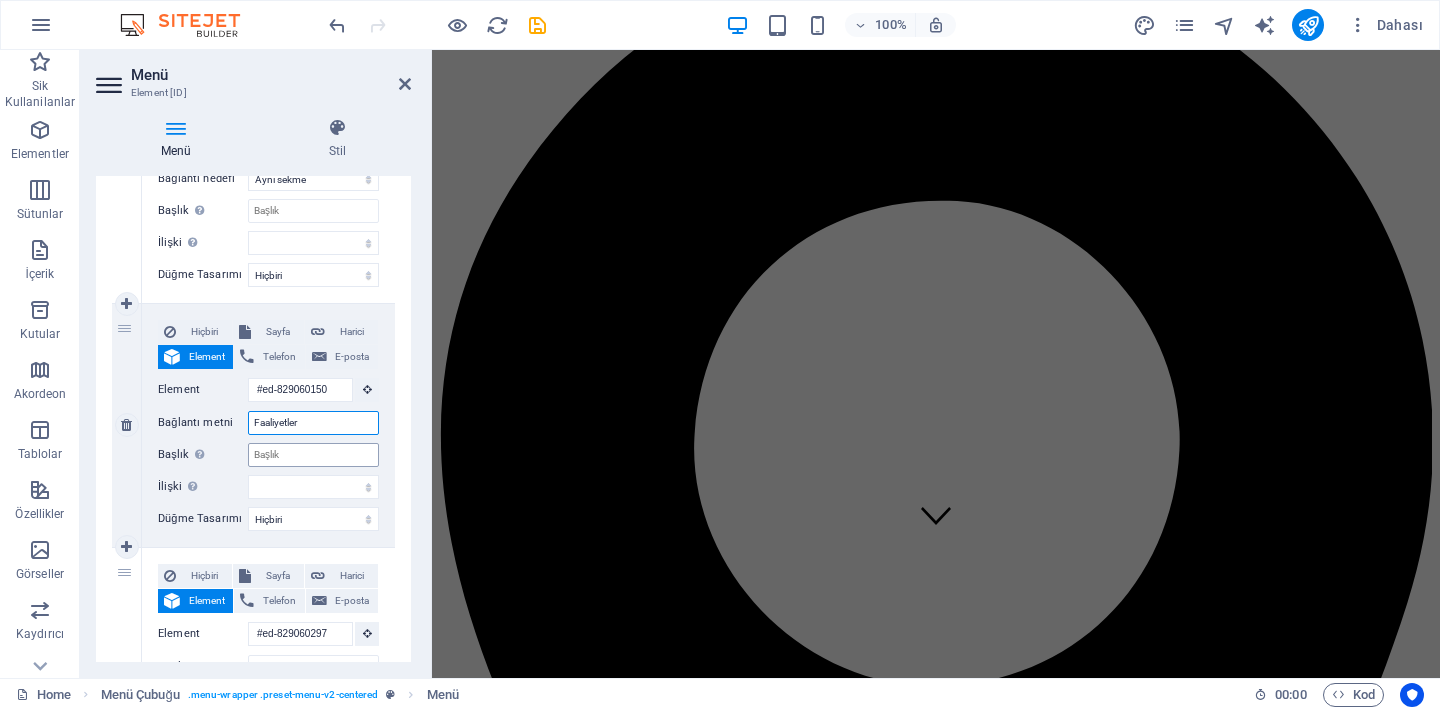 type on "Faaliyetler" 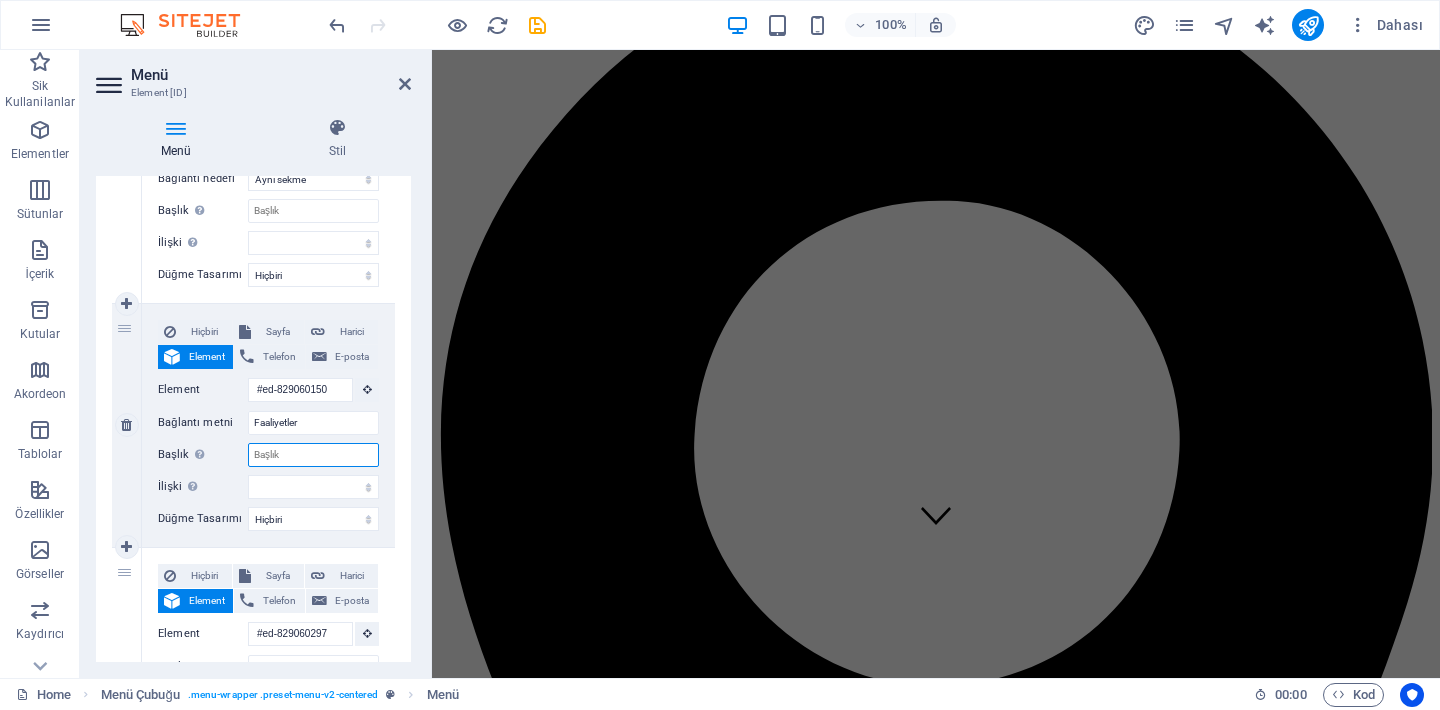 click on "Başlık Ek bağlantı tanımının bağlantı metniyle aynı olmaması gerekir. Başlık, genellikle fare elementin üzerine geldiğinde bir araç ipucu metni olarak gösterilir. Belirsizse boş bırak." at bounding box center (313, 455) 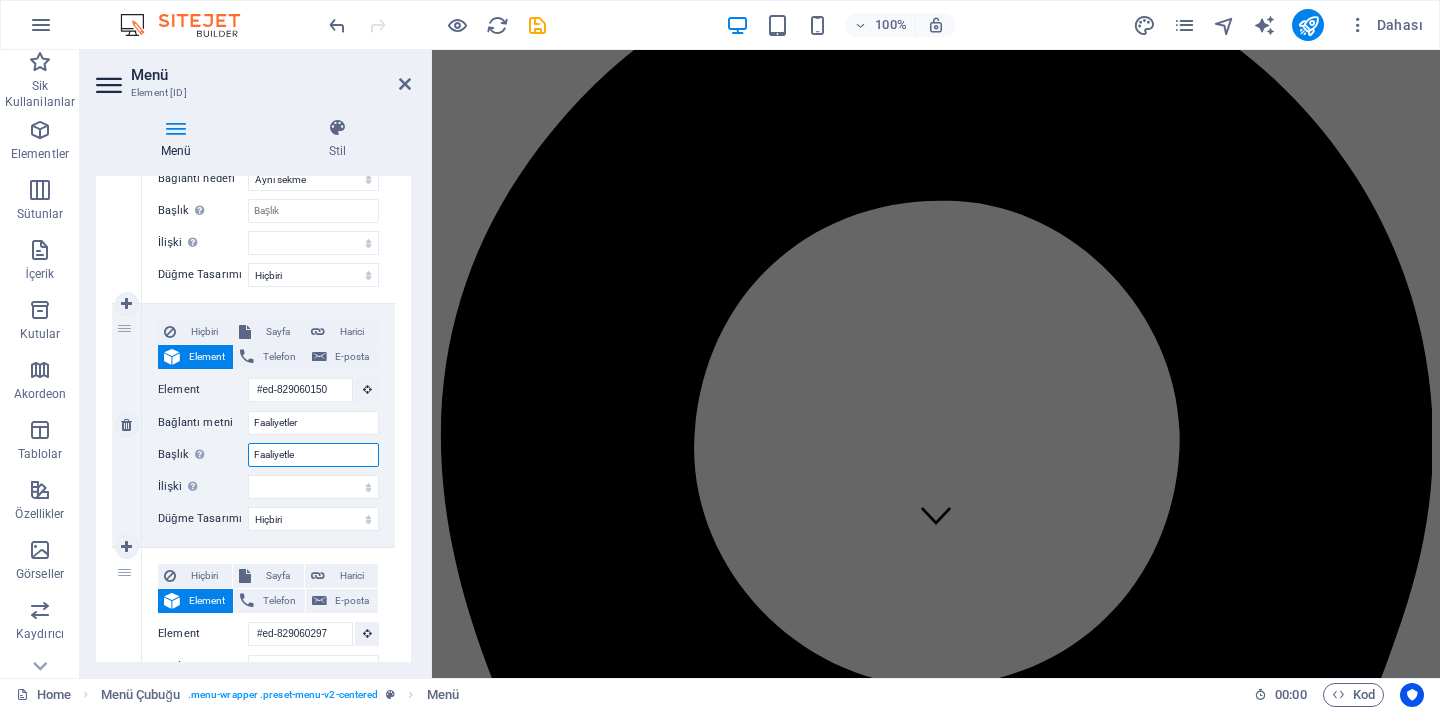 type on "Faaliyetler" 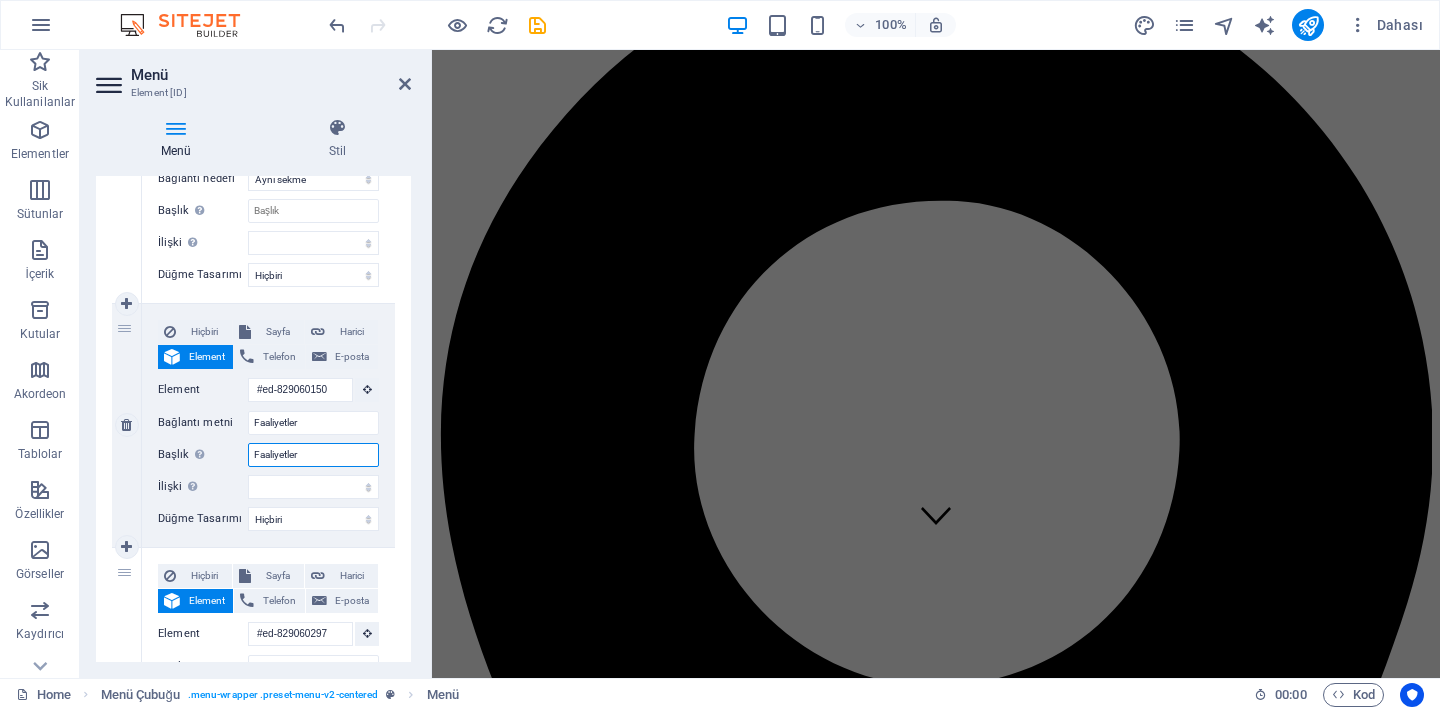 select 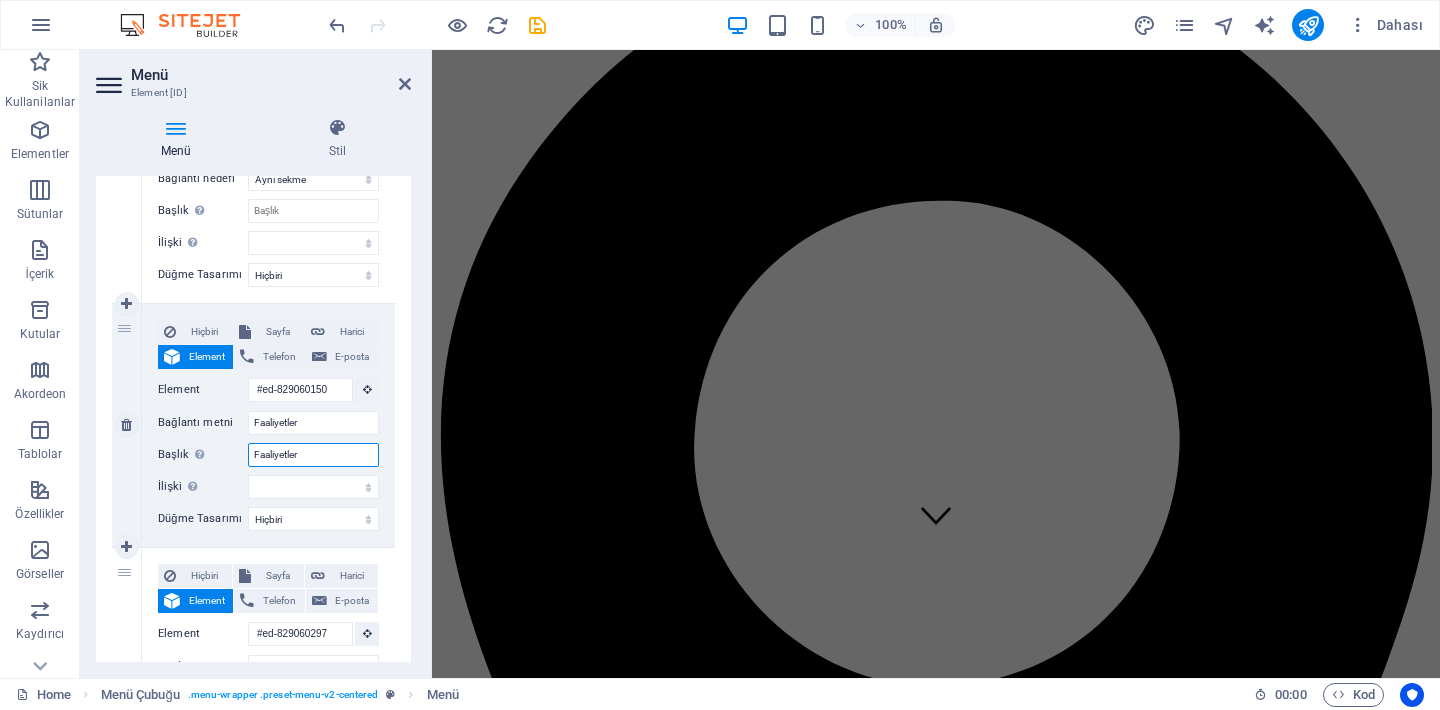select 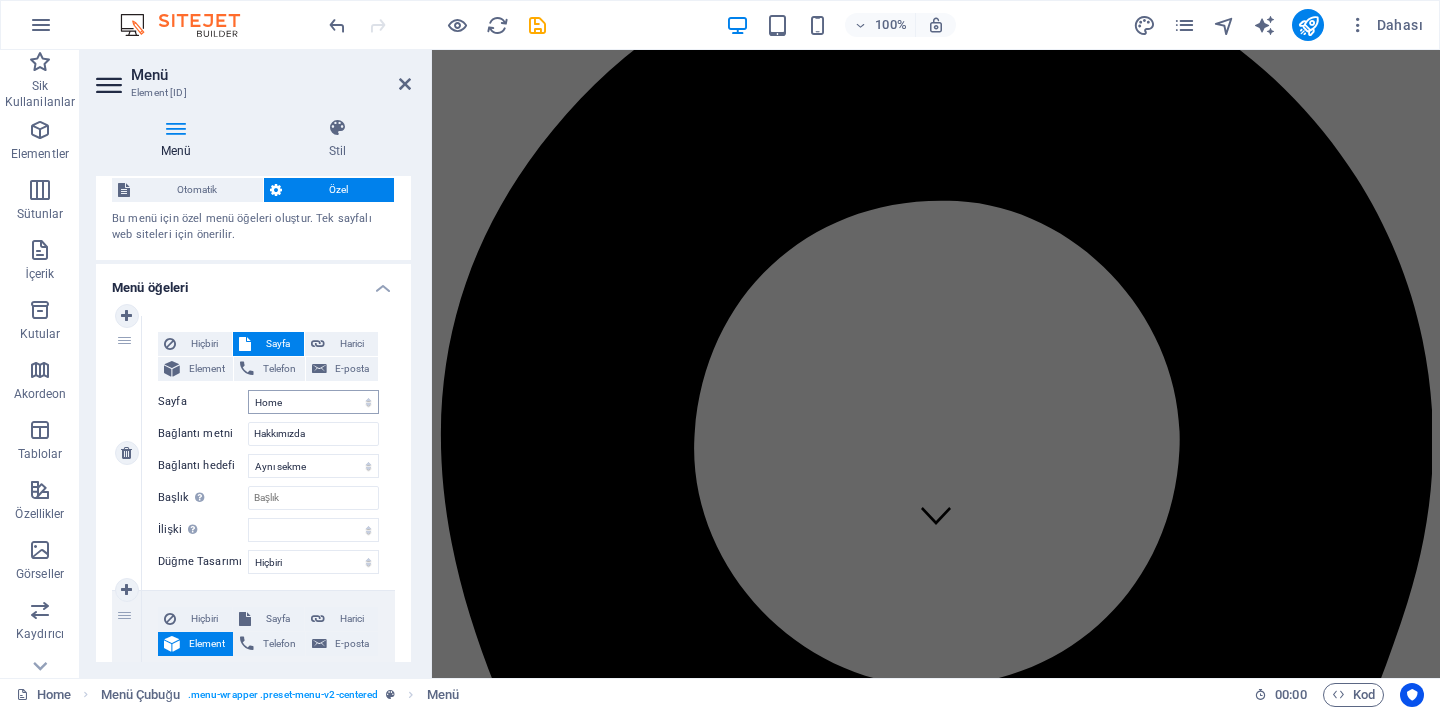 scroll, scrollTop: 0, scrollLeft: 0, axis: both 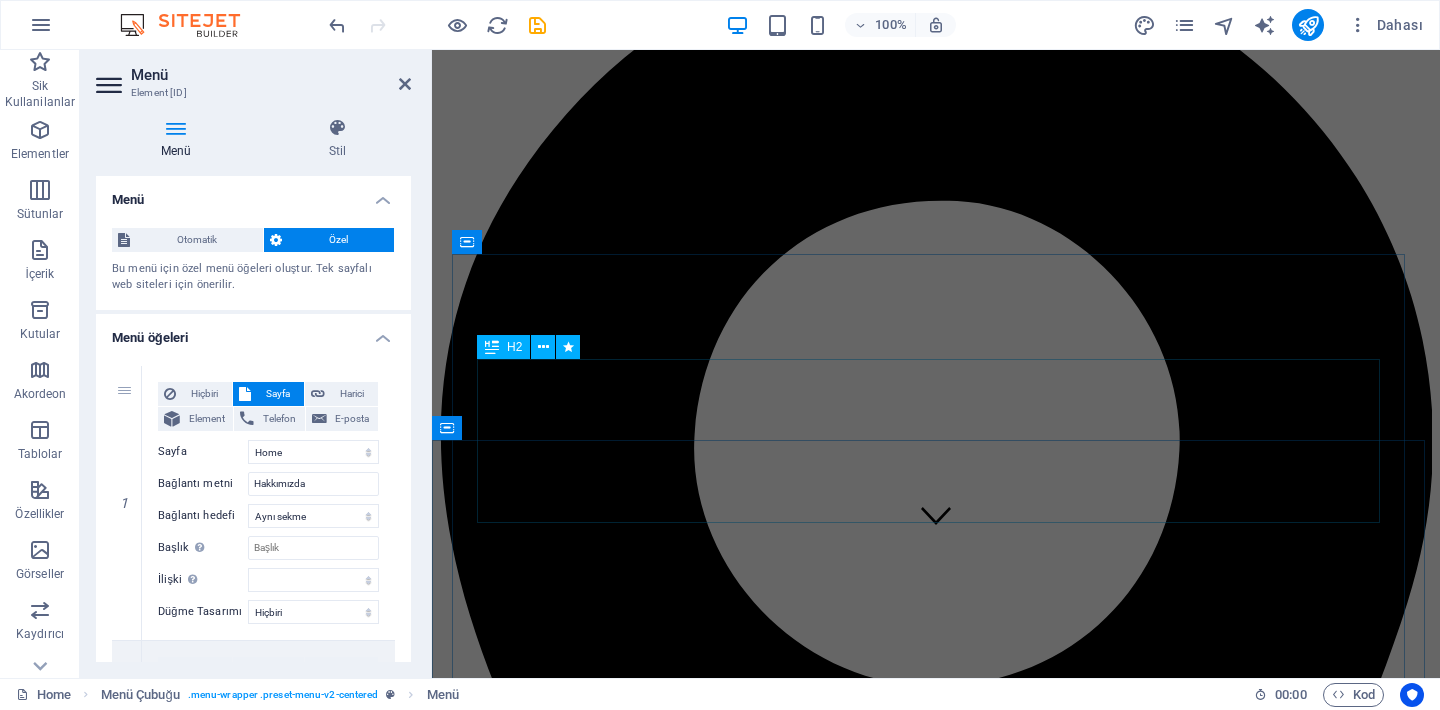 type on "Faaliyetler" 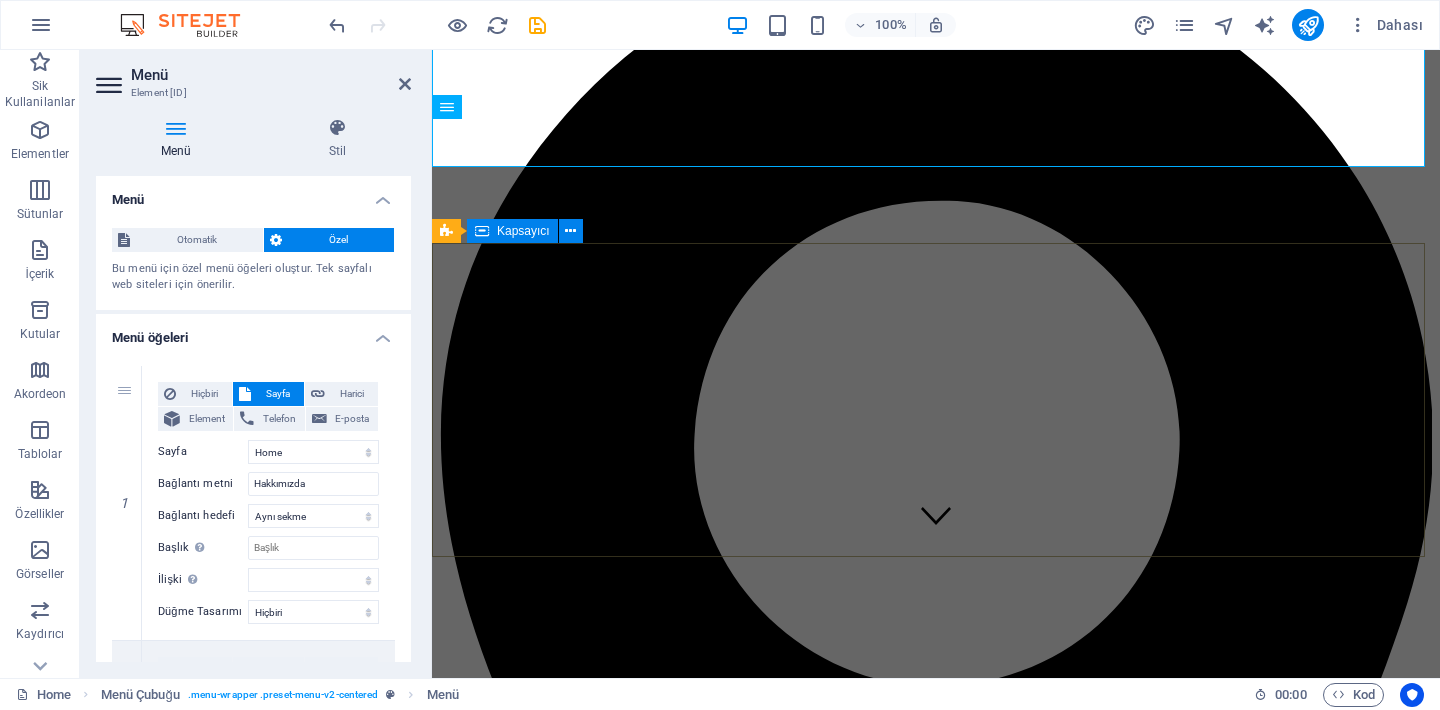 scroll, scrollTop: 0, scrollLeft: 0, axis: both 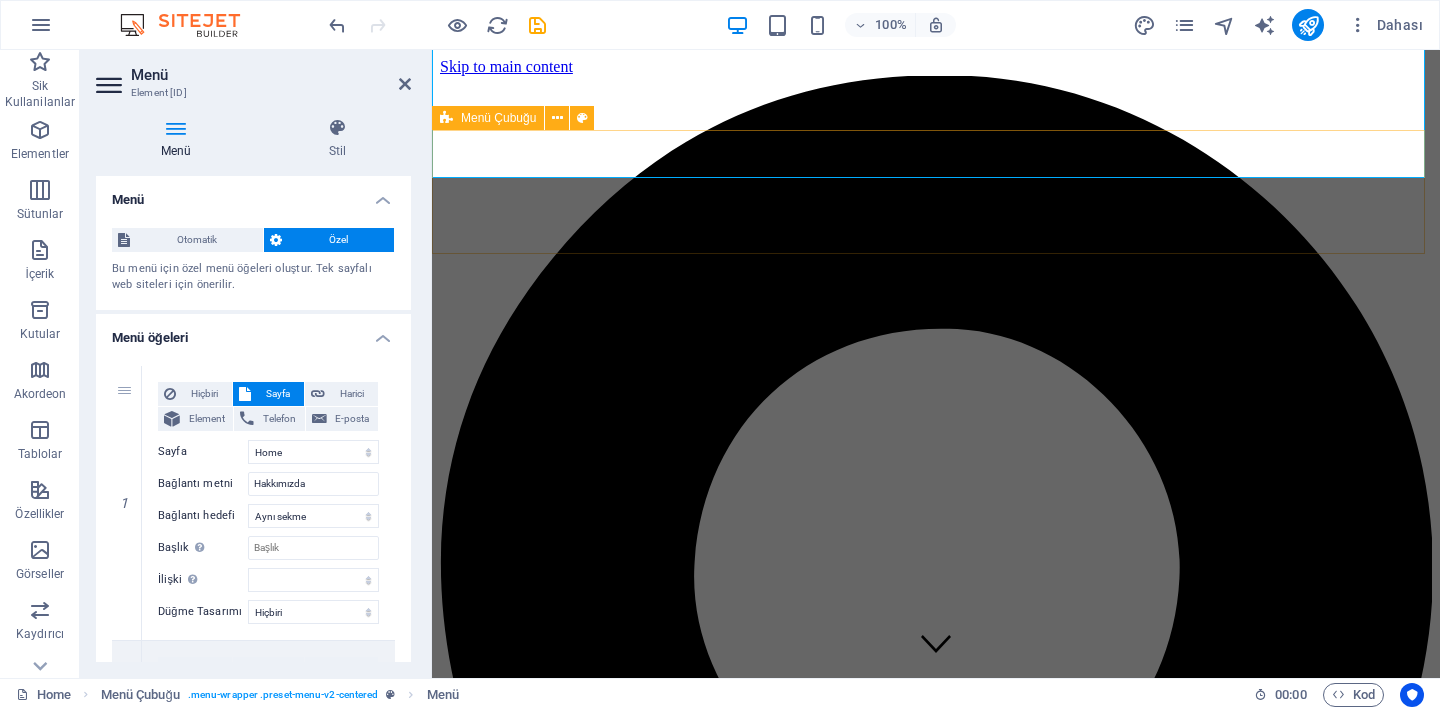click on "Menu Hakkımızda Faaliyetler Our Products Services Partners Contact" at bounding box center (936, 5531) 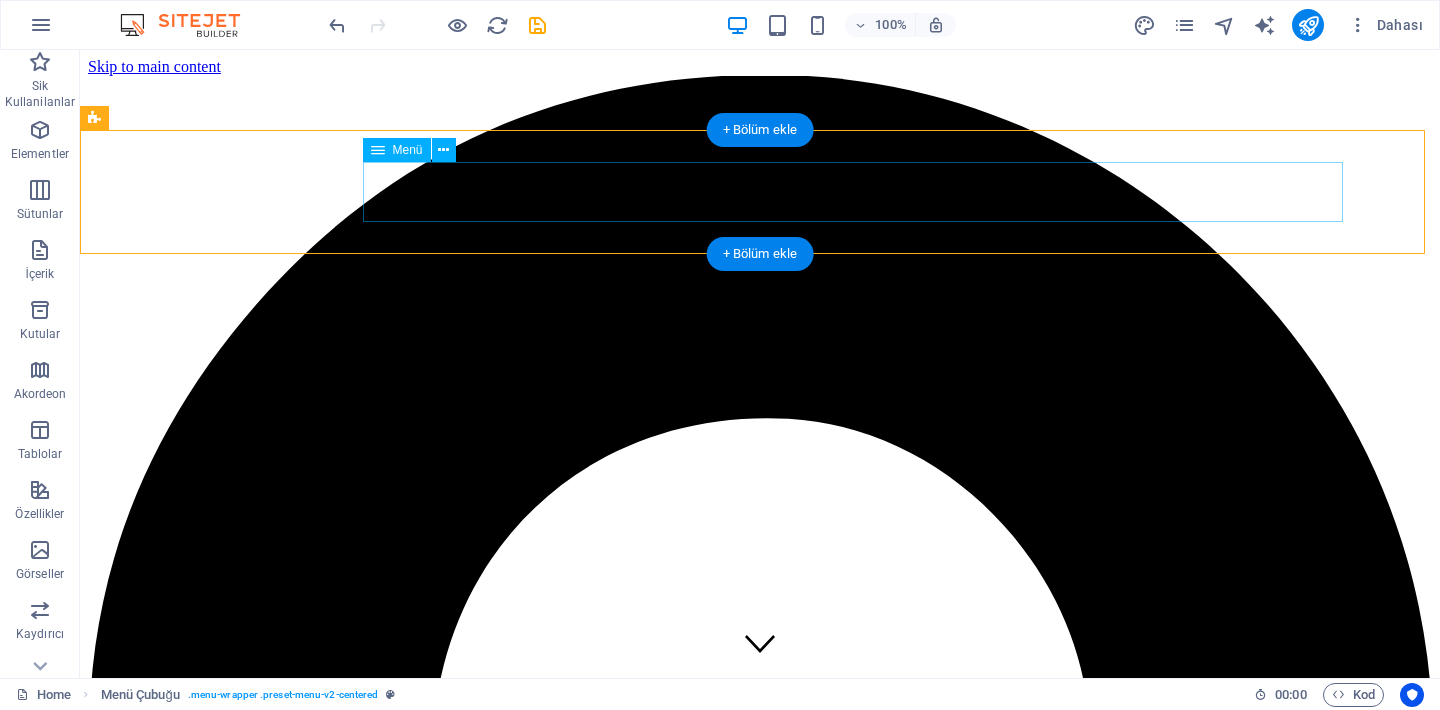 click on "Hakkımızda Faaliyetler Our Products Services Partners Contact" at bounding box center (760, 8299) 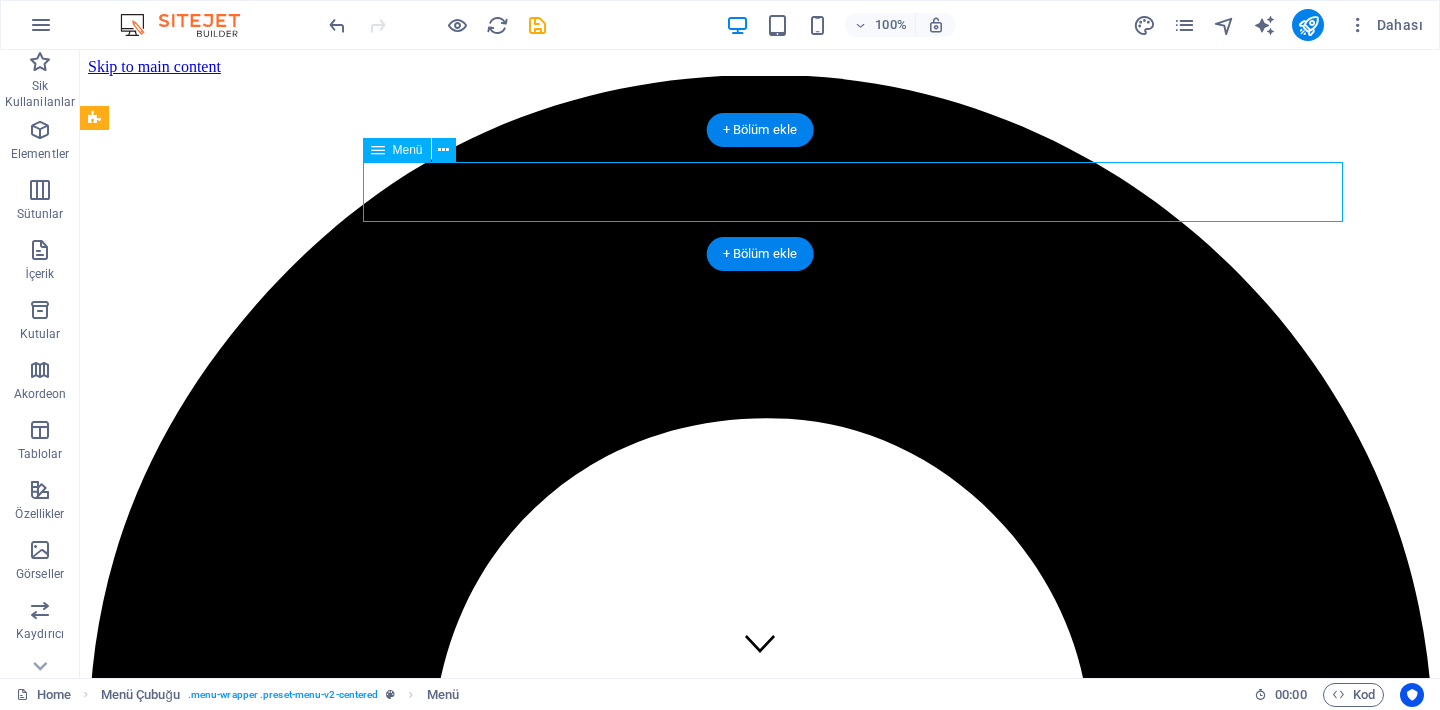 click on "Hakkımızda Faaliyetler Our Products Services Partners Contact" at bounding box center [760, 8299] 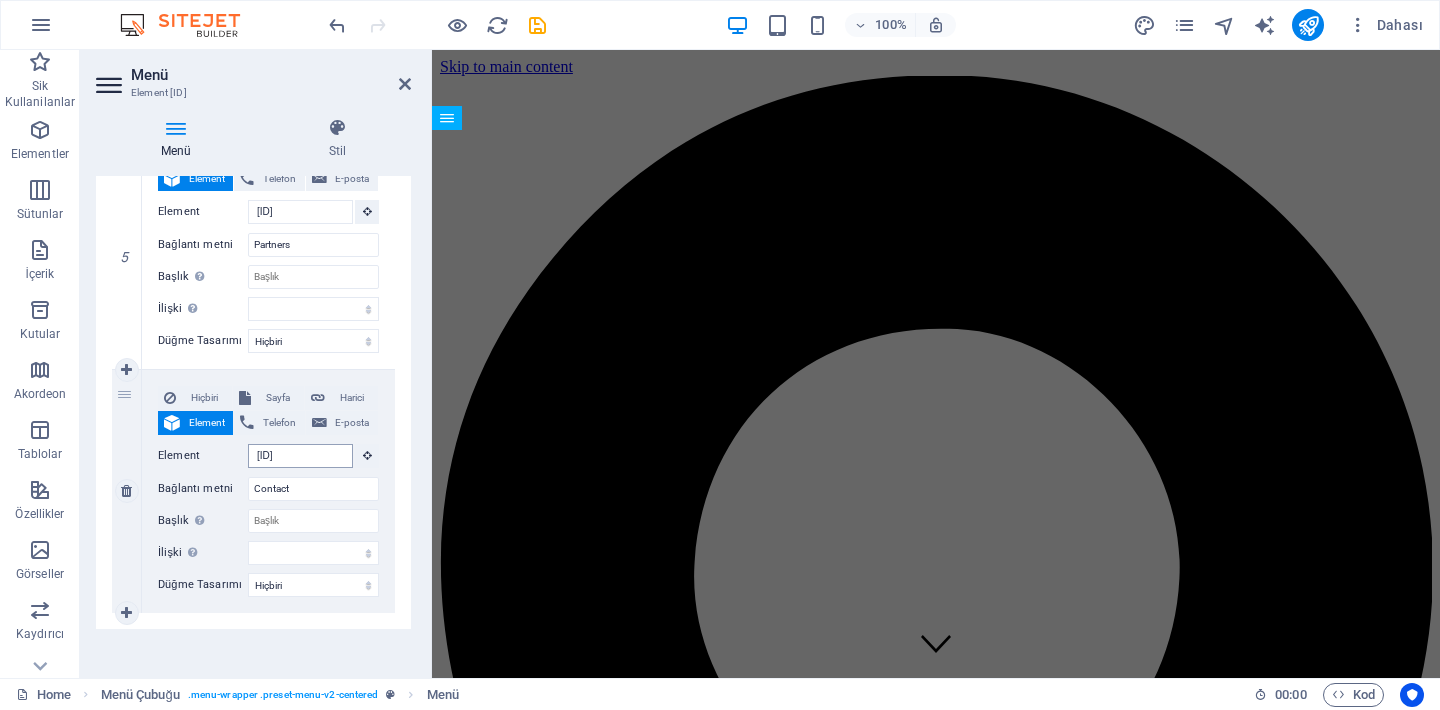 scroll, scrollTop: 1274, scrollLeft: 0, axis: vertical 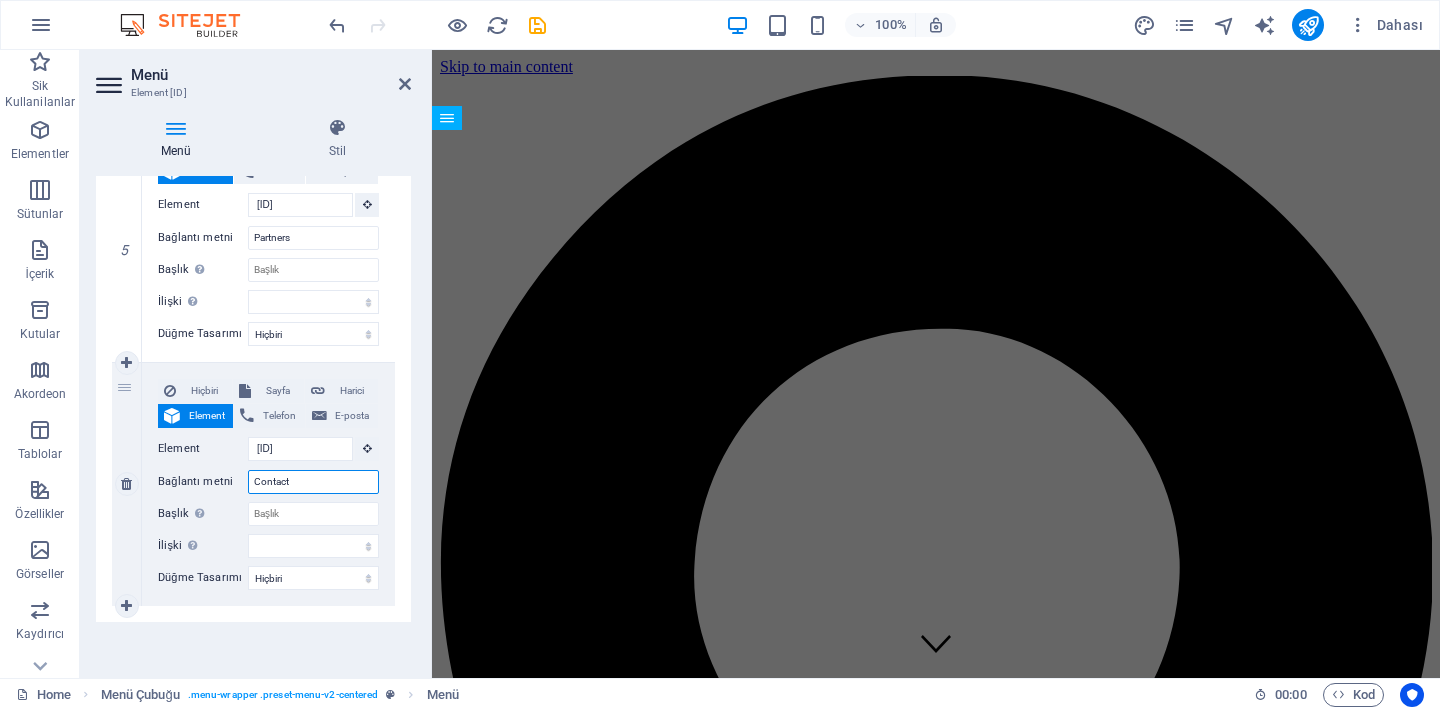drag, startPoint x: 294, startPoint y: 458, endPoint x: 238, endPoint y: 465, distance: 56.435802 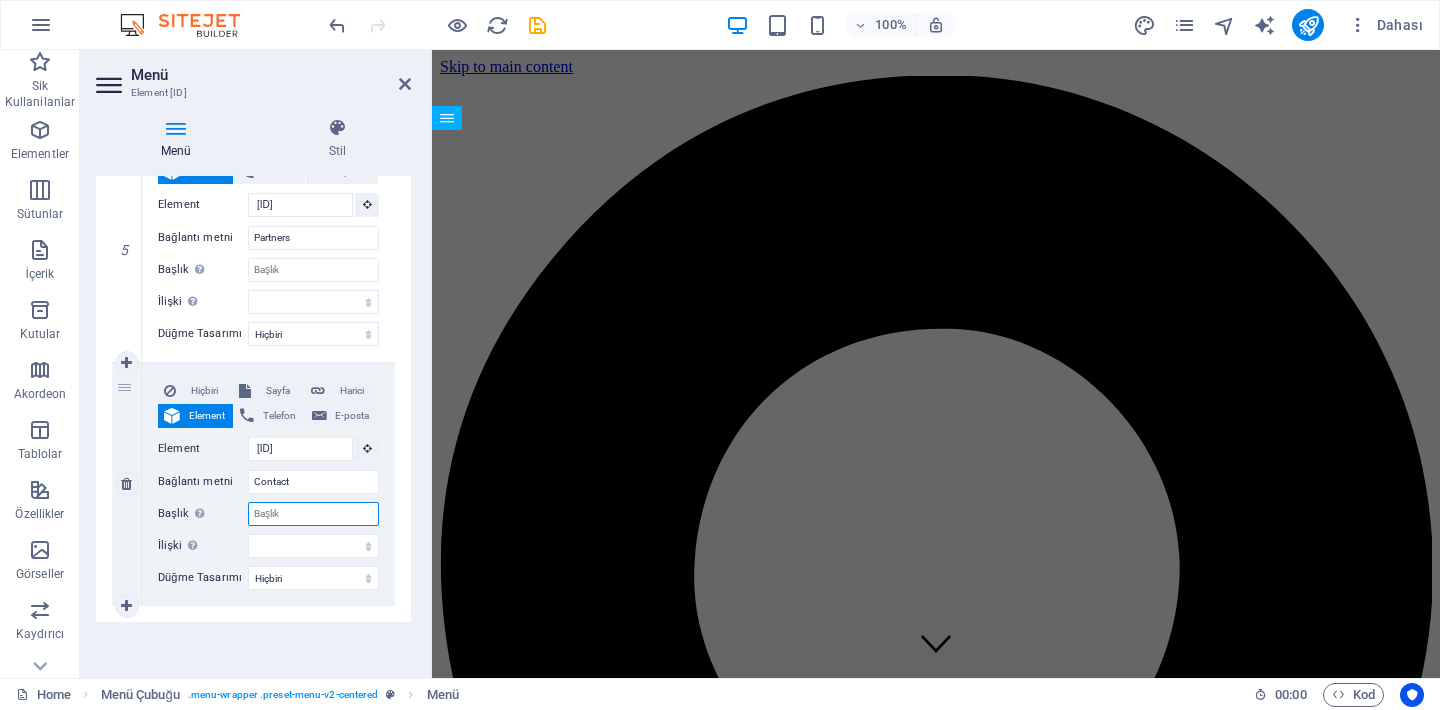 click on "Başlık Ek bağlantı tanımının bağlantı metniyle aynı olmaması gerekir. Başlık, genellikle fare elementin üzerine geldiğinde bir araç ipucu metni olarak gösterilir. Belirsizse boş bırak." at bounding box center [313, 514] 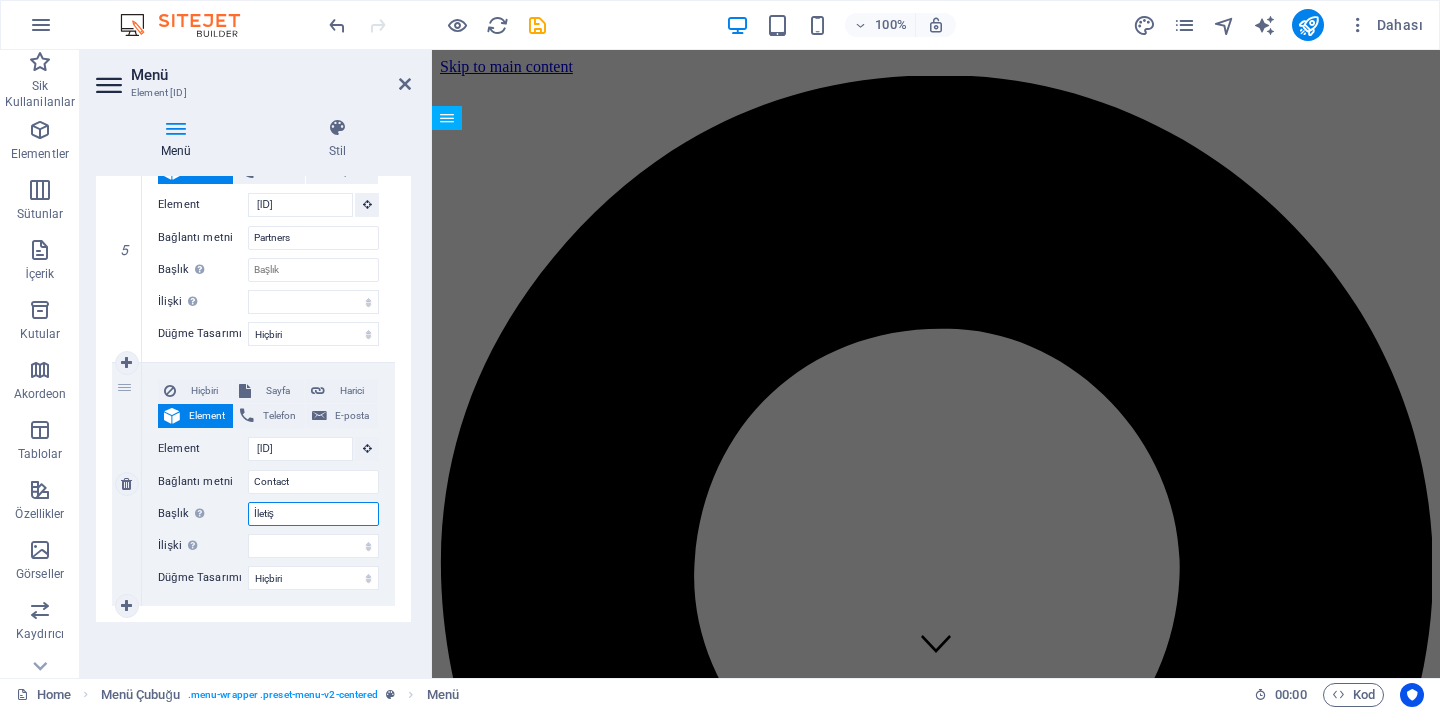 type on "İletişi" 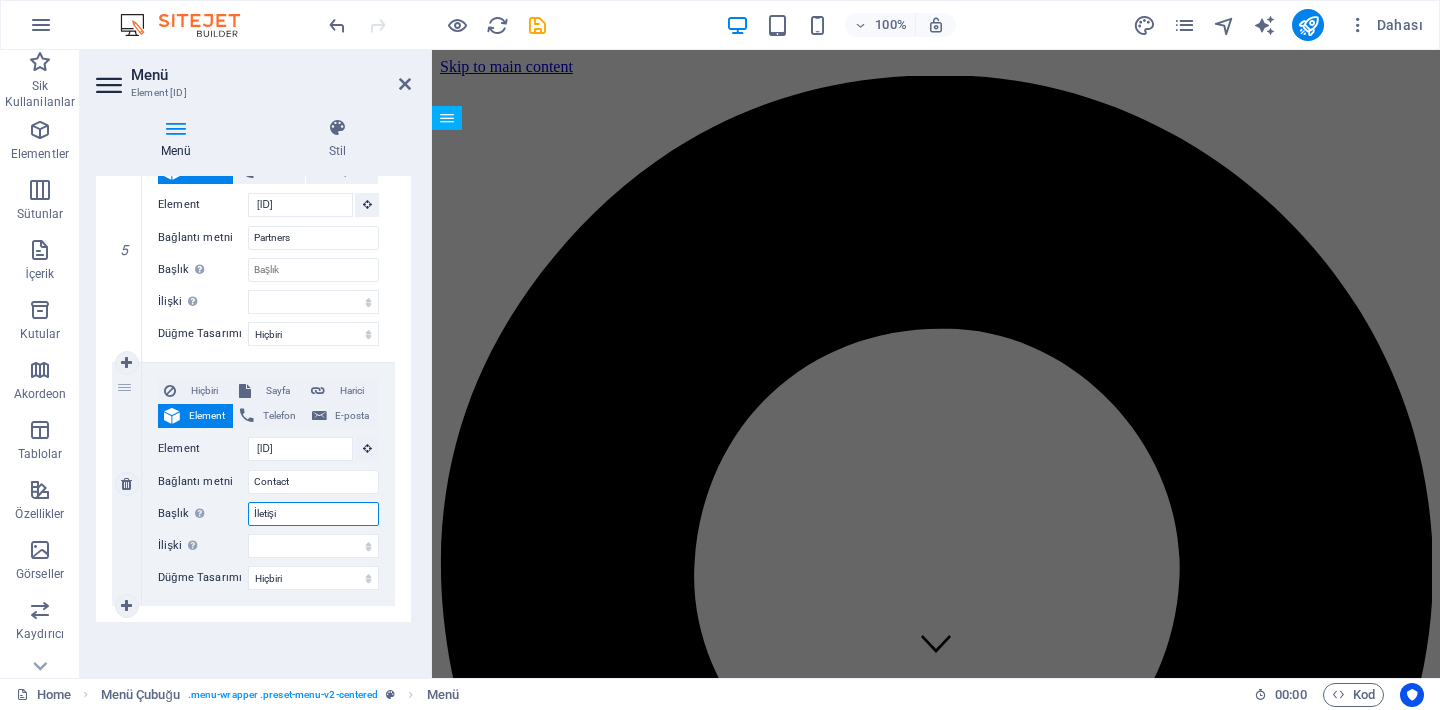 select 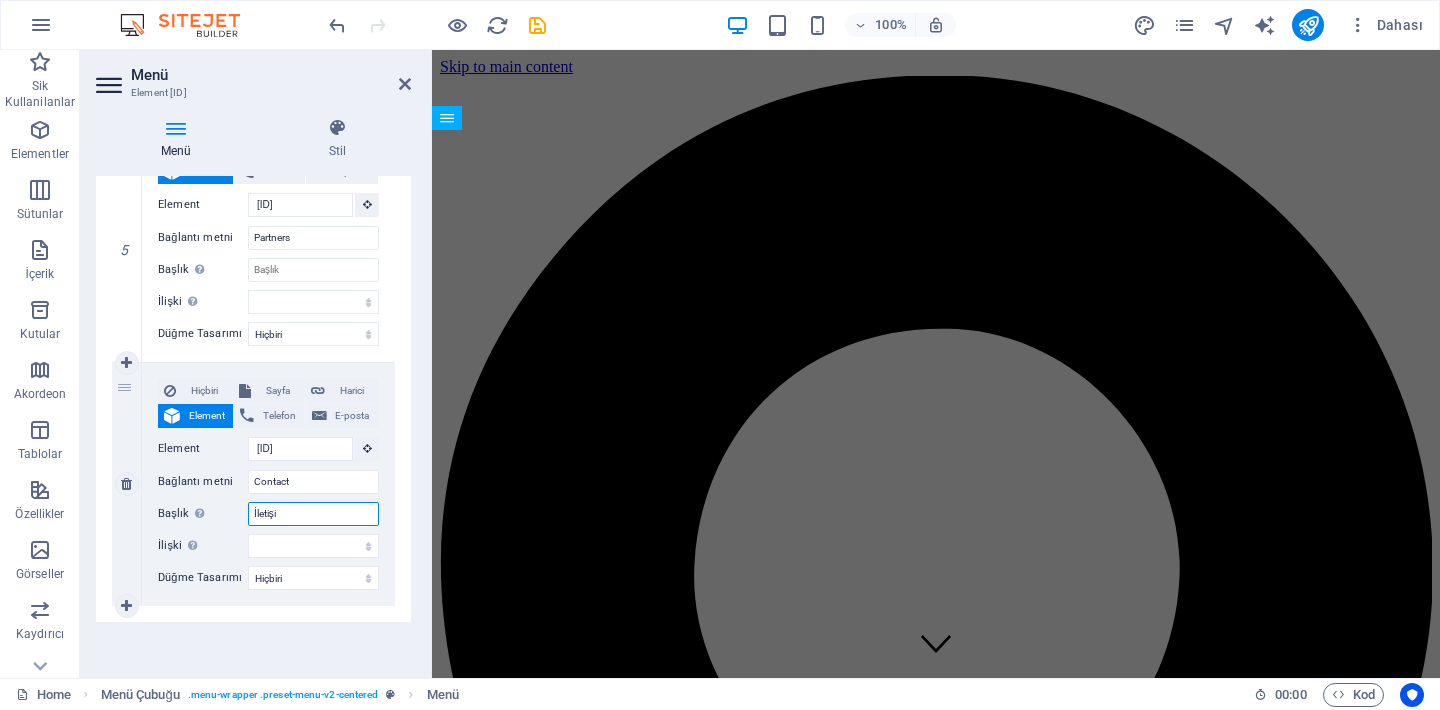 type on "İletişim" 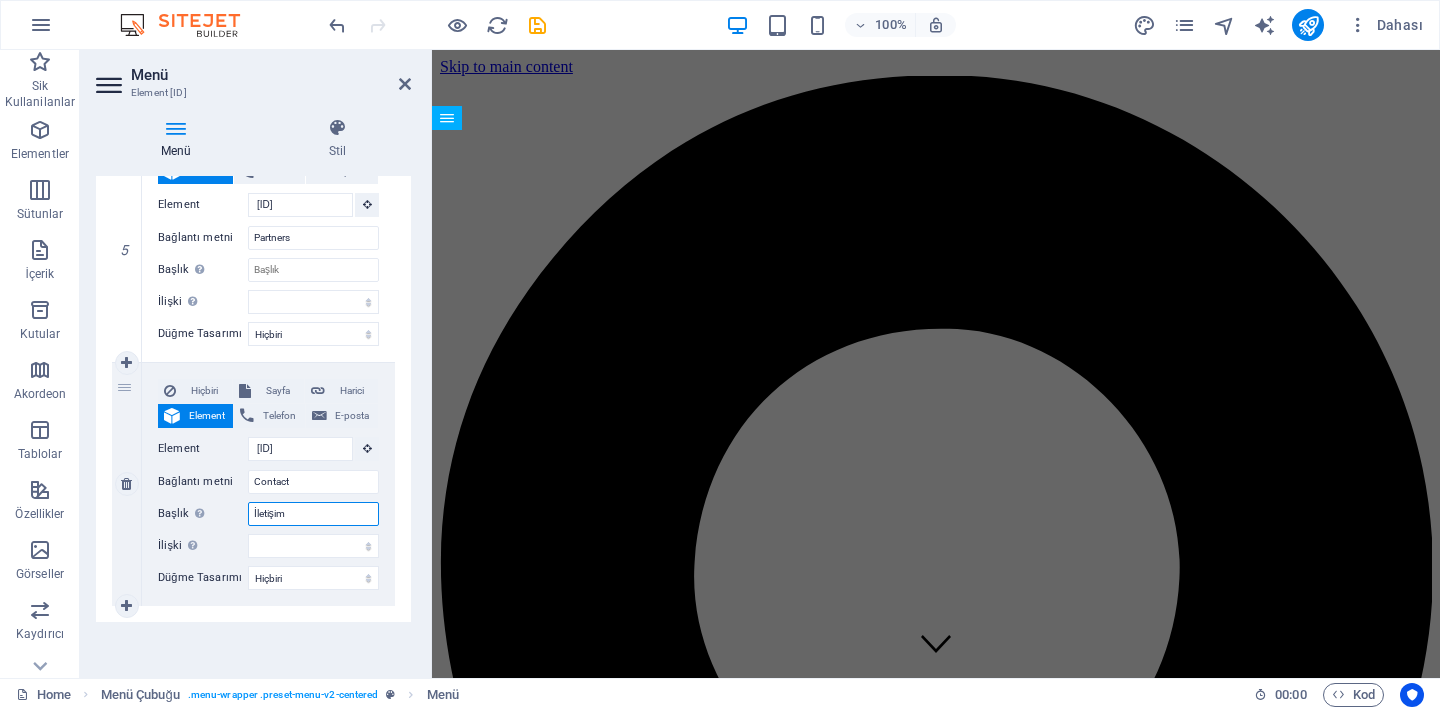 select 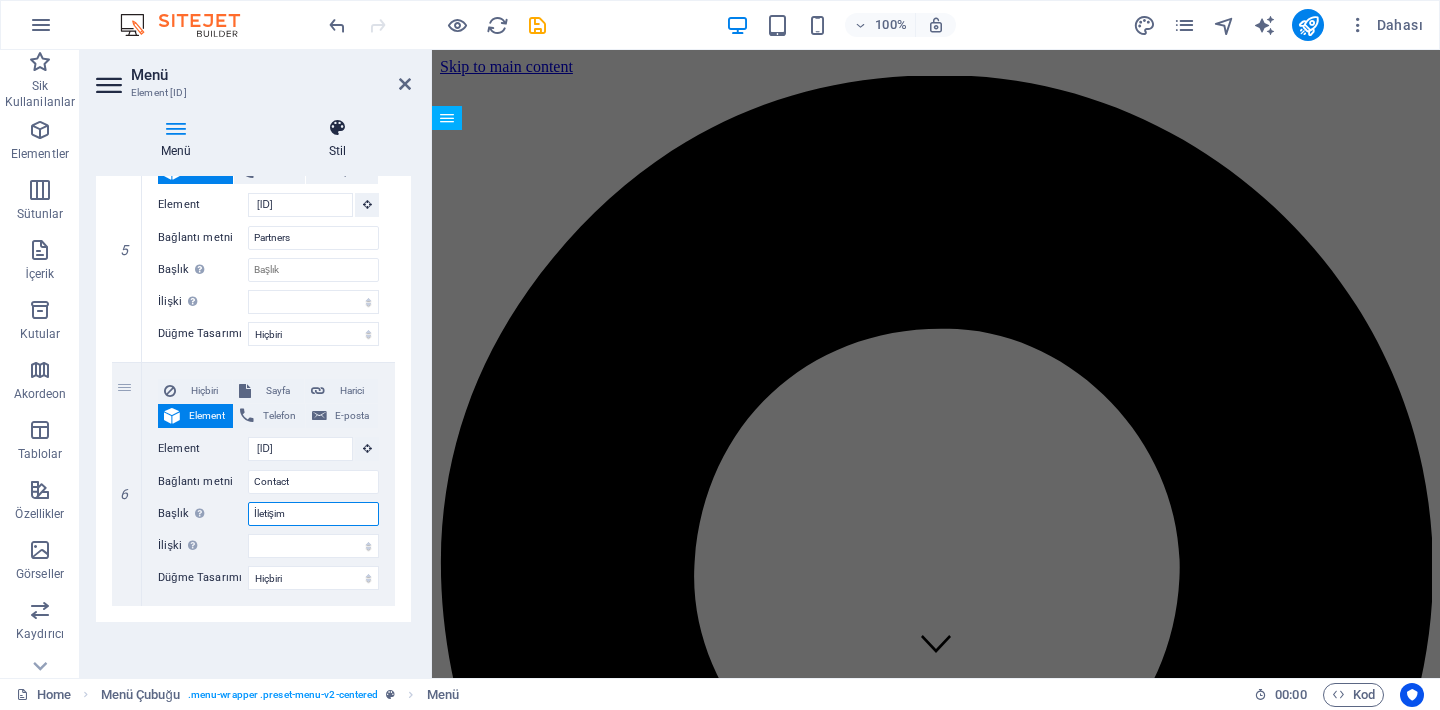 type on "İletişim" 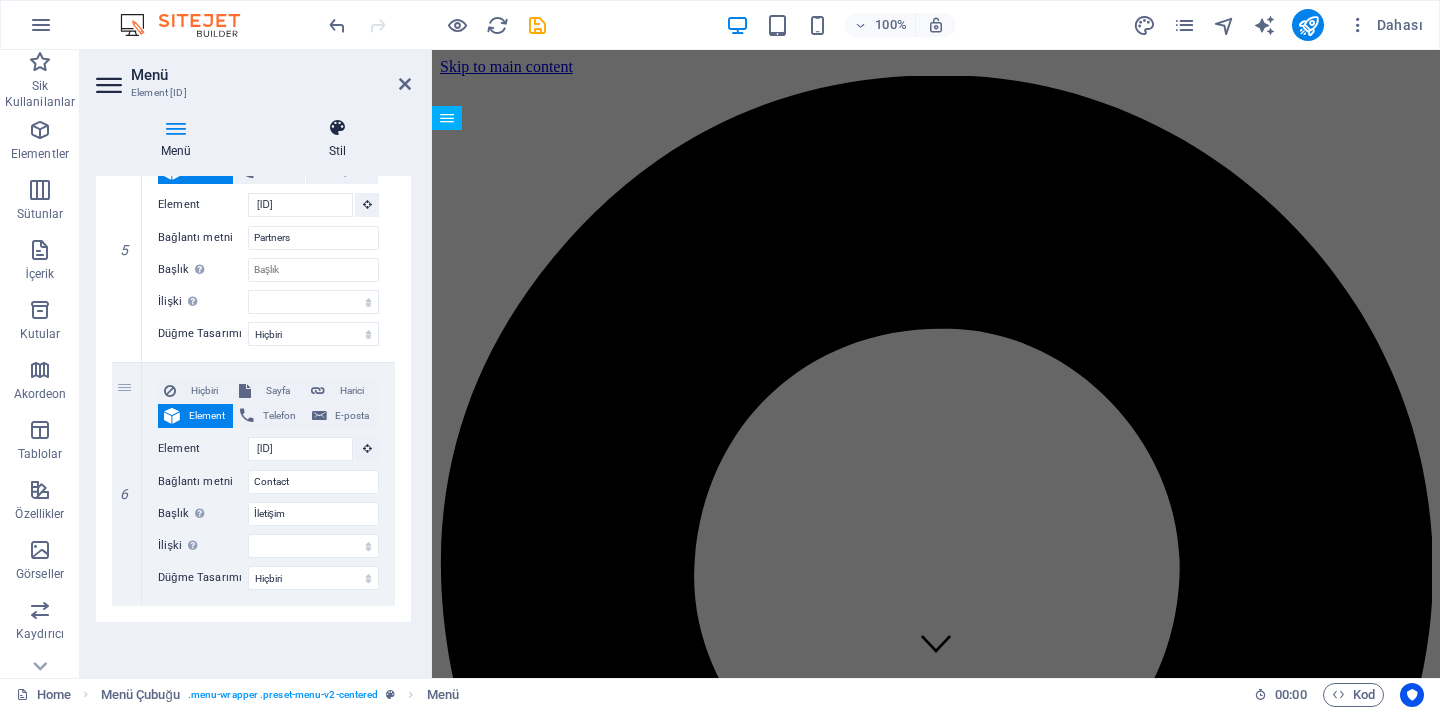 click on "Stil" at bounding box center [337, 139] 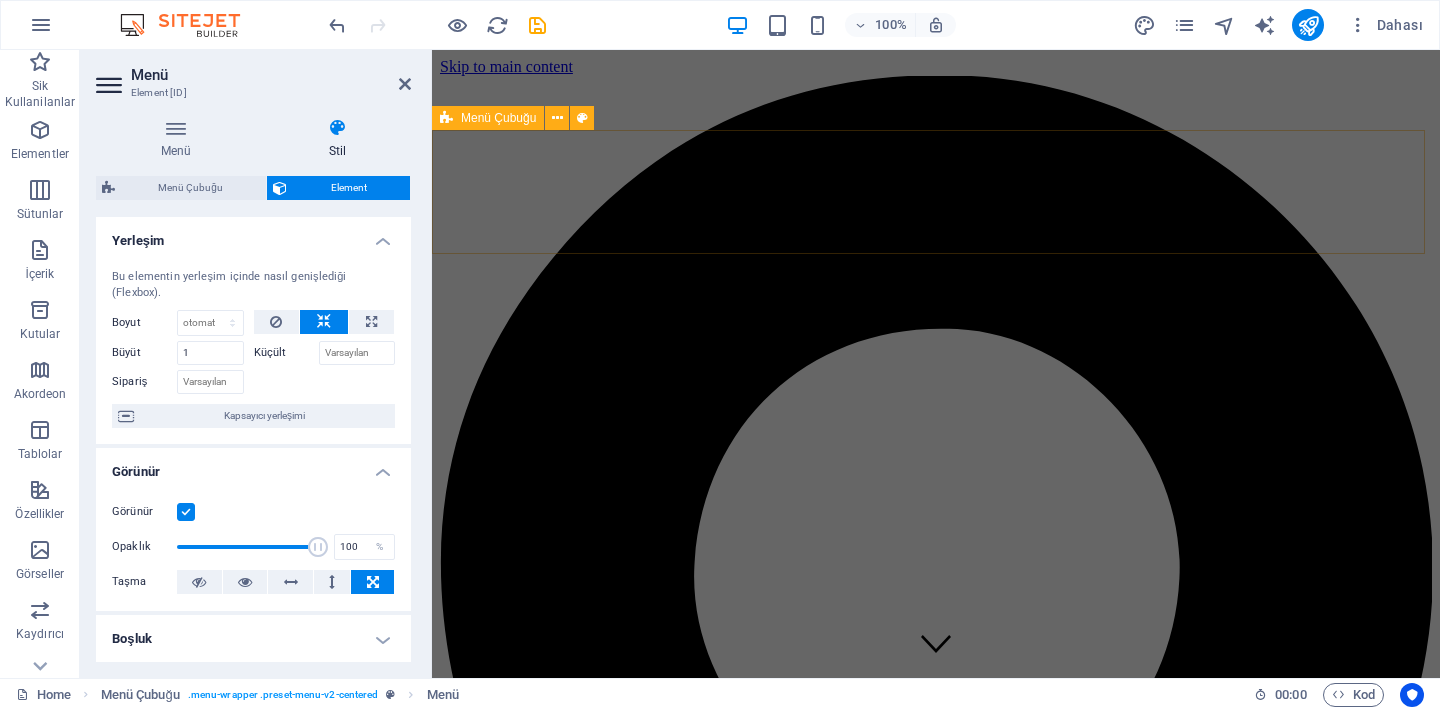 click on "Menu Hakkımızda Faaliyetler Our Products Services Partners Contact" at bounding box center (936, 5531) 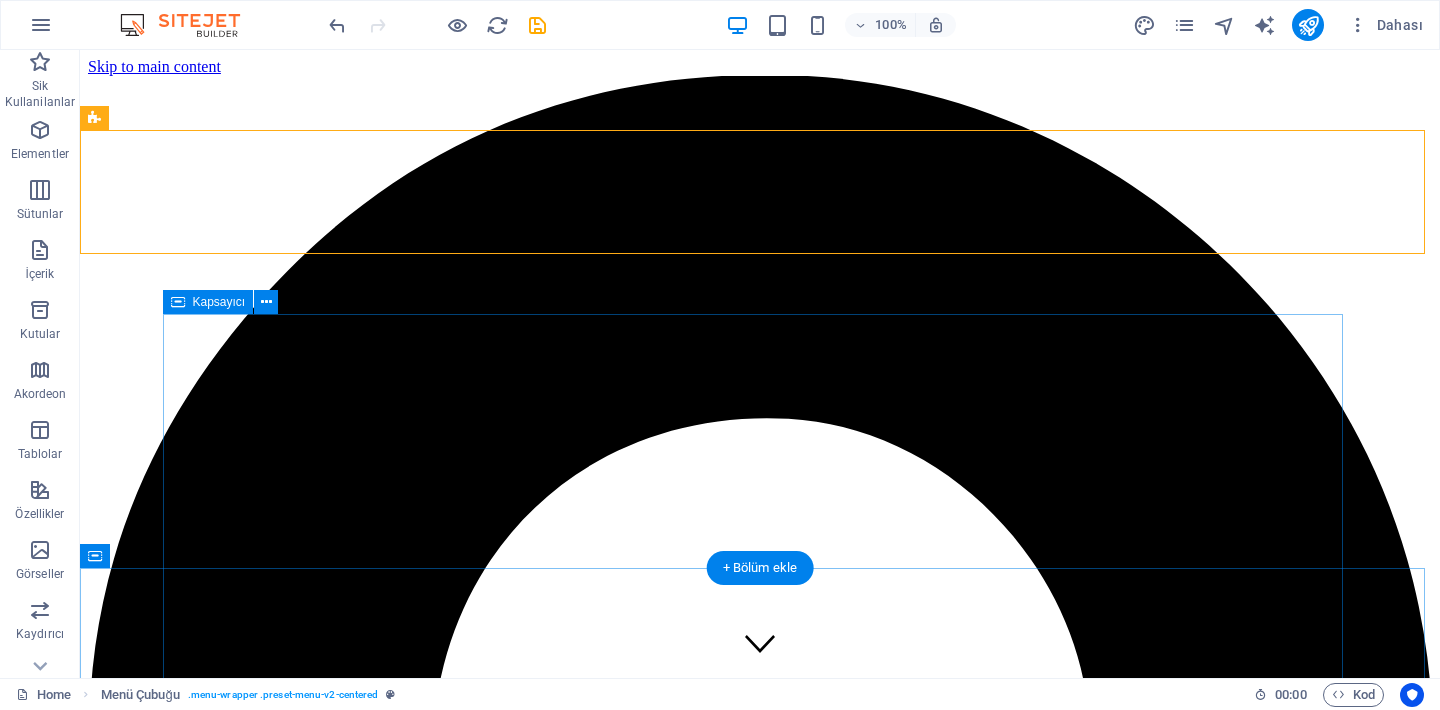 scroll, scrollTop: 4, scrollLeft: 0, axis: vertical 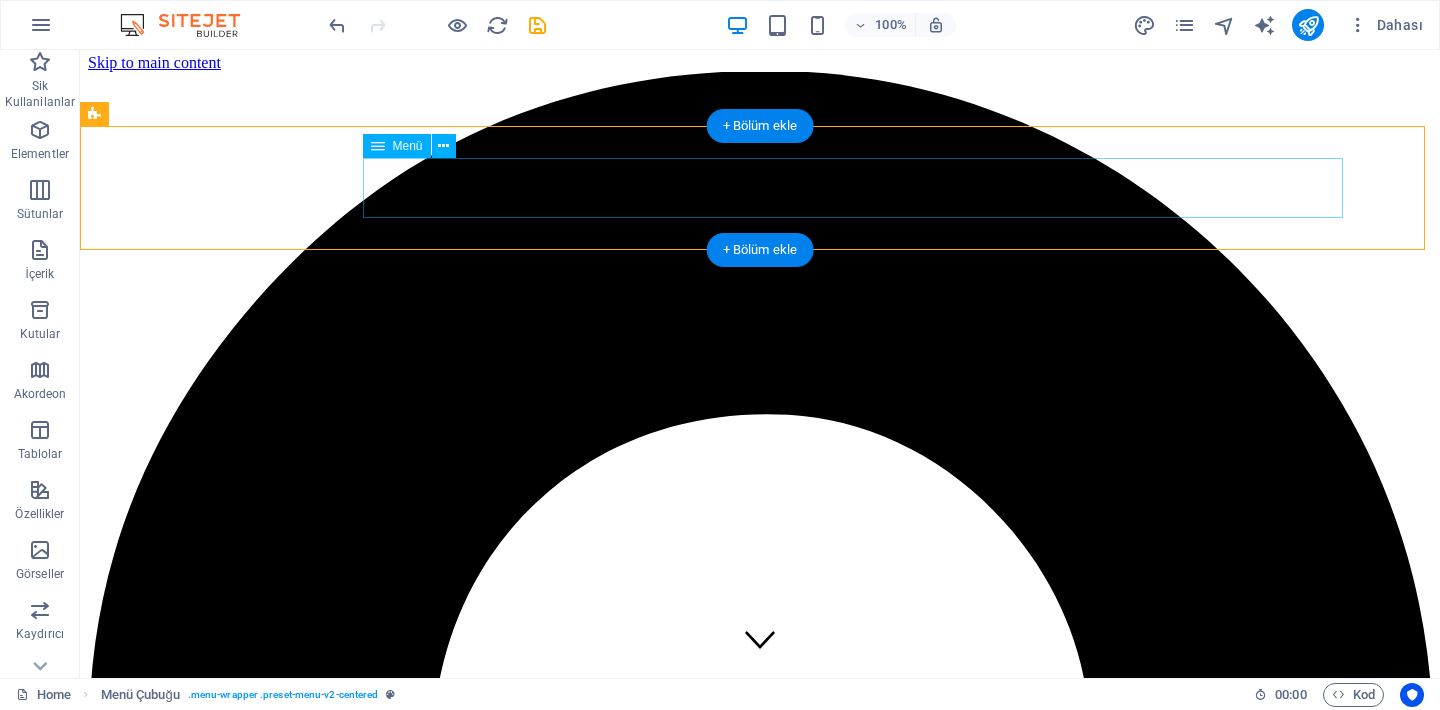 click on "Hakkımızda Faaliyetler Our Products Services Partners Contact" at bounding box center (760, 8295) 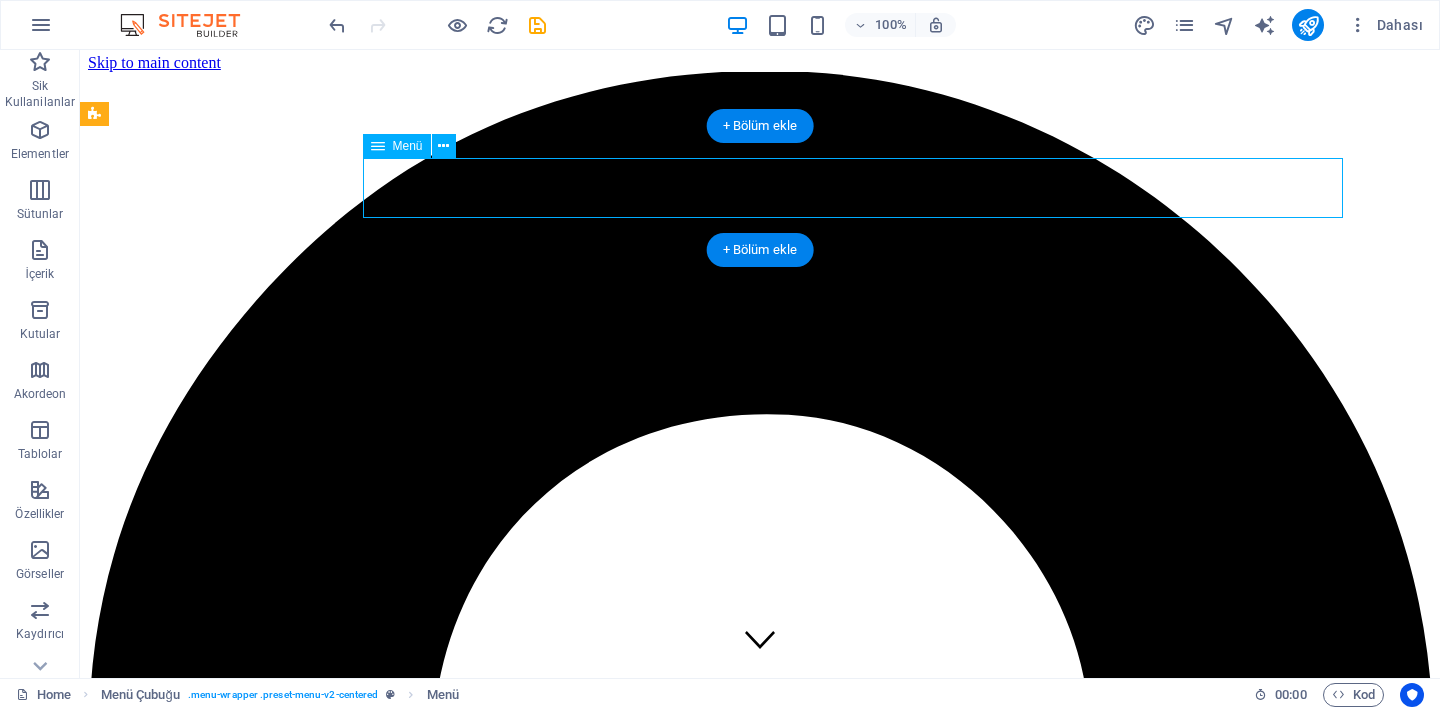 click on "Hakkımızda Faaliyetler Our Products Services Partners Contact" at bounding box center (760, 8295) 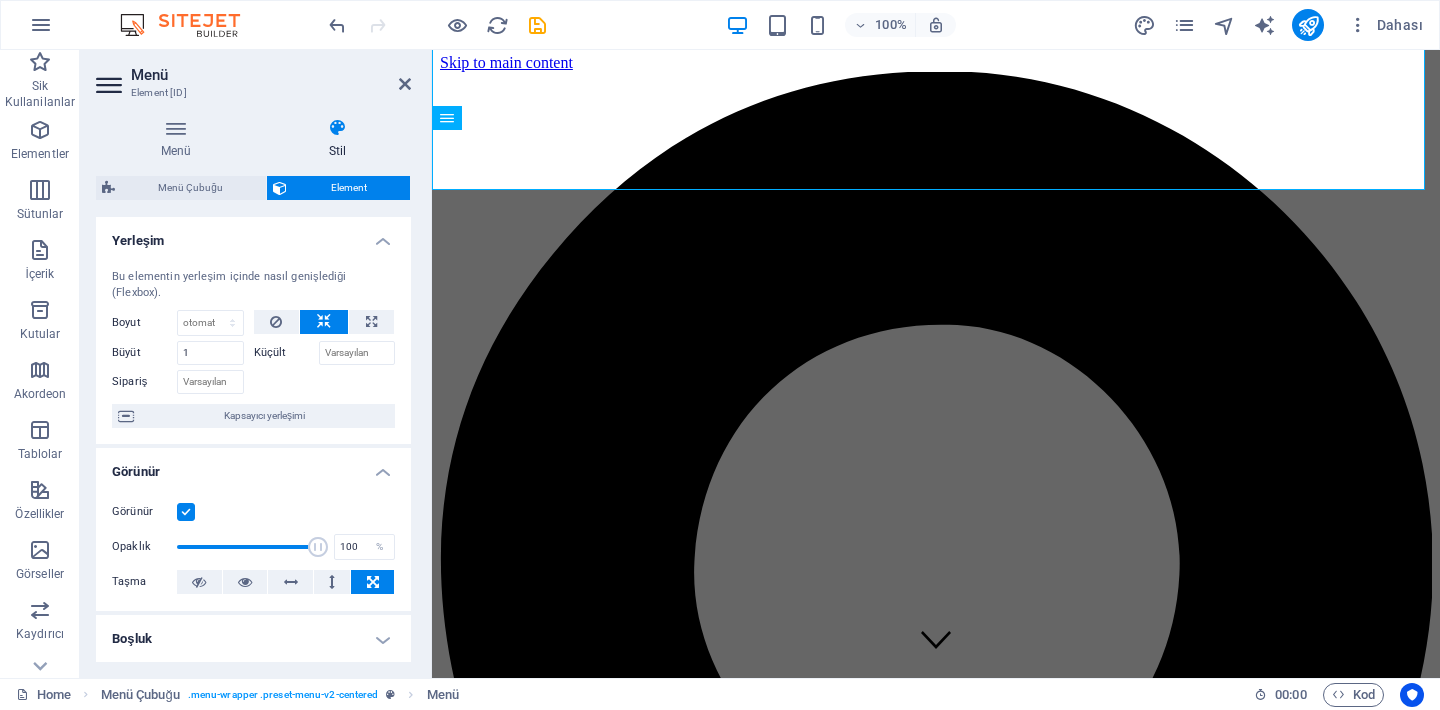 scroll, scrollTop: 0, scrollLeft: 0, axis: both 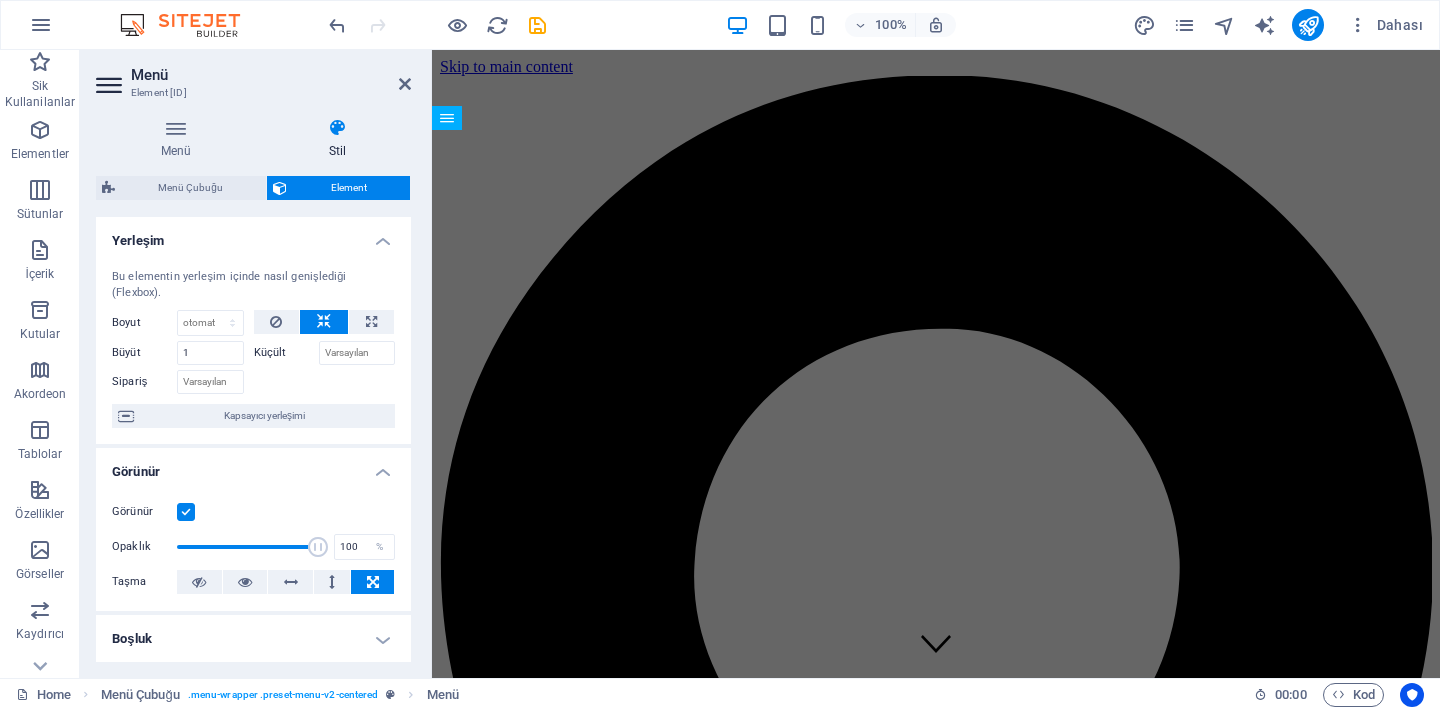 click on "Menü Element [ID]" at bounding box center (253, 76) 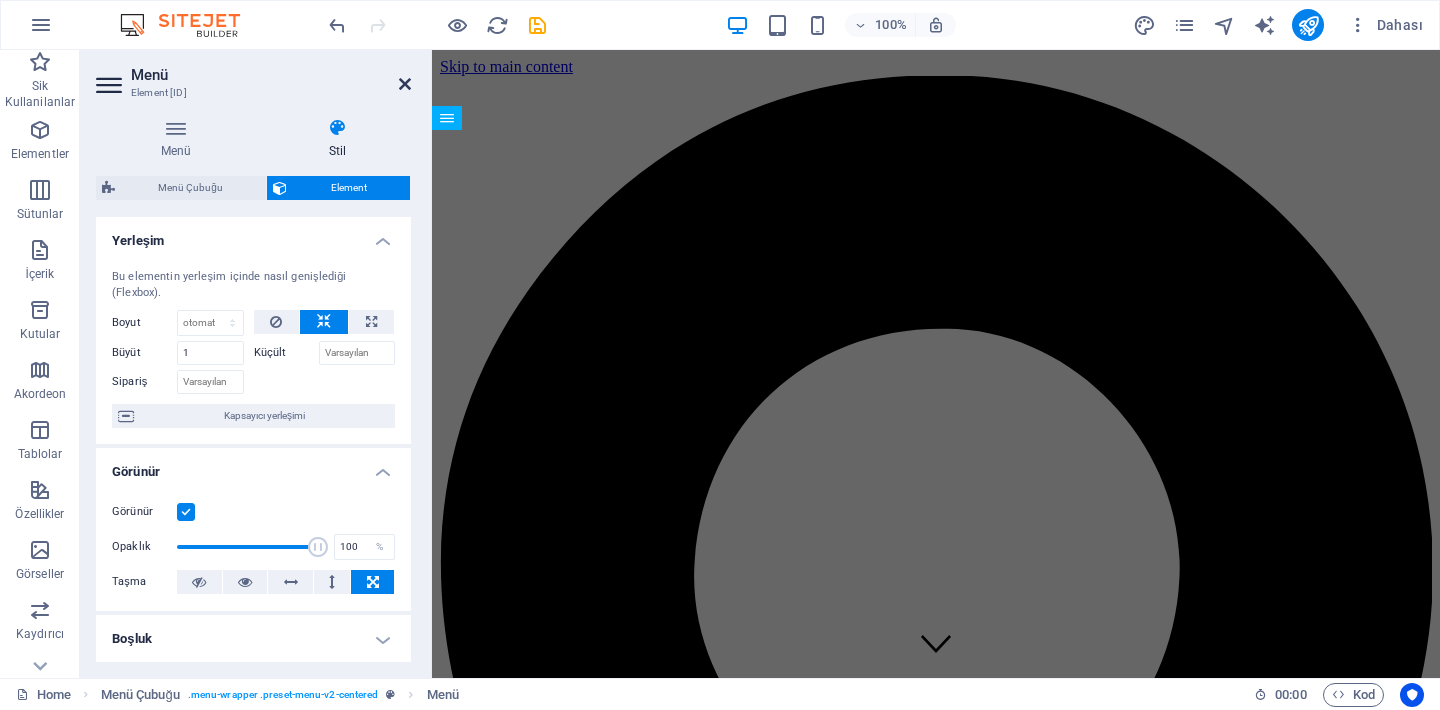 drag, startPoint x: 400, startPoint y: 78, endPoint x: 334, endPoint y: 42, distance: 75.17979 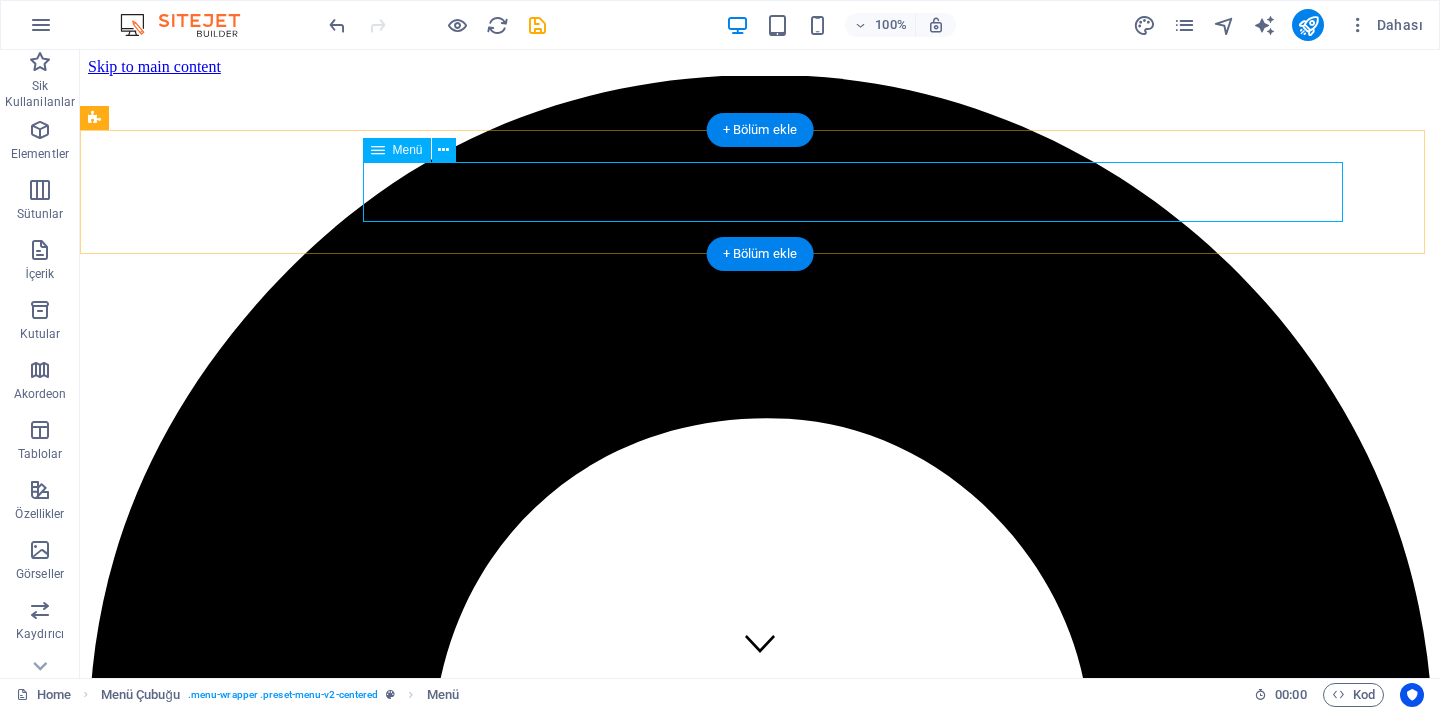 click on "Hakkımızda Faaliyetler Our Products Services Partners Contact" at bounding box center (760, 8299) 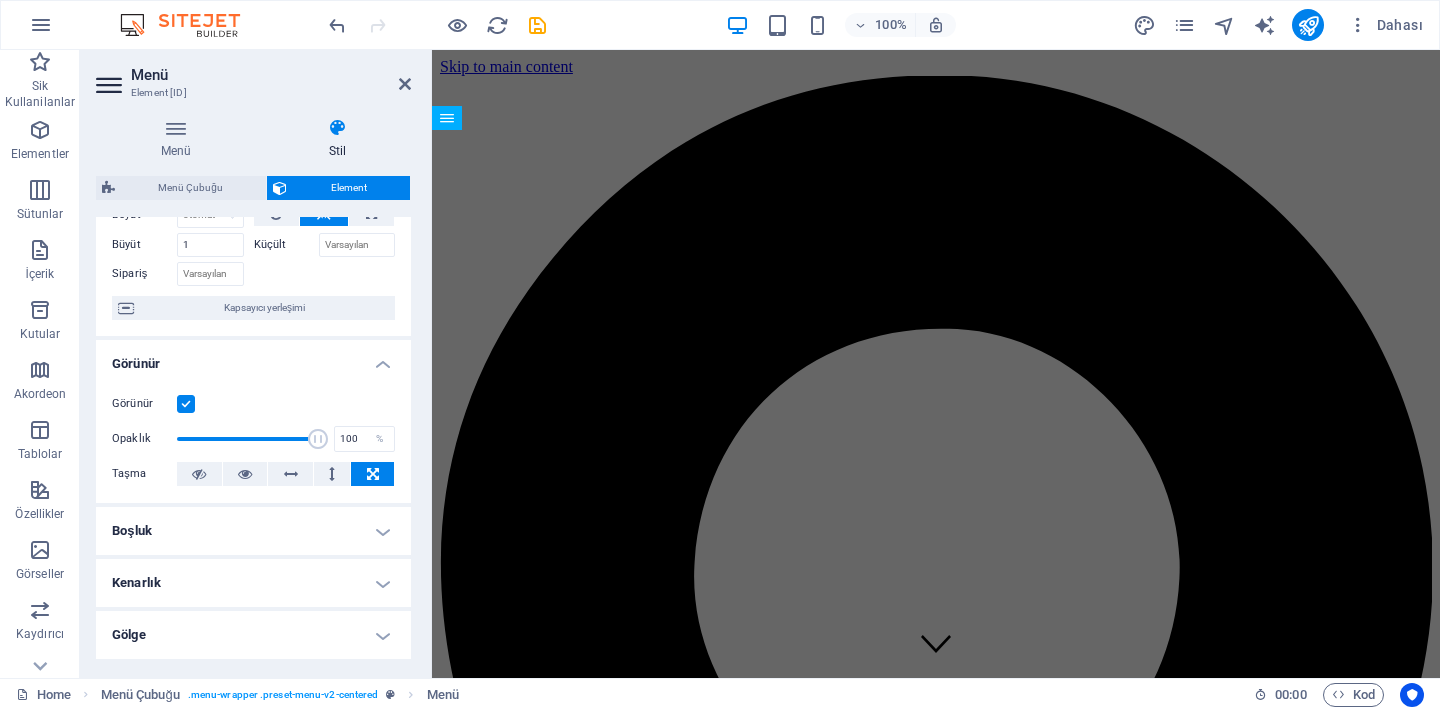 scroll, scrollTop: 0, scrollLeft: 0, axis: both 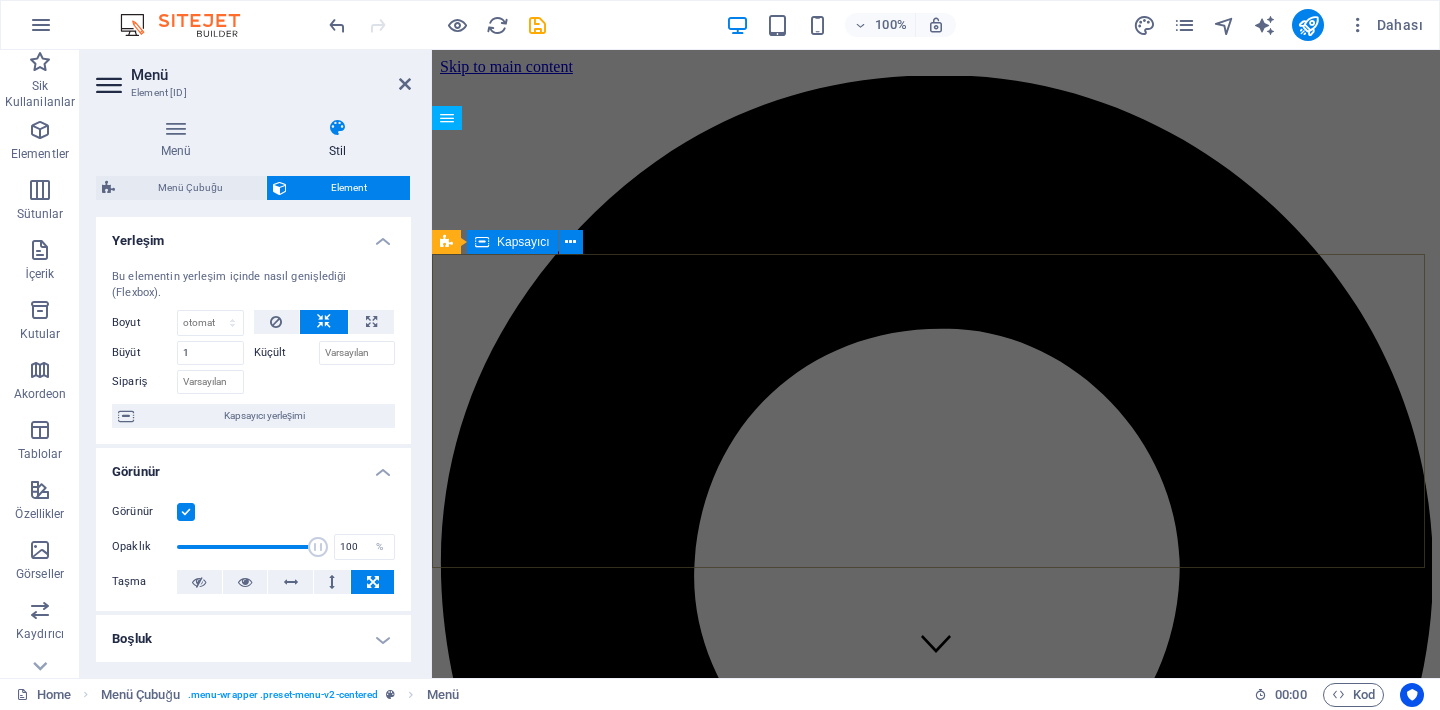 click at bounding box center [936, 6628] 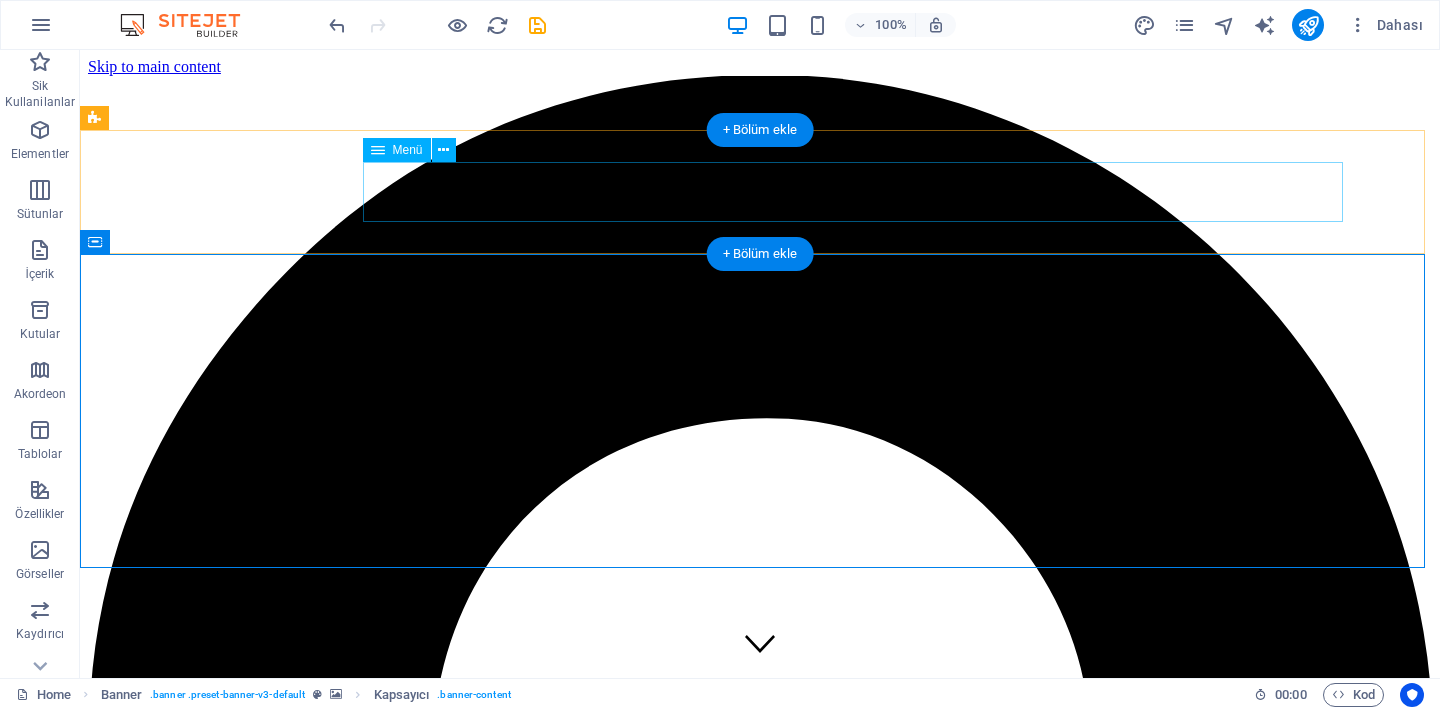 click on "Hakkımızda Faaliyetler Our Products Services Partners Contact" at bounding box center [760, 8299] 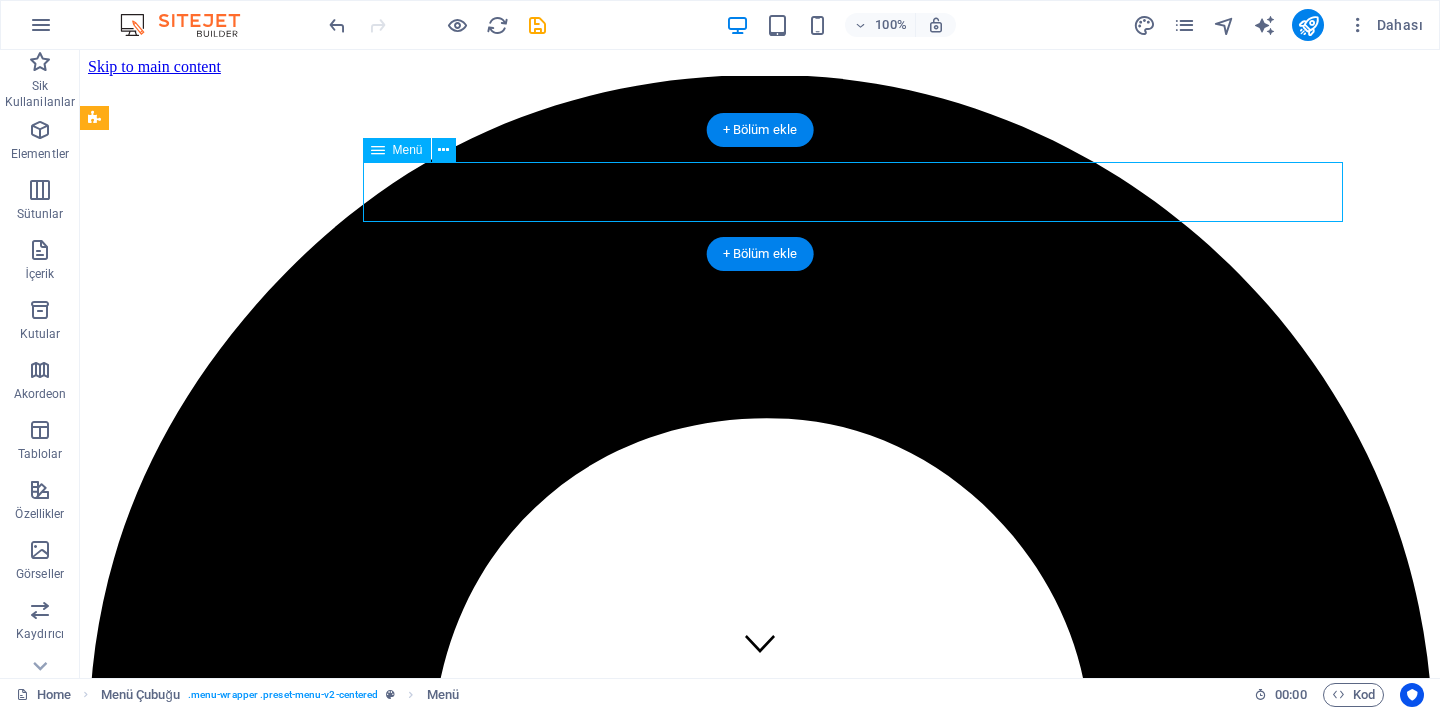 click on "Hakkımızda Faaliyetler Our Products Services Partners Contact" at bounding box center [760, 8299] 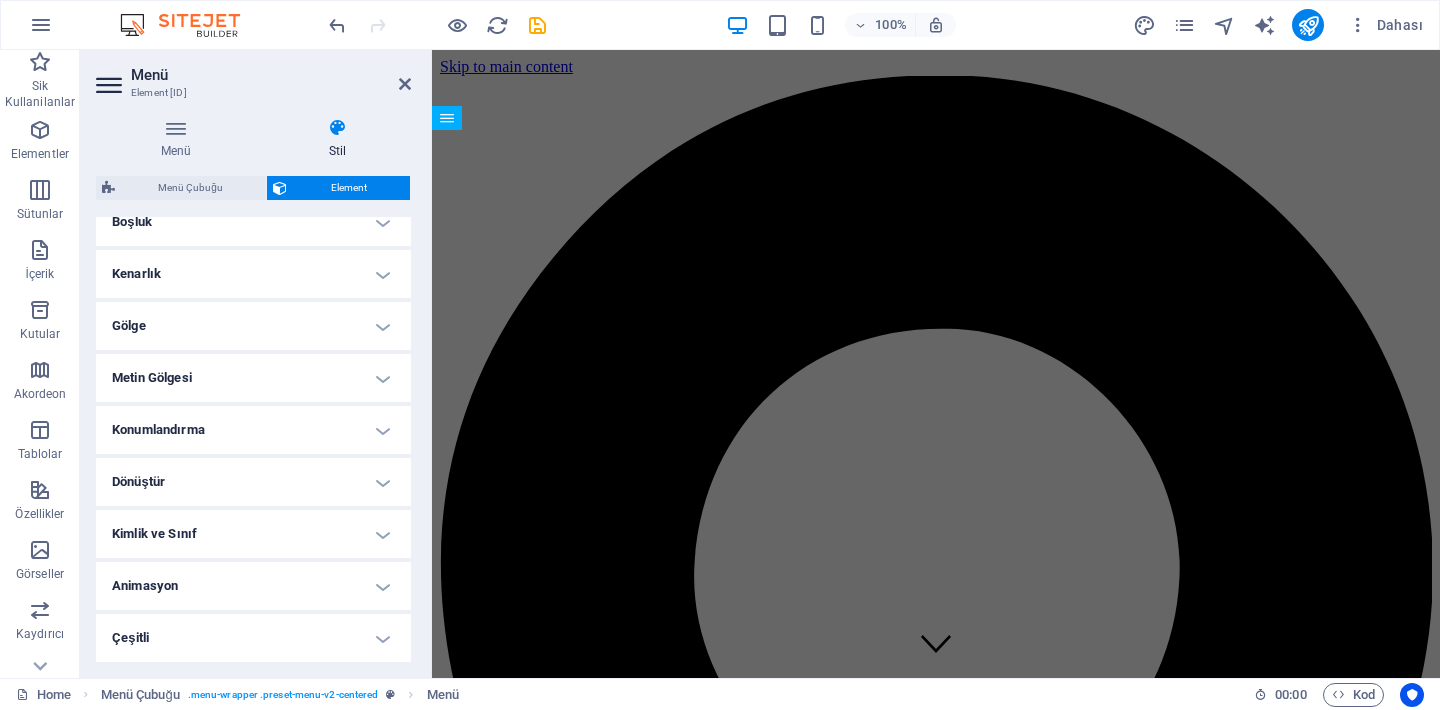 scroll, scrollTop: 0, scrollLeft: 0, axis: both 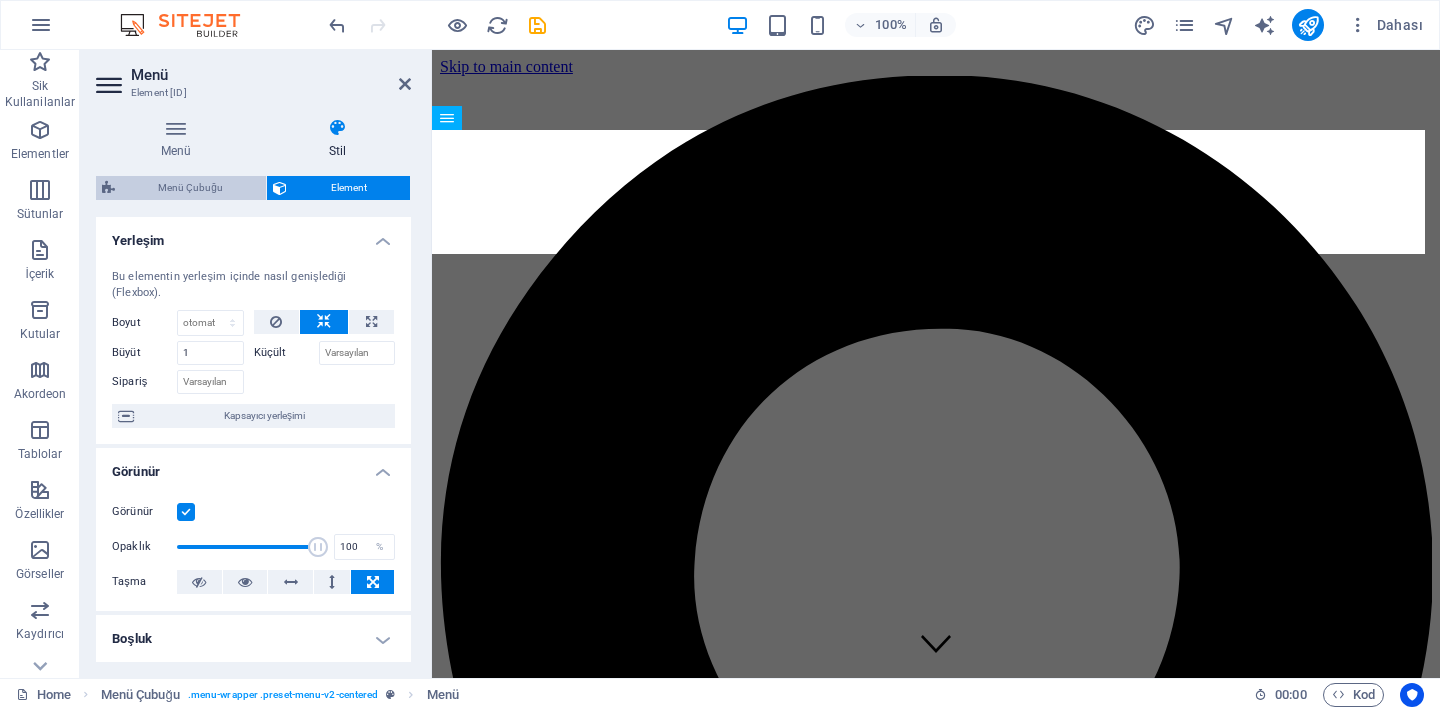 click on "Menü Çubuğu" at bounding box center [190, 188] 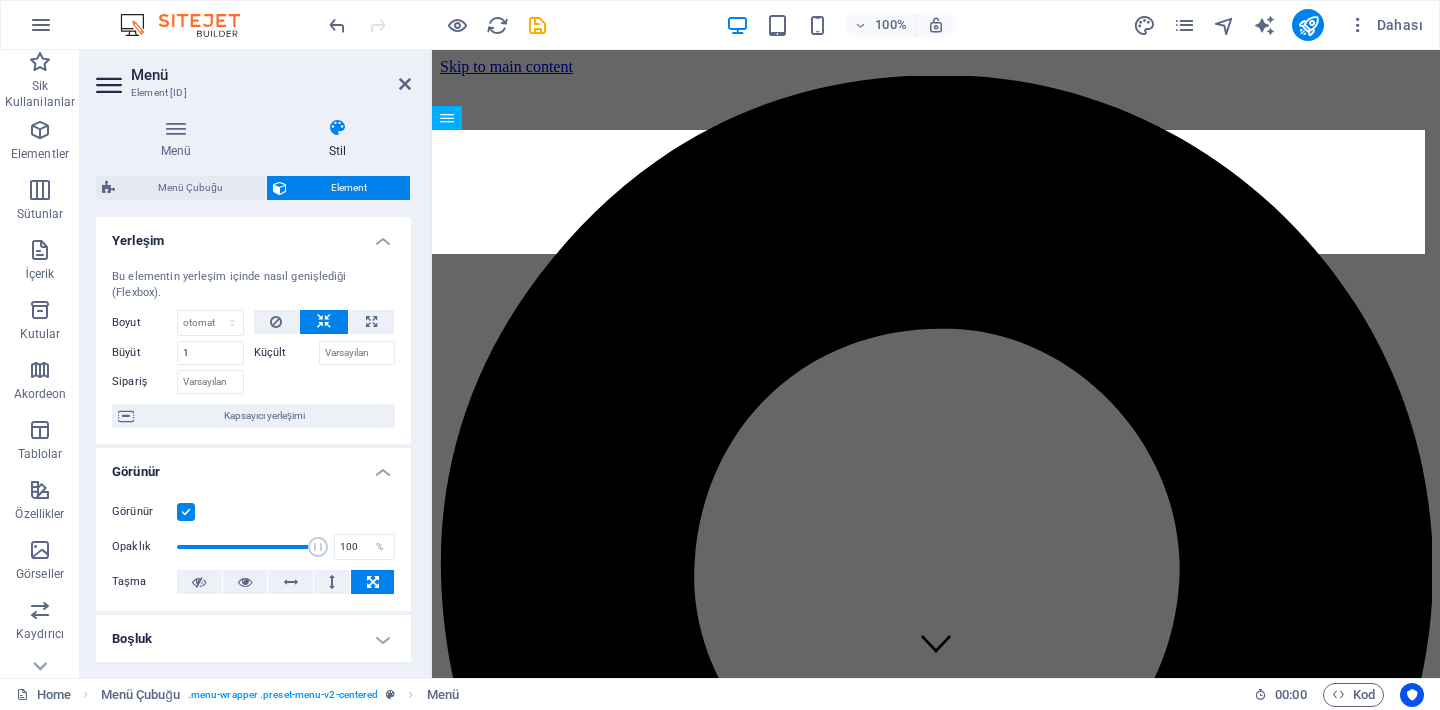 select on "rem" 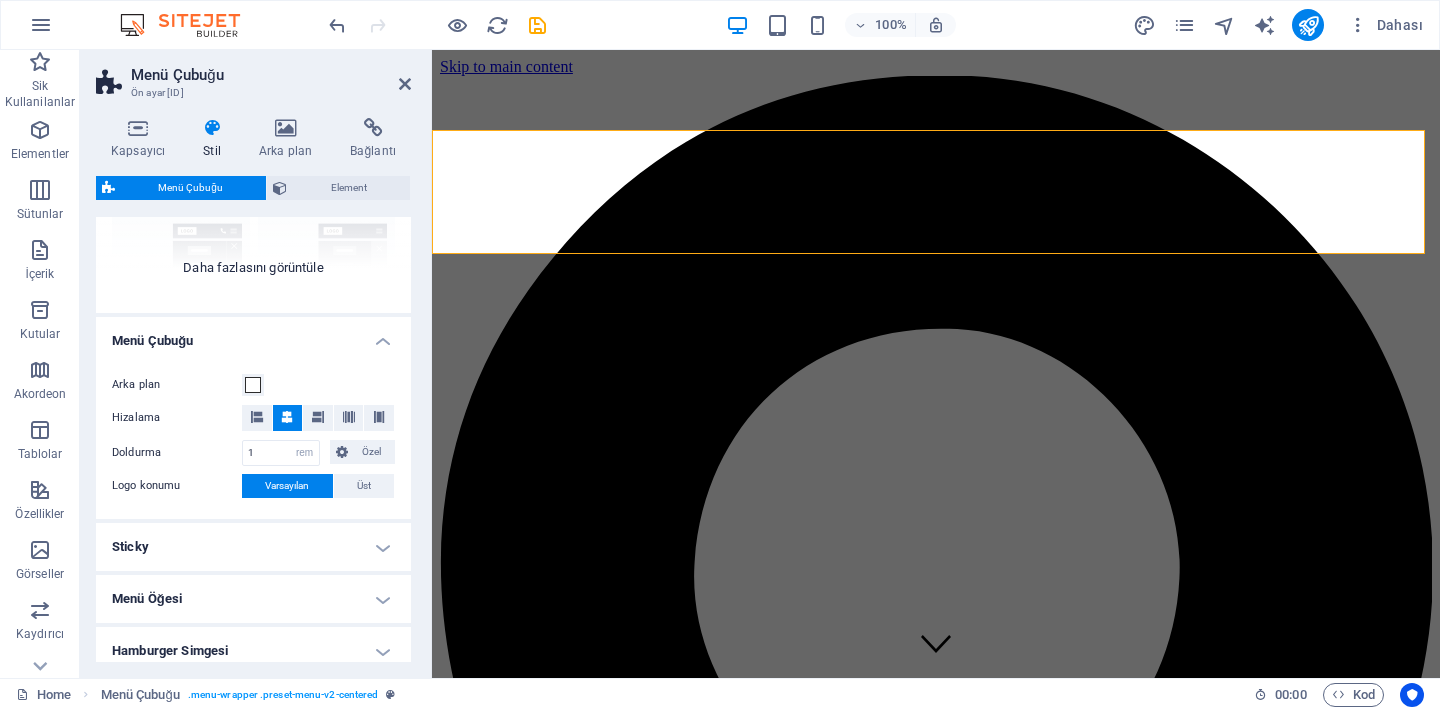 scroll, scrollTop: 437, scrollLeft: 0, axis: vertical 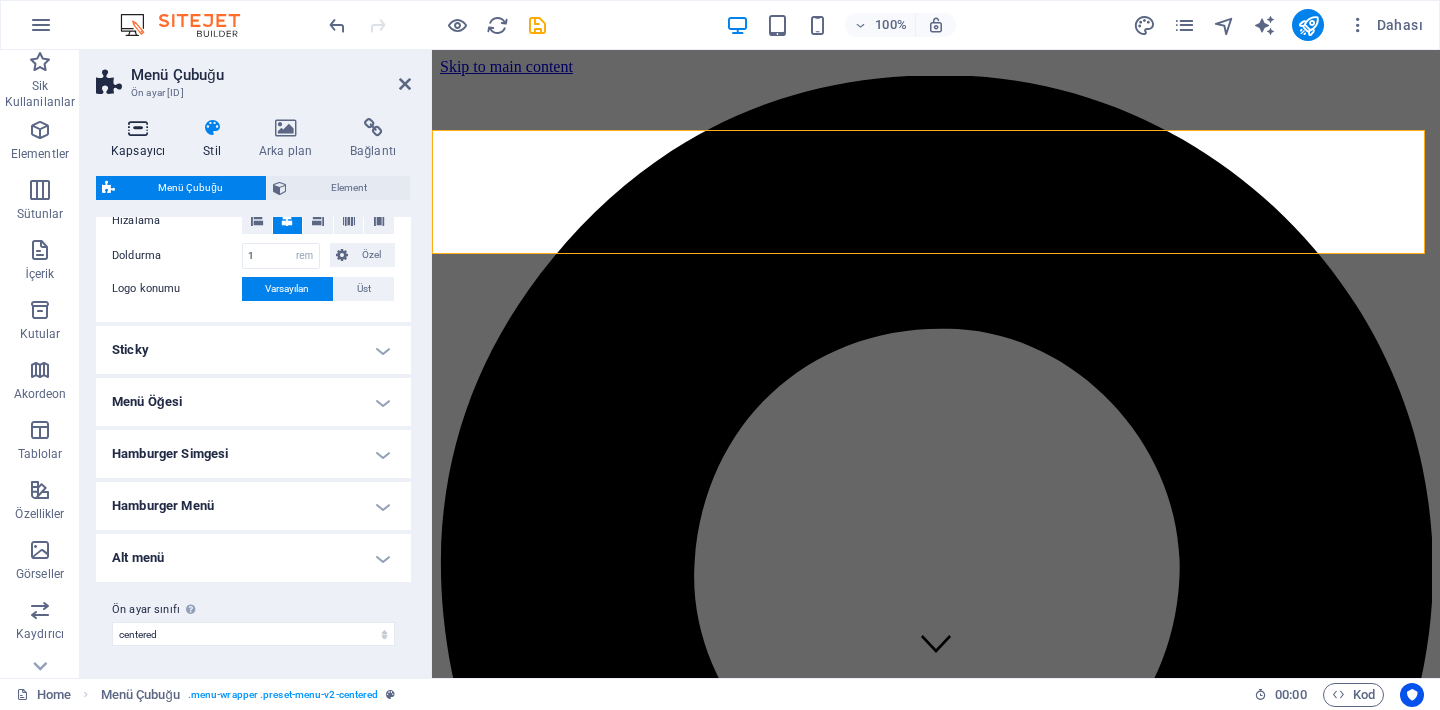 click at bounding box center [138, 128] 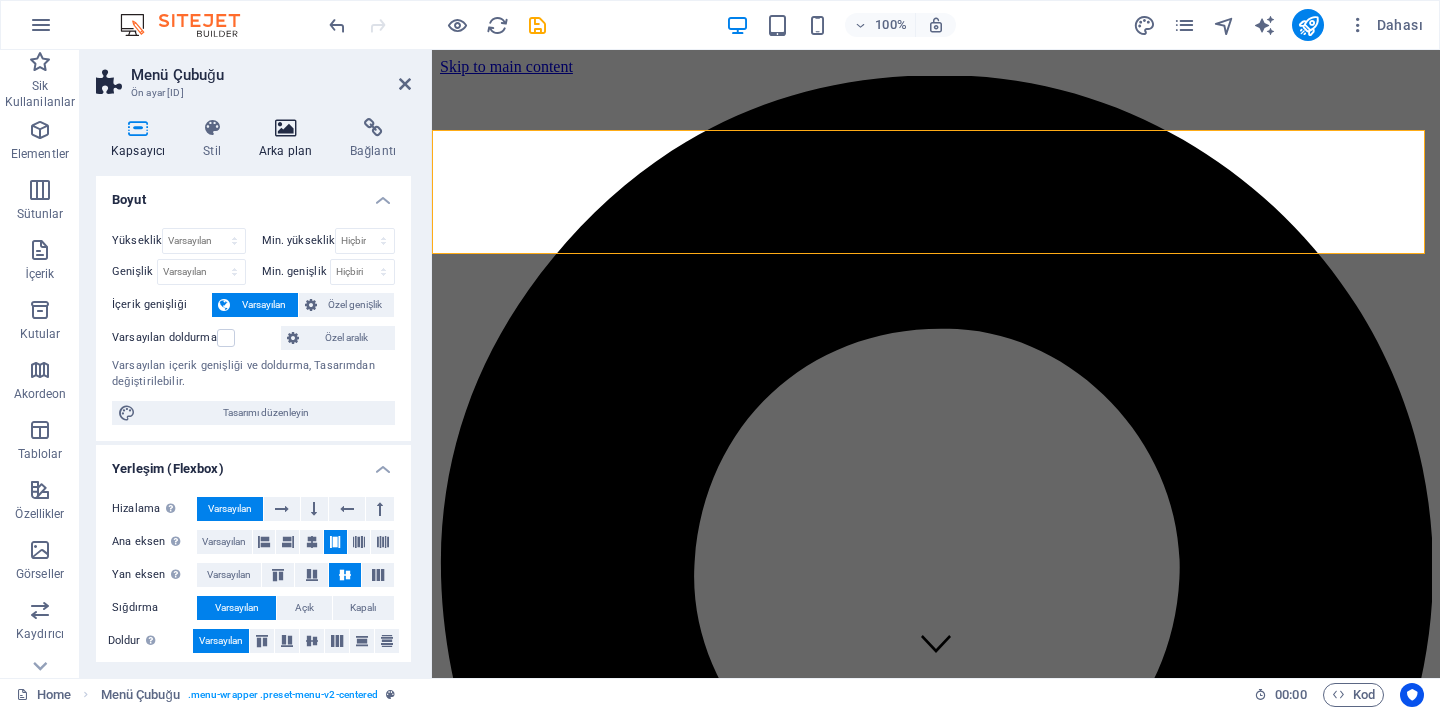 click on "Arka plan" at bounding box center [289, 139] 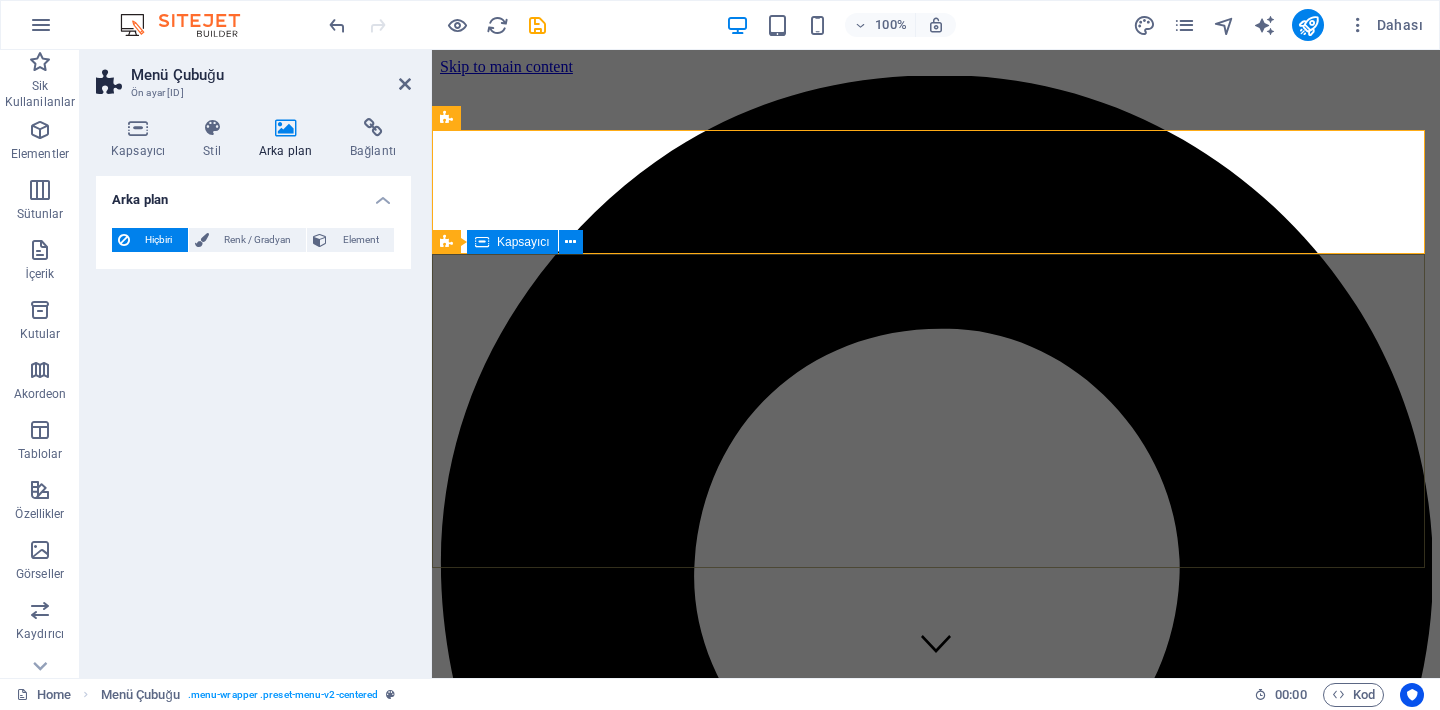 click at bounding box center (936, 6628) 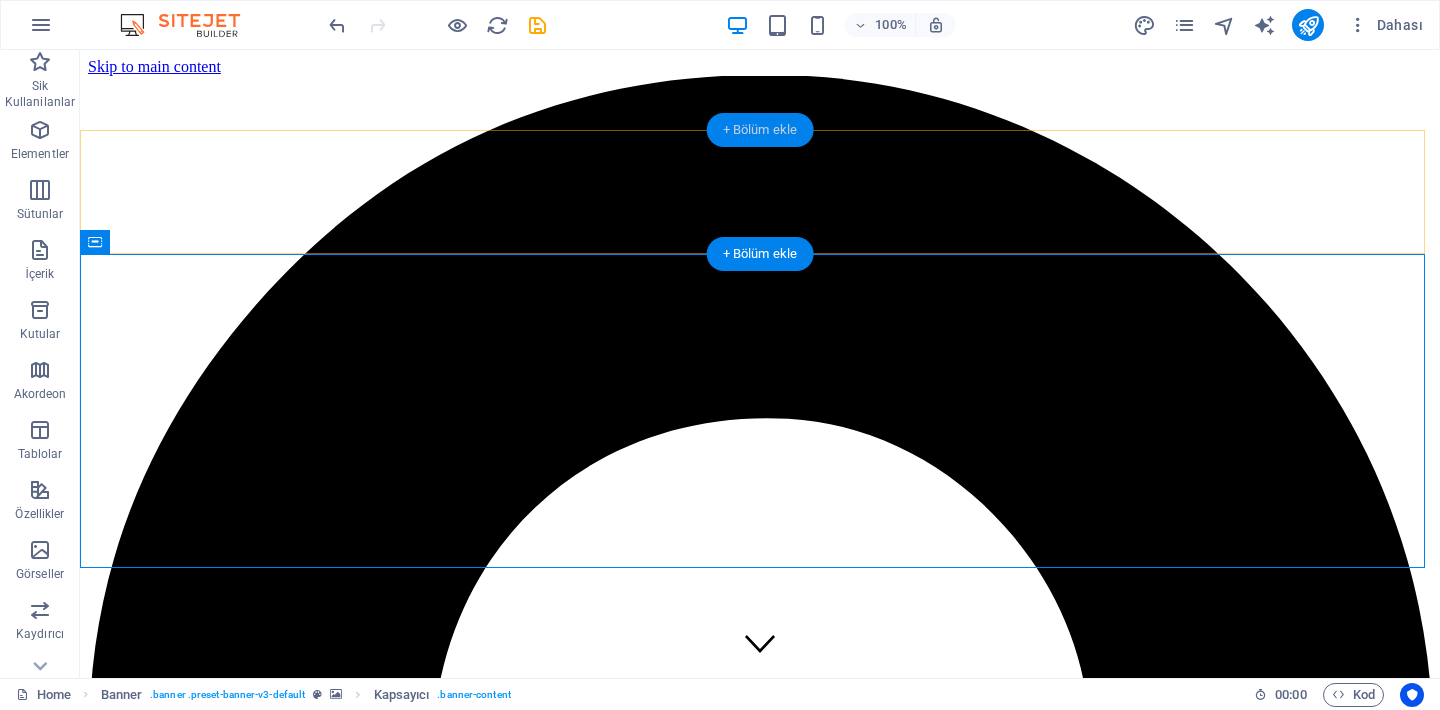 click on "+ Bölüm ekle" at bounding box center (760, 130) 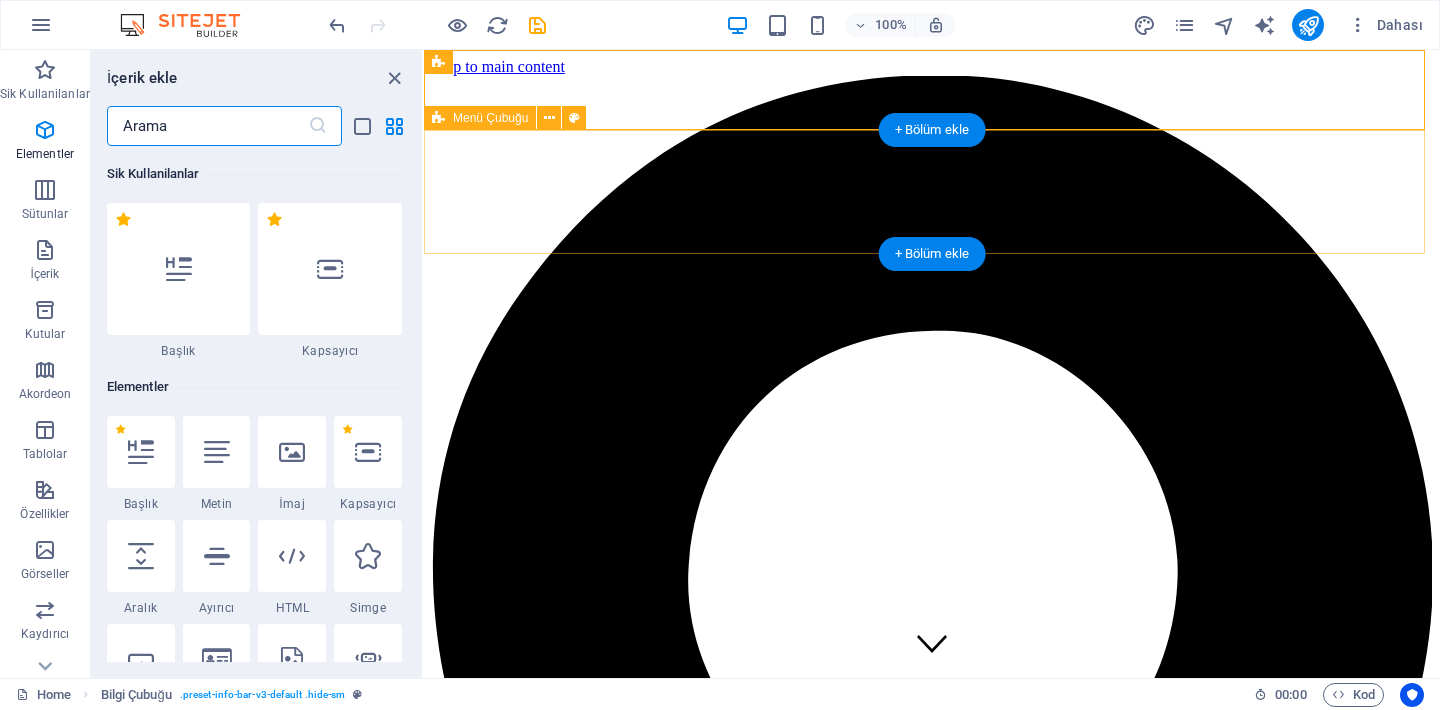 scroll, scrollTop: 3499, scrollLeft: 0, axis: vertical 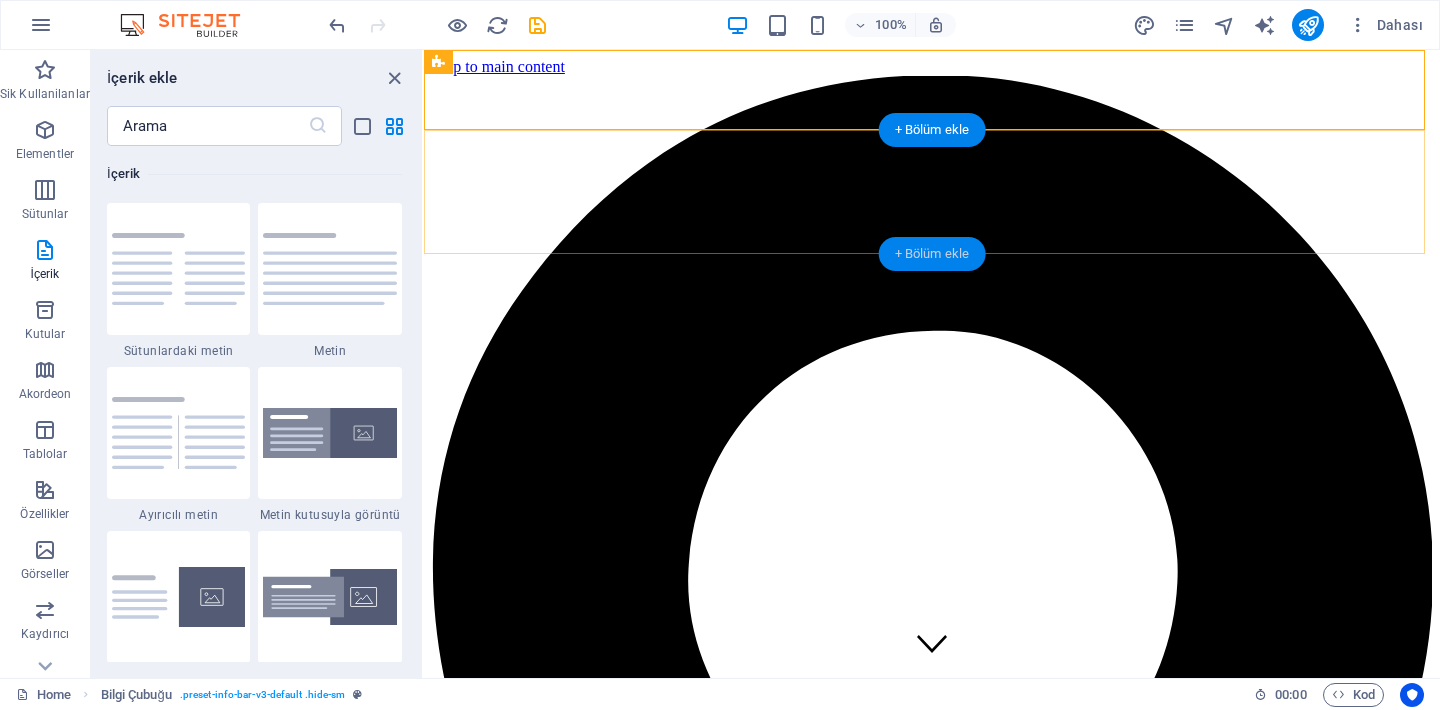 click on "+ Bölüm ekle" at bounding box center [932, 254] 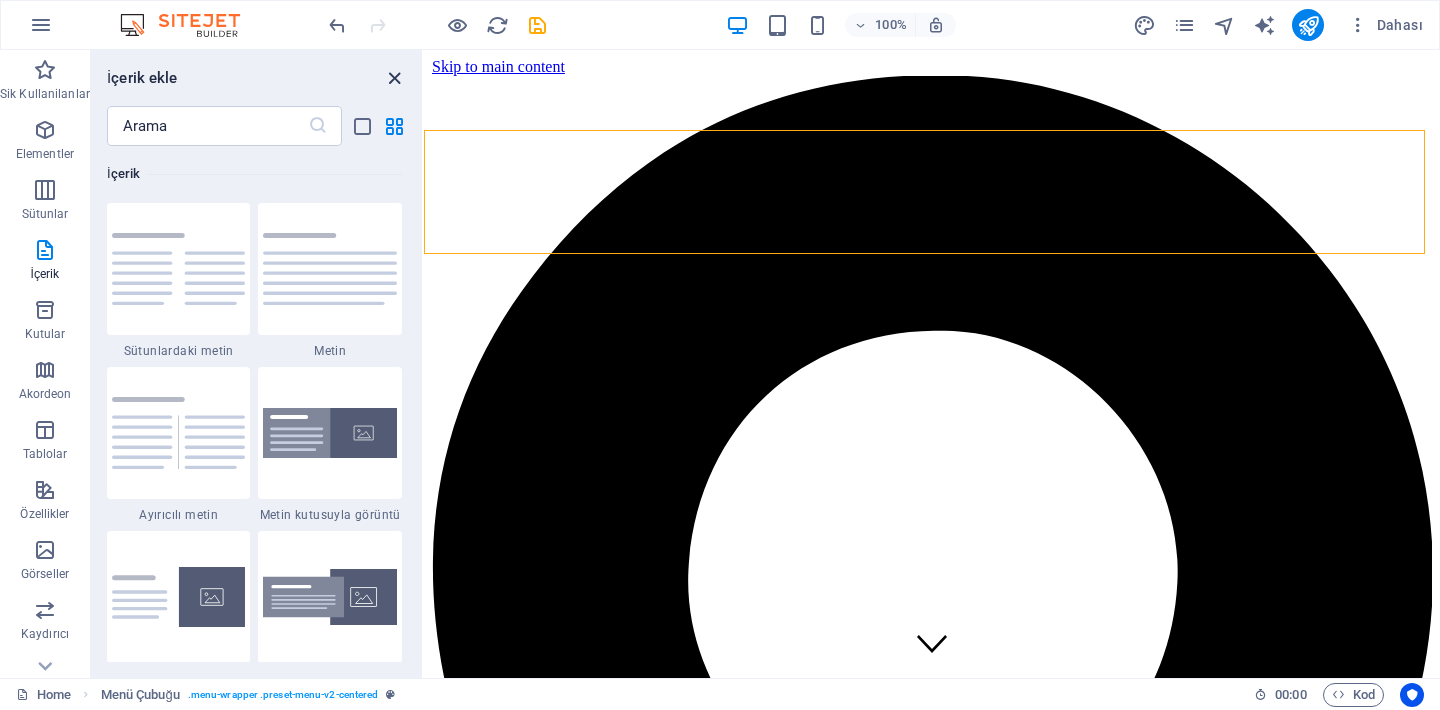 click at bounding box center (394, 78) 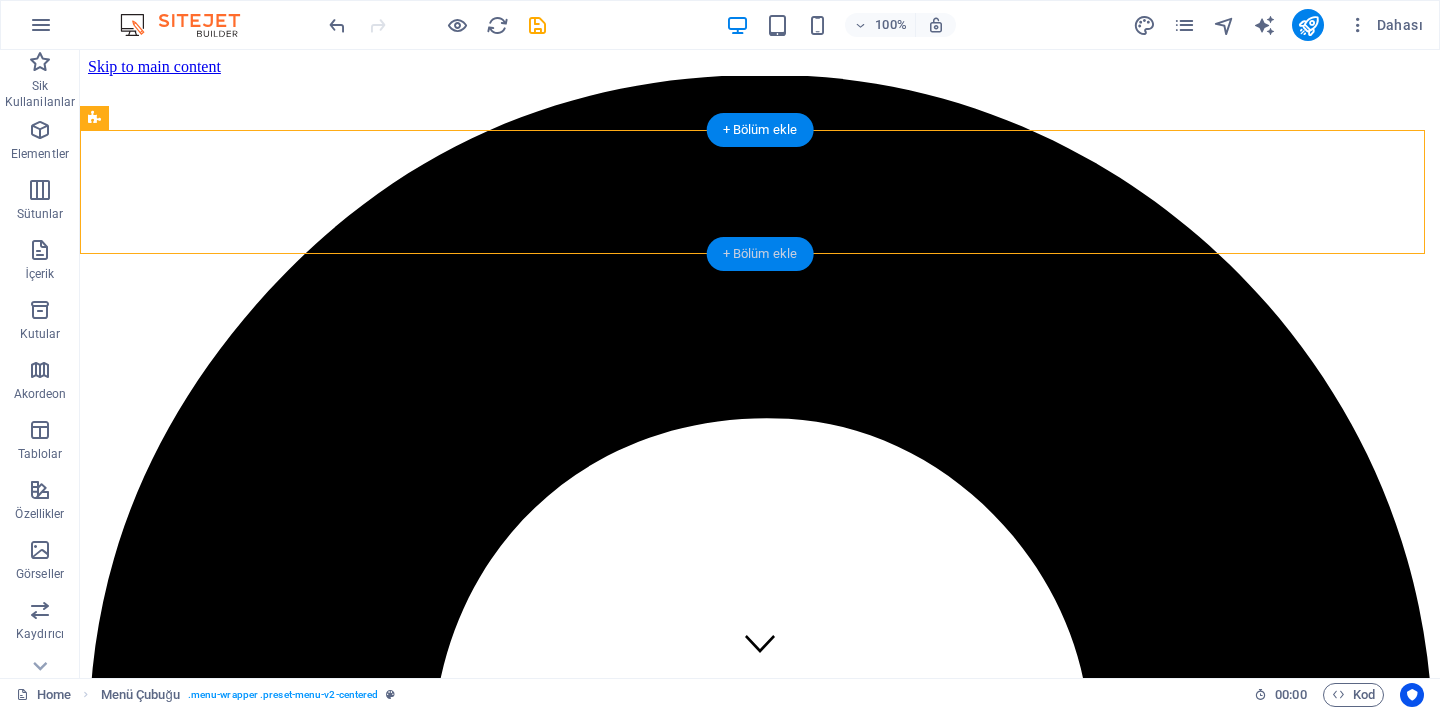 click on "+ Bölüm ekle" at bounding box center (760, 254) 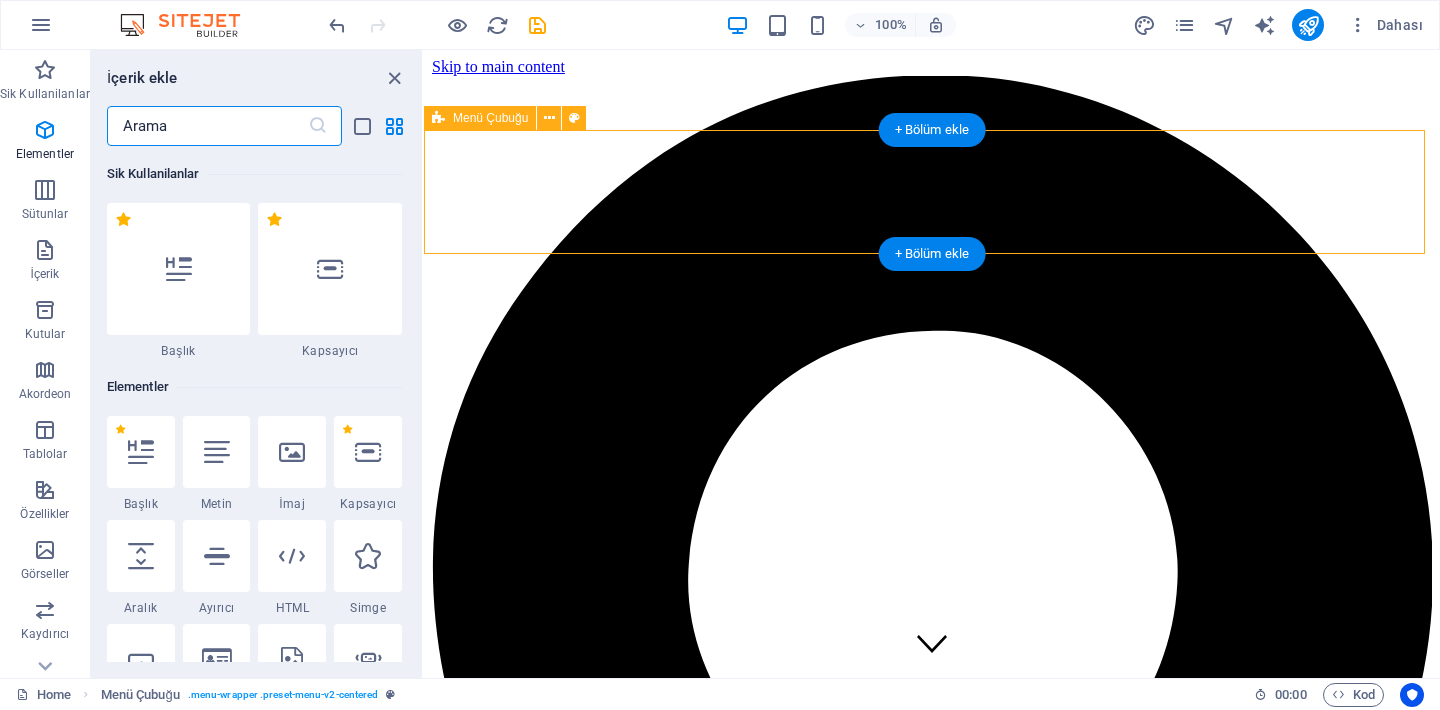 scroll, scrollTop: 3499, scrollLeft: 0, axis: vertical 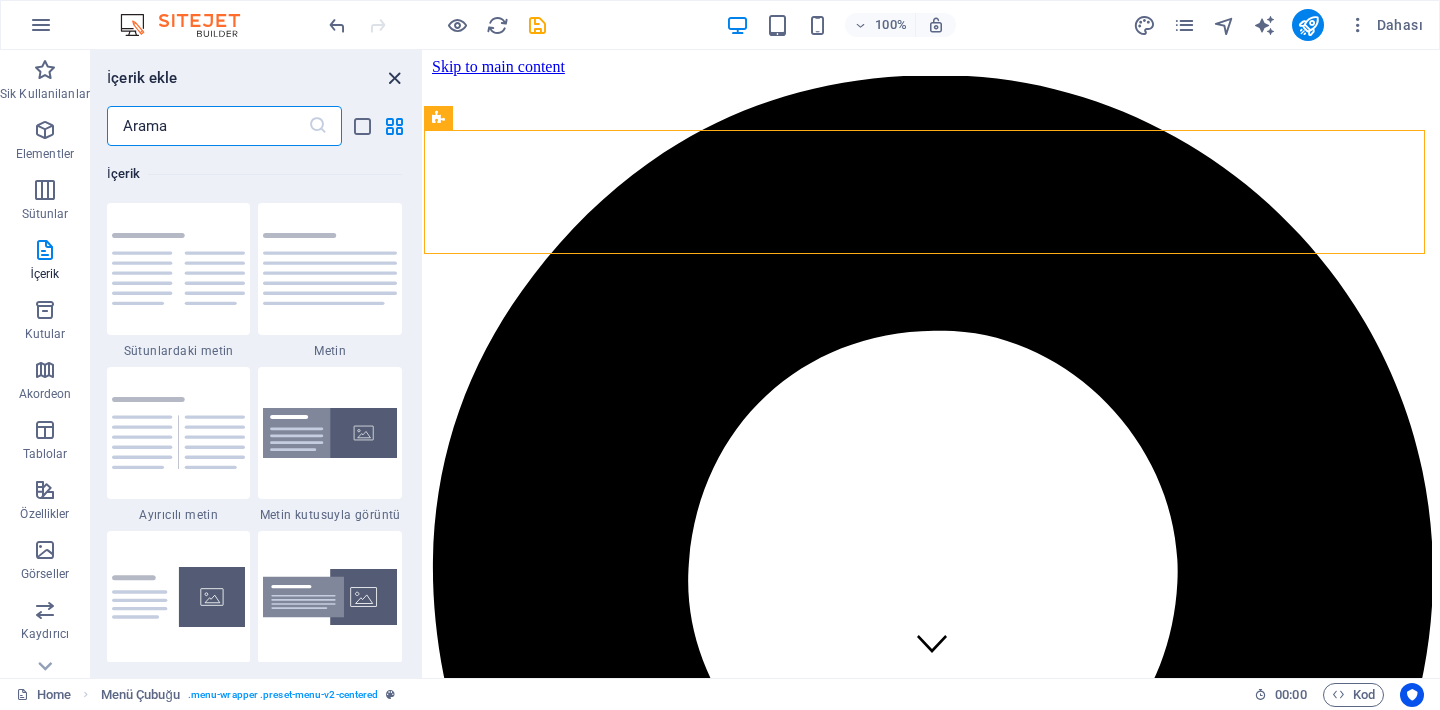 click at bounding box center [394, 78] 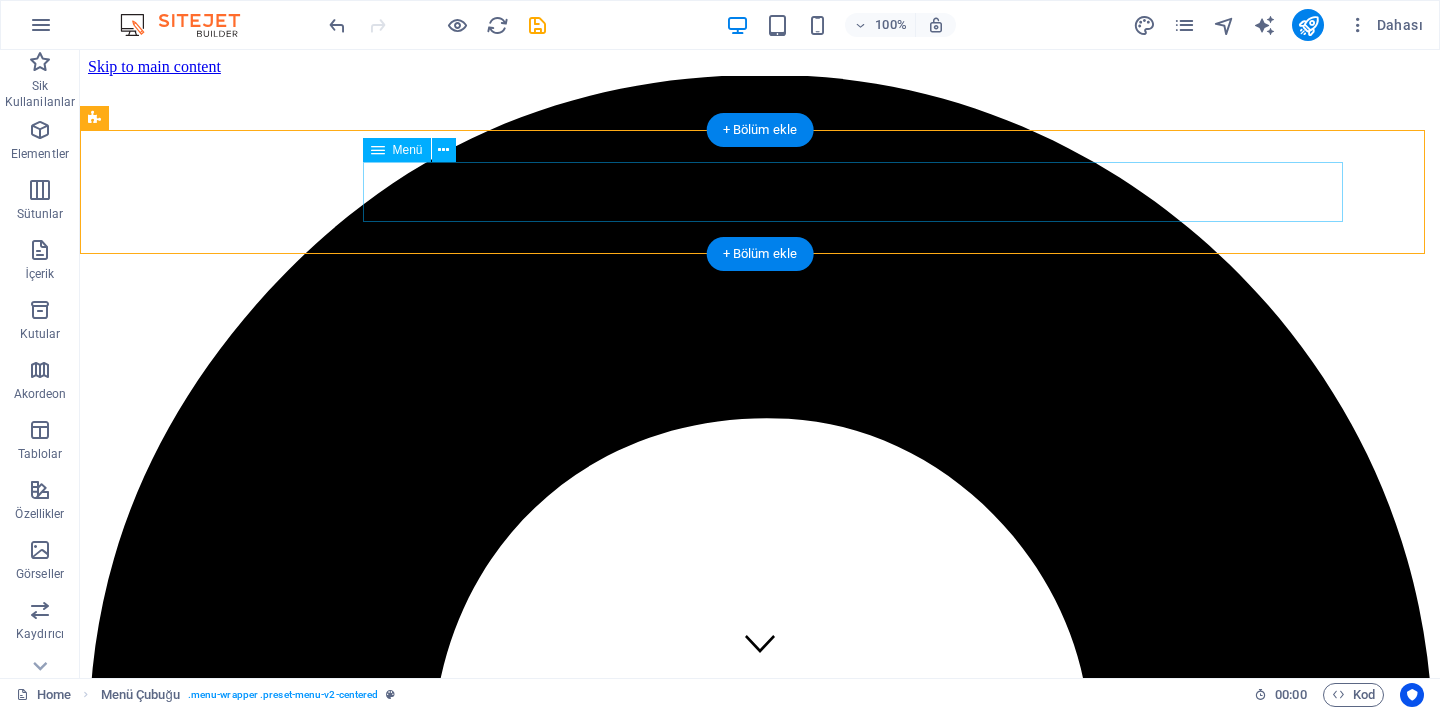 click on "Hakkımızda Faaliyetler Our Products Services Partners Contact" at bounding box center [760, 8299] 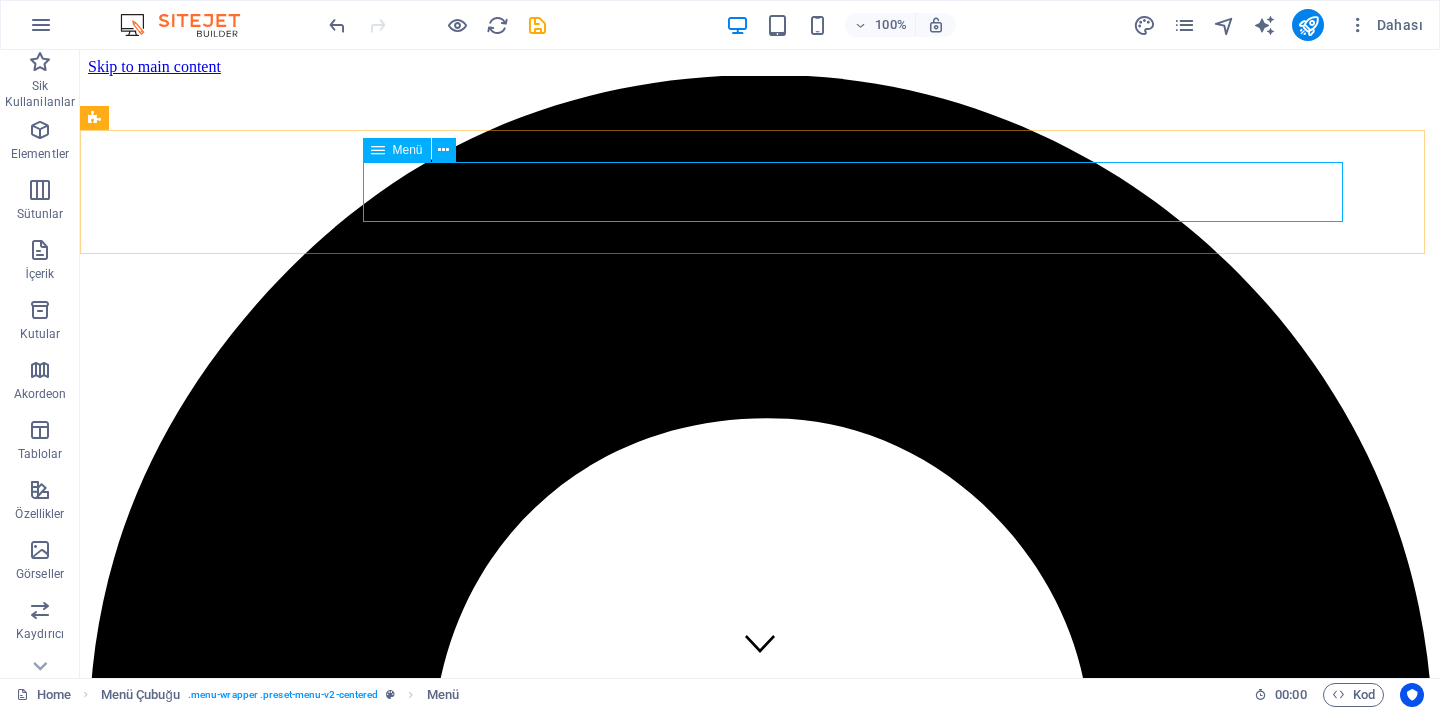click on "Menü" at bounding box center [408, 150] 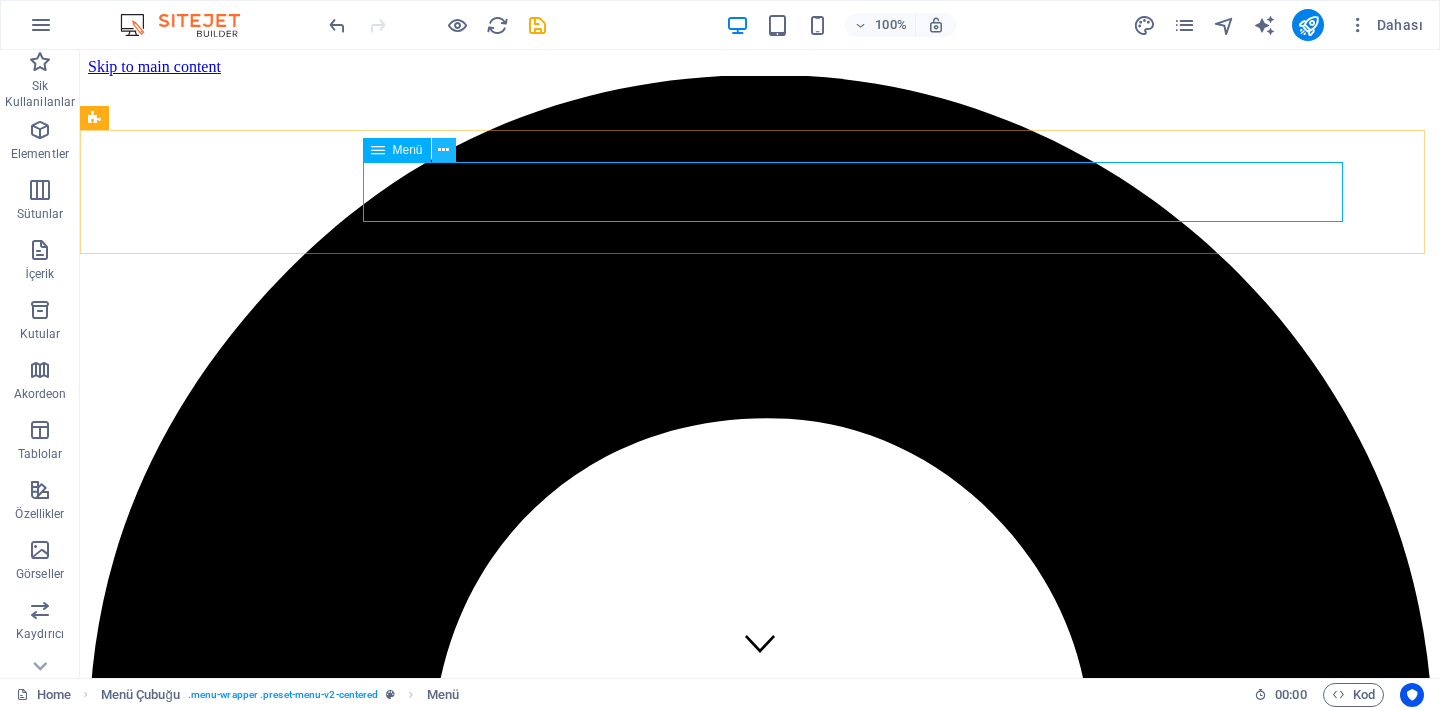 click at bounding box center (443, 150) 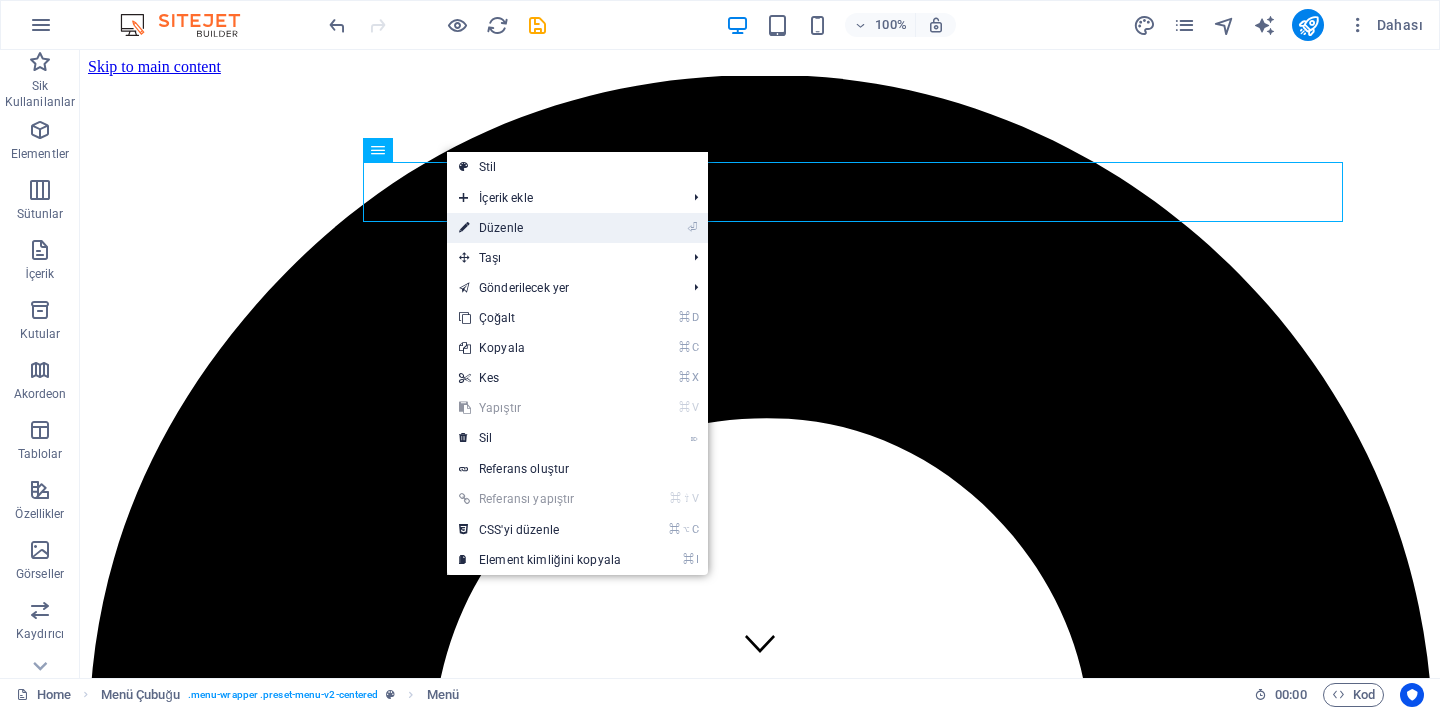 click on "⏎  Düzenle" at bounding box center [540, 228] 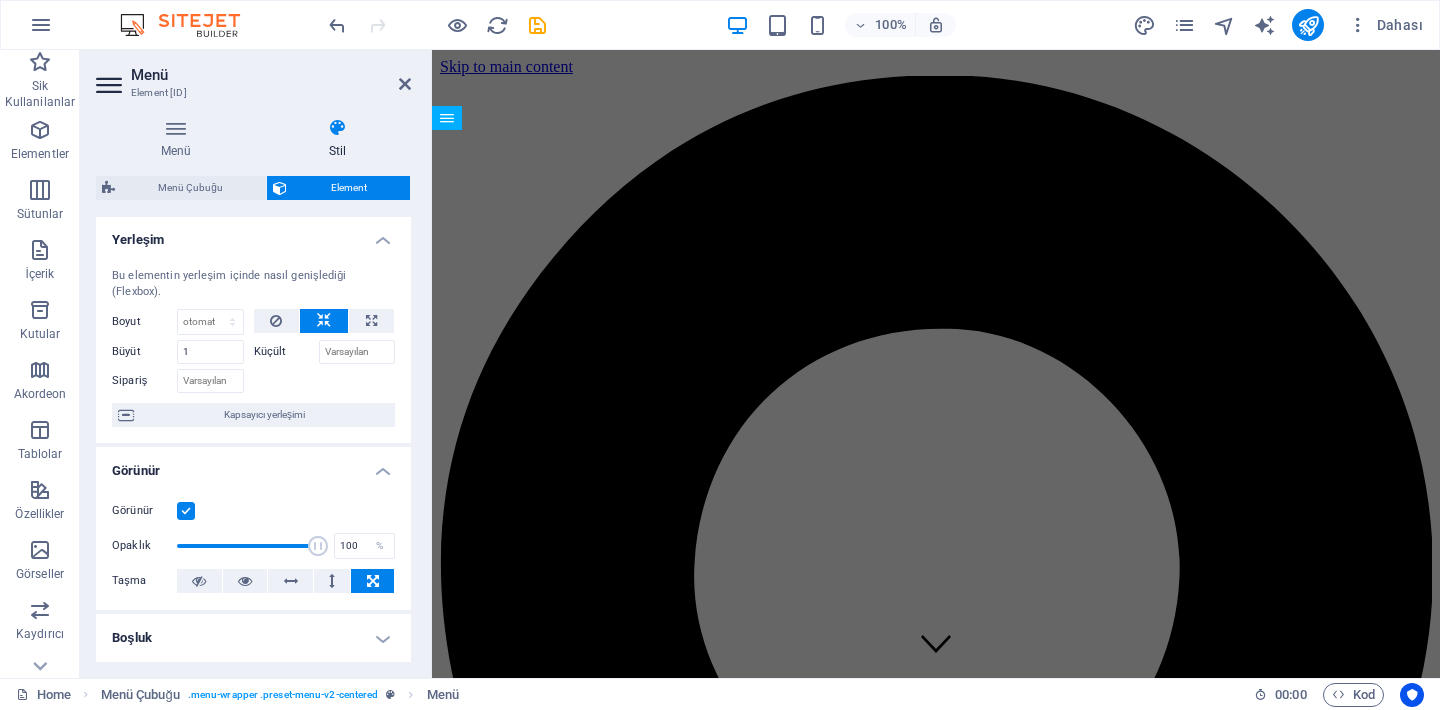 scroll, scrollTop: 0, scrollLeft: 0, axis: both 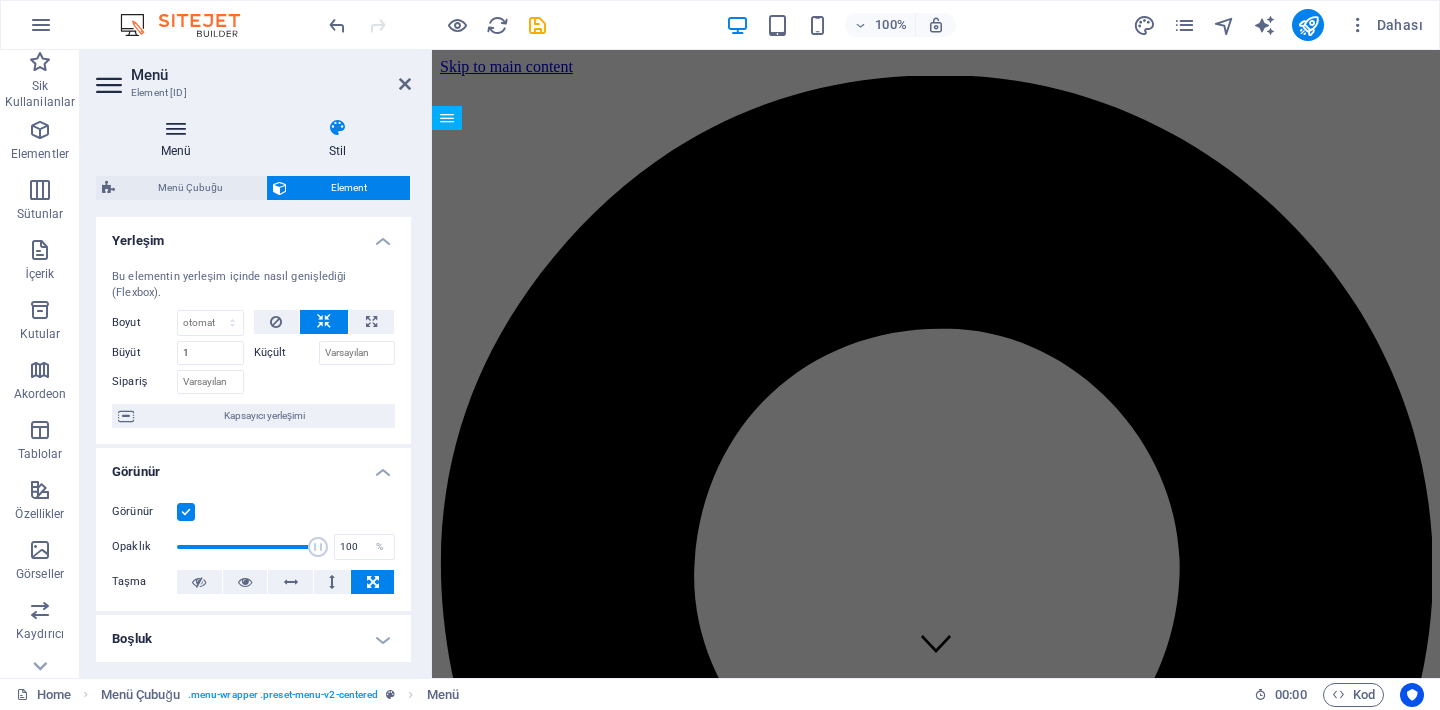 click at bounding box center (176, 128) 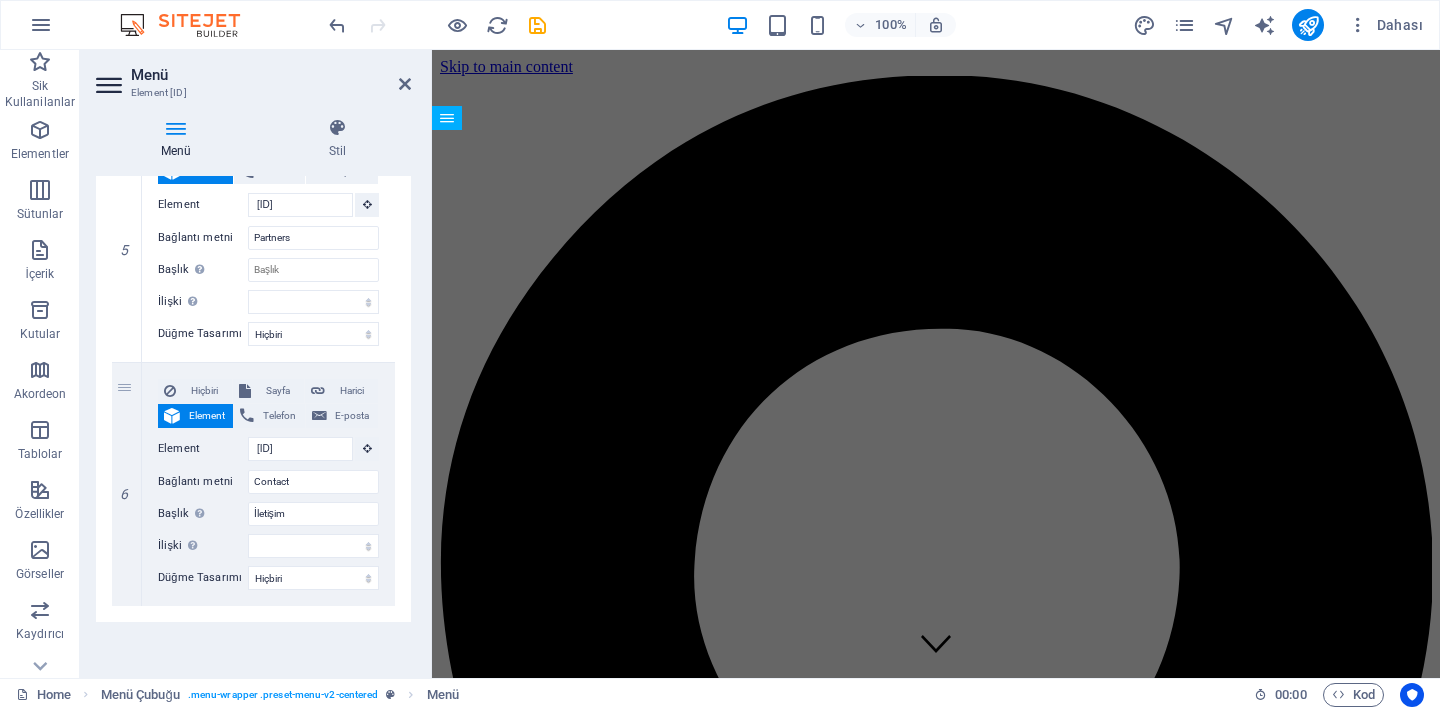 scroll, scrollTop: 1274, scrollLeft: 0, axis: vertical 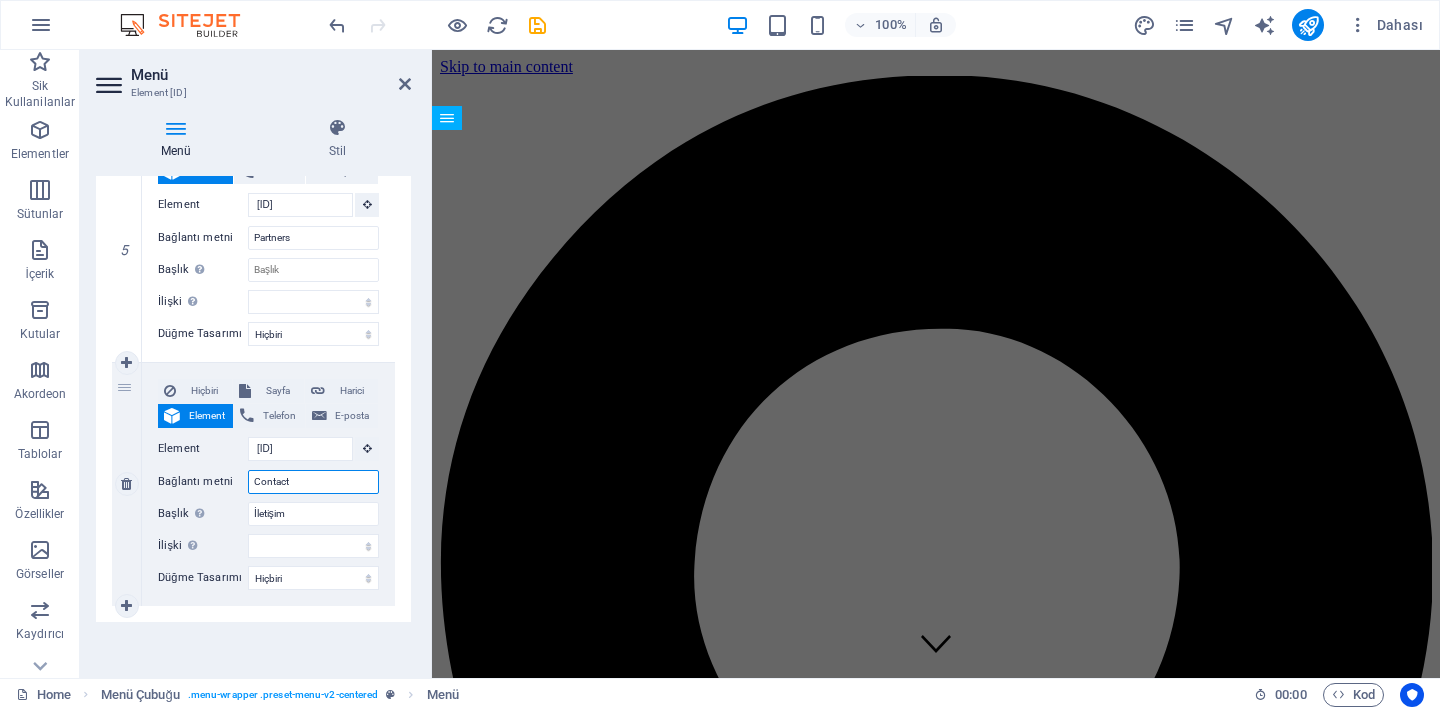 drag, startPoint x: 297, startPoint y: 465, endPoint x: 234, endPoint y: 465, distance: 63 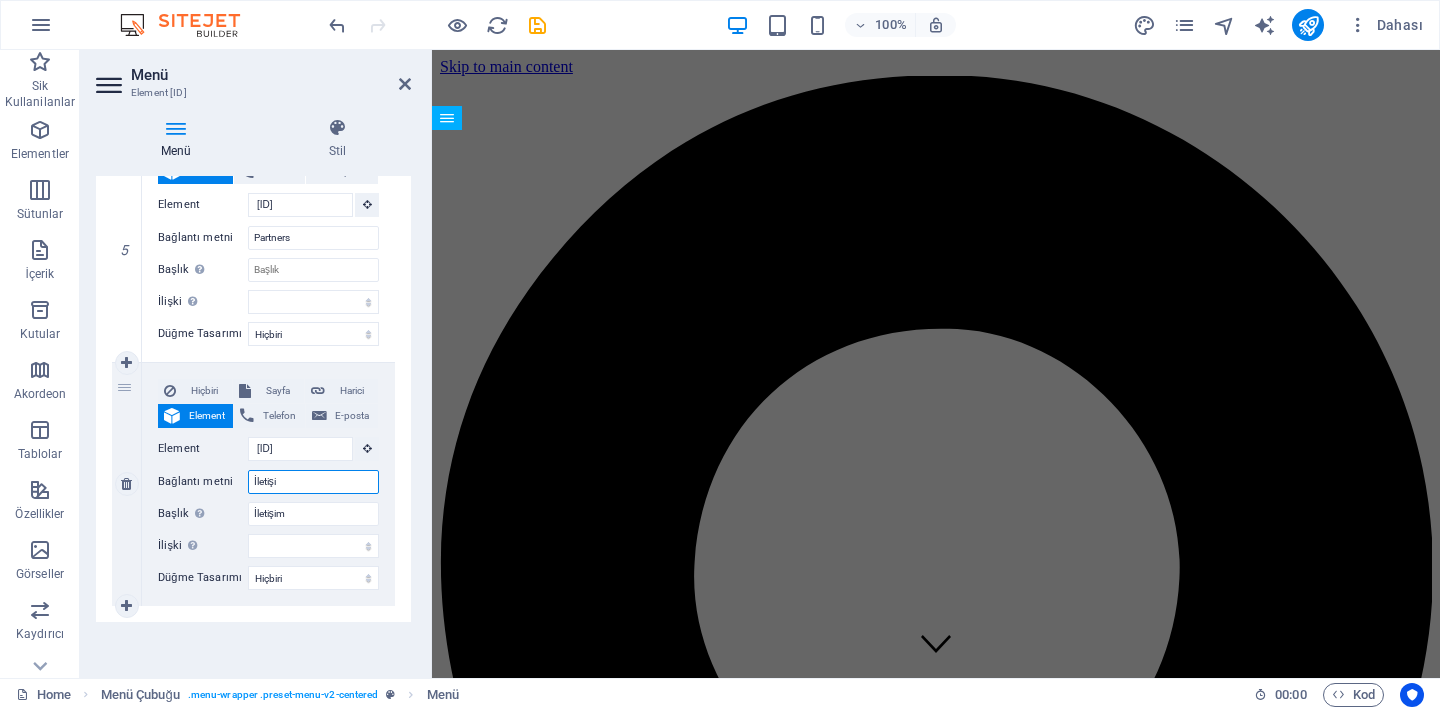 type on "İletişim" 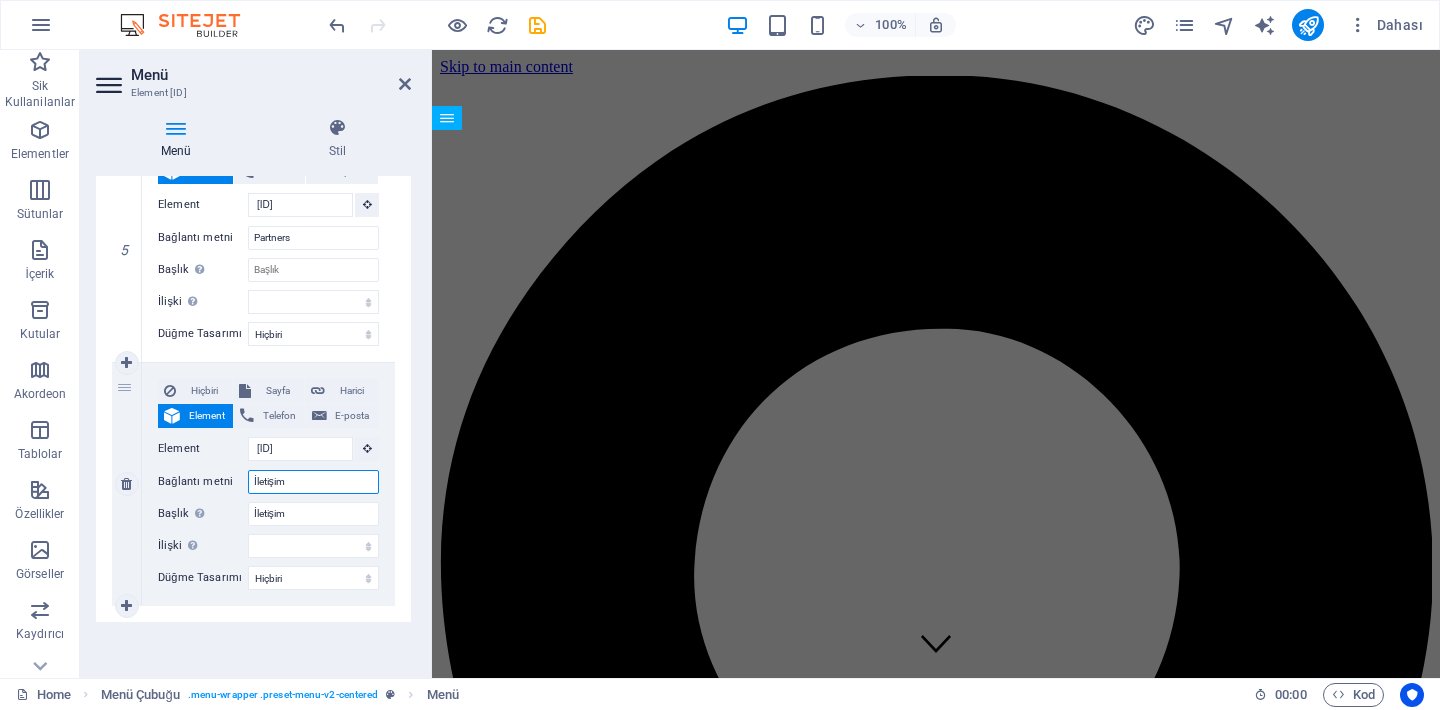 select 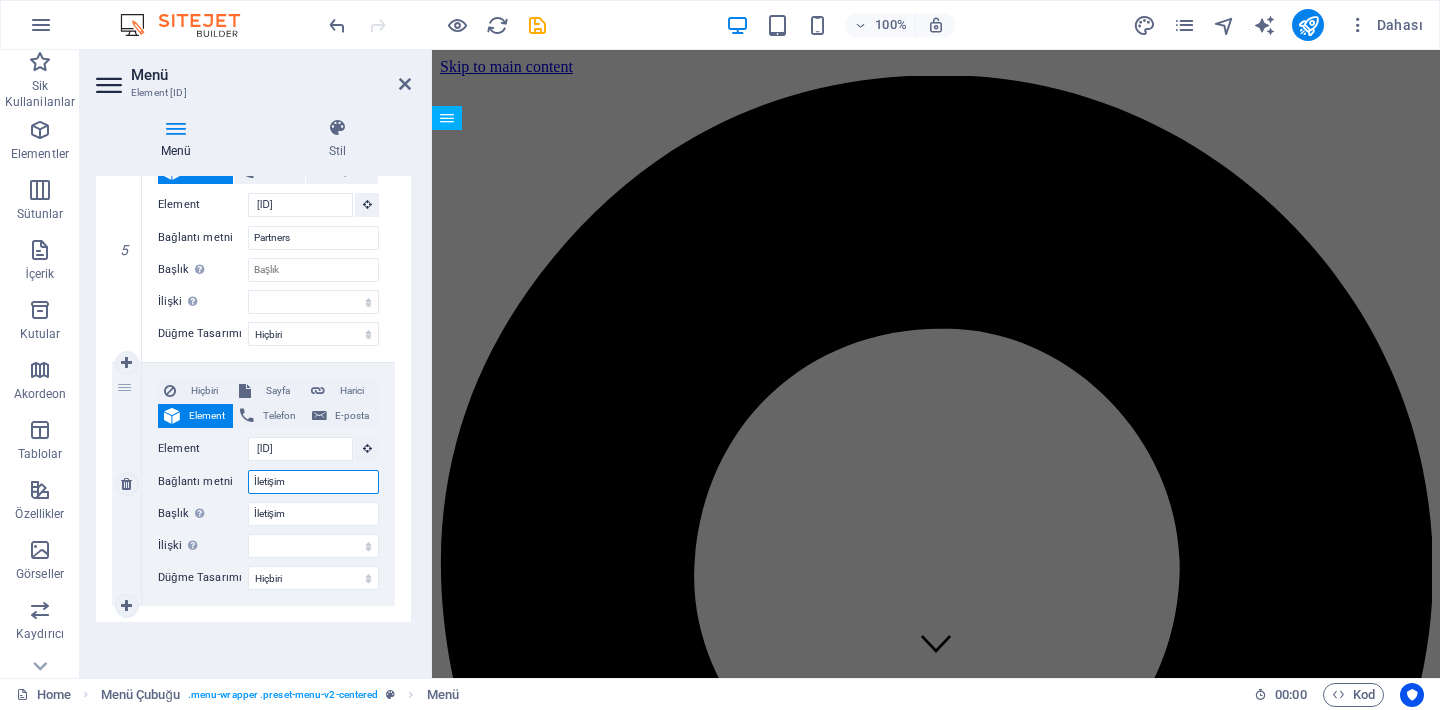 select 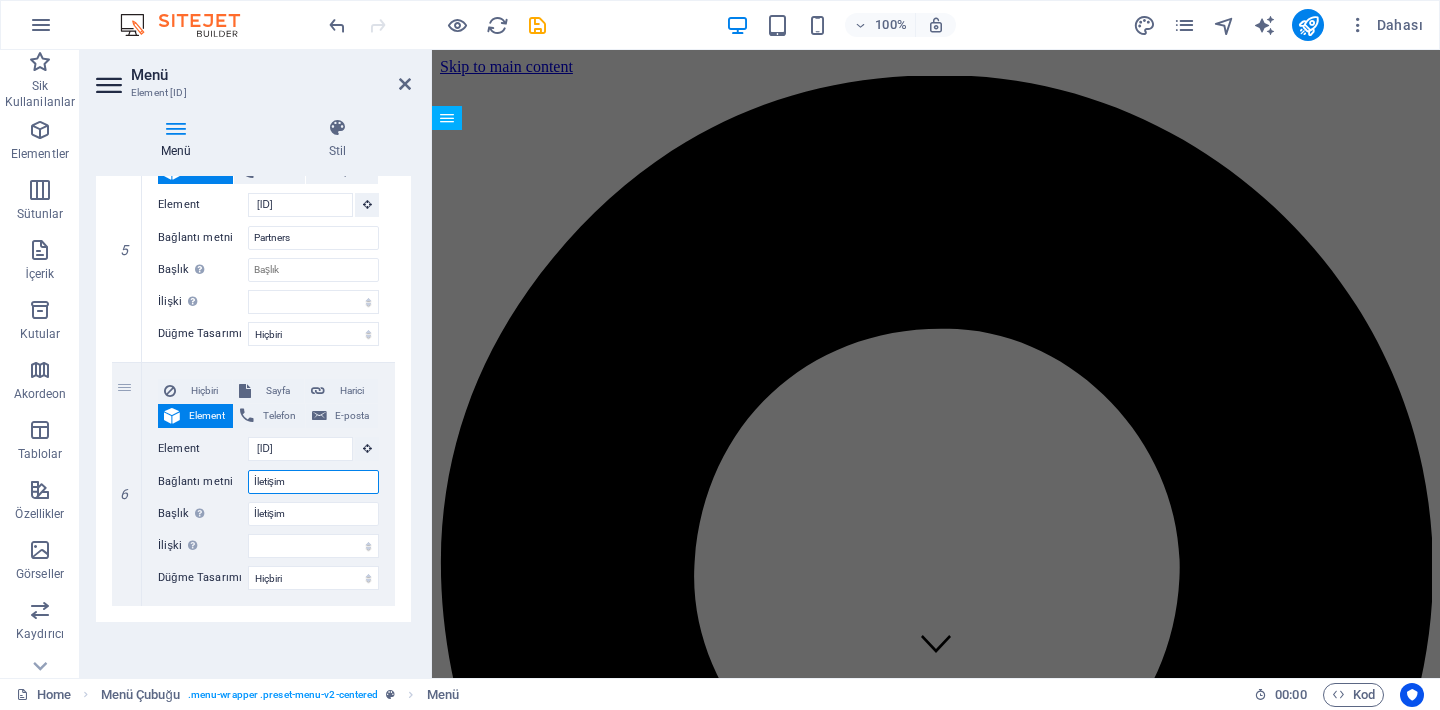 type on "İletişim" 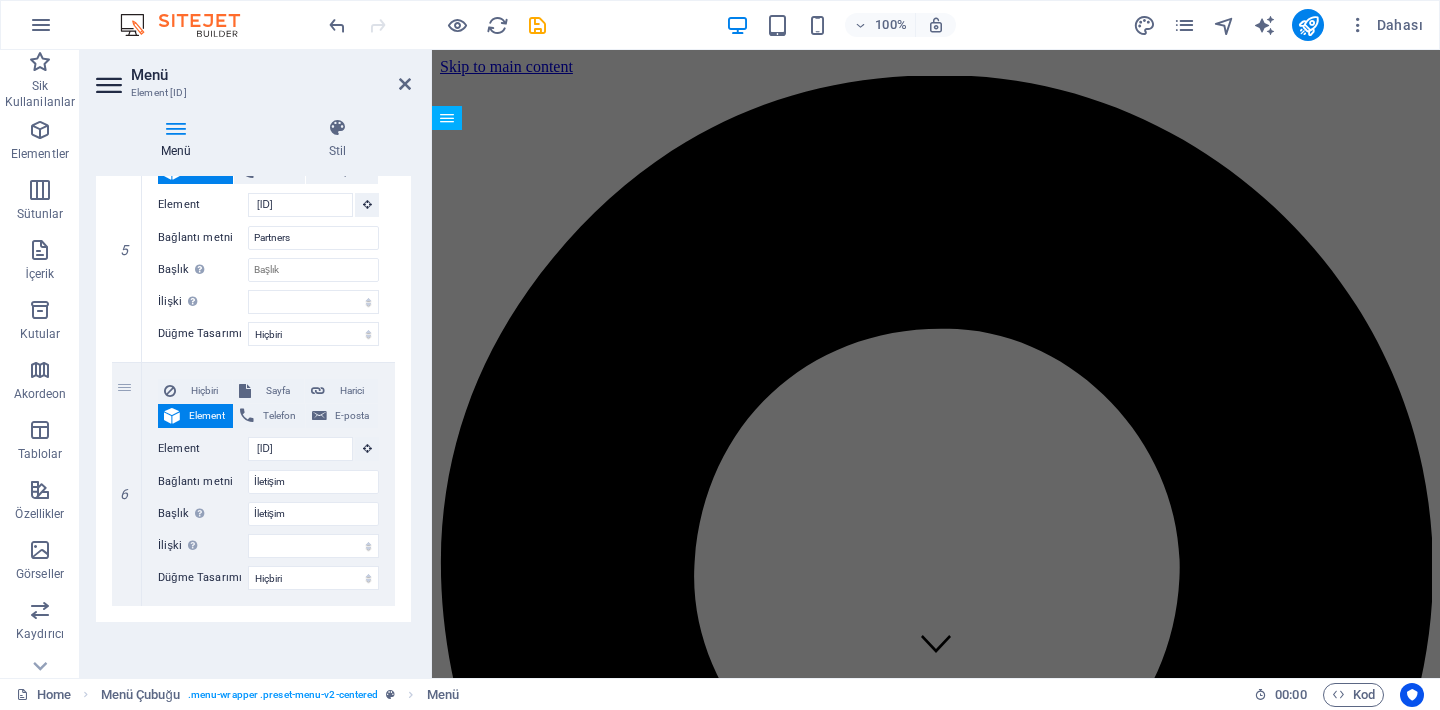 click on "Menü Otomatik Özel Bu menü için özel menü öğeleri oluştur. Tek sayfalı web siteleri için önerilir. Sayfaları yönet Menü öğeleri 1 Hiçbiri Sayfa Harici Element Telefon E-posta Sayfa Home Subpage Legal Notice Privacy Element
URL /[ID] Telefon E-posta Bağlantı metni Hakkımızda Bağlantı hedefi Yeni sekme Aynı sekme Kaplama Başlık Ek bağlantı tanımının bağlantı metniyle aynı olmaması gerekir. Başlık, genellikle fare elementin üzerine geldiğinde bir araç ipucu metni olarak gösterilir. Belirsizse boş bırak. İlişki Bu bağlantının bağlantı hedefiyle ilişkisini  ayarlar. Örneğin; "nofollow" (izleme) değeri, arama motorlarına bağlantıyı izleme talimatı verir. Boş bırakılabilir. alternate oluşturan bookmark harici yardım lisans ileri nofollow noreferrer noopener önceki arayın etiket Düğme Tasarımı Hiçbiri Varsayılan Birincil İkincil 2 Hiçbiri Sayfa Harici Element Telefon E-posta Sayfa Home Subpage Legal Notice Privacy 3" at bounding box center [253, 419] 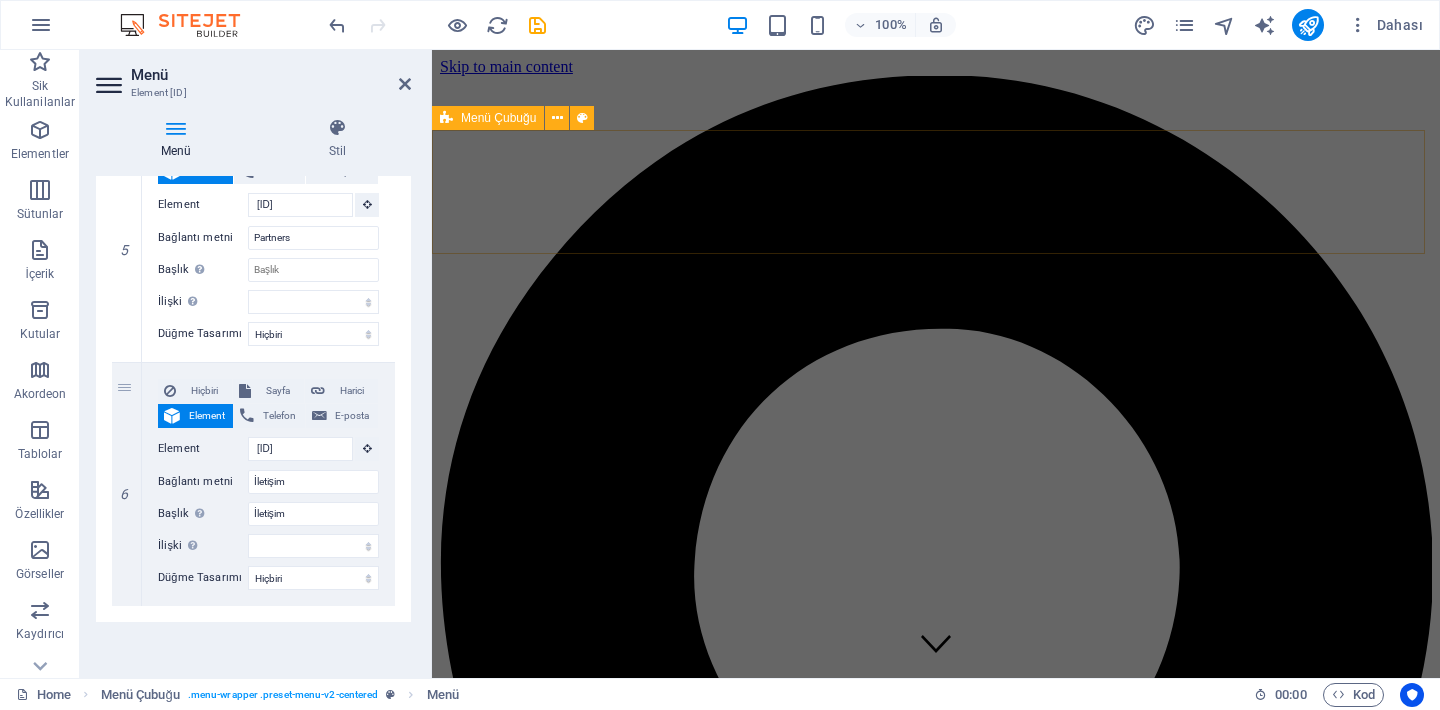 click on "Menu Hakkımızda Faaliyetler Our Products Services Partners İletişim" at bounding box center (936, 5531) 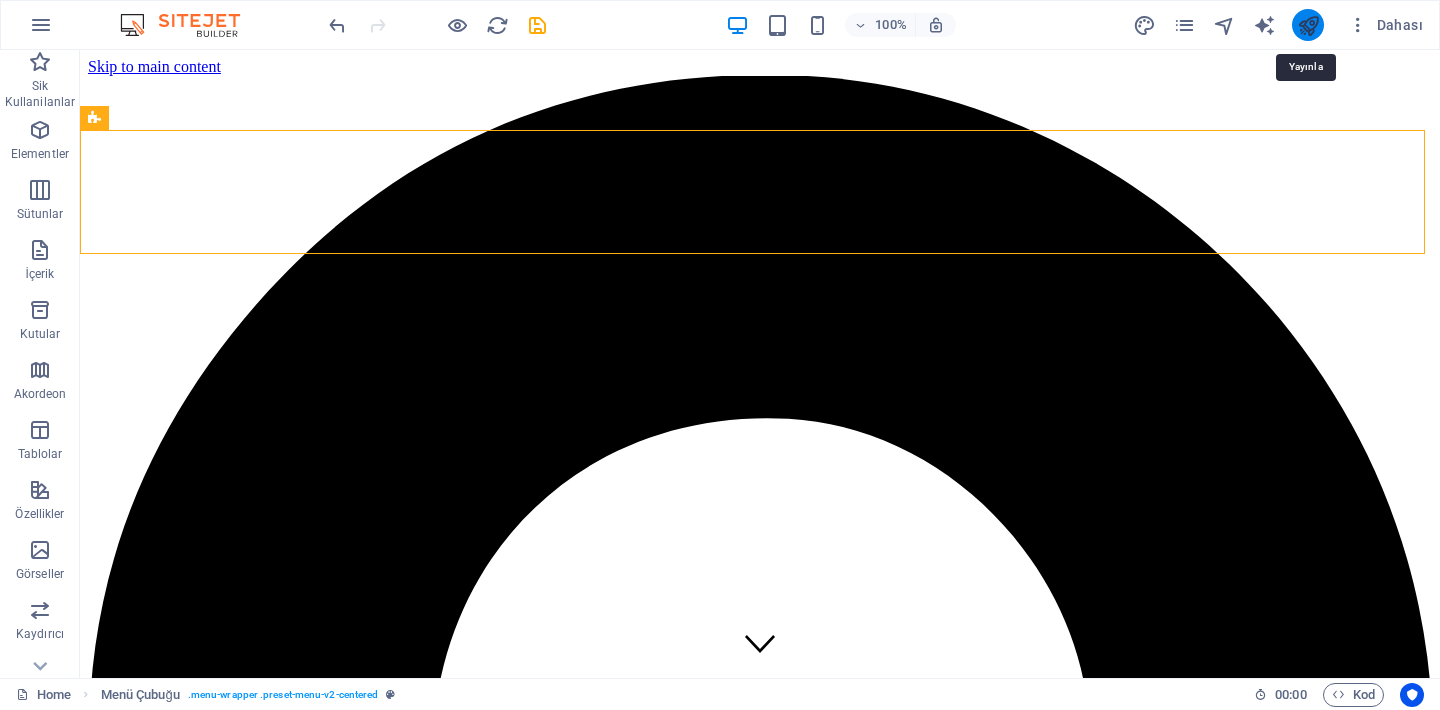 drag, startPoint x: 1311, startPoint y: 24, endPoint x: 1251, endPoint y: 253, distance: 236.7298 